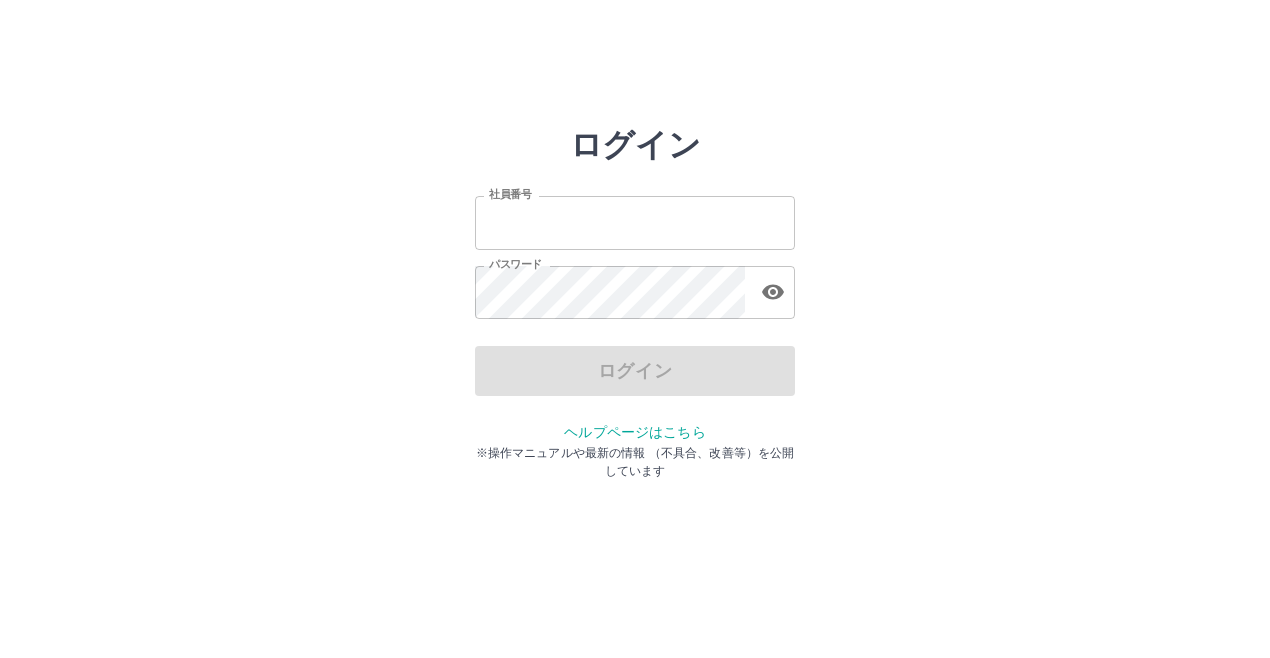 scroll, scrollTop: 0, scrollLeft: 0, axis: both 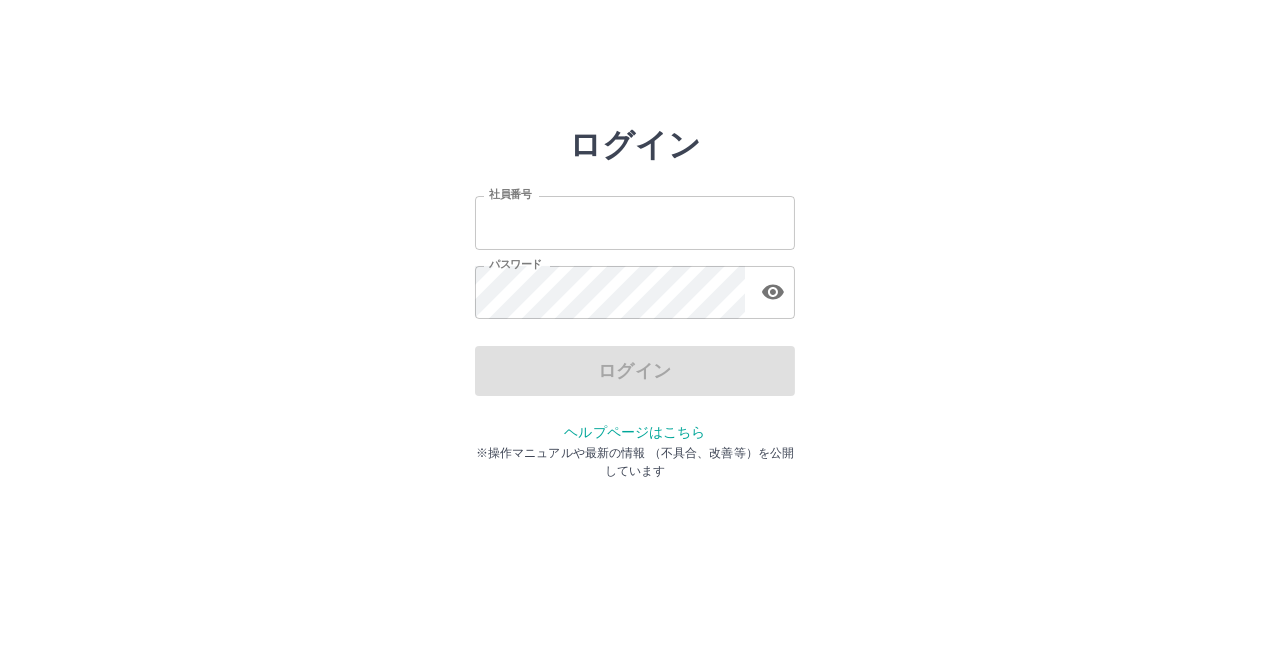 type on "*******" 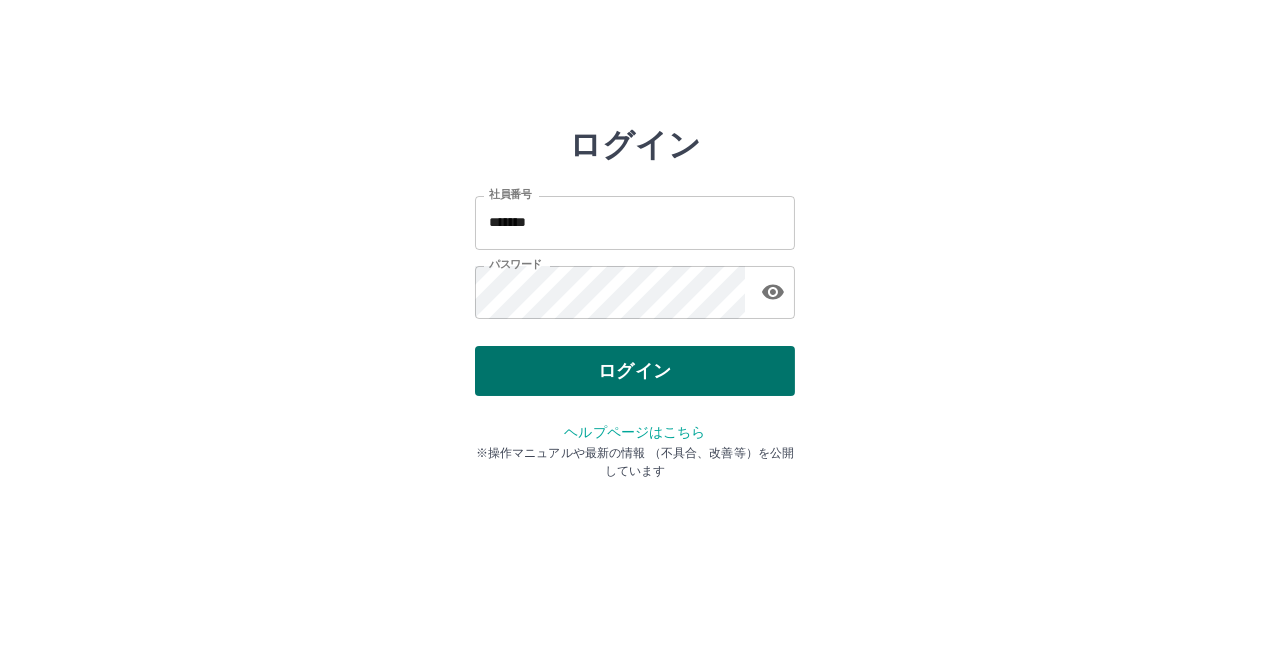 drag, startPoint x: 611, startPoint y: 380, endPoint x: 695, endPoint y: 362, distance: 85.90693 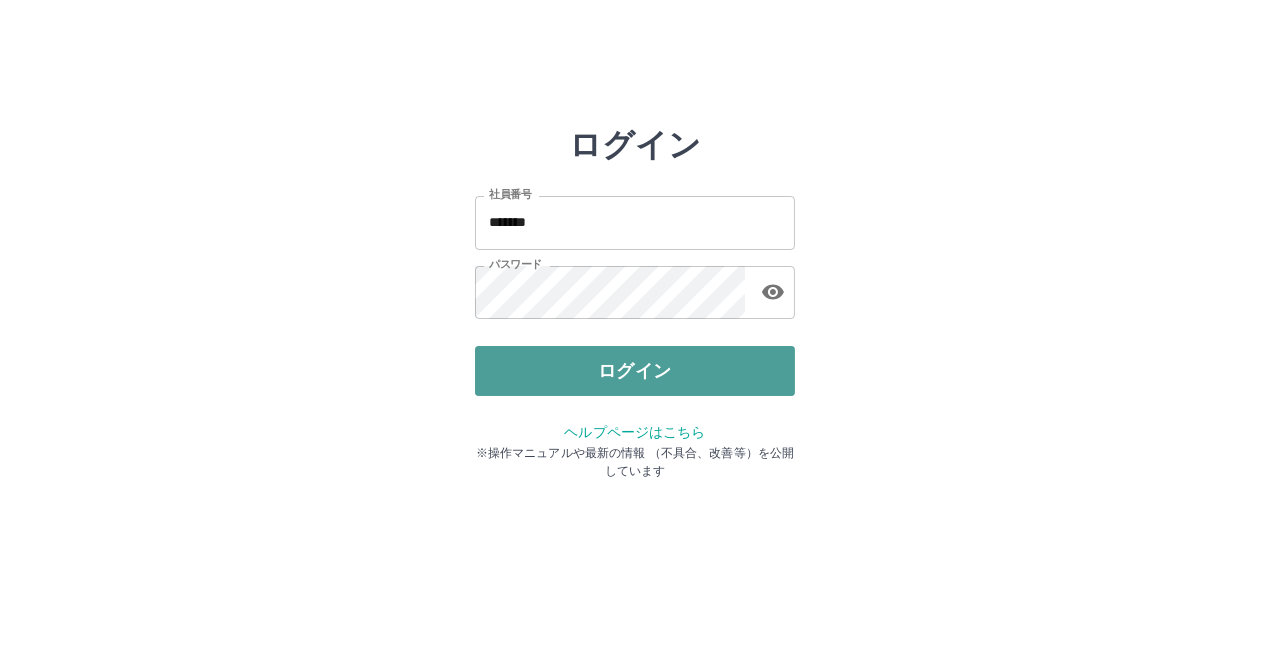 click on "ログイン" at bounding box center (635, 371) 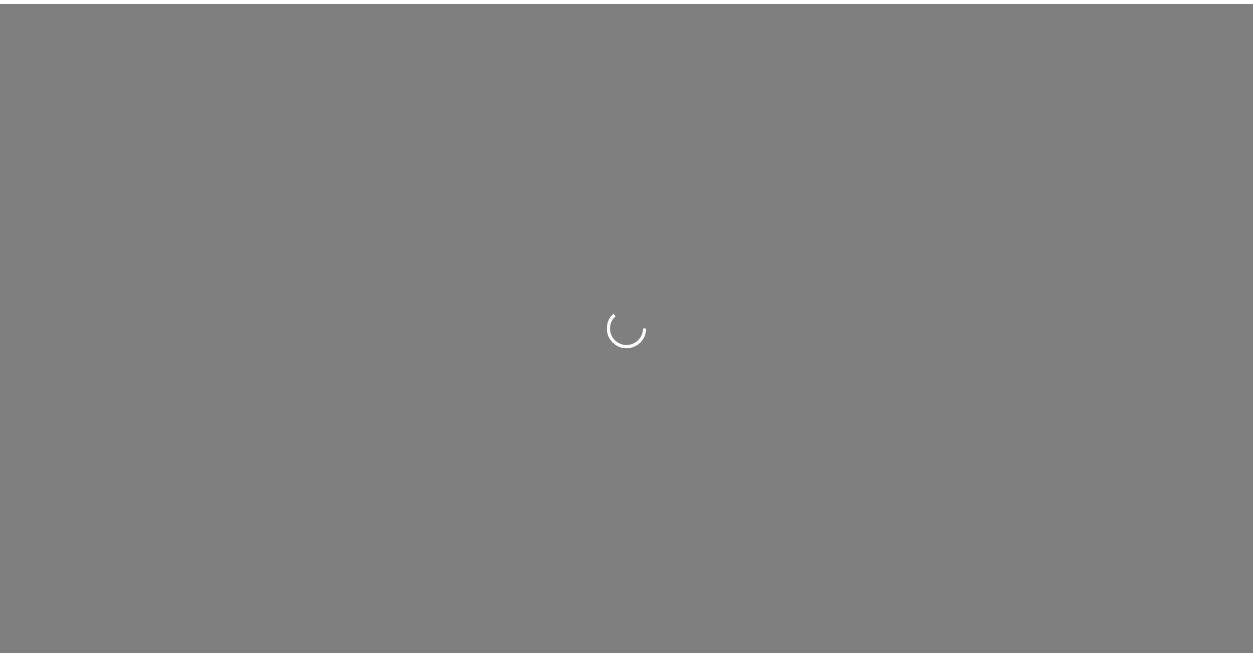 scroll, scrollTop: 0, scrollLeft: 0, axis: both 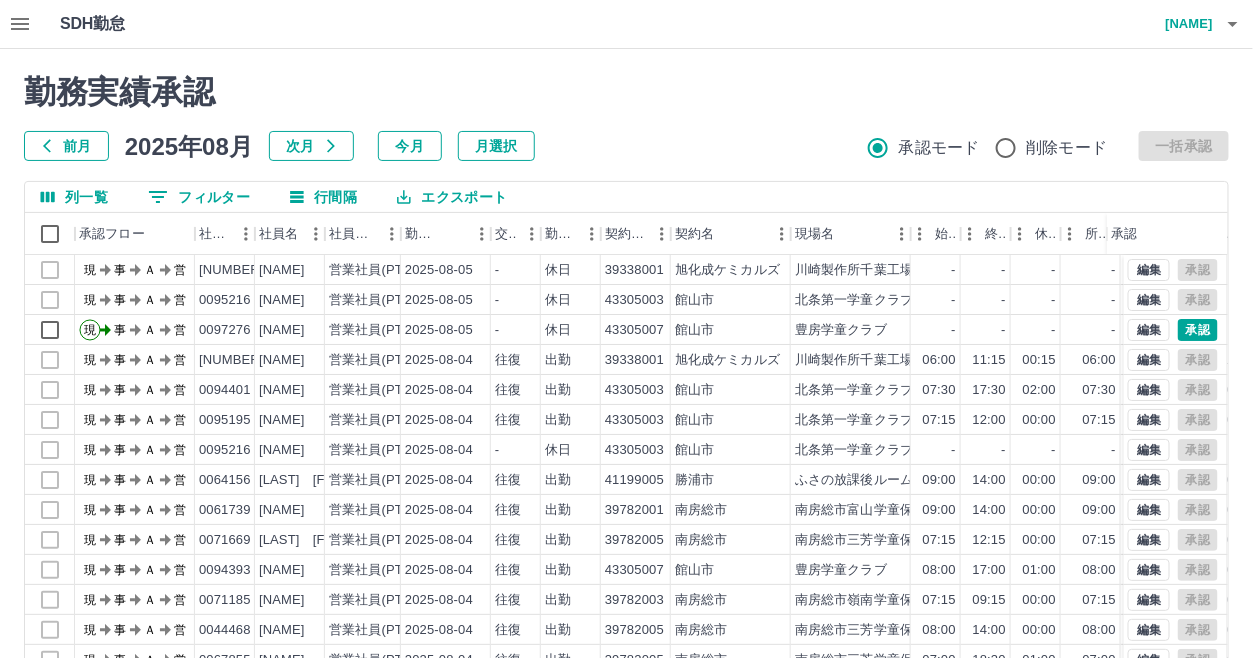 click at bounding box center (626, 329) 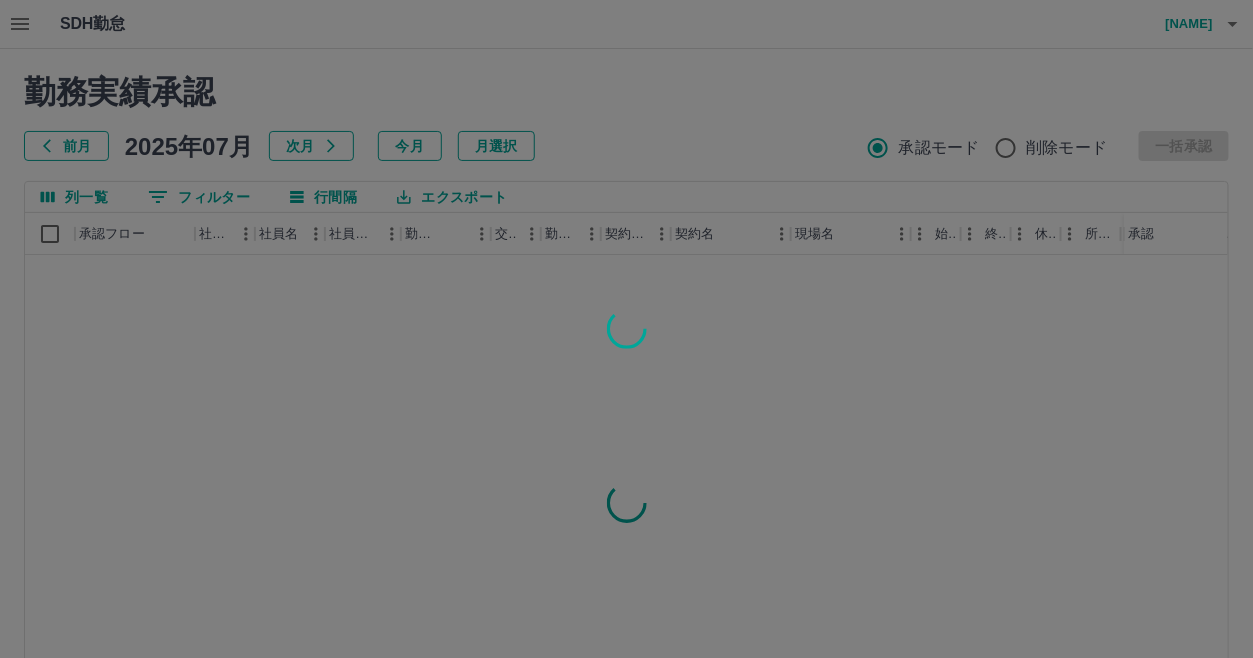 click at bounding box center (626, 329) 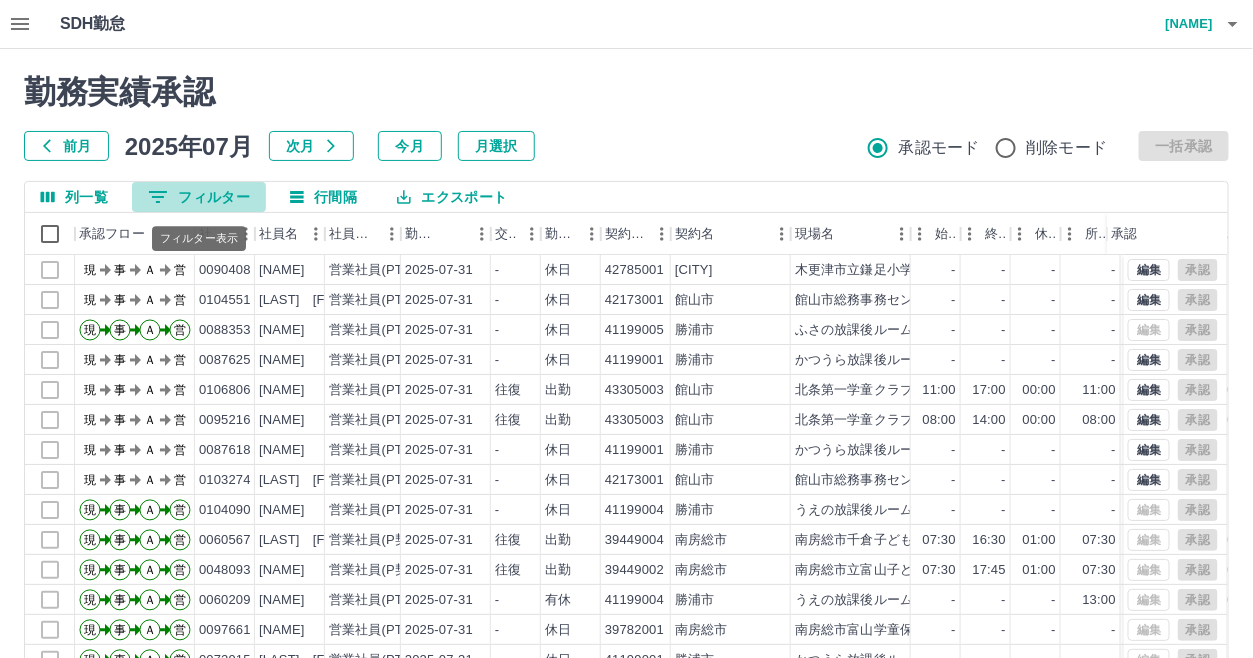 click on "0 フィルター" at bounding box center [199, 197] 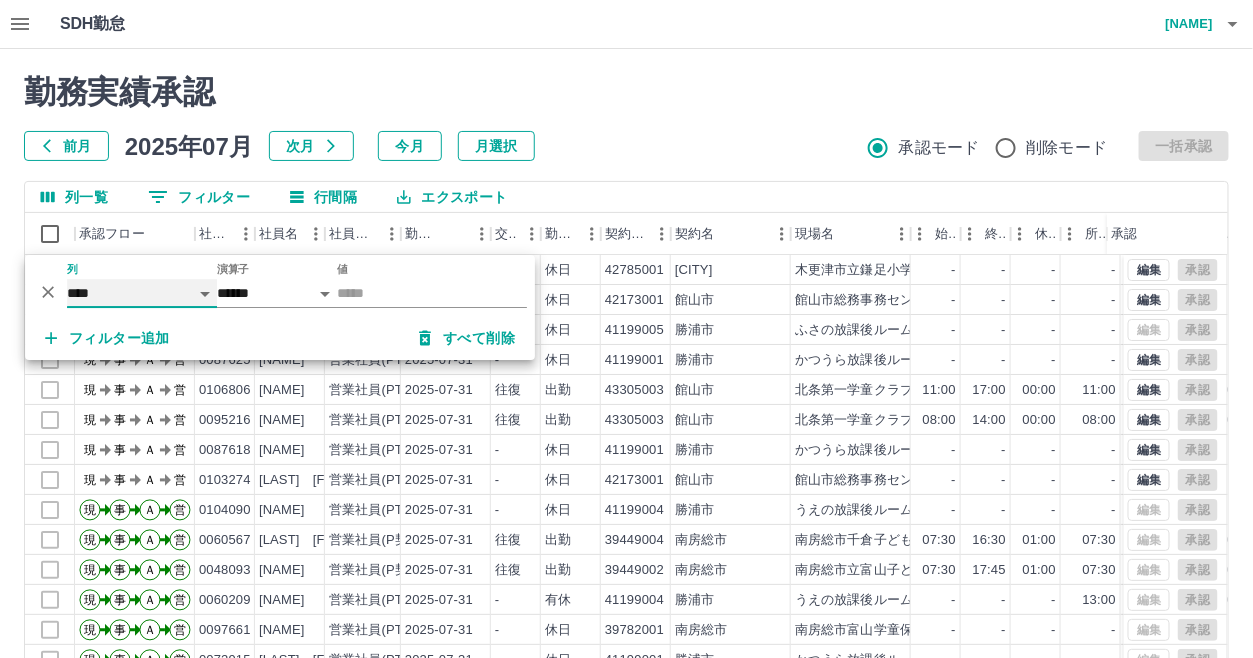 click on "**** *** **** *** *** **** ***** *** *** ** ** ** **** **** **** ** ** *** **** *****" at bounding box center [142, 293] 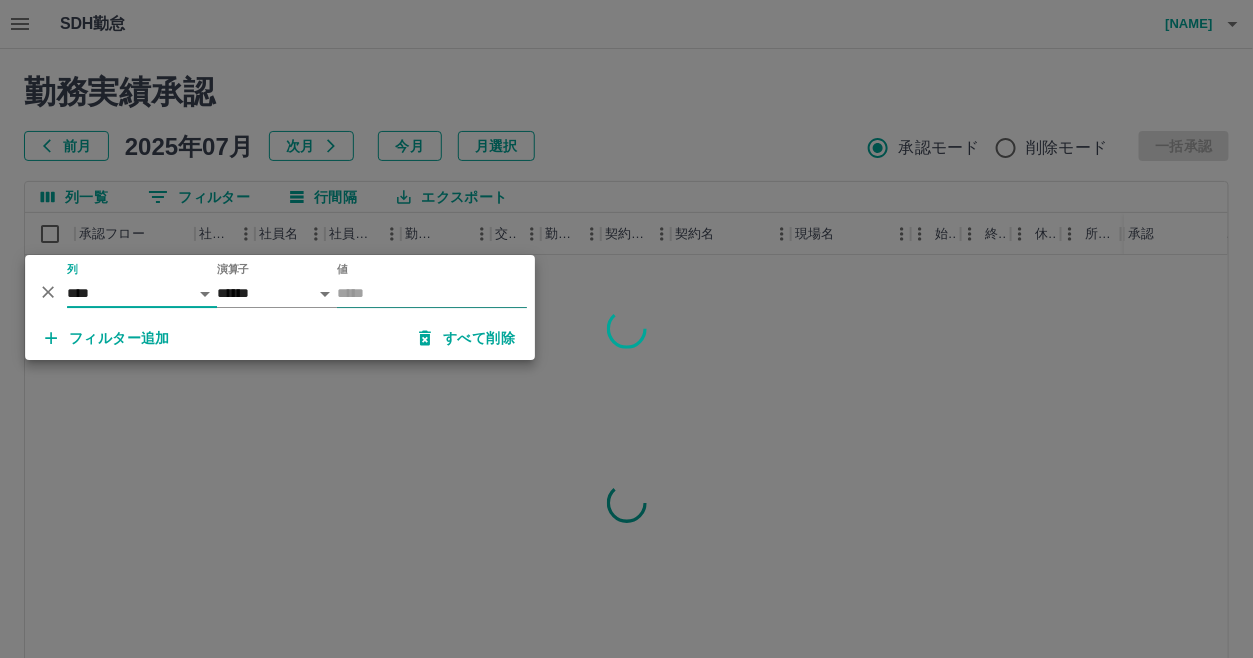 click on "値" at bounding box center [432, 293] 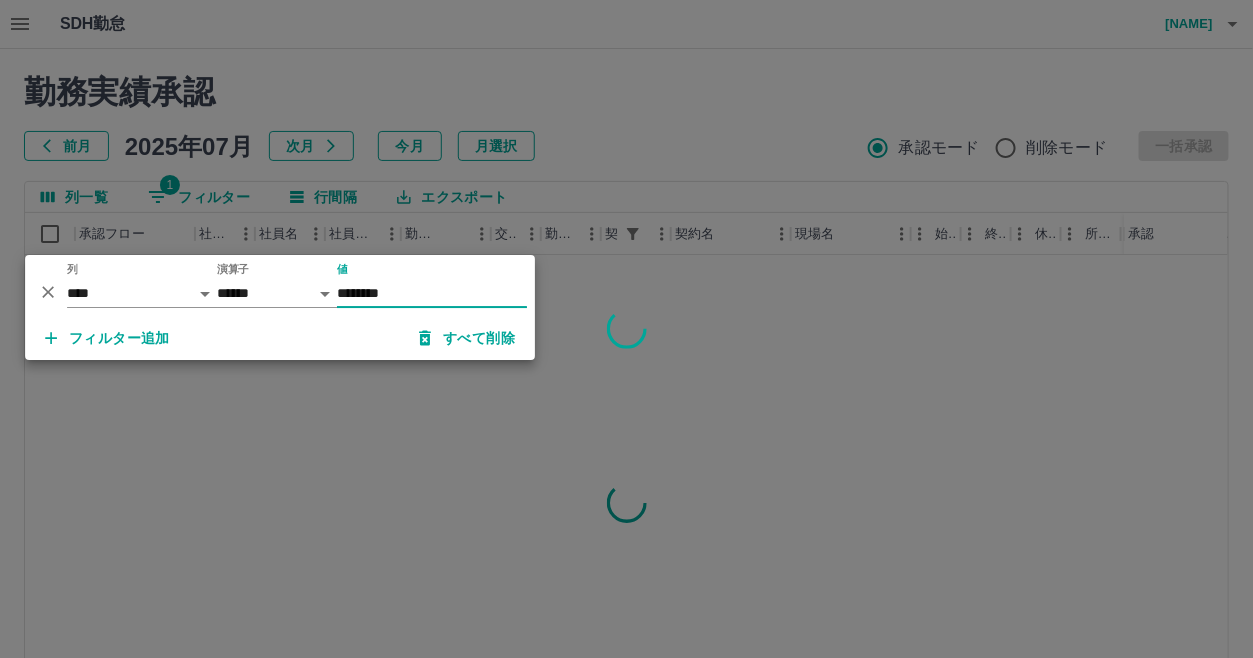 type on "********" 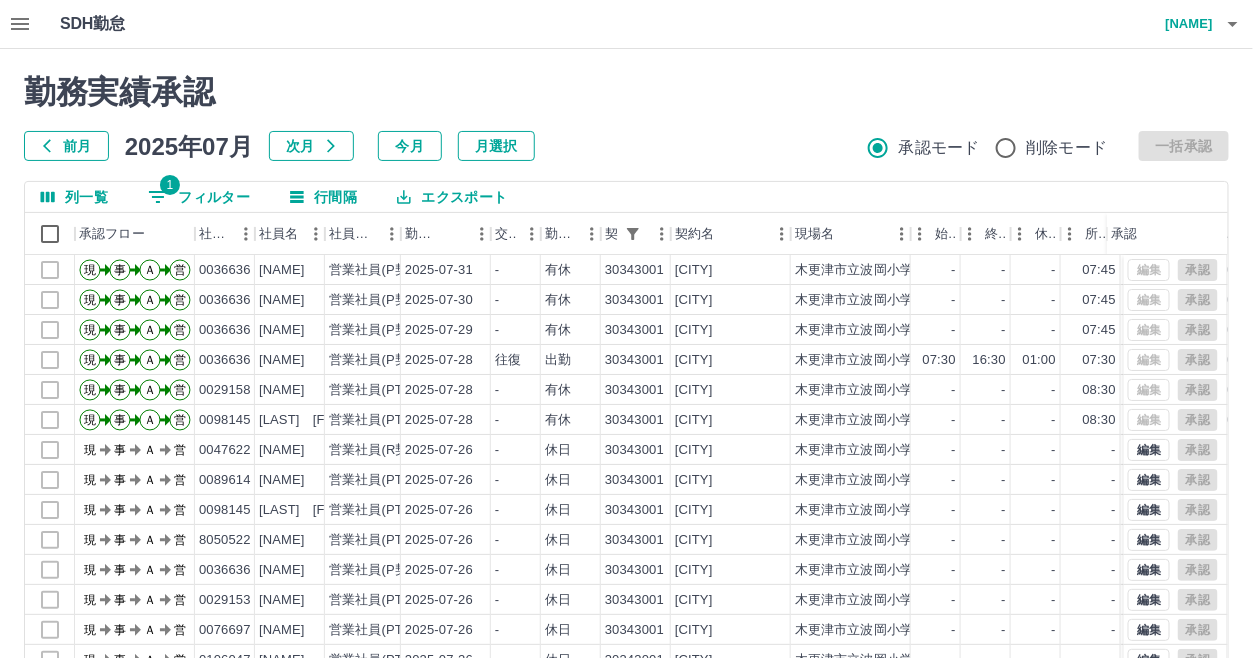 scroll, scrollTop: 103, scrollLeft: 0, axis: vertical 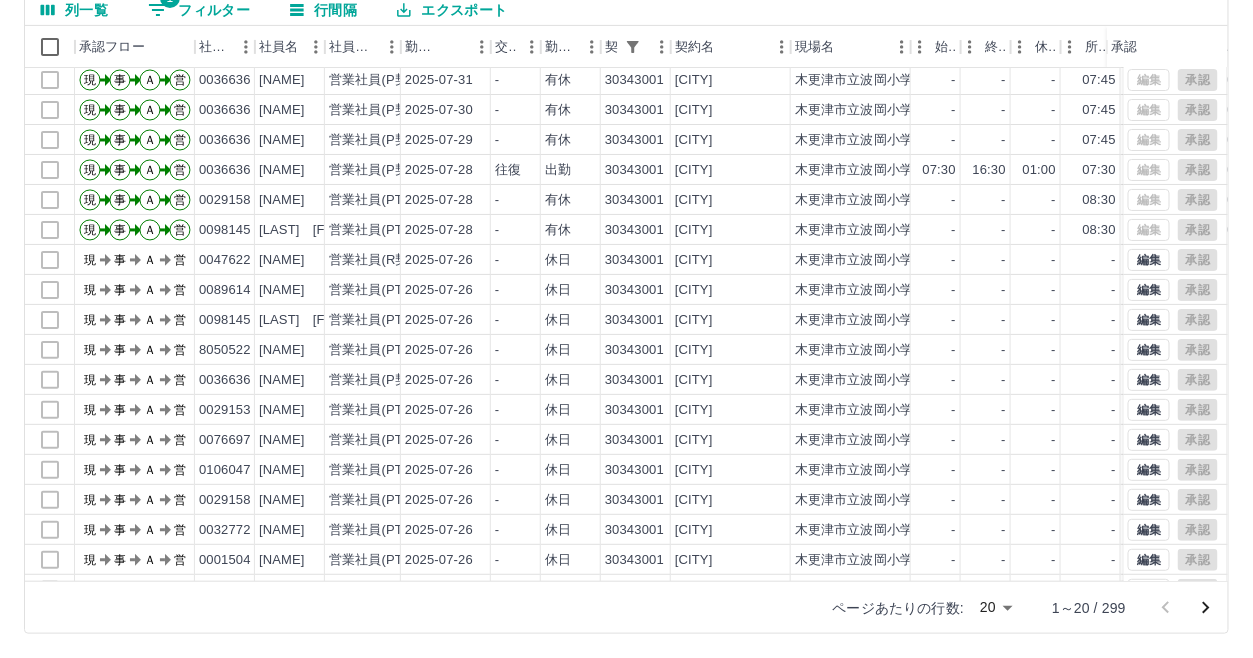 click on "SDH勤怠 太田　順子 勤務実績承認 前月 2025年07月 次月 今月 月選択 承認モード 削除モード 一括承認 列一覧 1 フィルター 行間隔 エクスポート 承認フロー 社員番号 社員名 社員区分 勤務日 交通費 勤務区分 契約コード 契約名 現場名 始業 終業 休憩 所定開始 所定終業 所定休憩 拘束 勤務 遅刻等 承認 現 事 Ａ 営 0036636 鈴木　香奈枝 営業社員(P契約) 2025-07-31  -  有休 30343001 木更津市 木更津市立波岡小学校 - - - 07:45 16:45 01:00 00:00 00:00 00:00 現 事 Ａ 営 0036636 鈴木　香奈枝 営業社員(P契約) 2025-07-30  -  有休 30343001 木更津市 木更津市立波岡小学校 - - - 07:45 16:45 01:00 00:00 00:00 00:00 現 事 Ａ 営 0036636 鈴木　香奈枝 営業社員(P契約) 2025-07-29  -  有休 30343001 木更津市 木更津市立波岡小学校 - - - 07:45 16:45 01:00 00:00 00:00 00:00 現 事 Ａ 営 0036636 鈴木　香奈枝 営業社員(P契約) 2025-07-28" at bounding box center (626, 235) 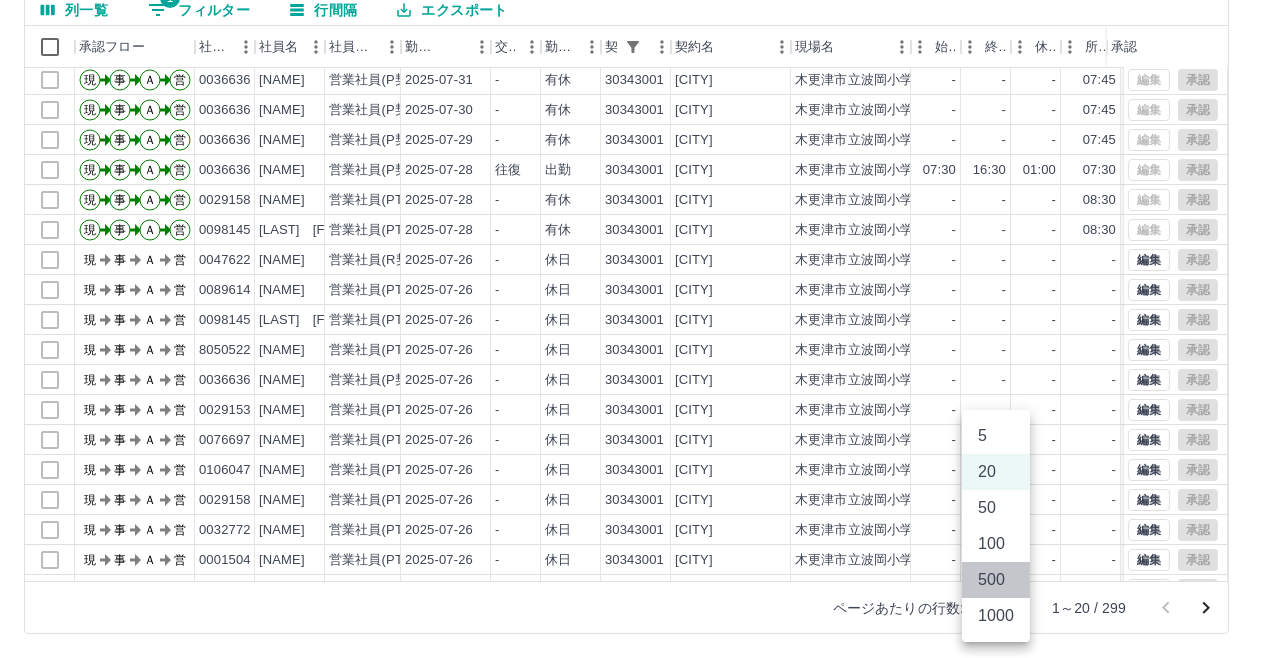 click on "500" at bounding box center (996, 580) 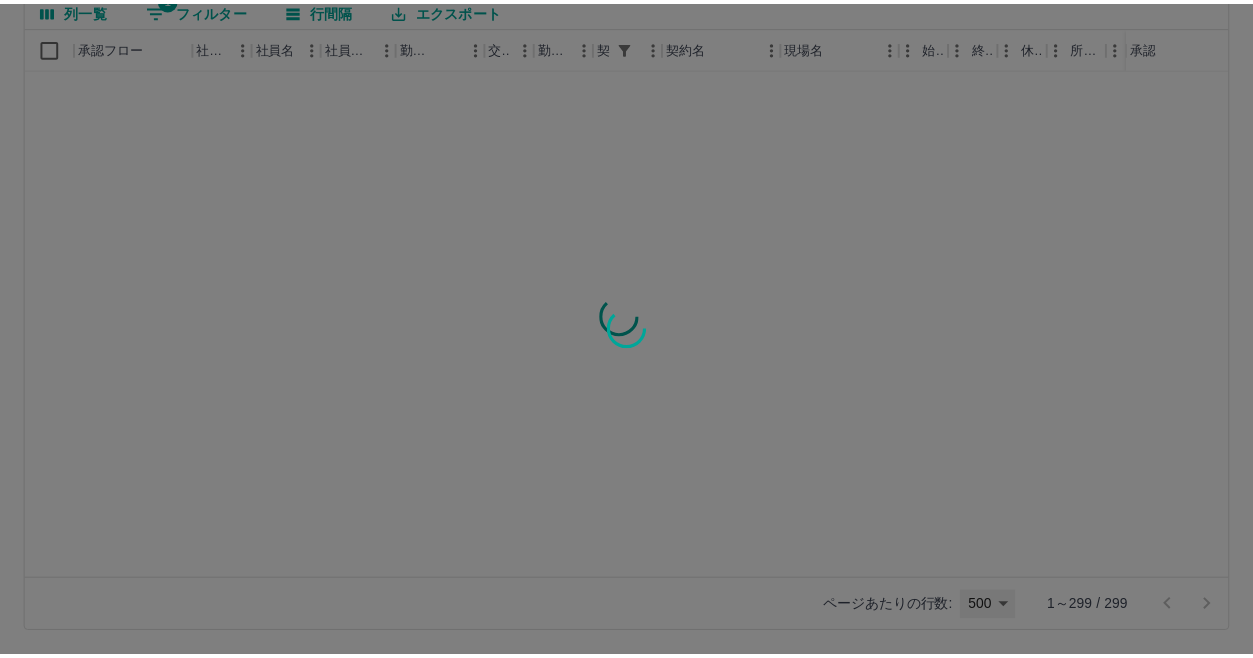 scroll, scrollTop: 0, scrollLeft: 0, axis: both 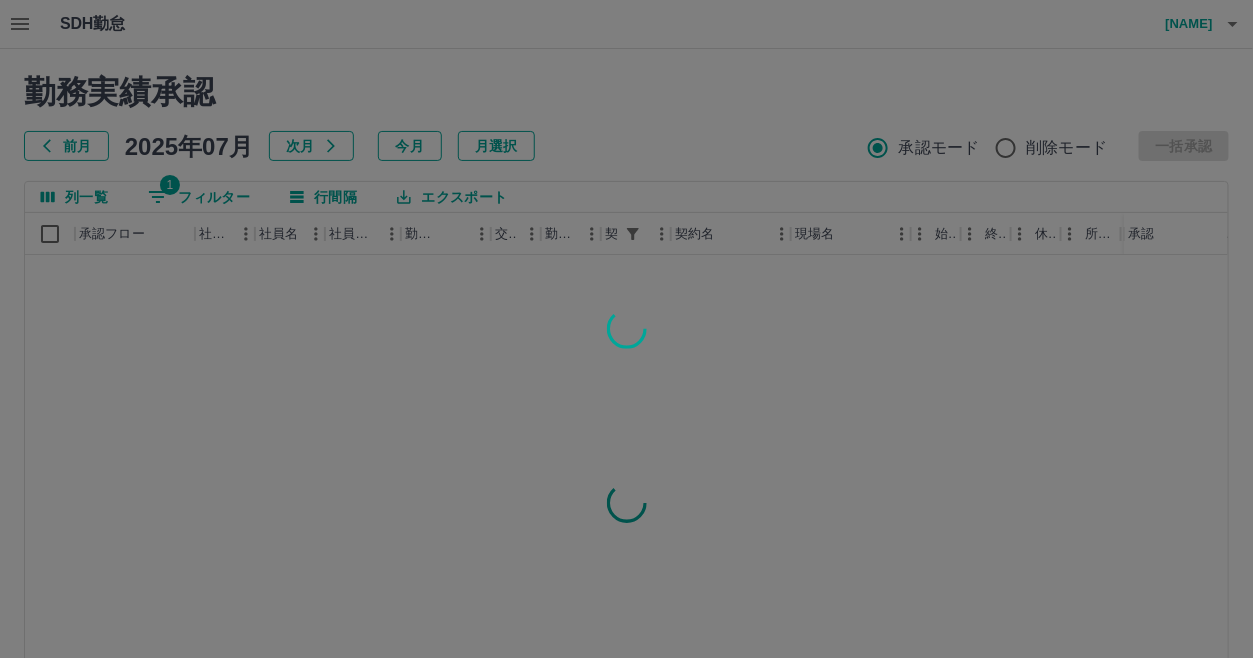 click at bounding box center [626, 329] 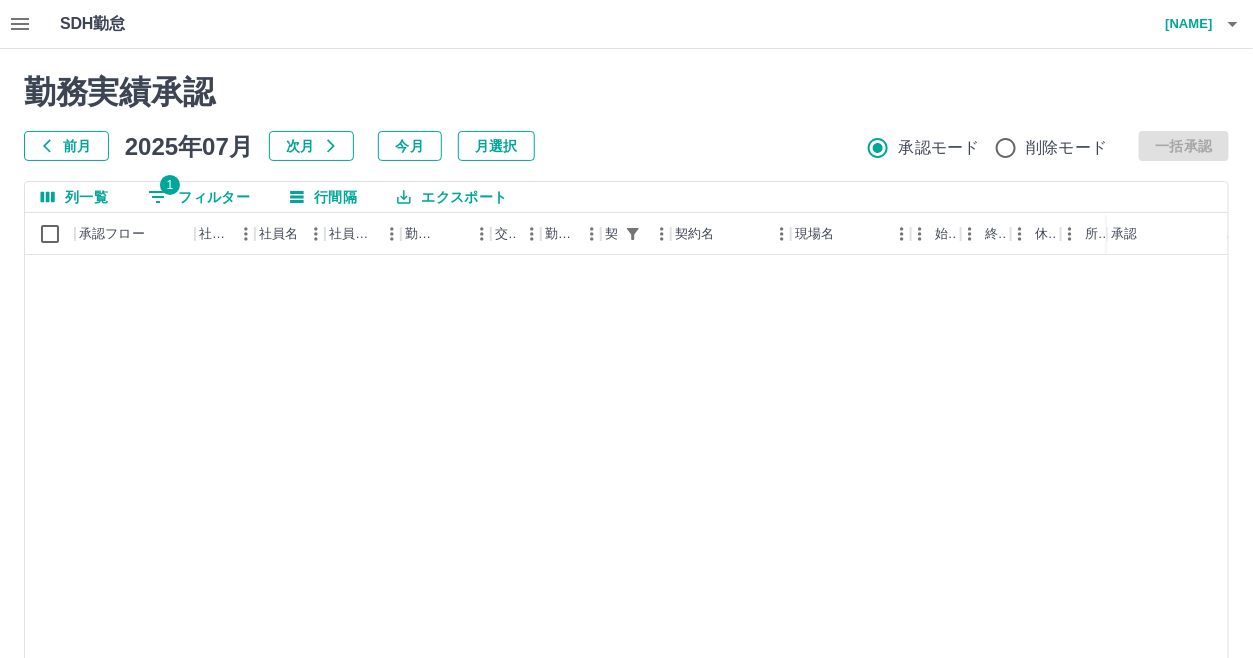 scroll, scrollTop: 99, scrollLeft: 0, axis: vertical 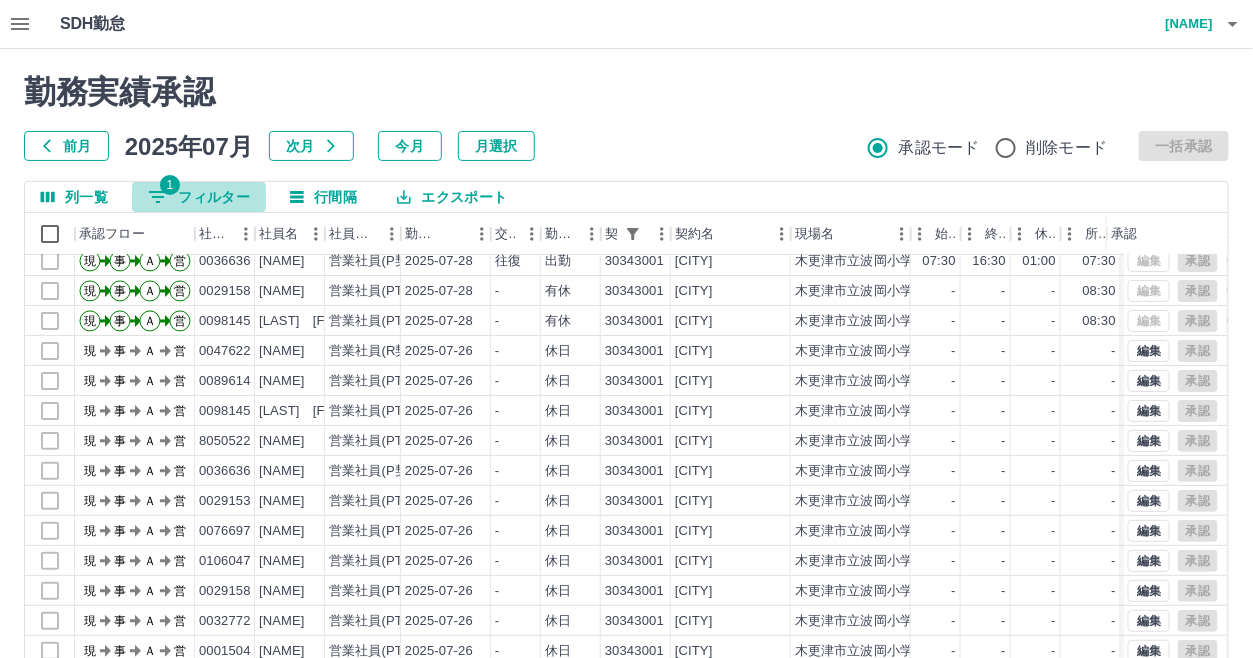 click on "1 フィルター" at bounding box center (199, 197) 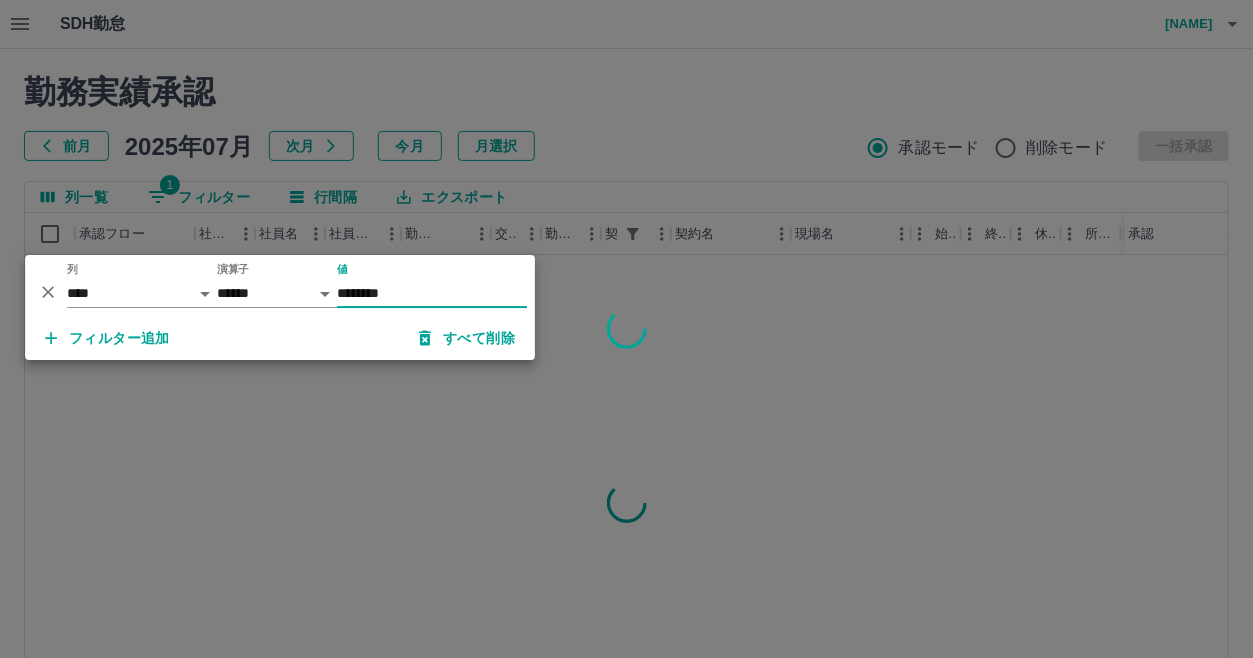 scroll, scrollTop: 0, scrollLeft: 0, axis: both 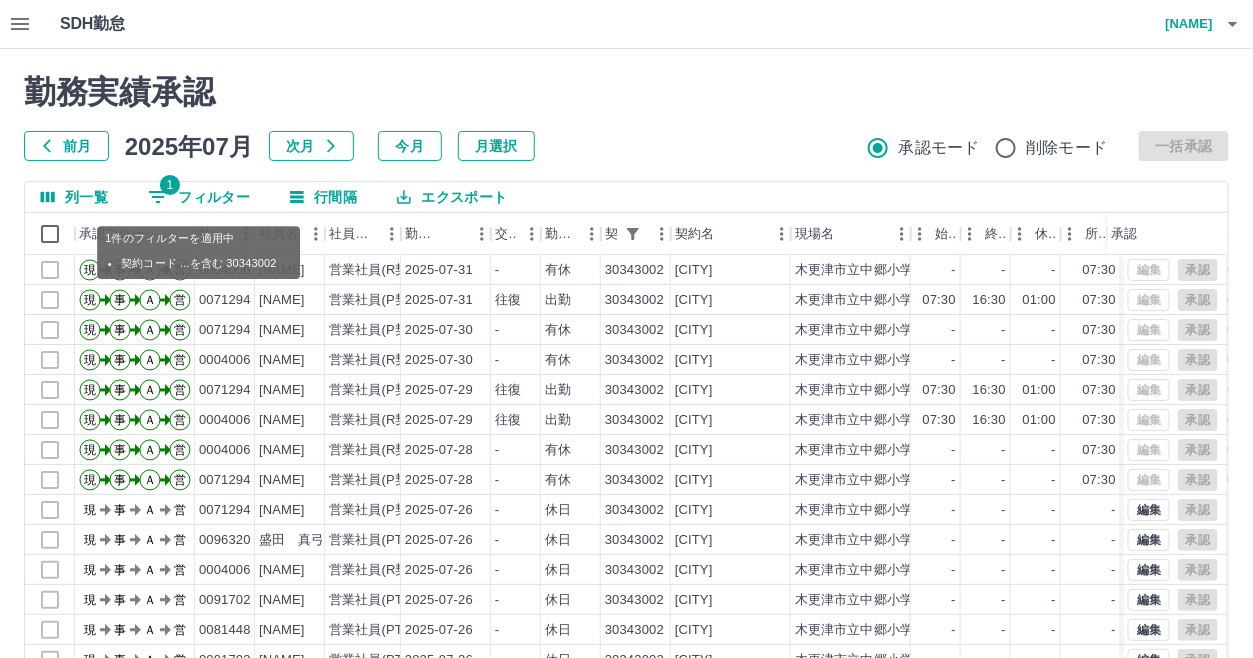 click on "1 フィルター" at bounding box center (199, 197) 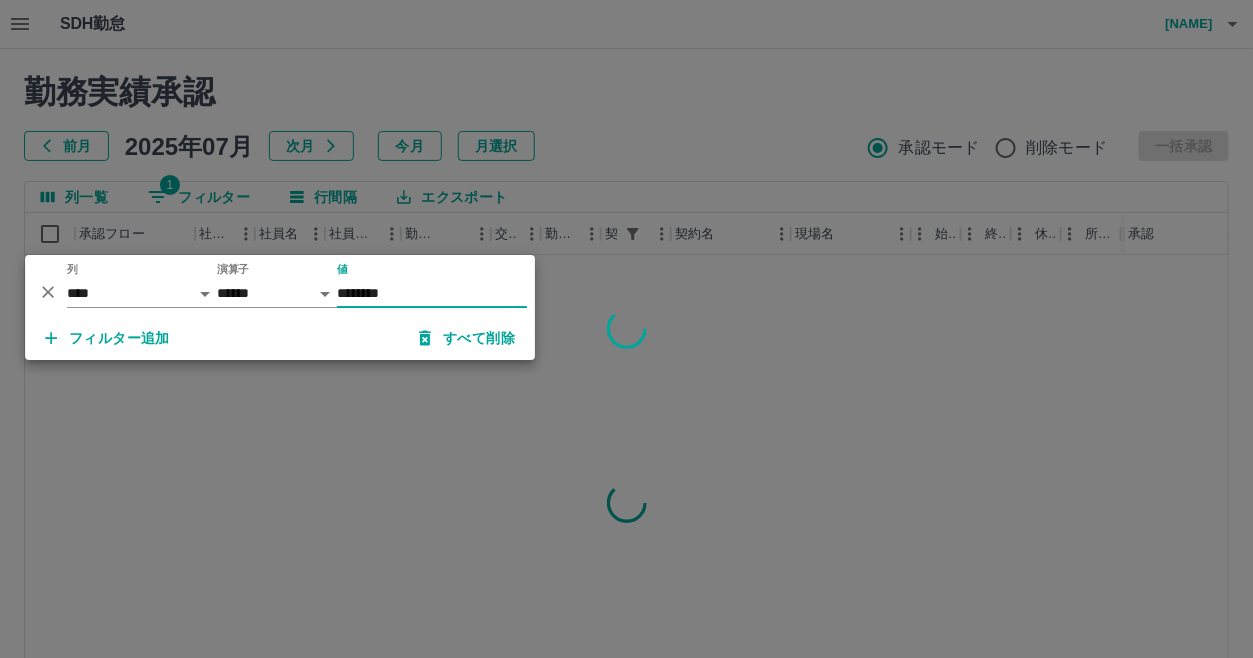 type on "********" 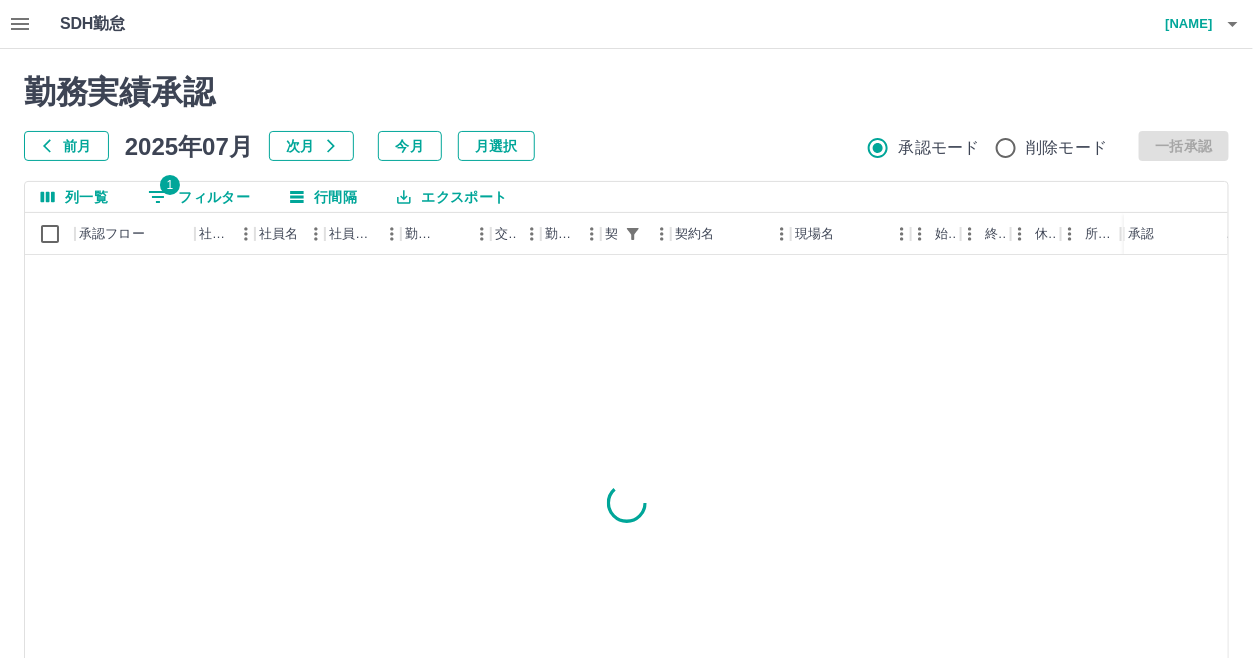 click on "前月 2025年07月 次月 今月 月選択 承認モード 削除モード 一括承認" at bounding box center (626, 146) 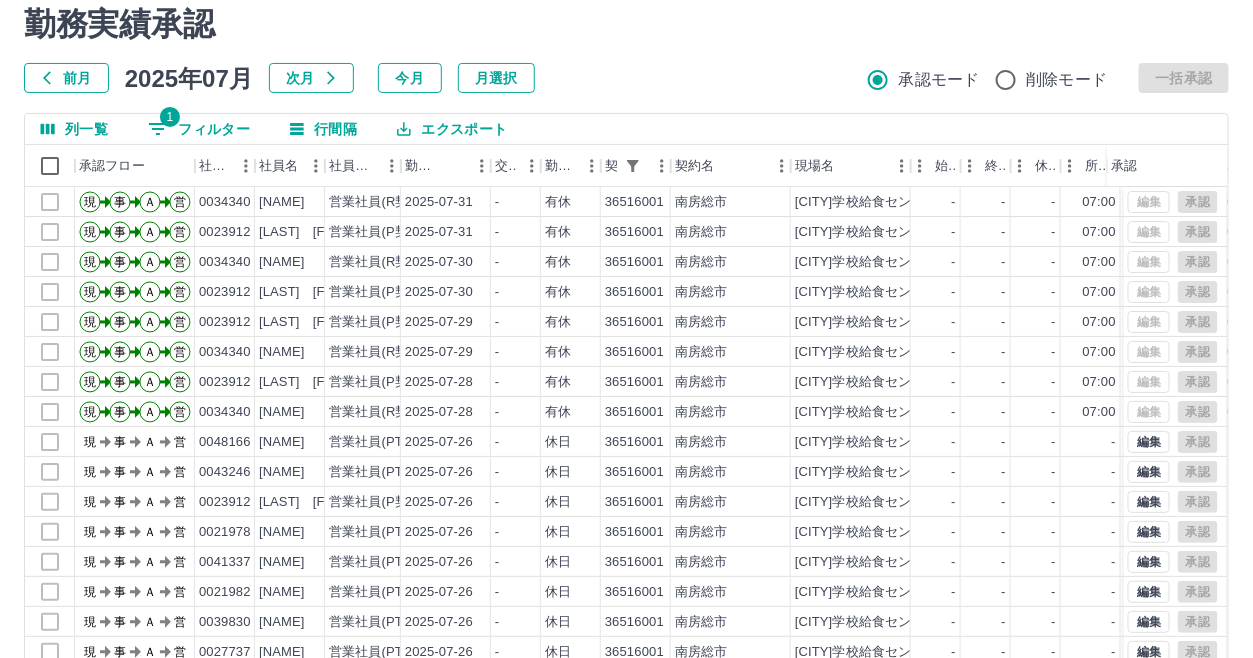 scroll, scrollTop: 99, scrollLeft: 0, axis: vertical 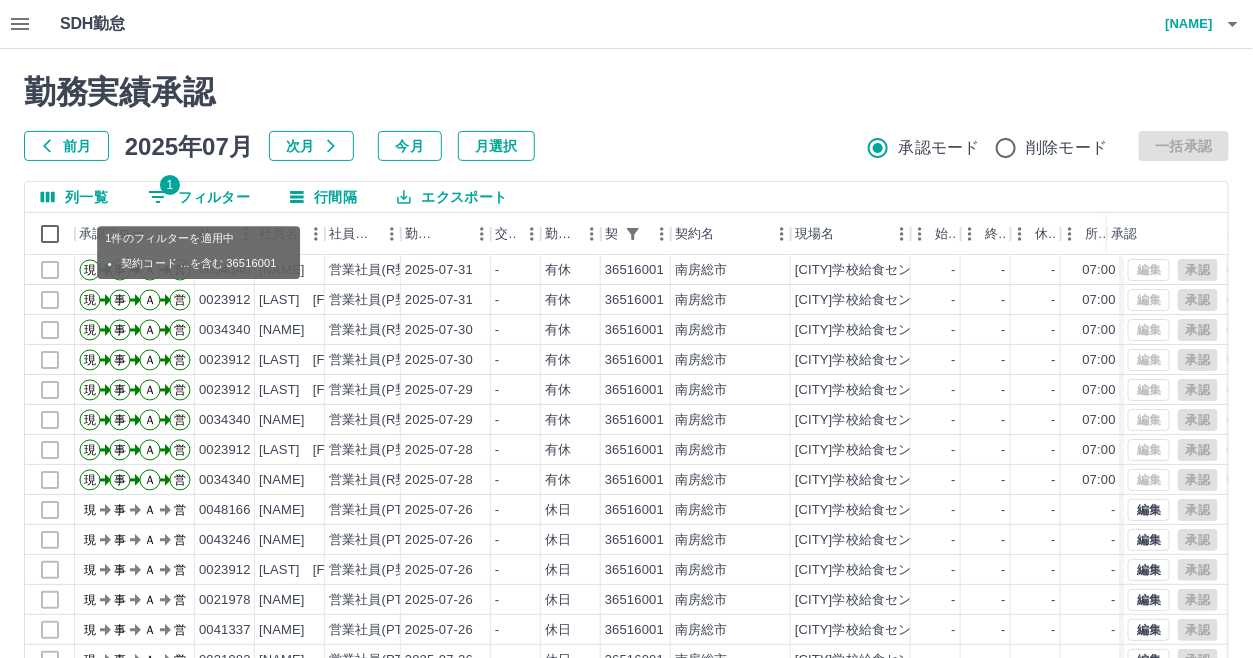 click on "1 フィルター" at bounding box center (199, 197) 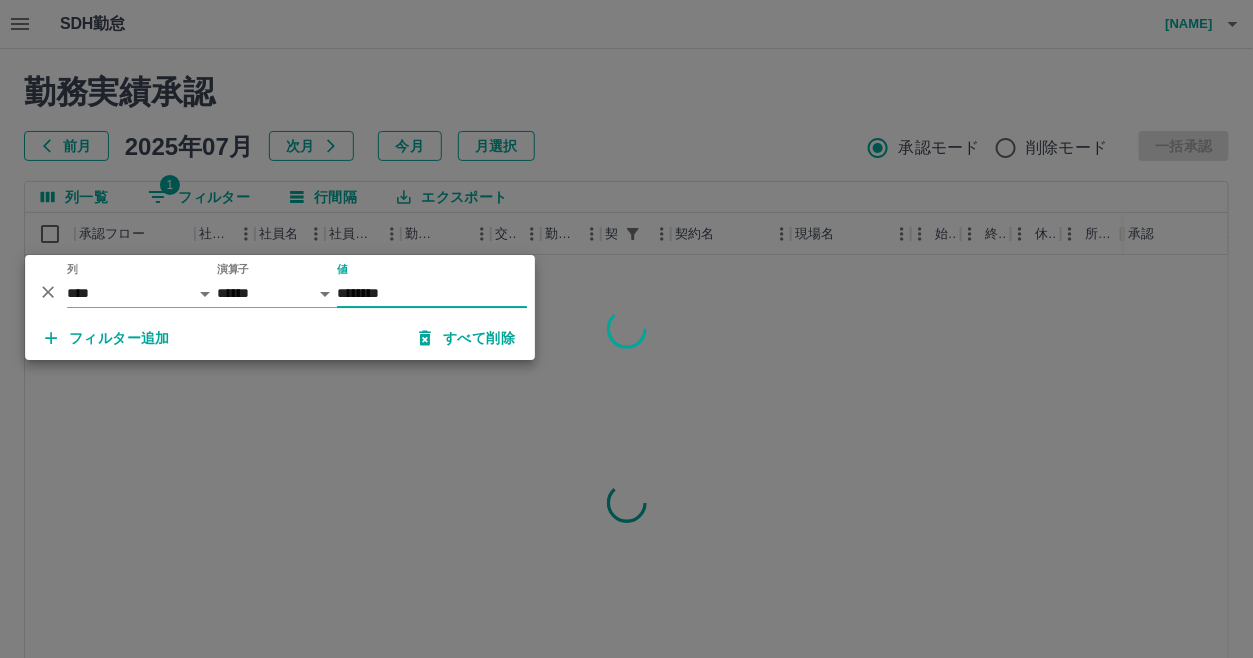 type on "********" 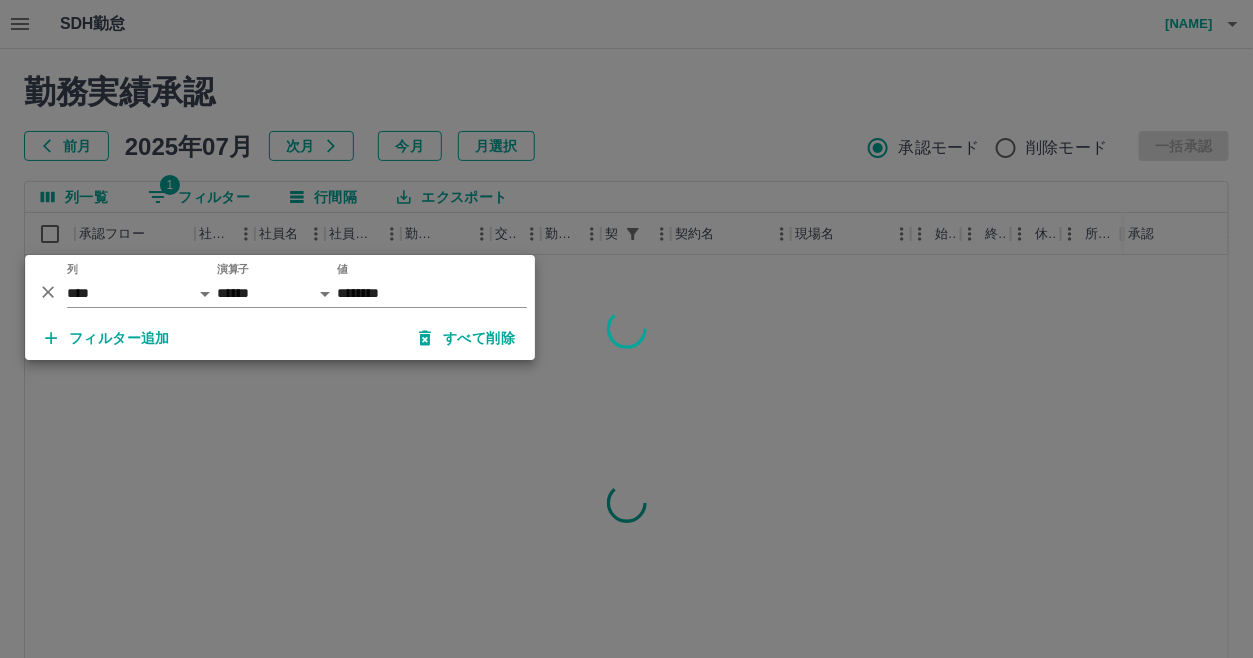 click at bounding box center (626, 329) 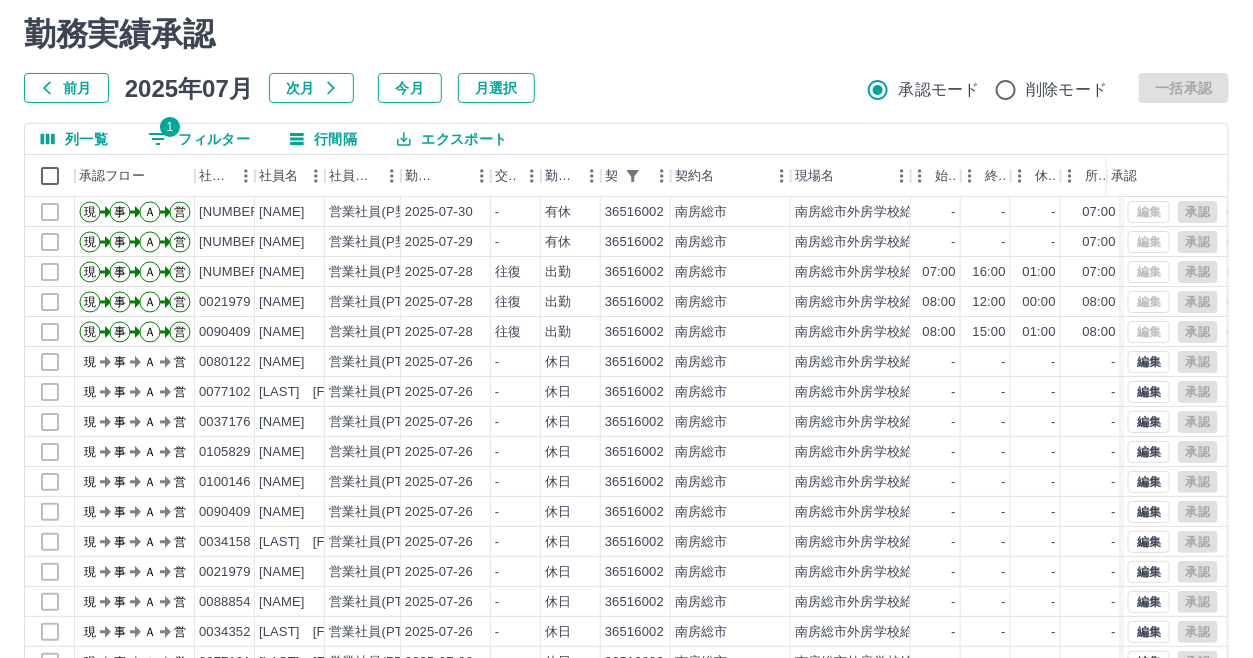 scroll, scrollTop: 187, scrollLeft: 0, axis: vertical 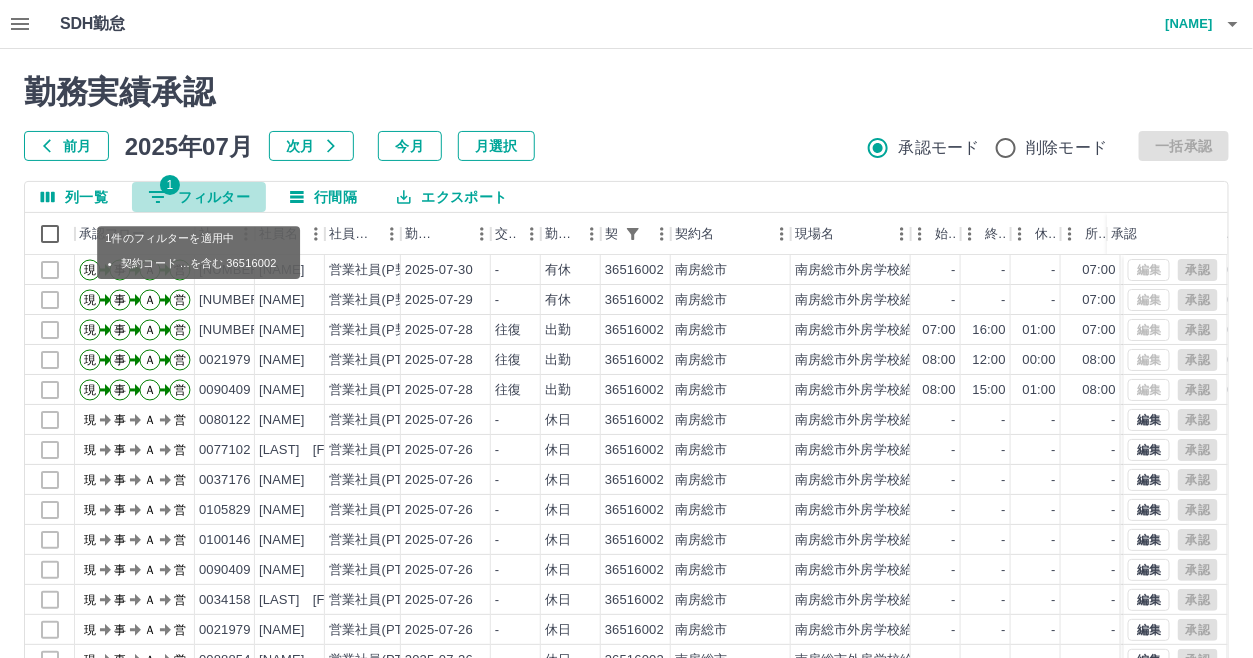 click on "1 フィルター" at bounding box center (199, 197) 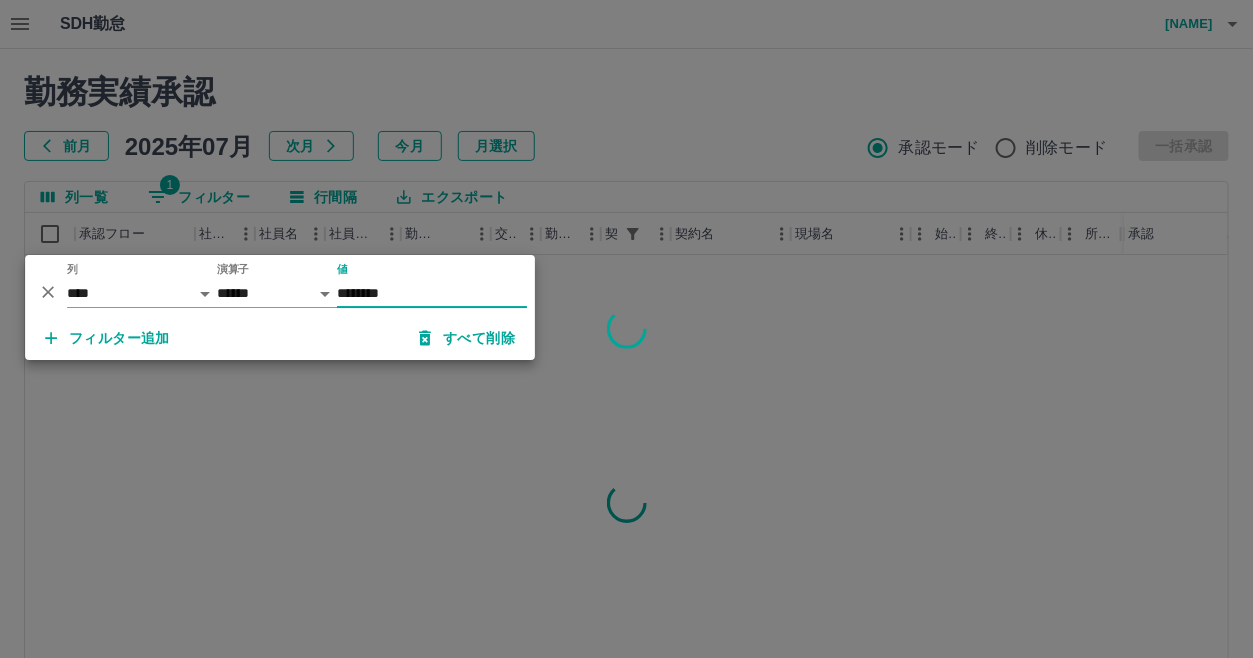 type on "********" 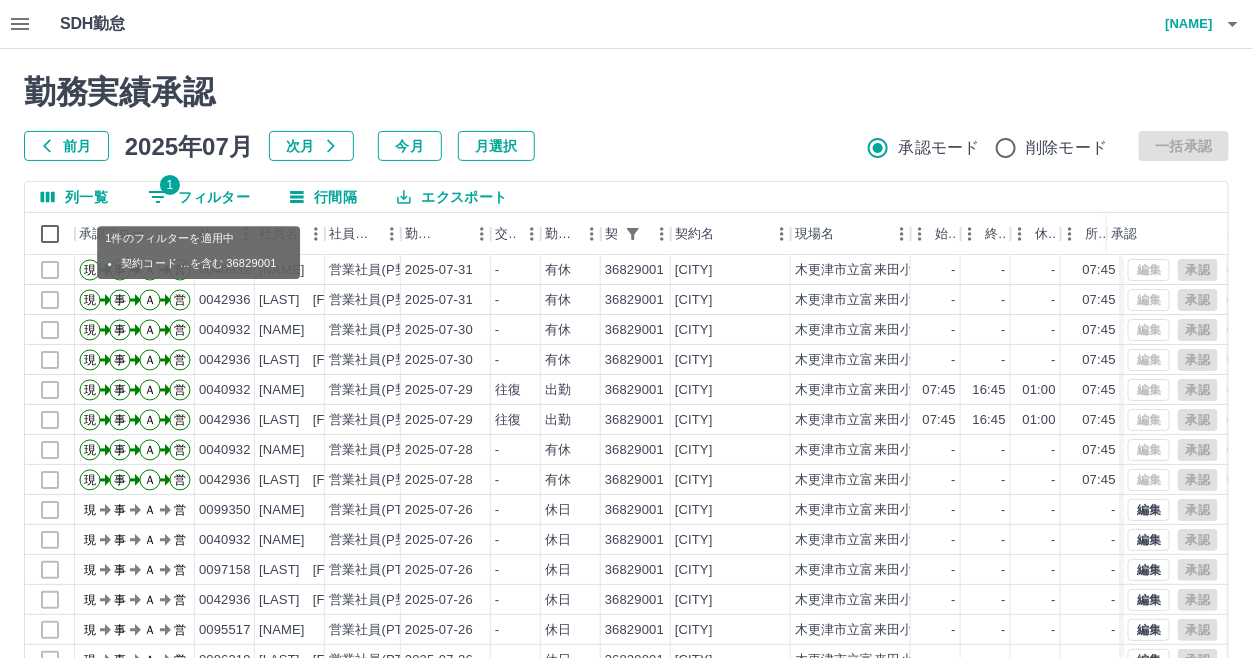 click on "1 フィルター" at bounding box center [199, 197] 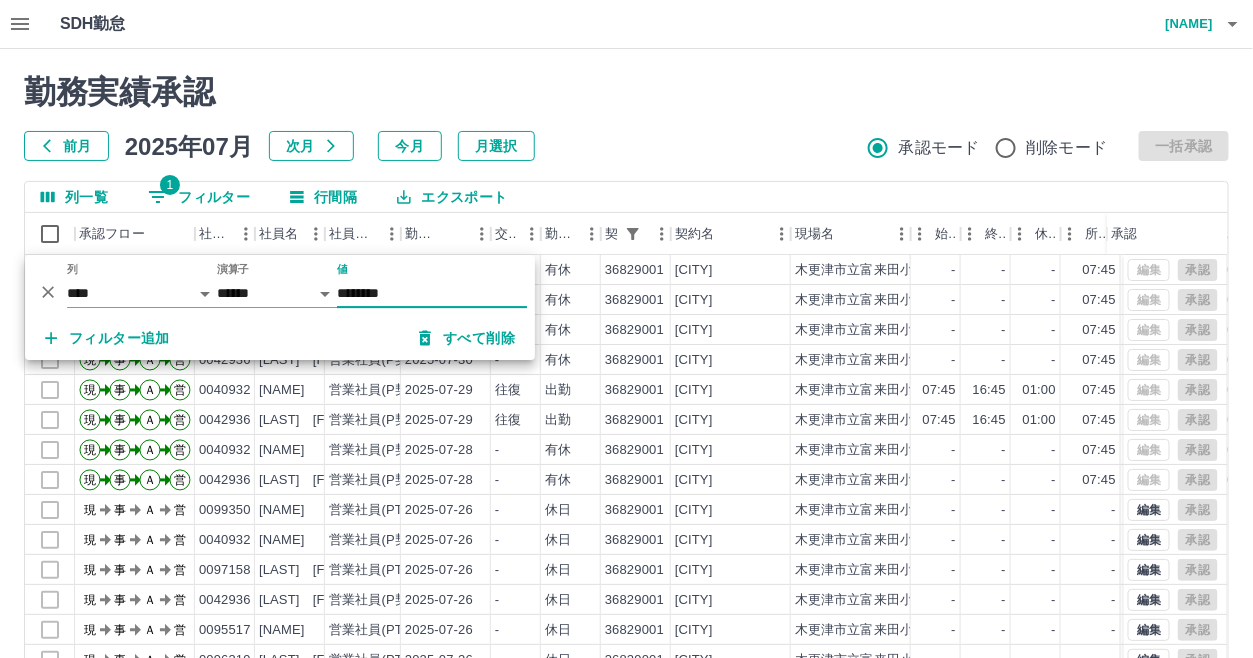 click on "********" at bounding box center (432, 293) 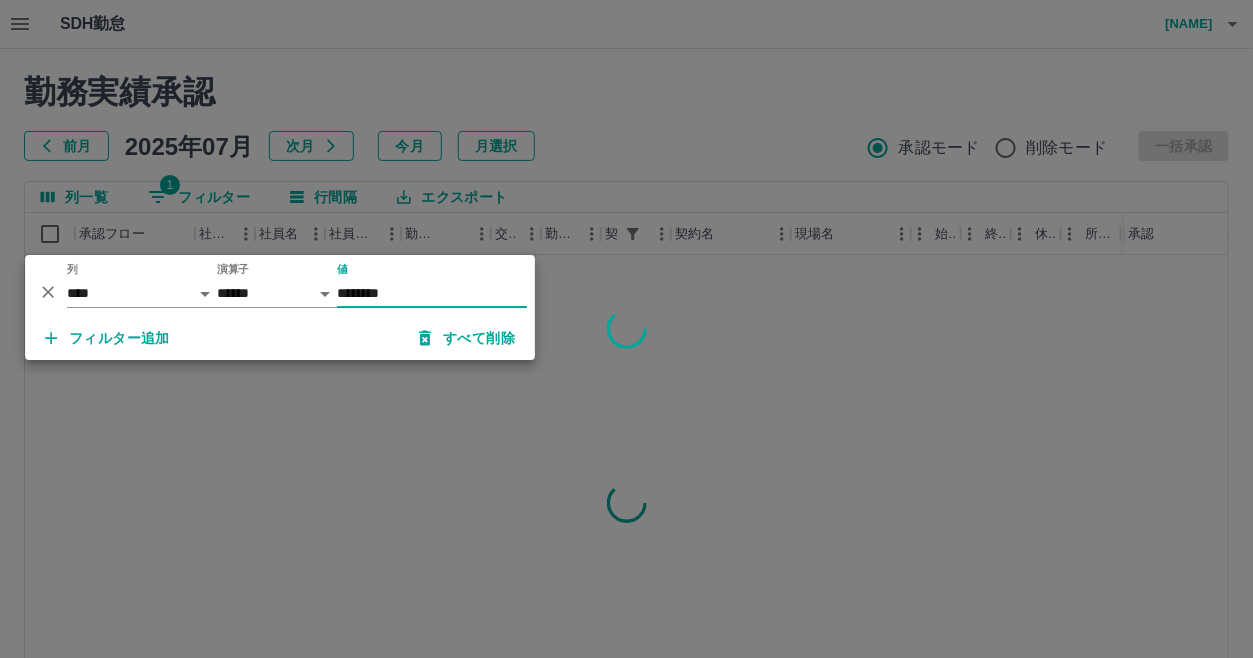 type on "********" 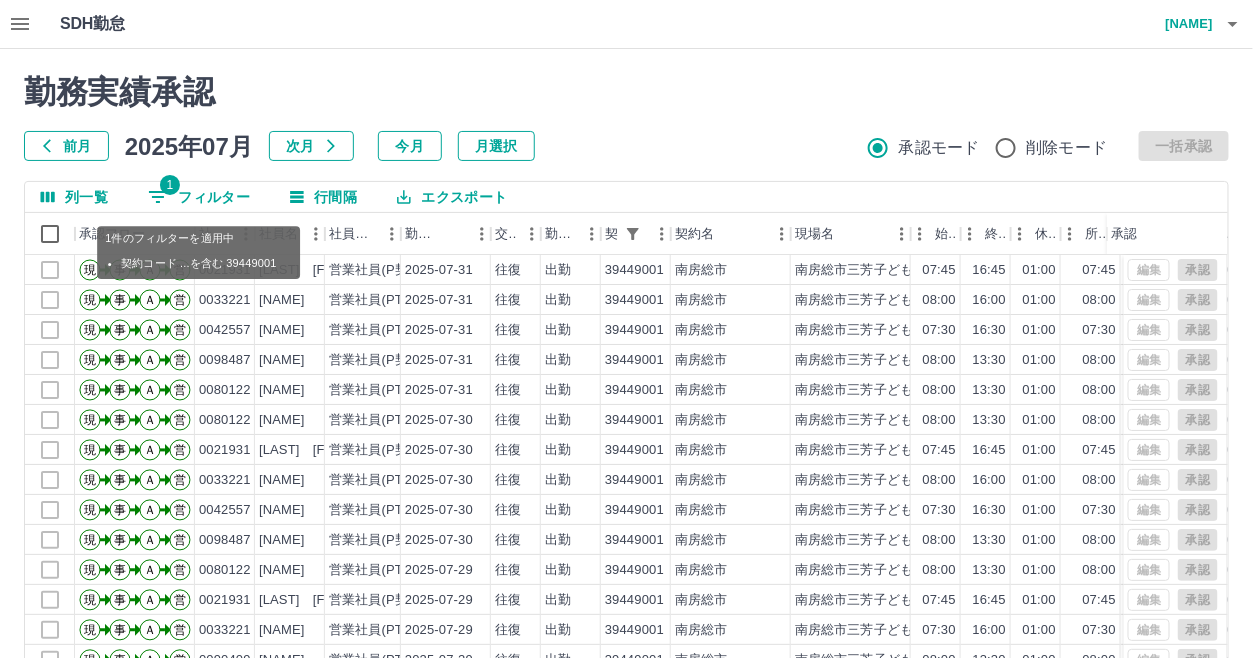 click on "1 フィルター" at bounding box center [199, 197] 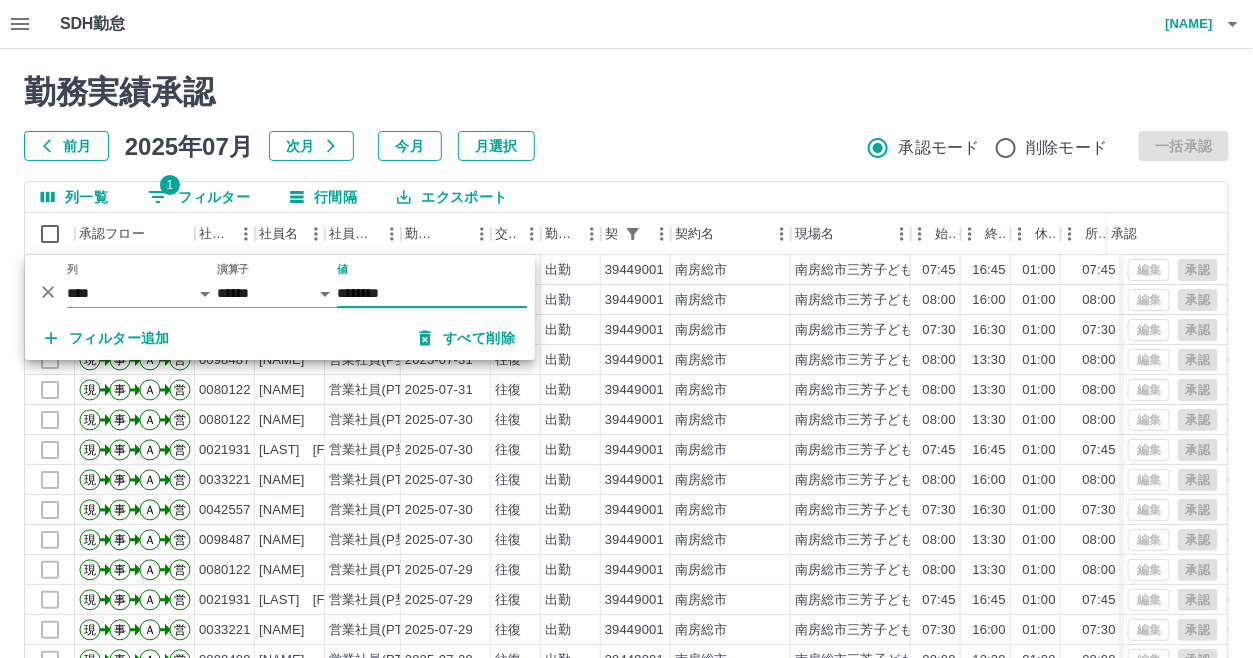click on "********" at bounding box center [432, 293] 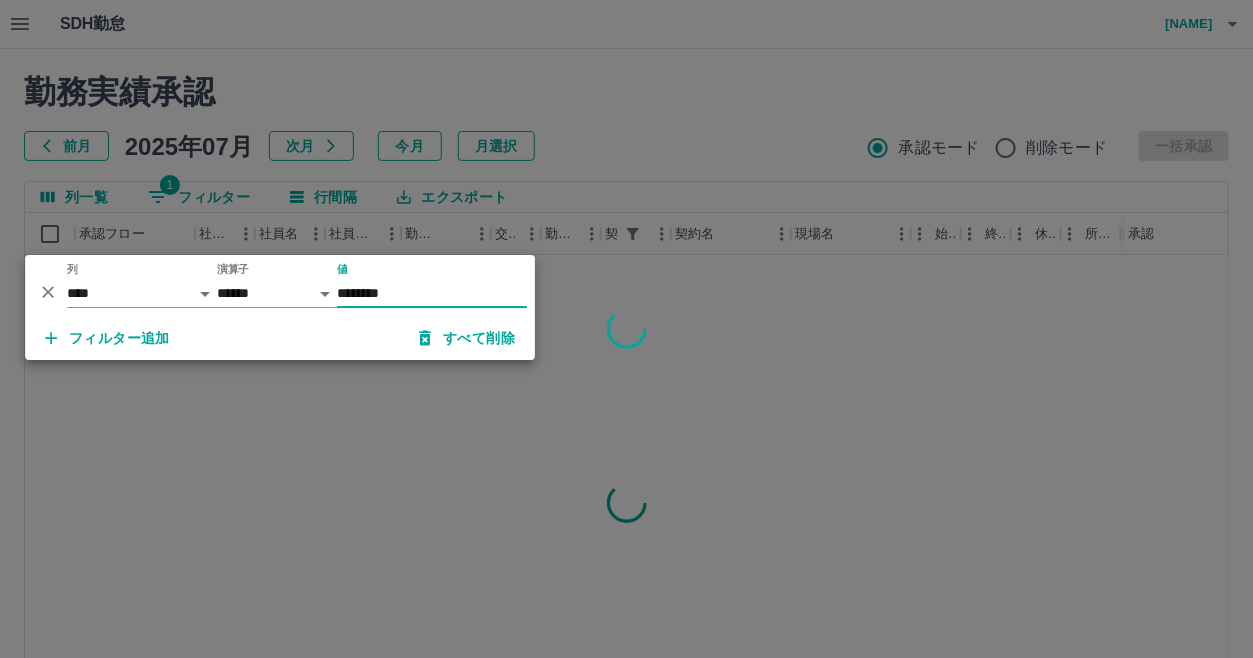 type on "********" 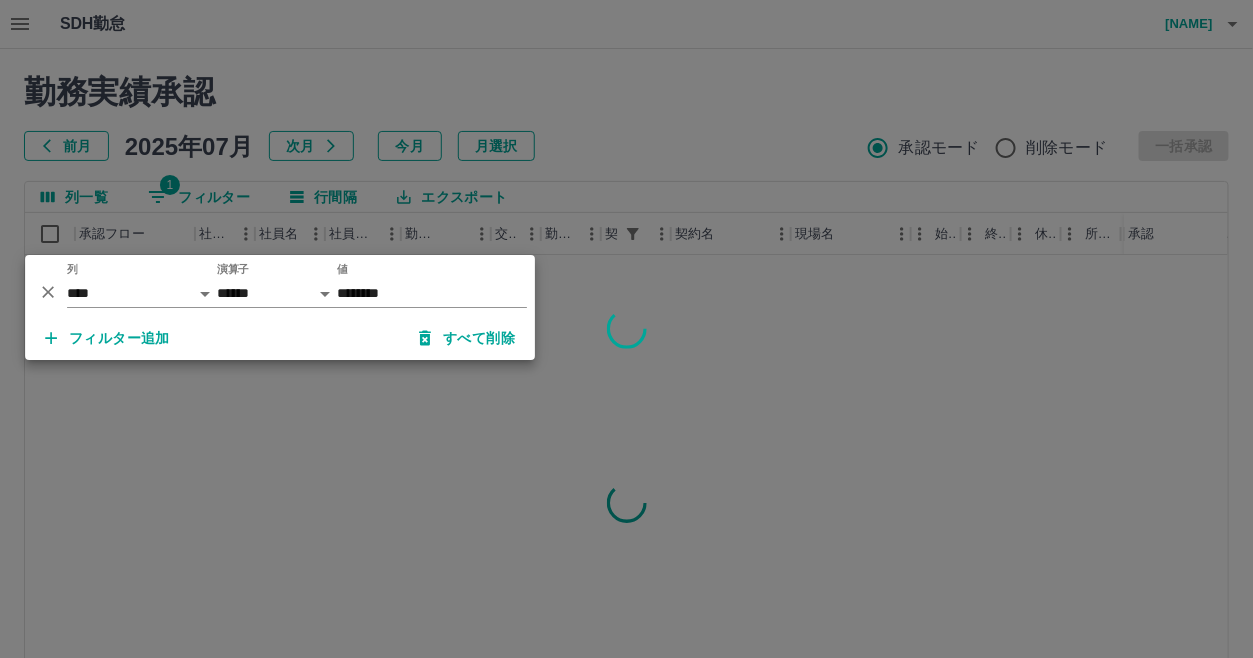 drag, startPoint x: 628, startPoint y: 171, endPoint x: 562, endPoint y: 223, distance: 84.0238 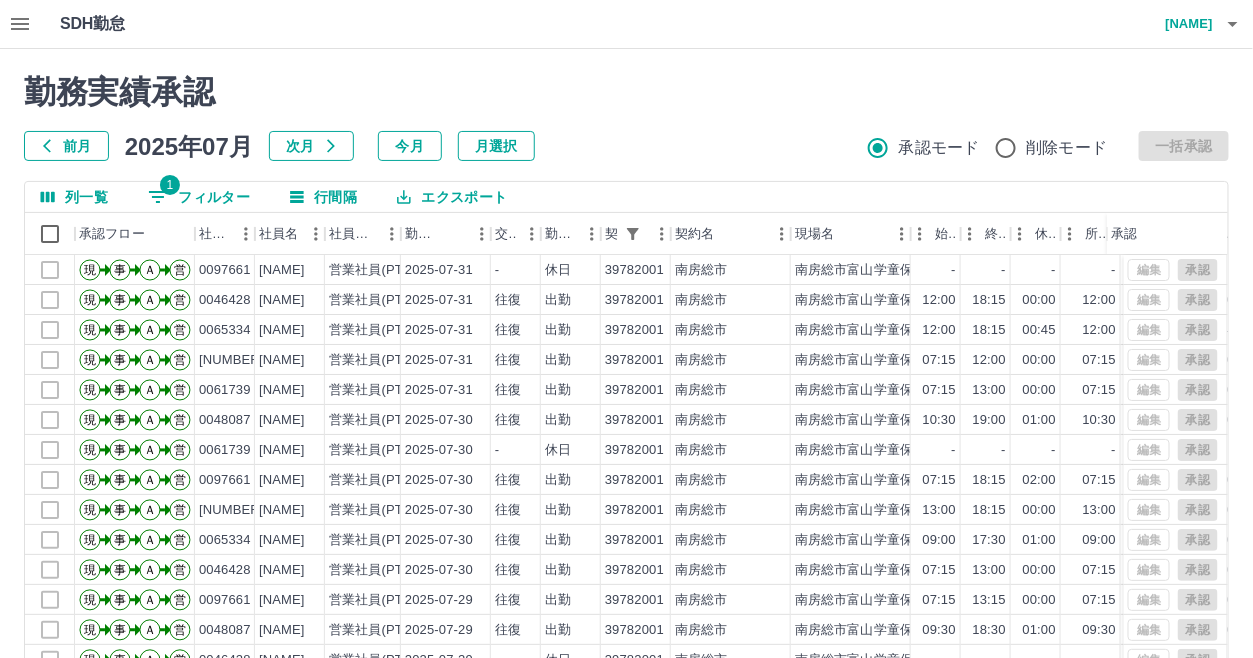 click on "1 フィルター" at bounding box center (199, 197) 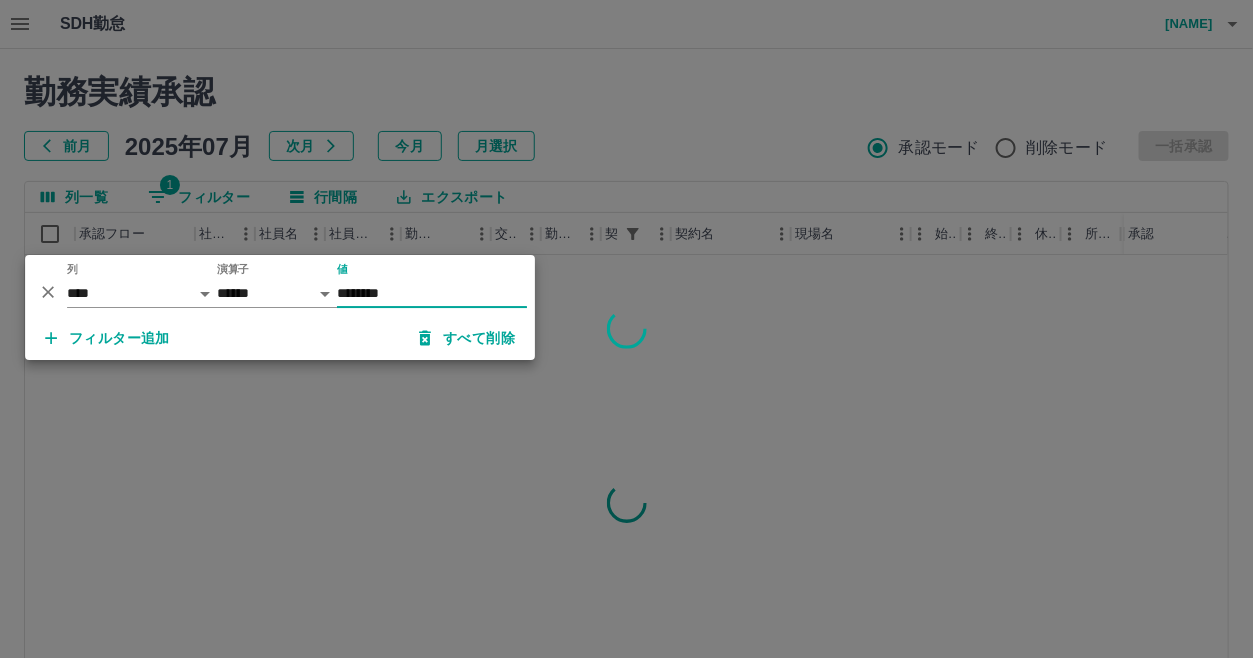 type on "********" 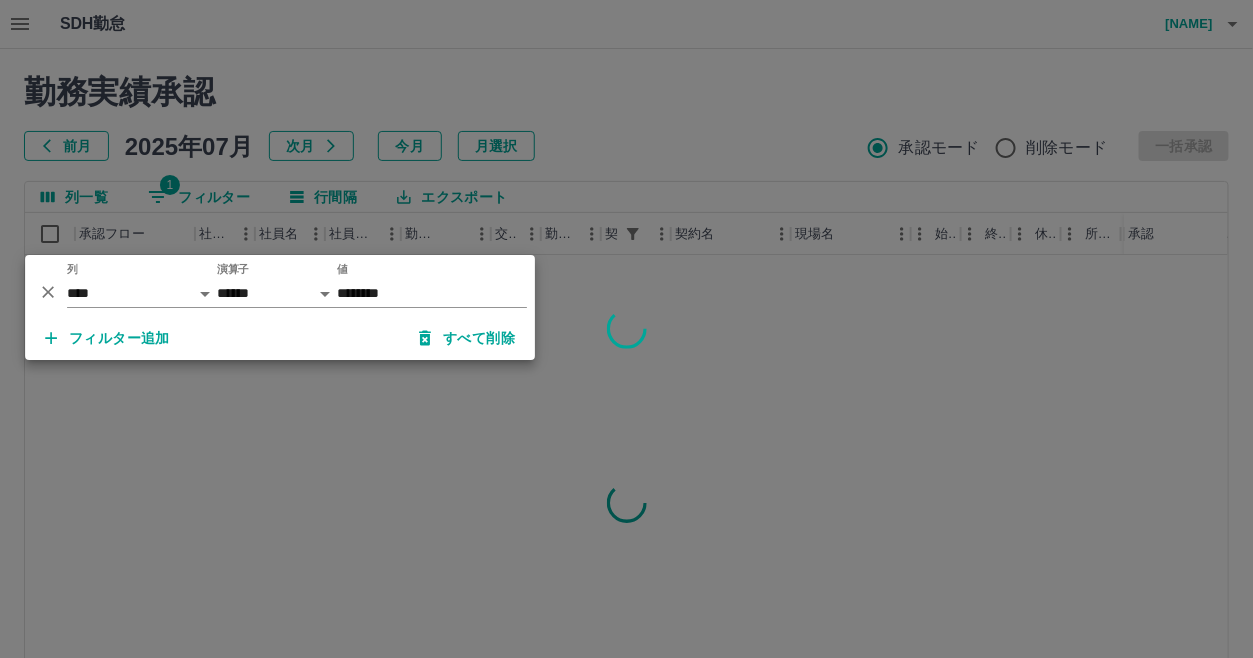 click at bounding box center [626, 329] 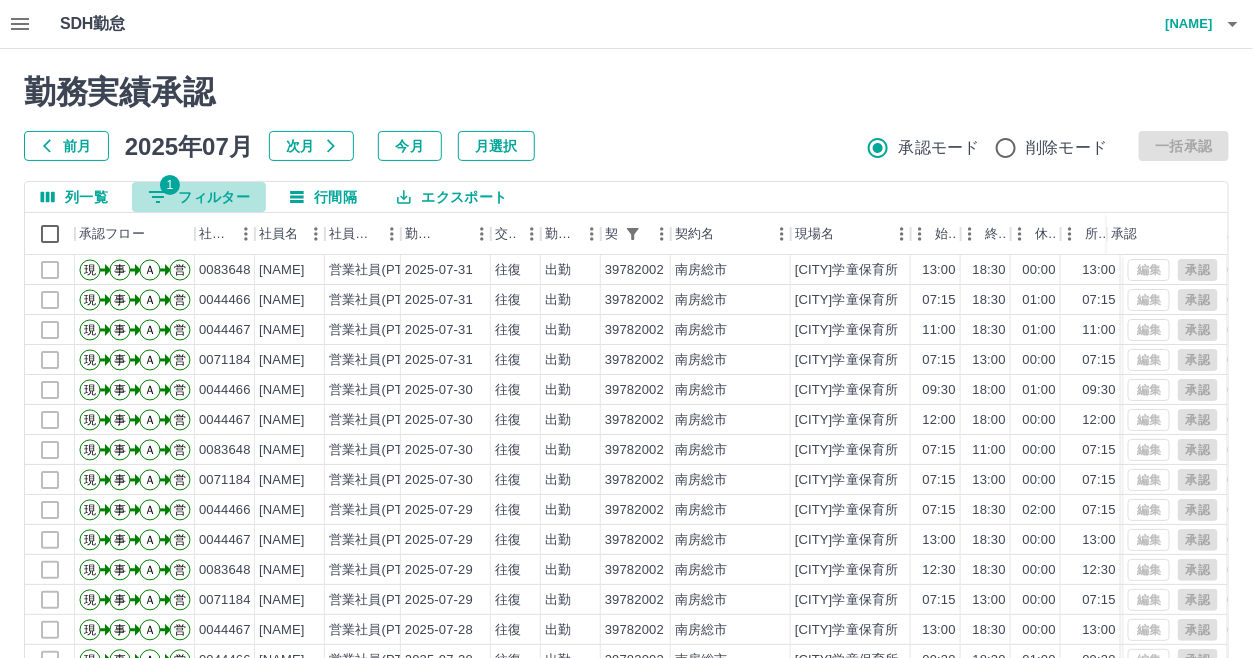 click on "1 フィルター" at bounding box center [199, 197] 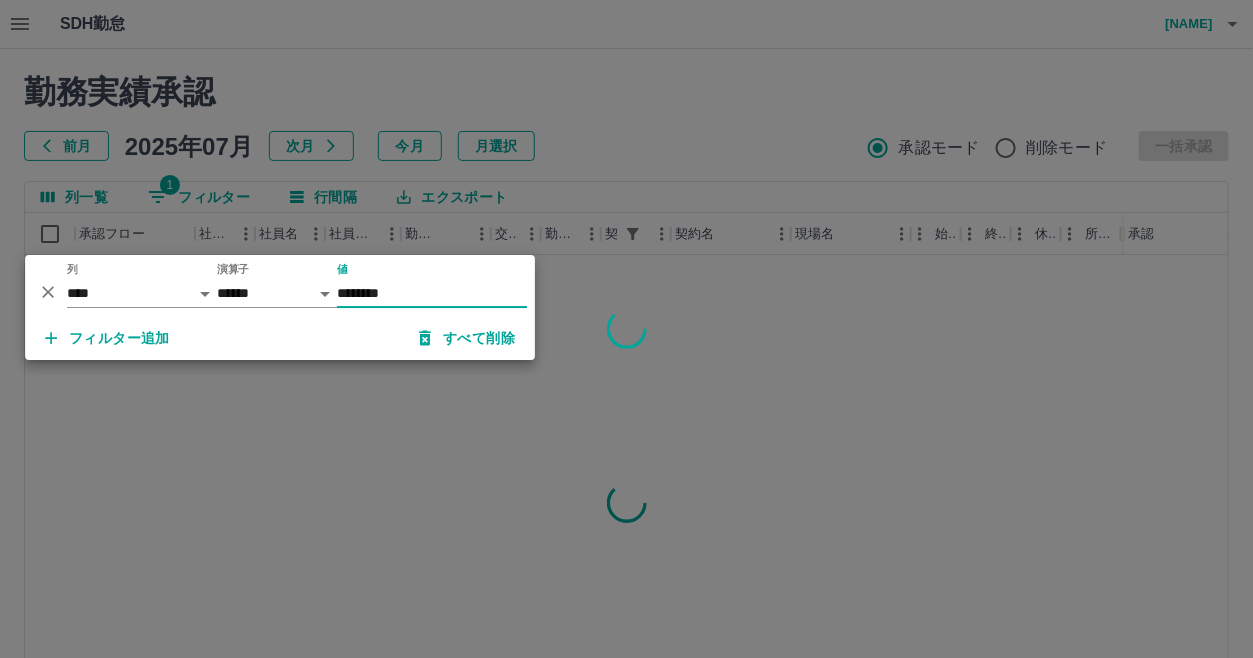 type on "********" 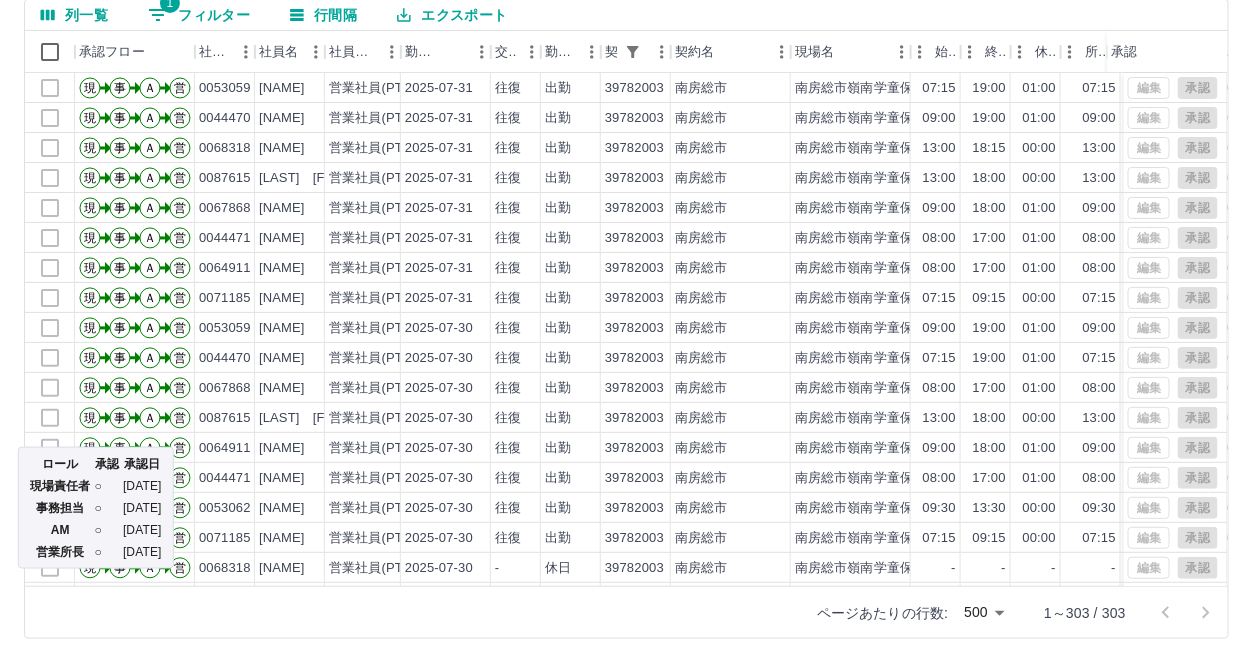 scroll, scrollTop: 0, scrollLeft: 0, axis: both 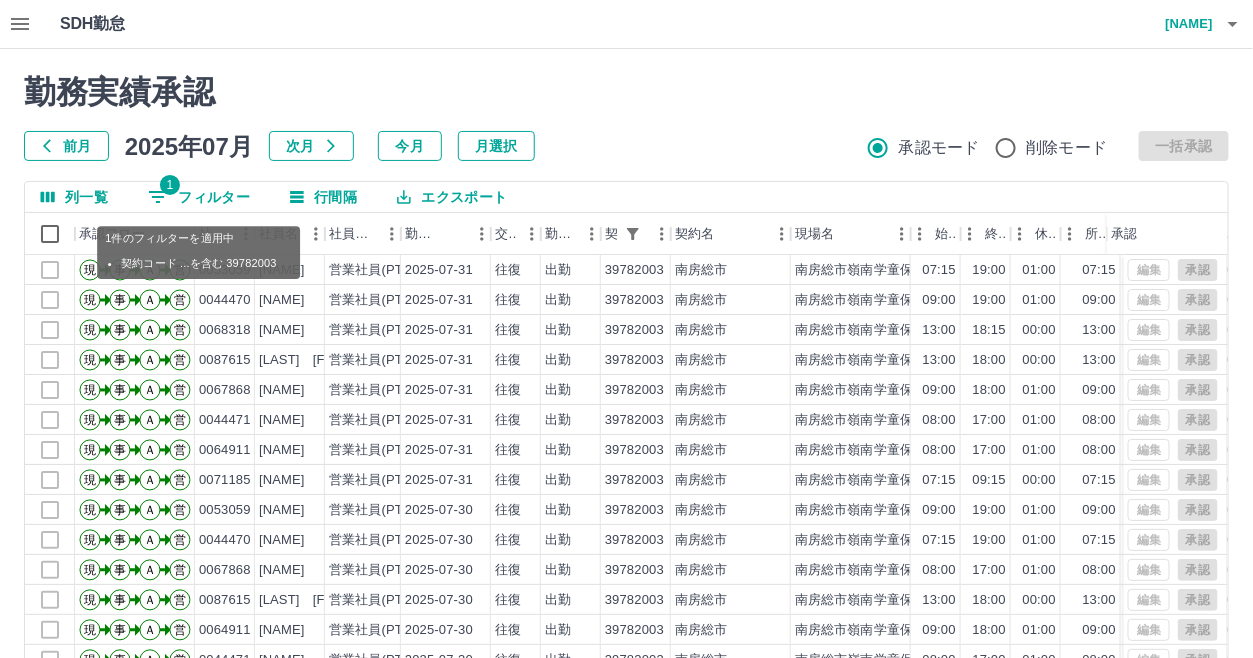click on "1 フィルター" at bounding box center (199, 197) 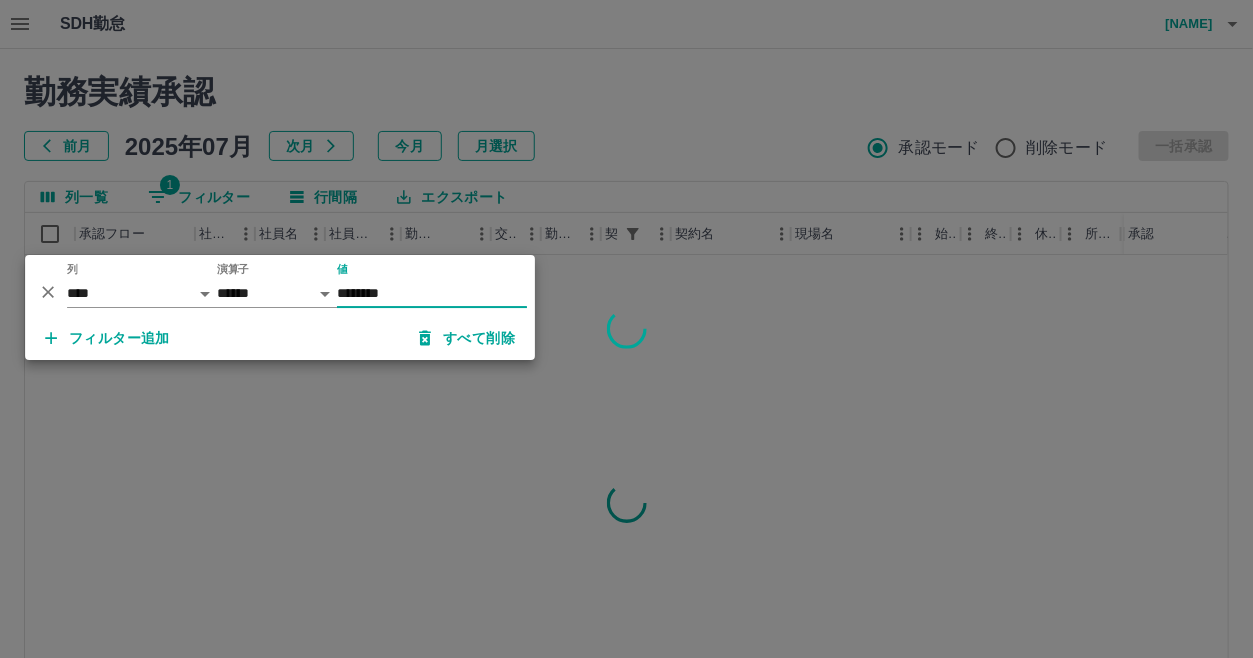 type on "********" 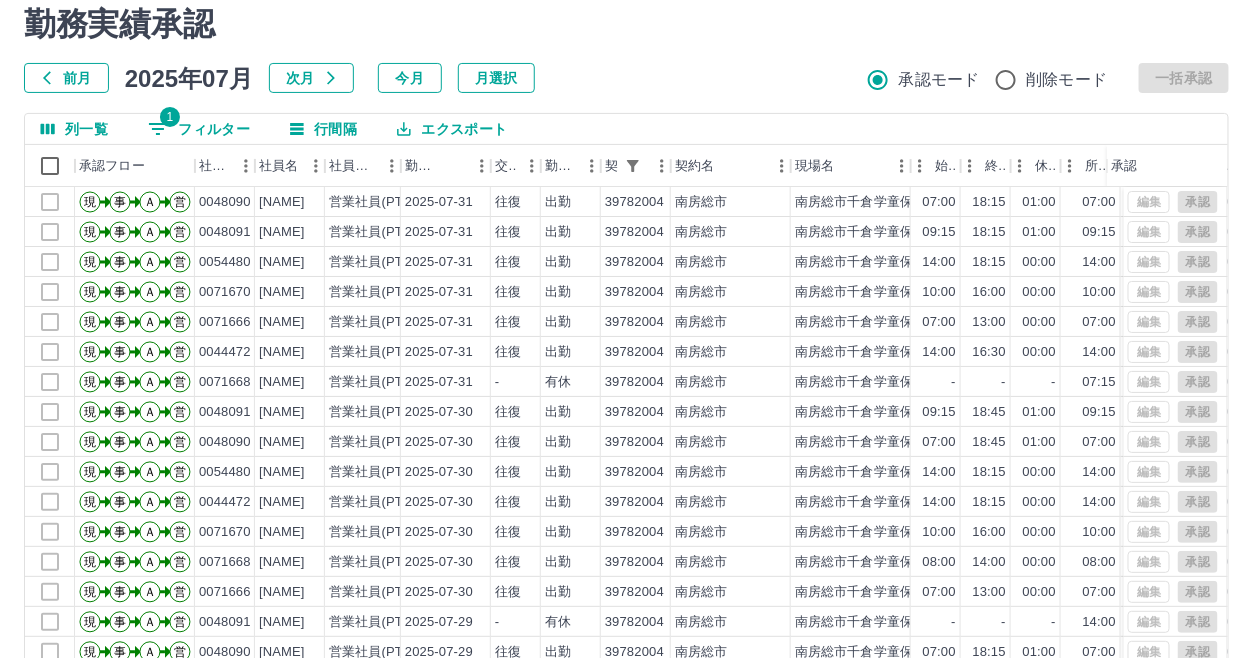 scroll, scrollTop: 99, scrollLeft: 0, axis: vertical 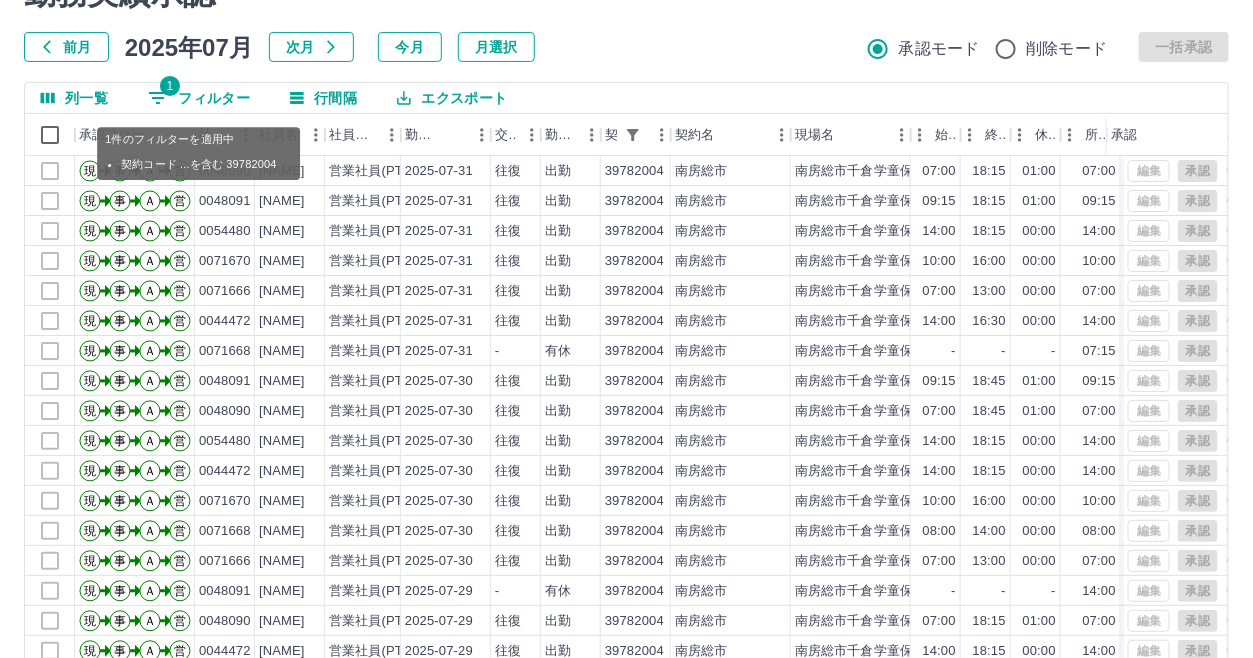 click on "1 フィルター" at bounding box center (199, 98) 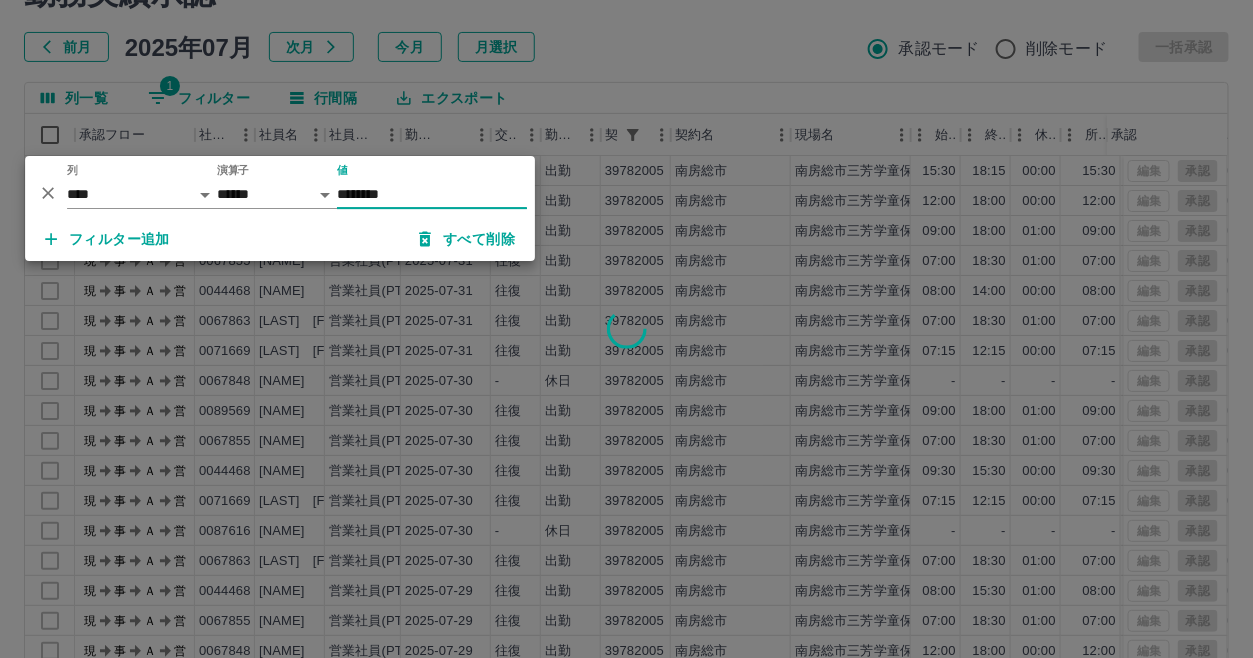 type on "********" 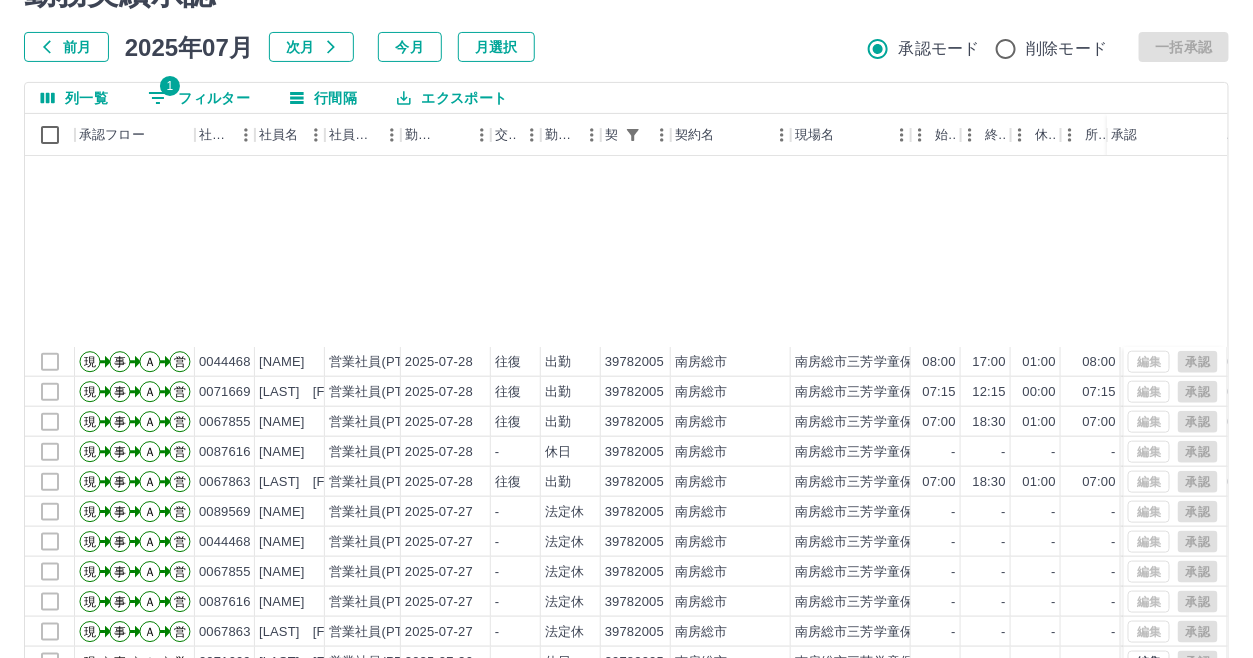 scroll, scrollTop: 800, scrollLeft: 0, axis: vertical 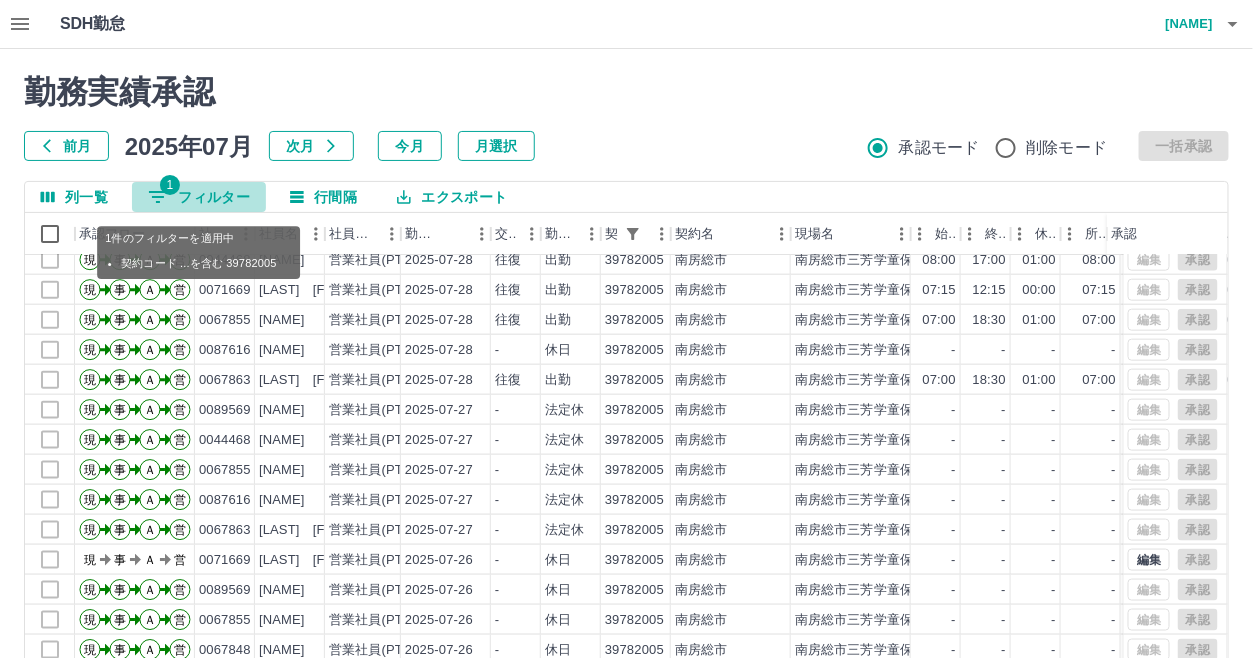 click on "1 フィルター" at bounding box center [199, 197] 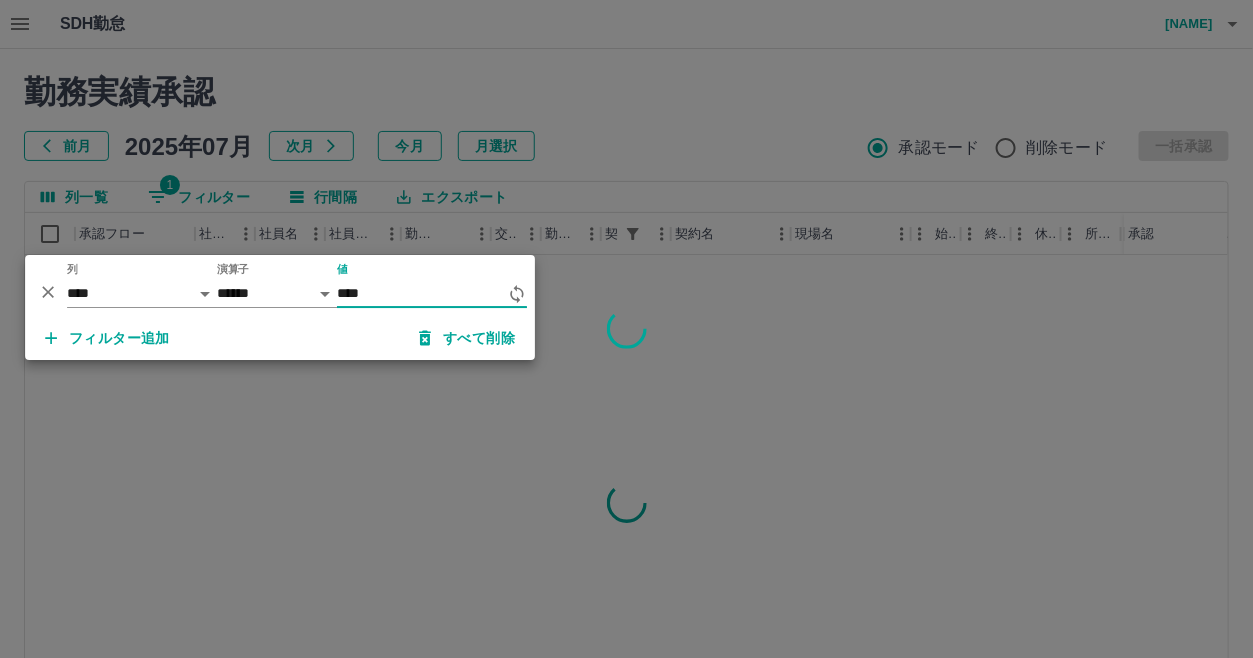 scroll, scrollTop: 0, scrollLeft: 0, axis: both 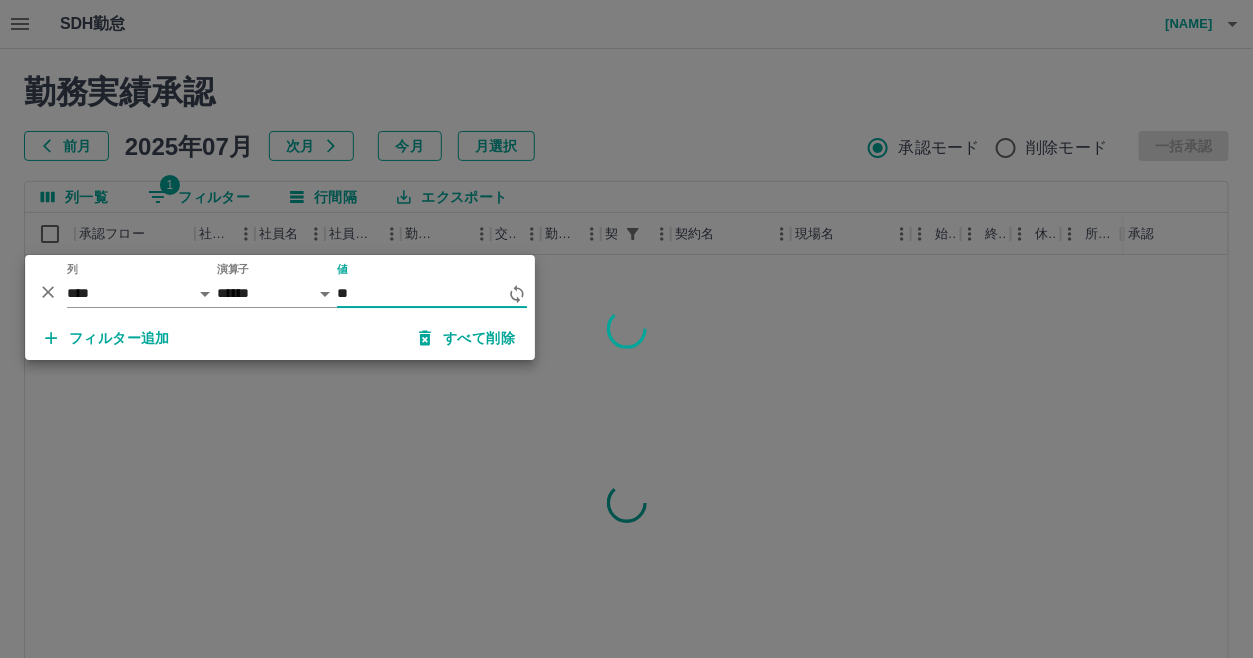type on "*" 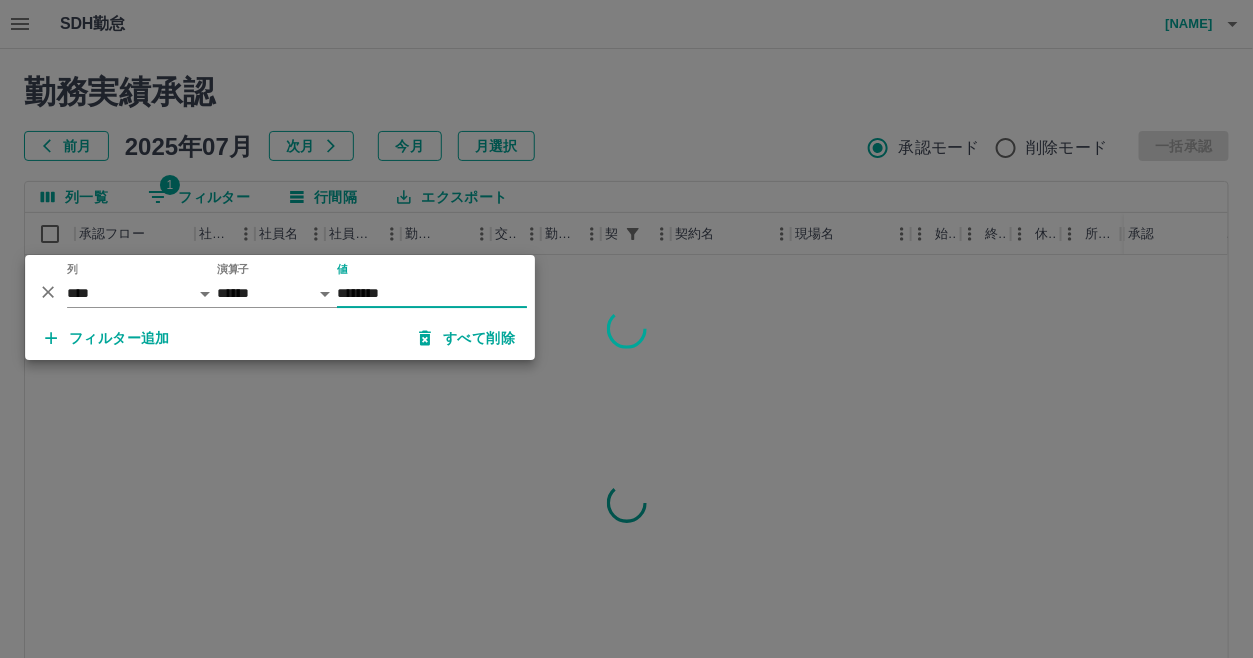 type on "********" 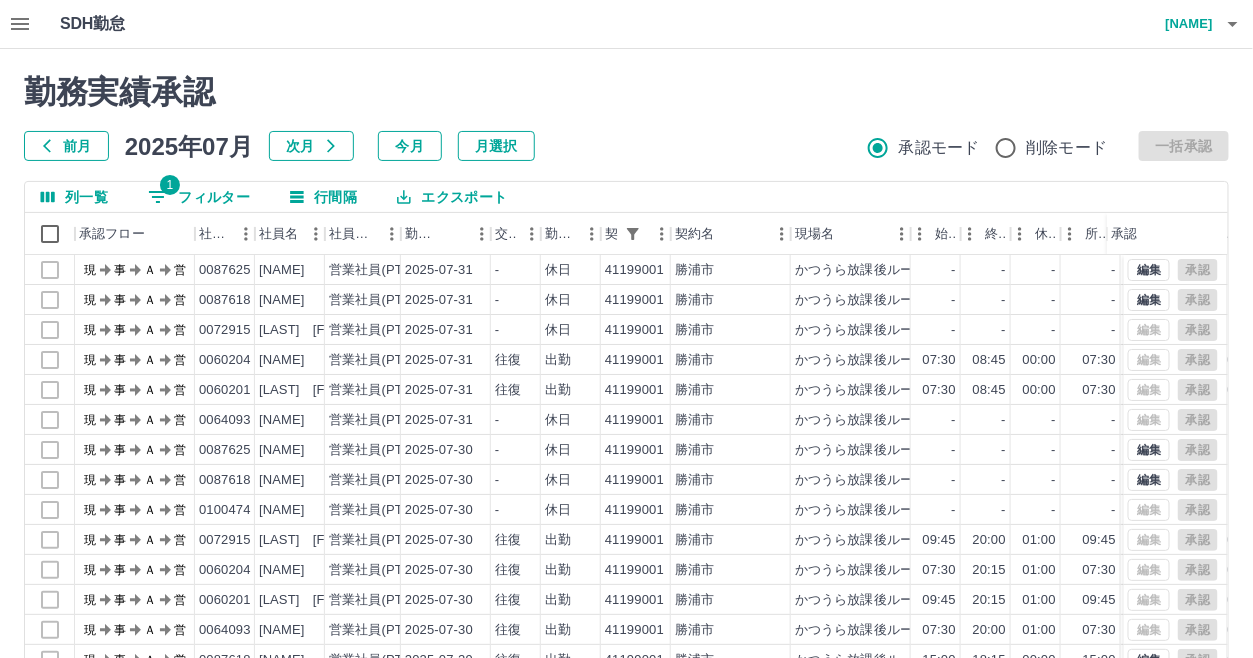 click on "前月 2025年07月 次月 今月 月選択 承認モード 削除モード 一括承認" at bounding box center (626, 146) 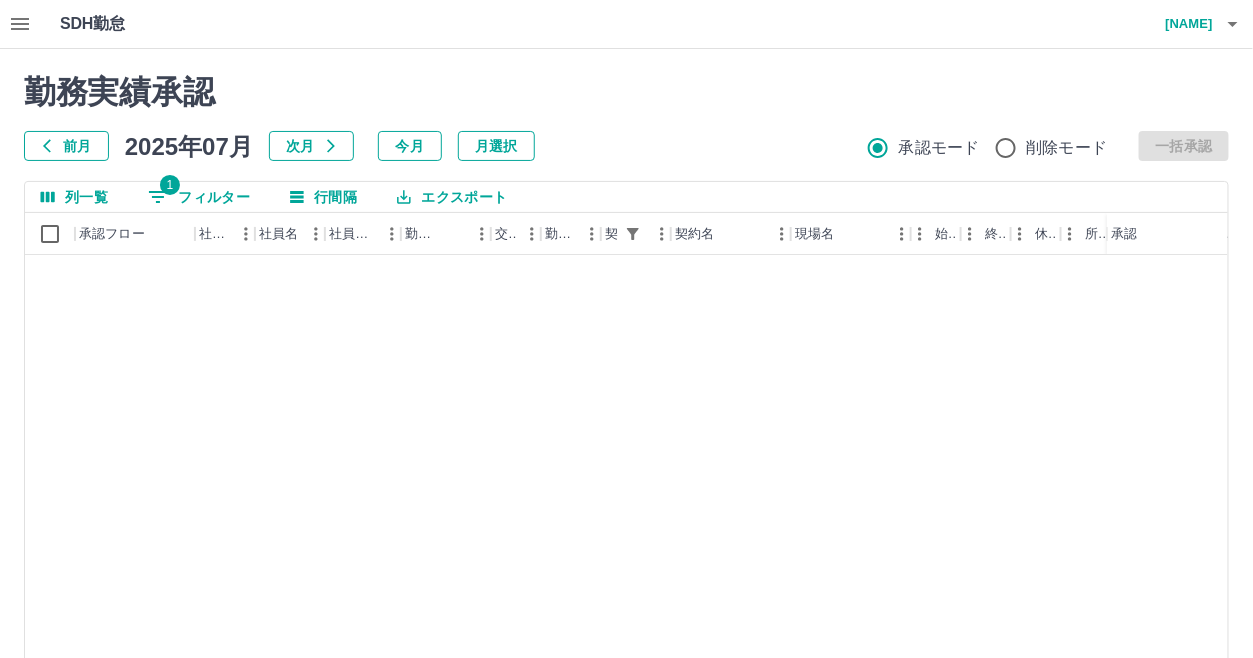 scroll, scrollTop: 700, scrollLeft: 0, axis: vertical 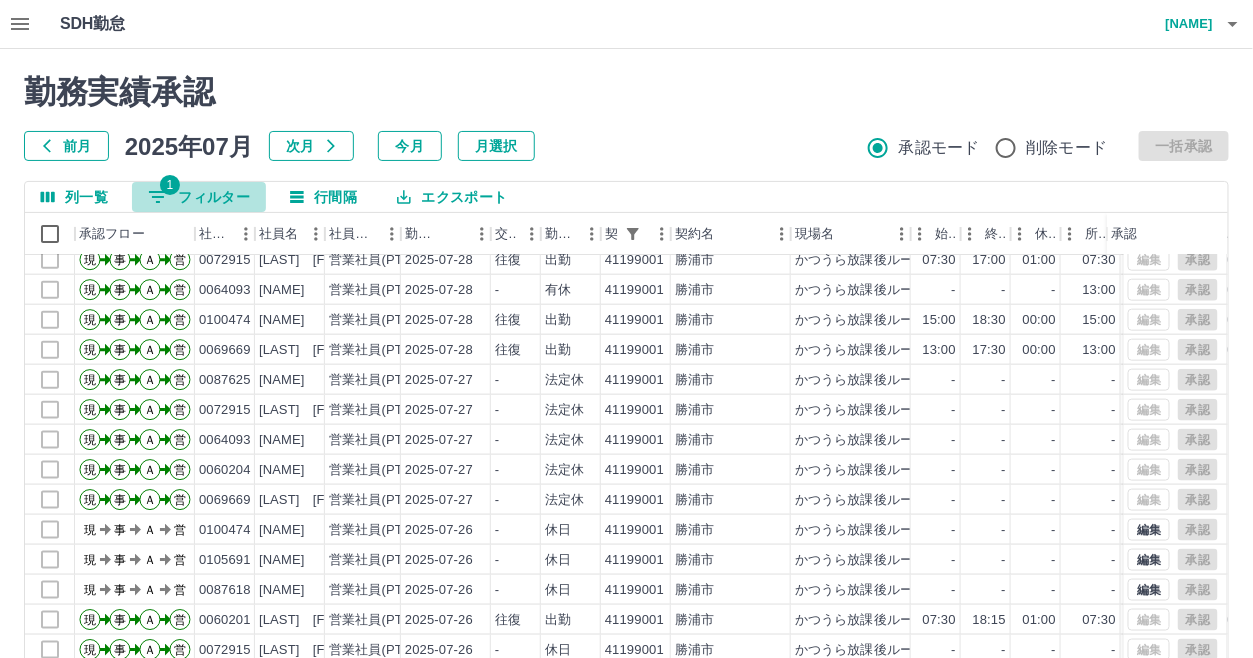 click on "1 フィルター" at bounding box center [199, 197] 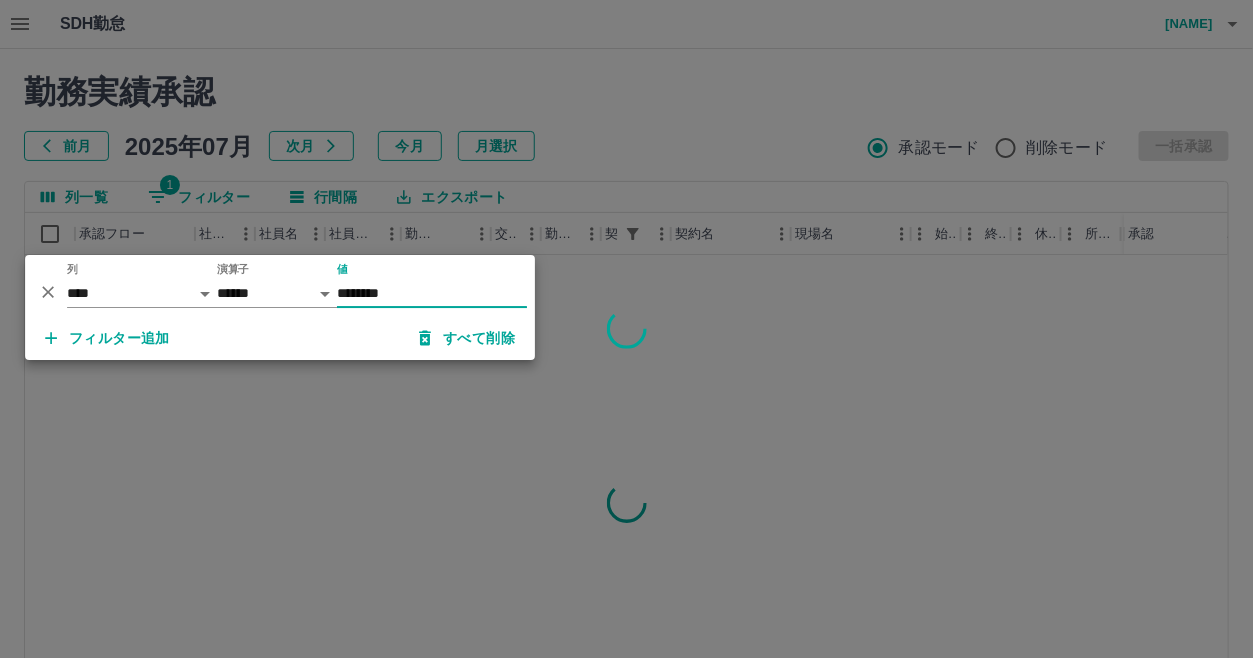 scroll, scrollTop: 0, scrollLeft: 0, axis: both 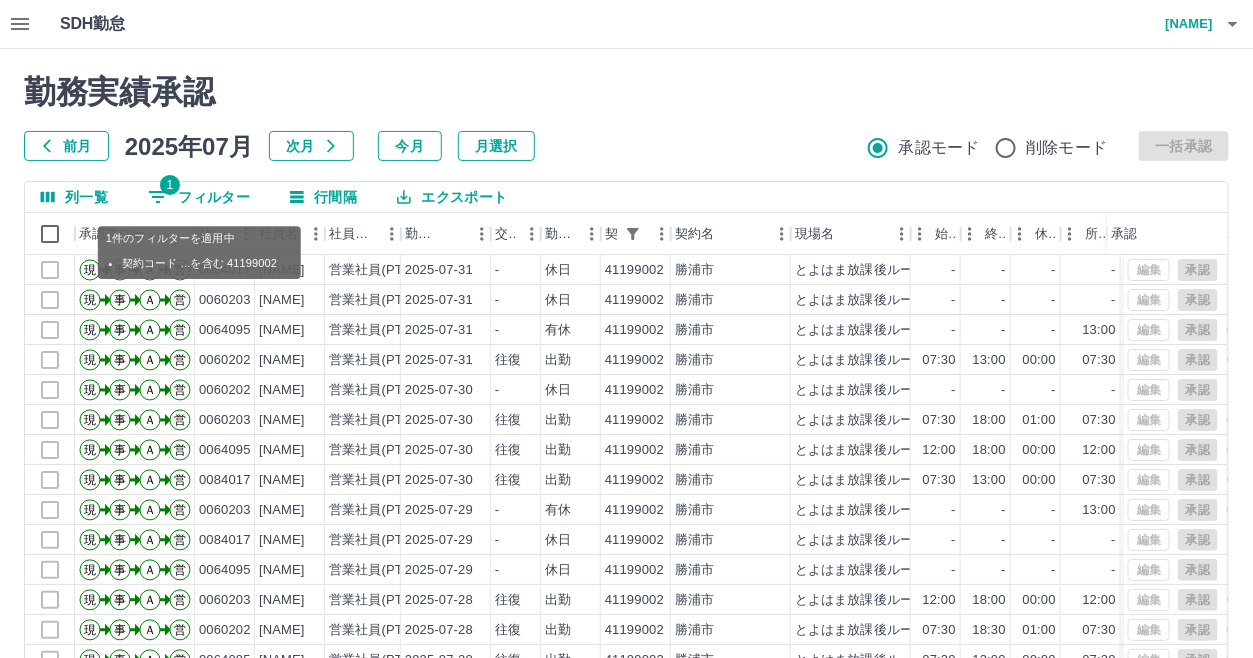 drag, startPoint x: 203, startPoint y: 198, endPoint x: 211, endPoint y: 191, distance: 10.630146 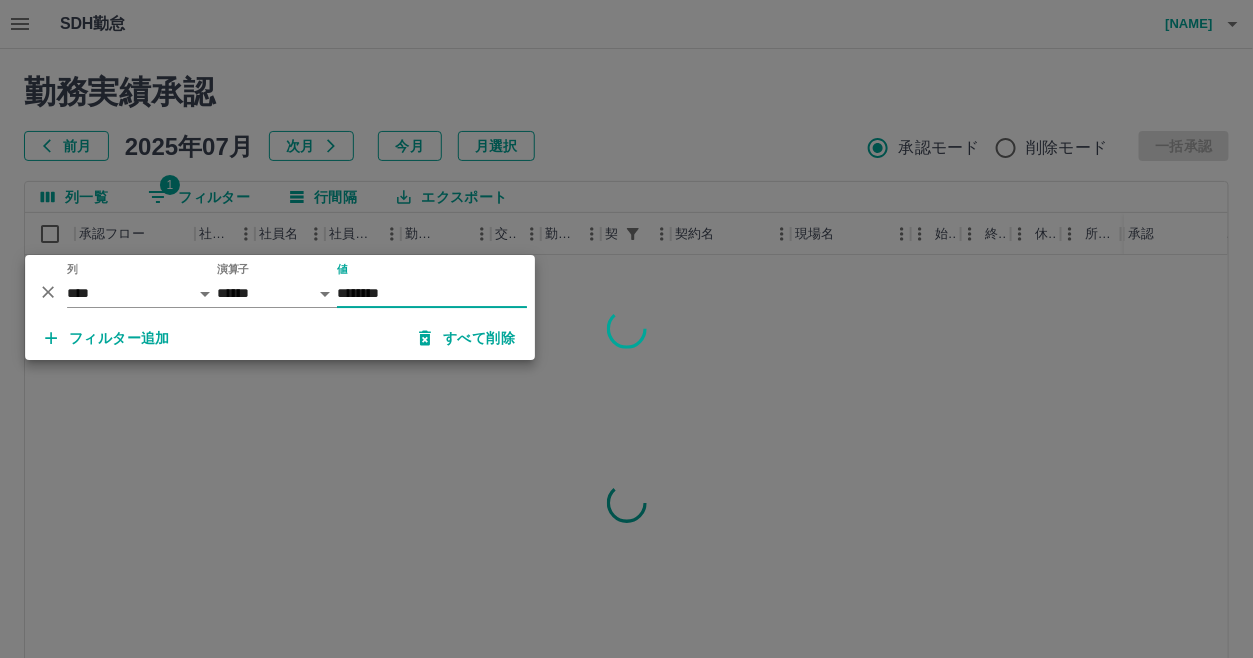 type on "********" 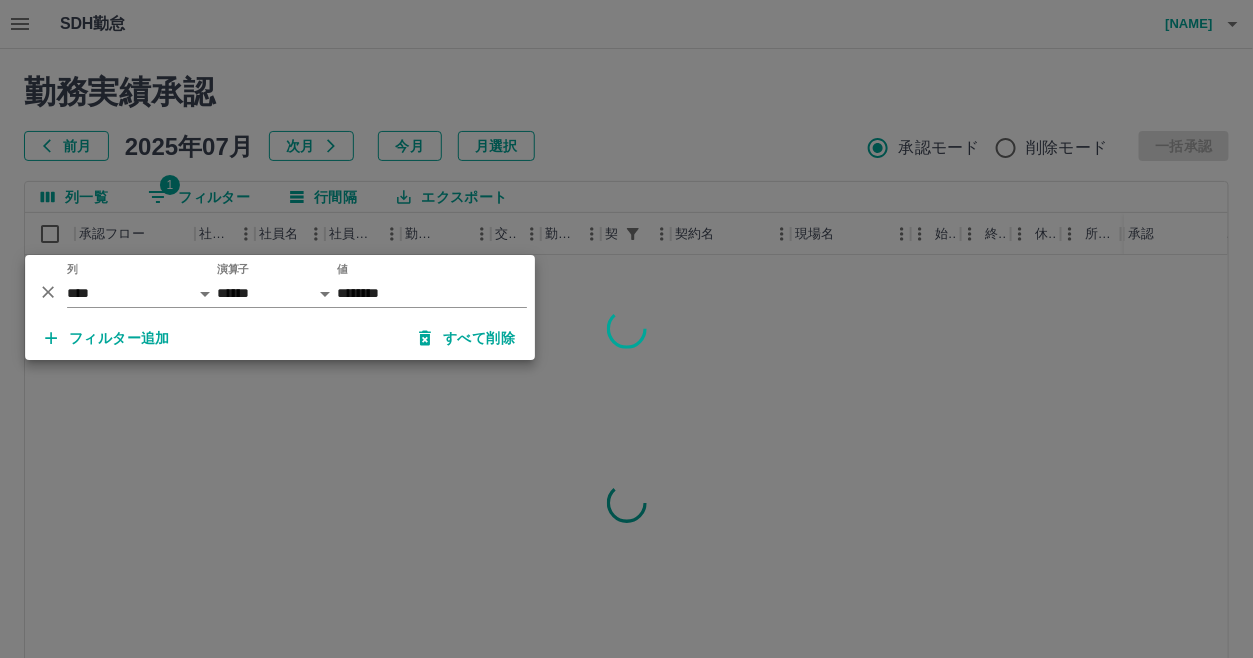 click at bounding box center (626, 329) 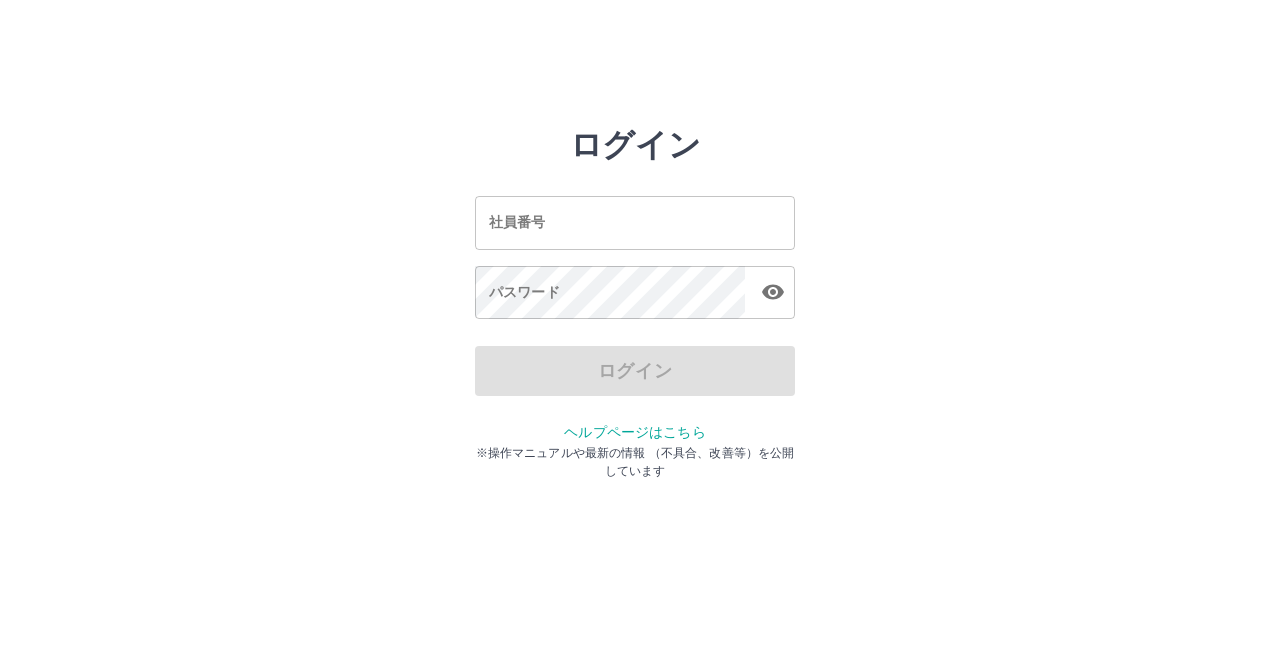 scroll, scrollTop: 0, scrollLeft: 0, axis: both 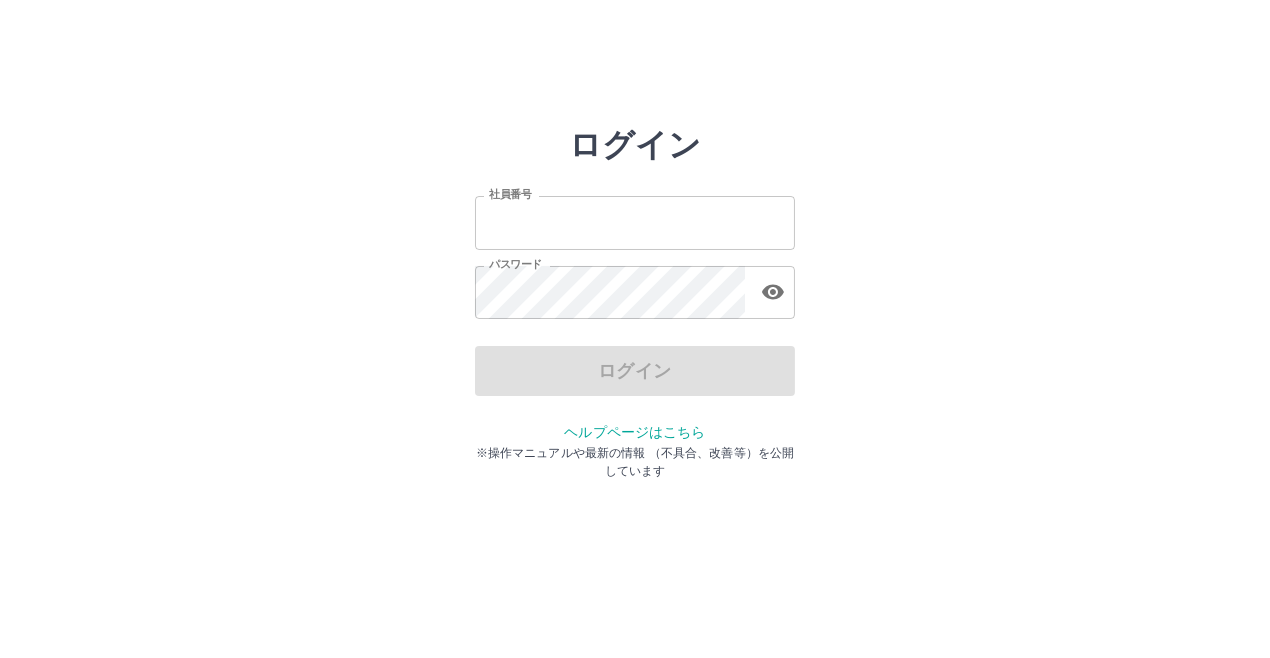 type on "*******" 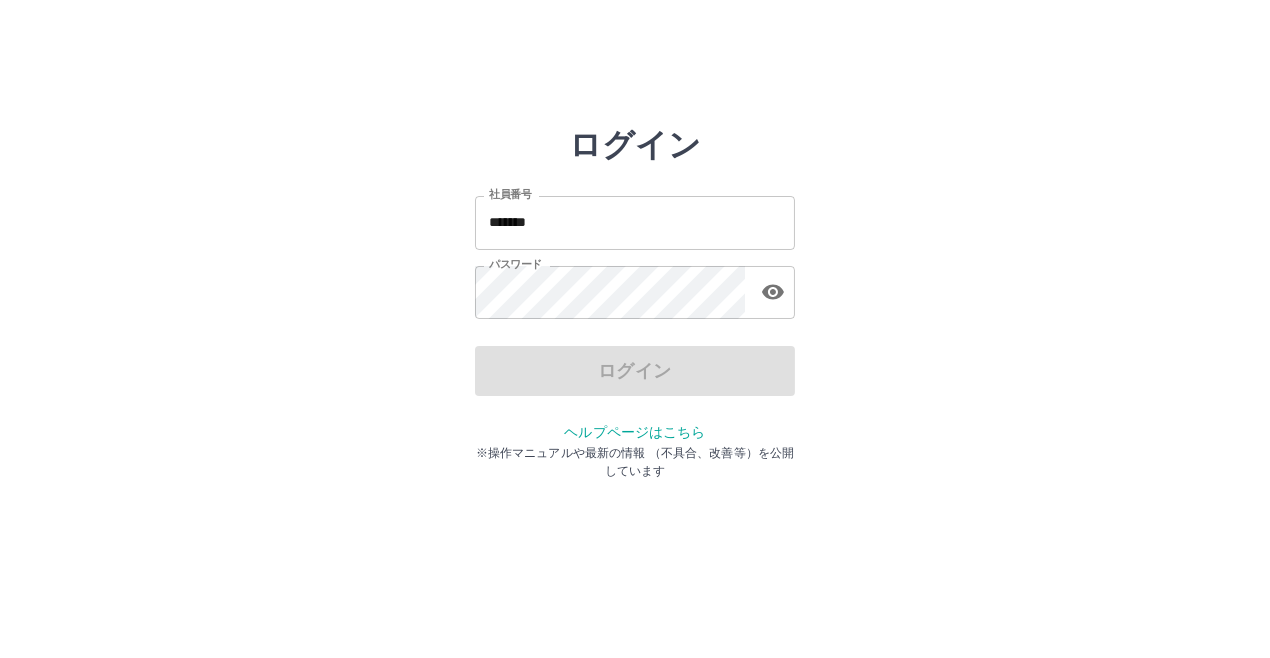 click on "ログイン" at bounding box center (635, 371) 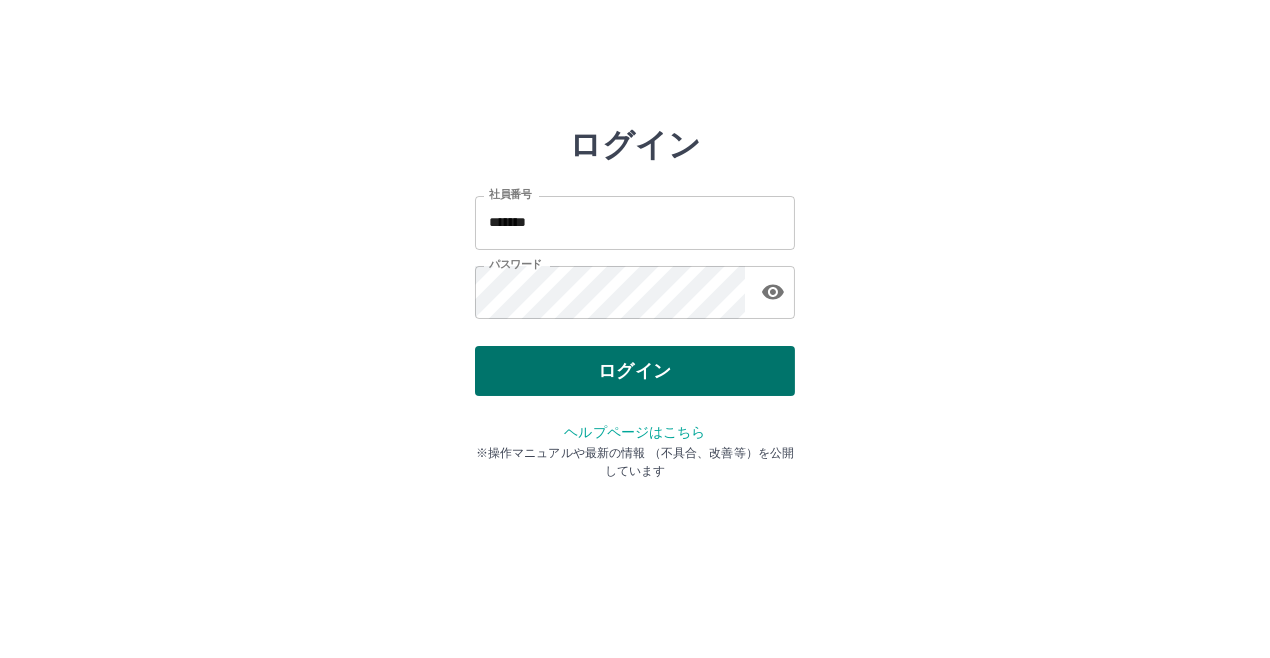 click on "ログイン" at bounding box center (635, 371) 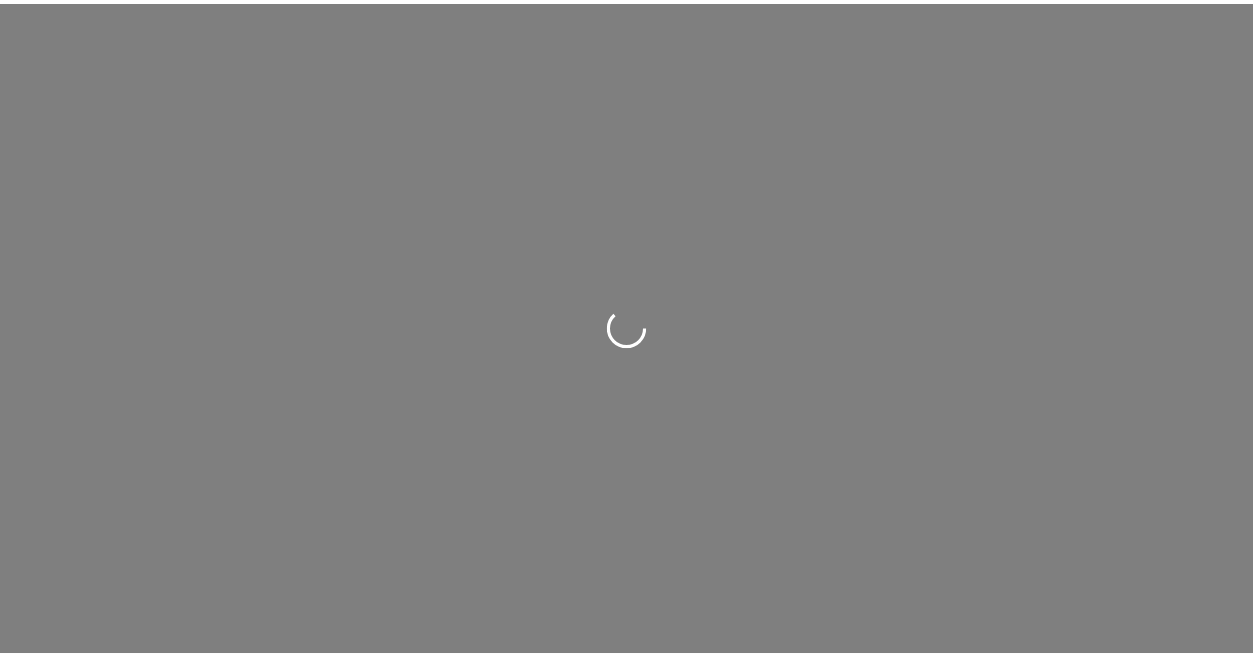 scroll, scrollTop: 0, scrollLeft: 0, axis: both 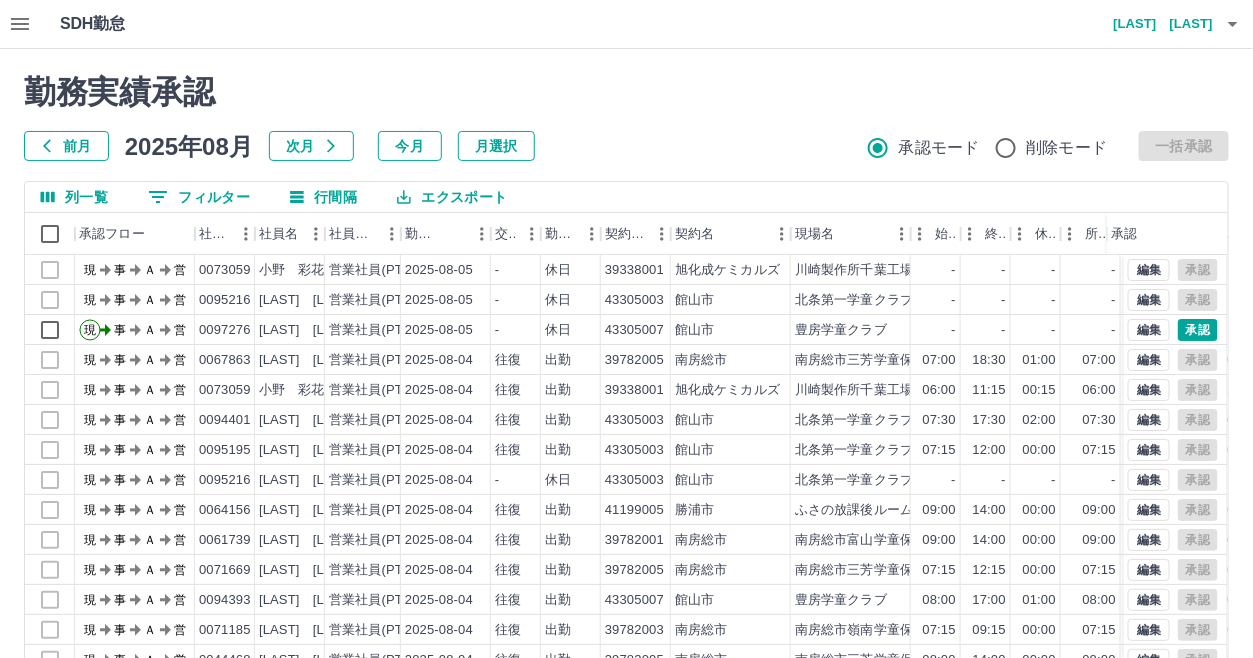click on "前月" at bounding box center [66, 146] 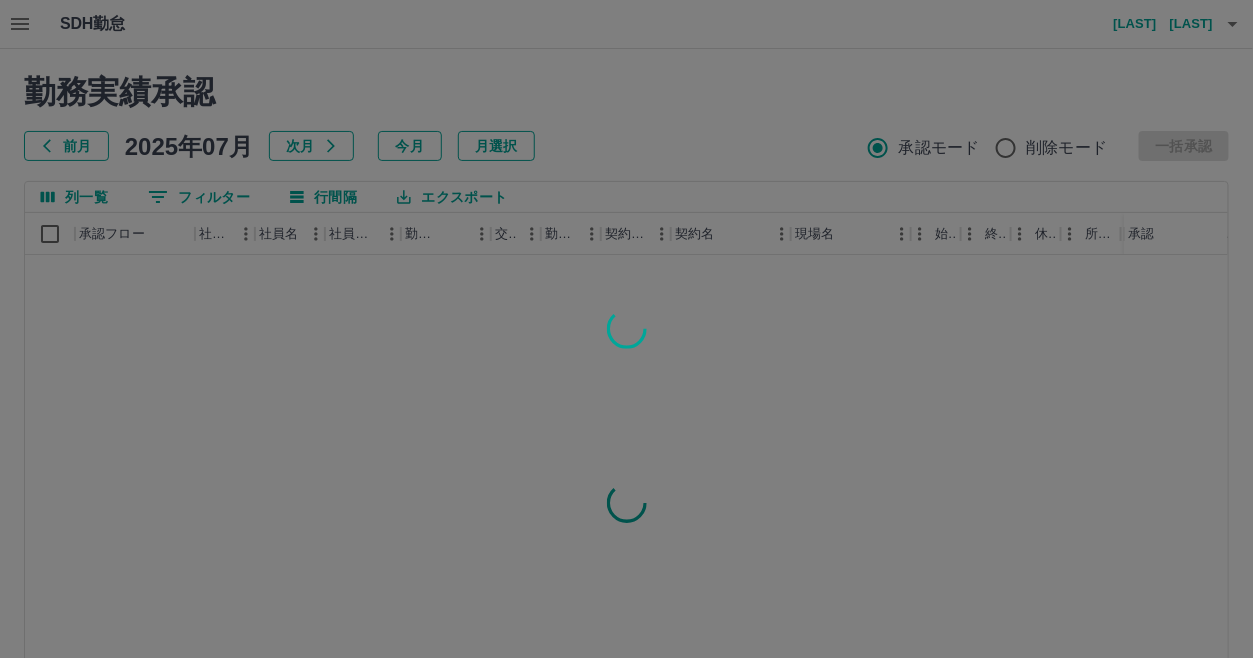 click at bounding box center [626, 329] 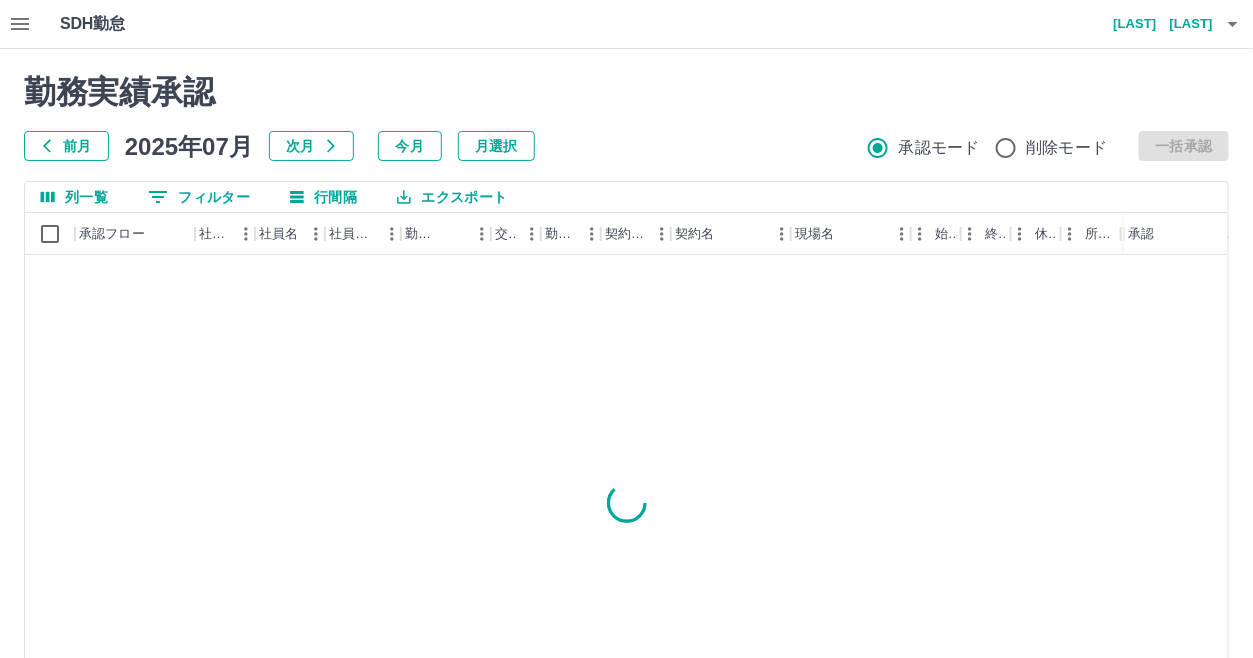 click 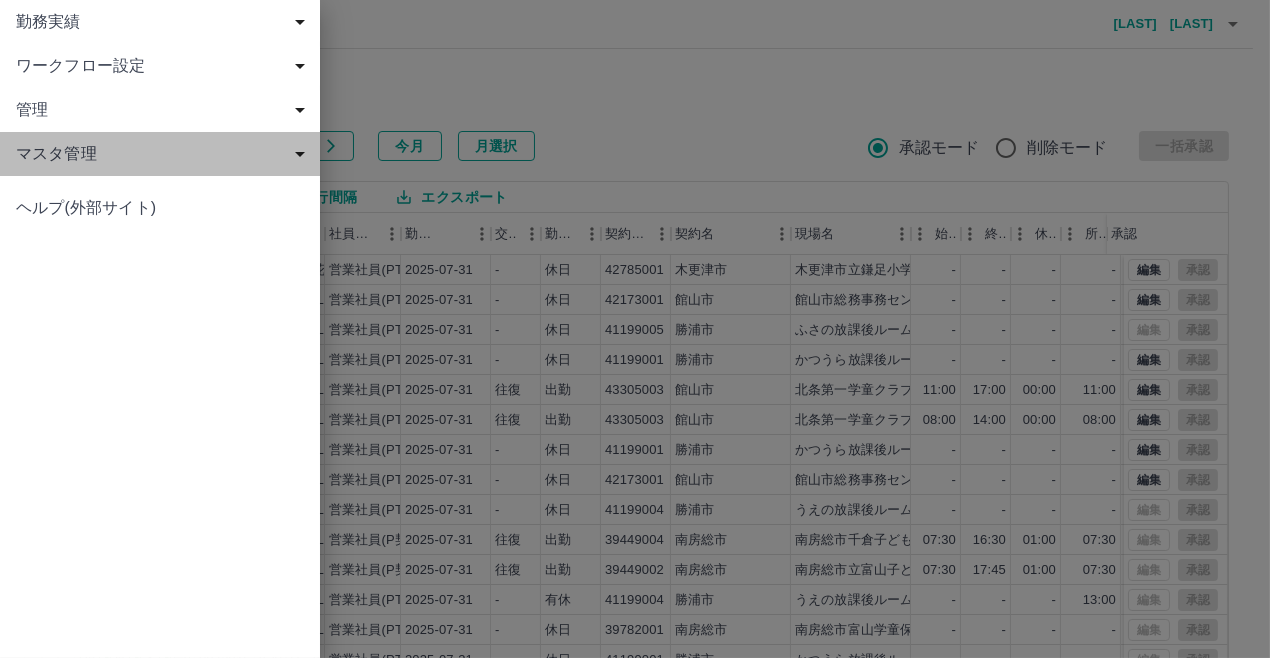 click on "マスタ管理" at bounding box center [164, 154] 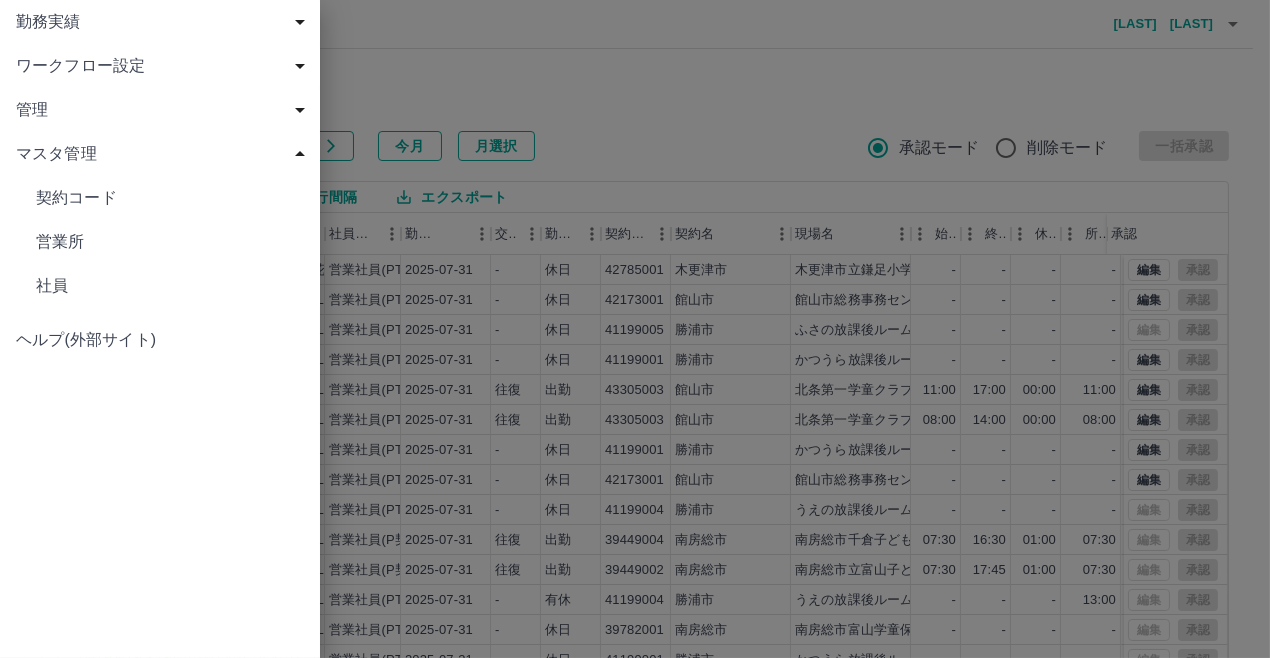 click on "勤務実績" at bounding box center (164, 22) 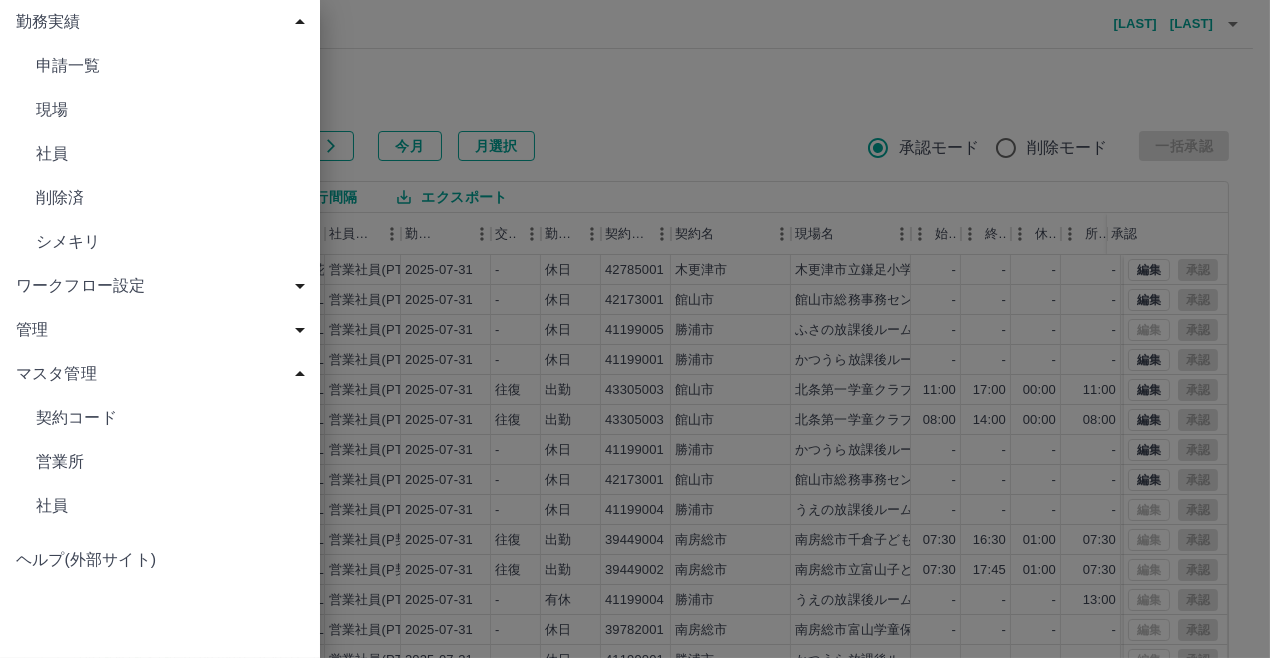 drag, startPoint x: 83, startPoint y: 238, endPoint x: 109, endPoint y: 215, distance: 34.713108 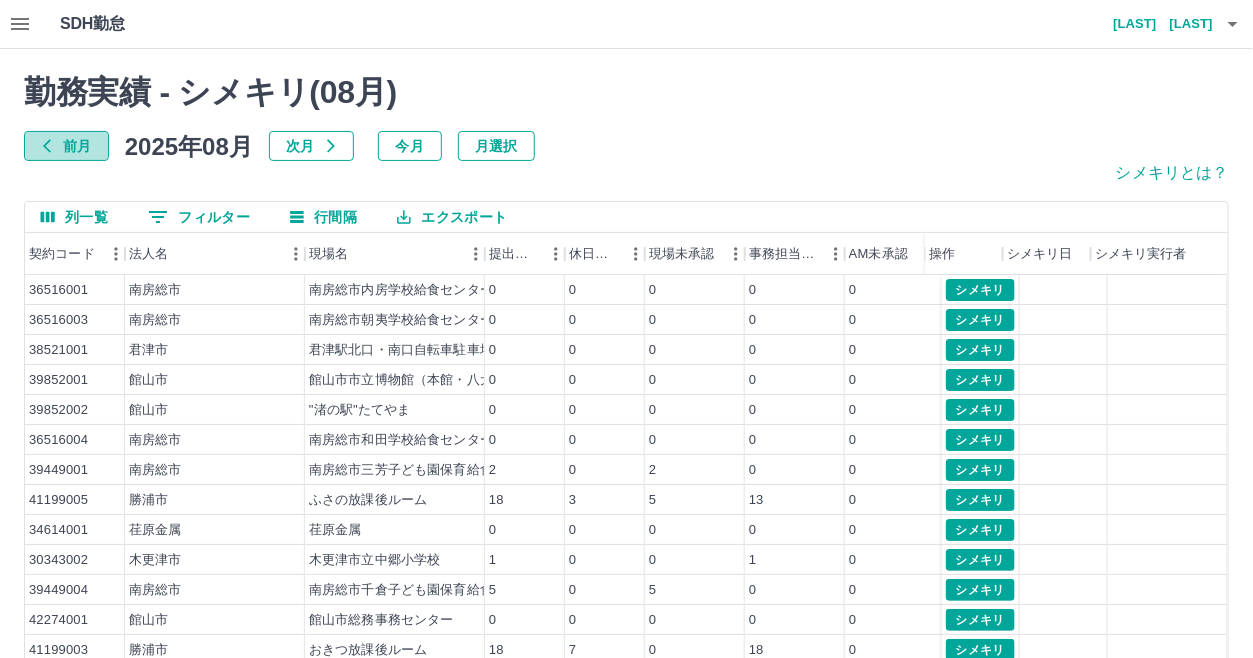 click on "前月" at bounding box center [66, 146] 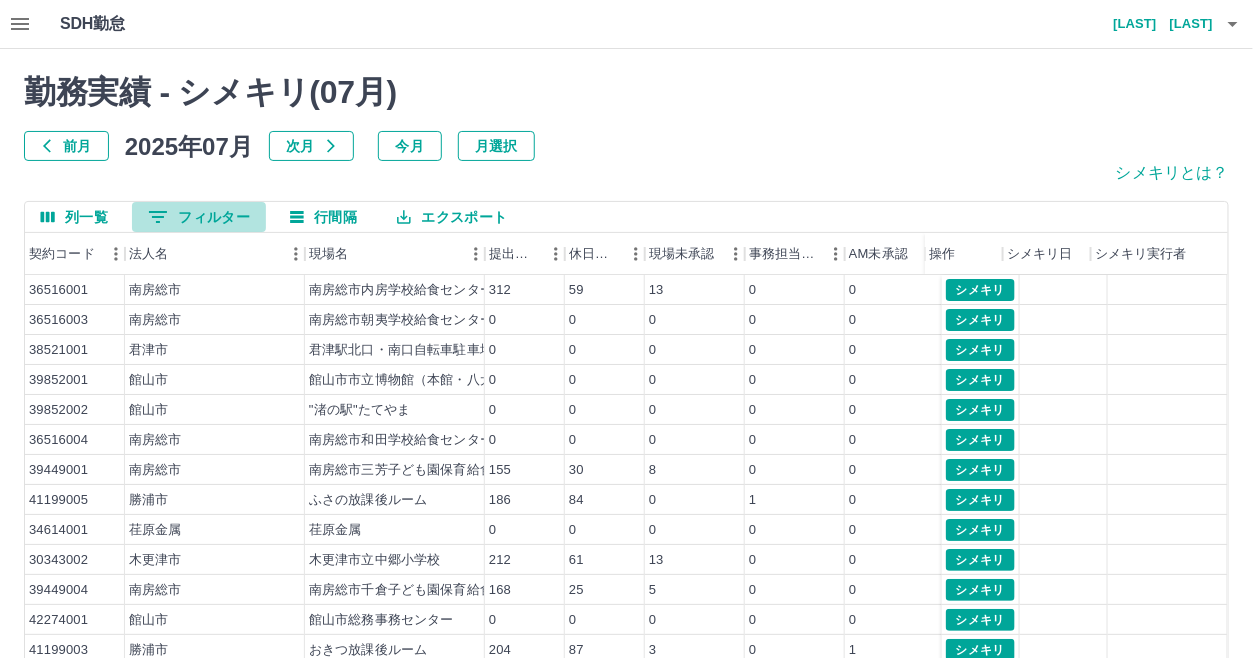 drag, startPoint x: 154, startPoint y: 215, endPoint x: 258, endPoint y: 247, distance: 108.81177 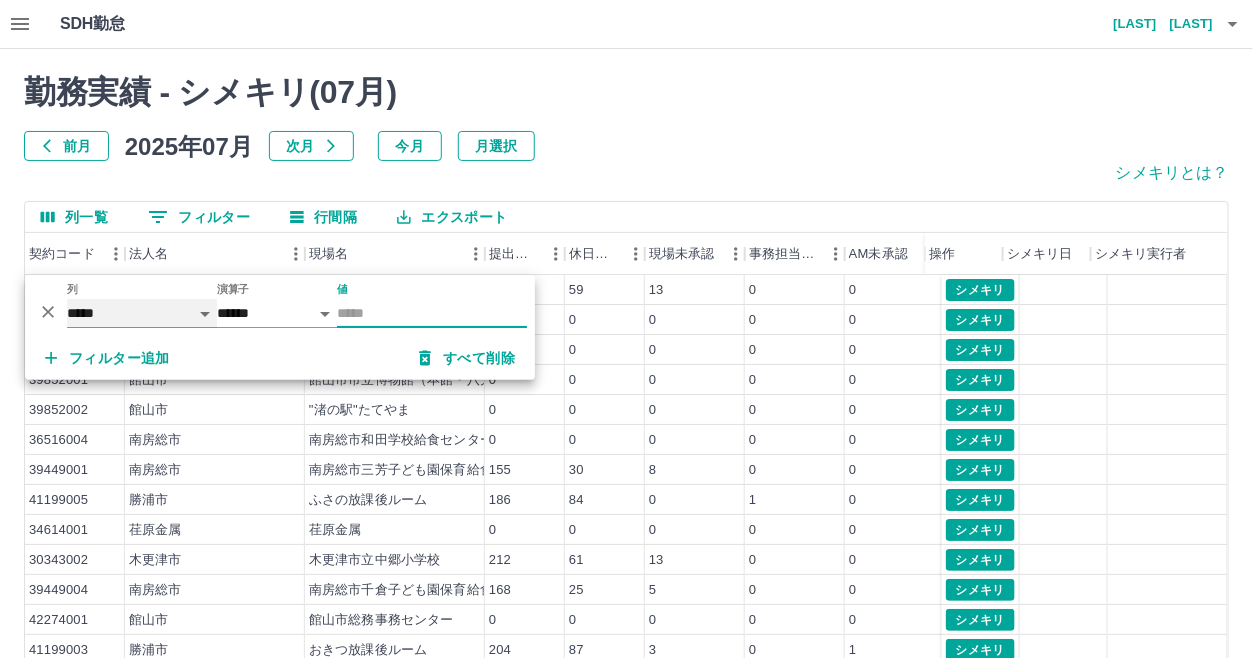 drag, startPoint x: 204, startPoint y: 312, endPoint x: 189, endPoint y: 306, distance: 16.155495 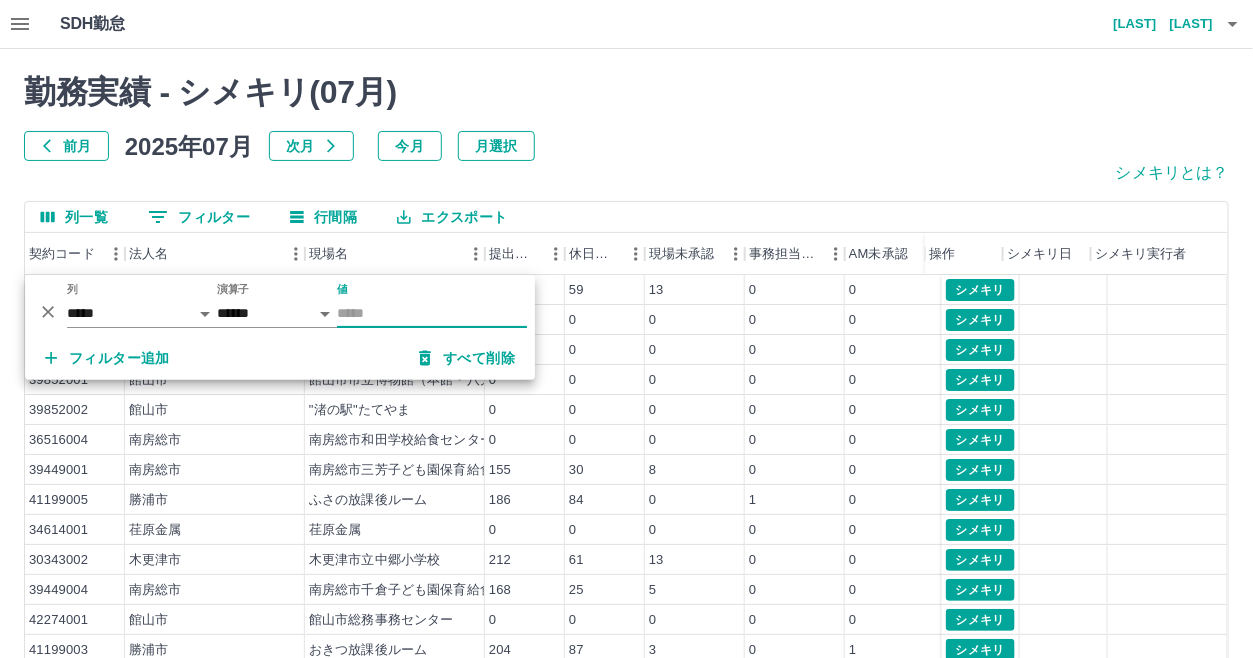 click on "値" at bounding box center [432, 313] 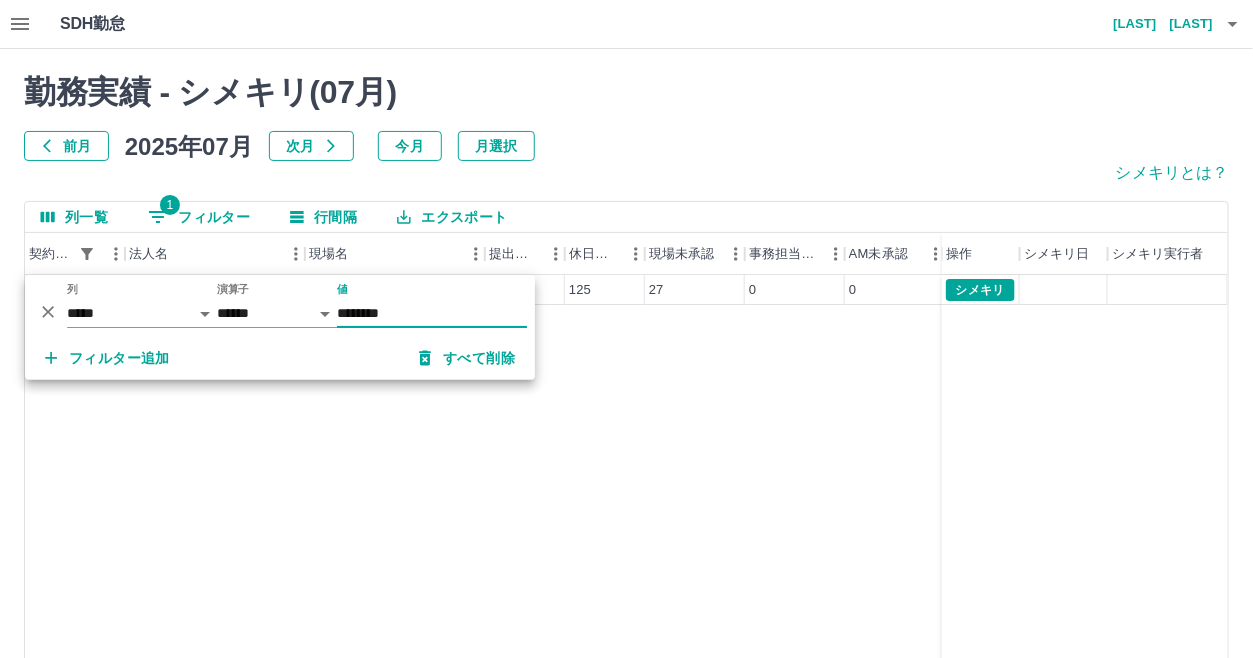type on "********" 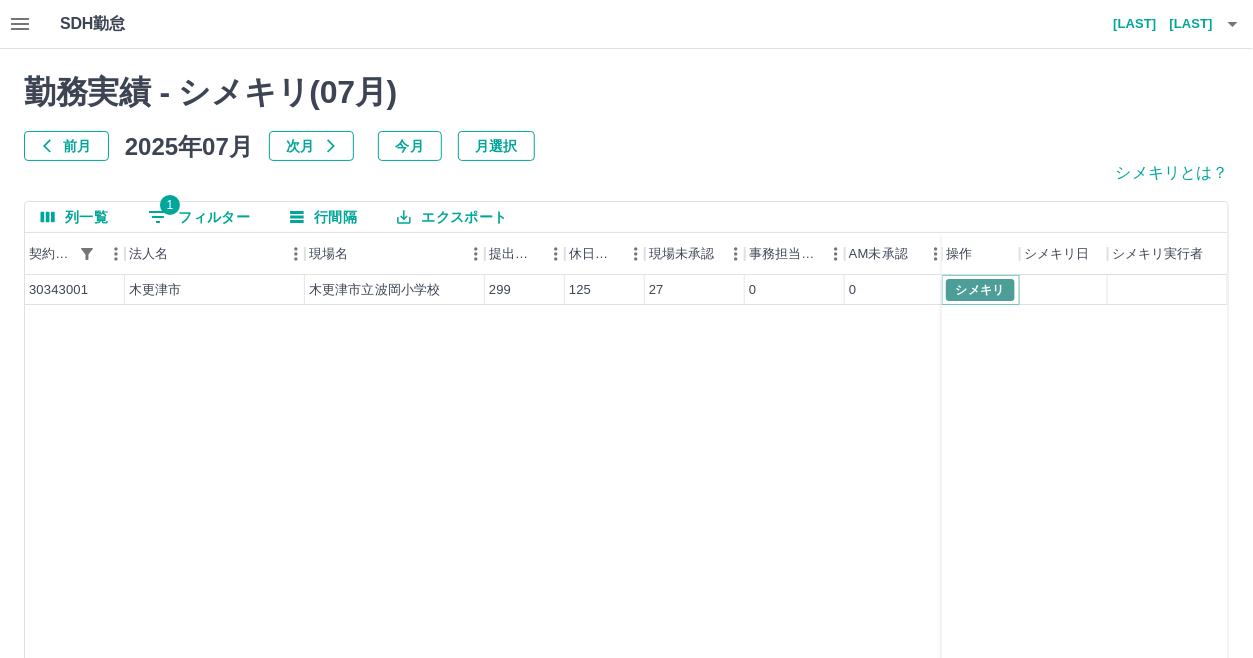 click on "シメキリ" at bounding box center [980, 290] 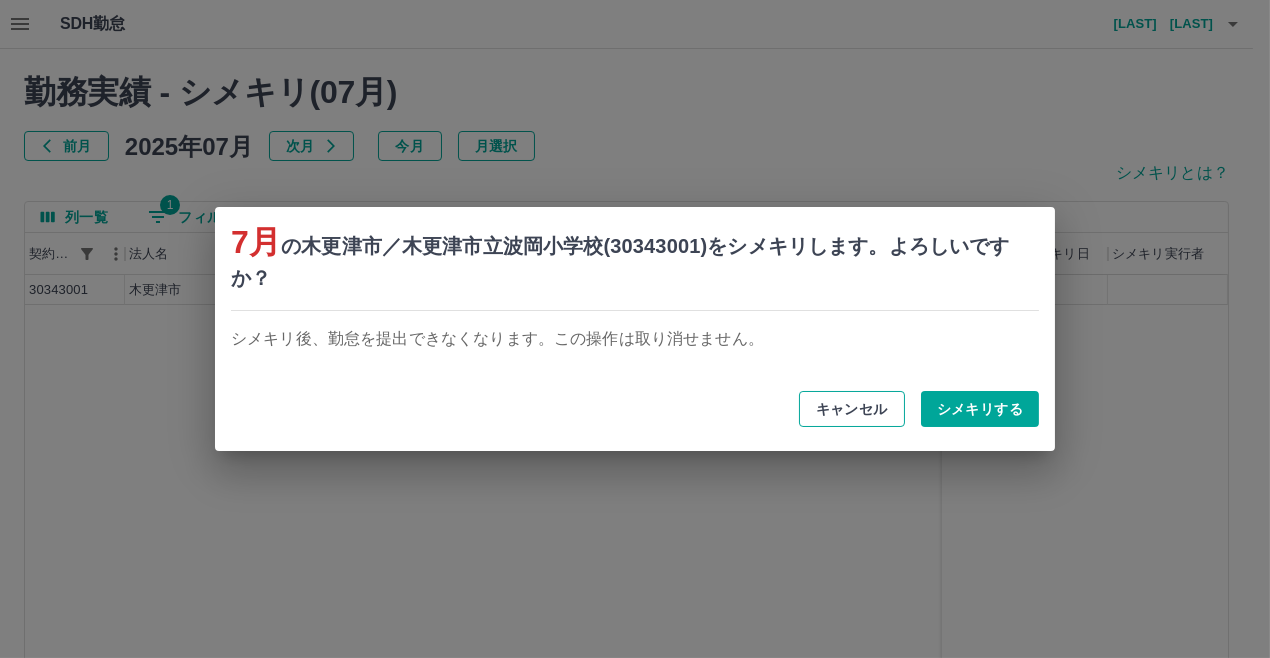 drag, startPoint x: 975, startPoint y: 410, endPoint x: 872, endPoint y: 405, distance: 103.121284 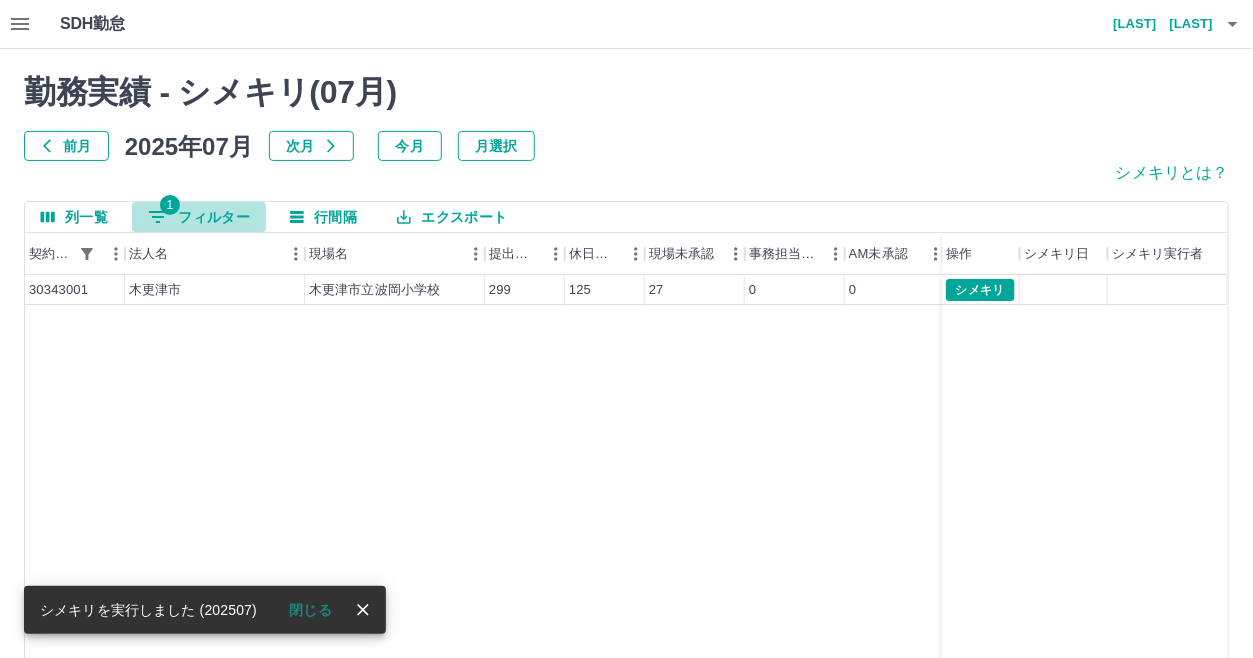 click on "1 フィルター" at bounding box center (199, 217) 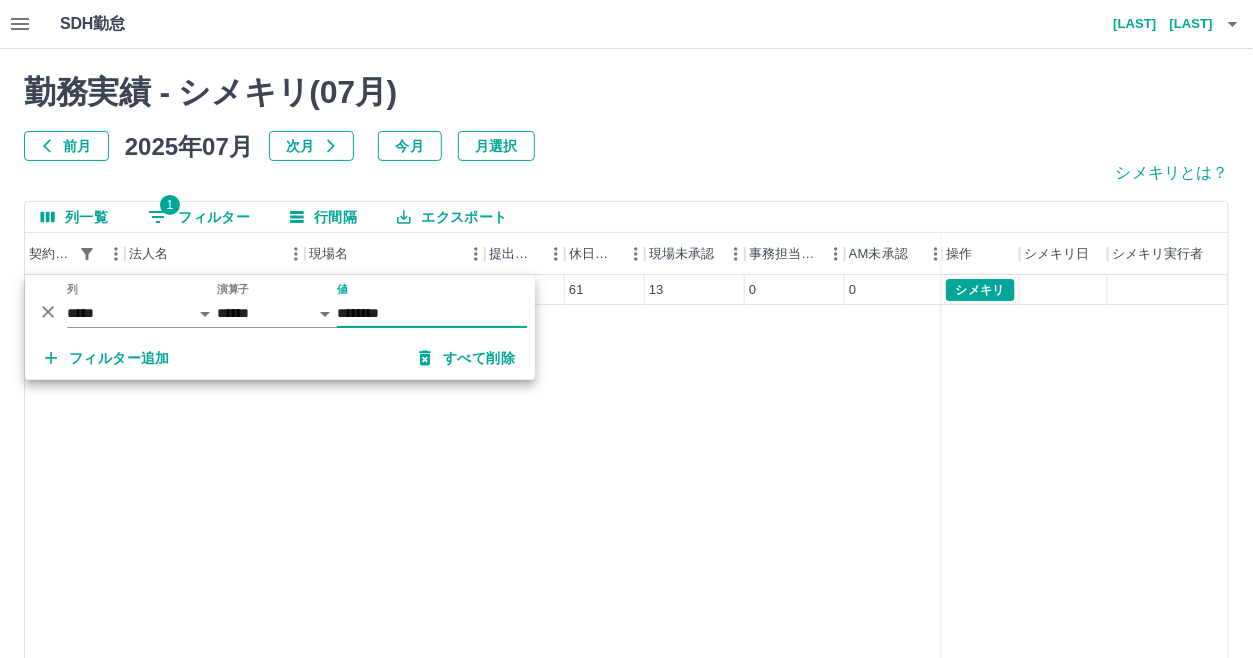 type on "********" 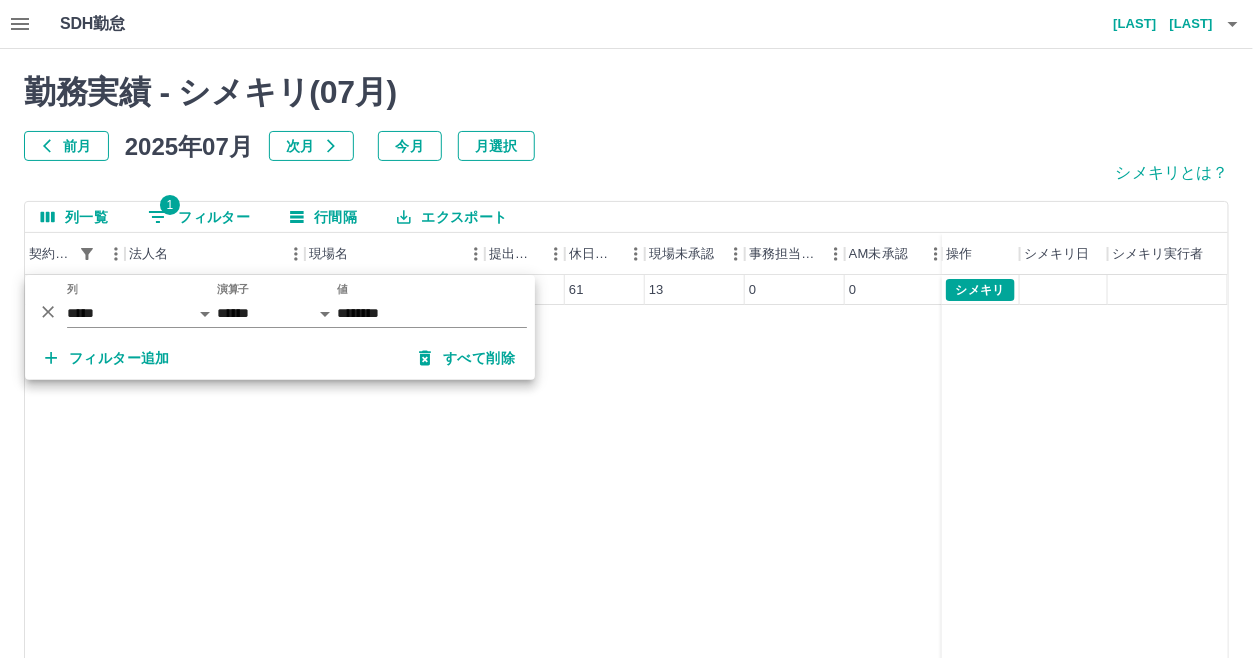 click on "前月 2025年07月 次月 今月 月選択" at bounding box center [626, 146] 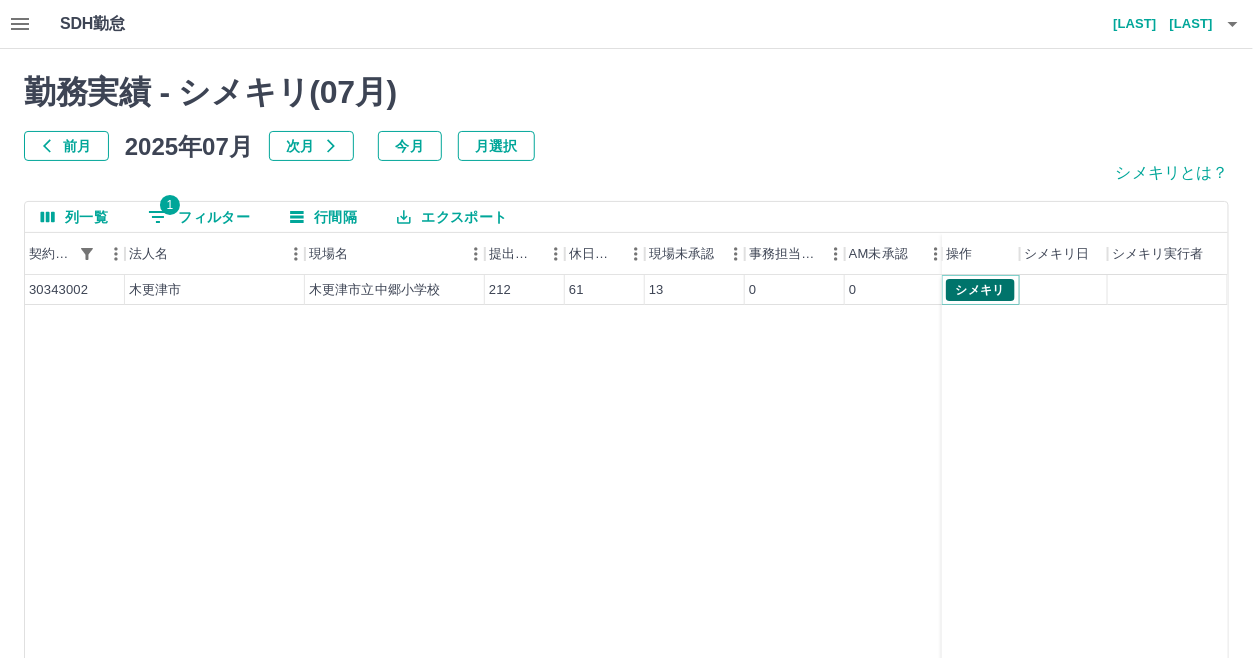 click on "シメキリ" at bounding box center [980, 290] 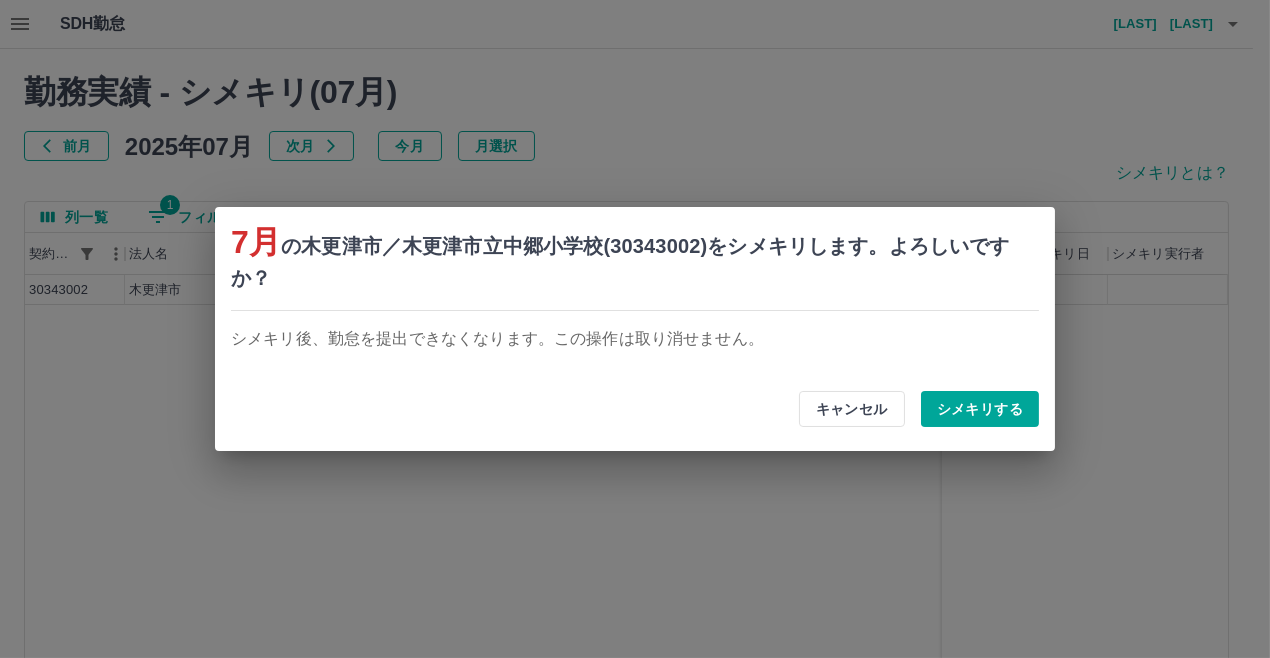 click on "シメキリする" at bounding box center [980, 409] 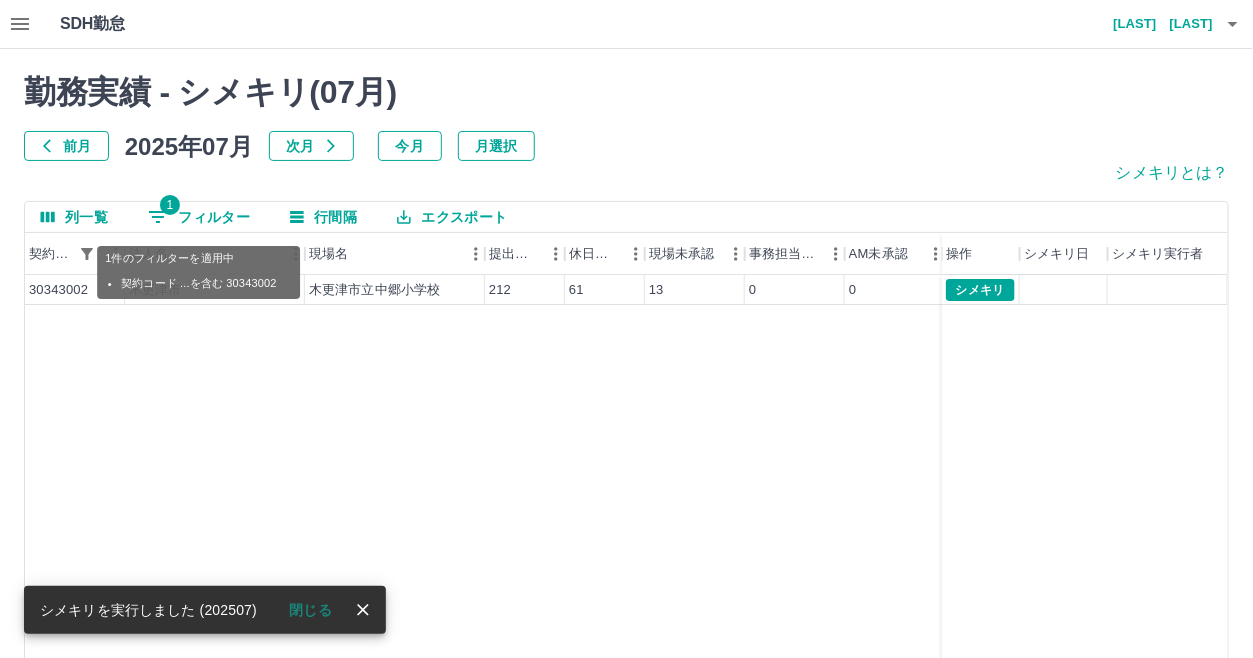 click on "1 フィルター" at bounding box center [199, 217] 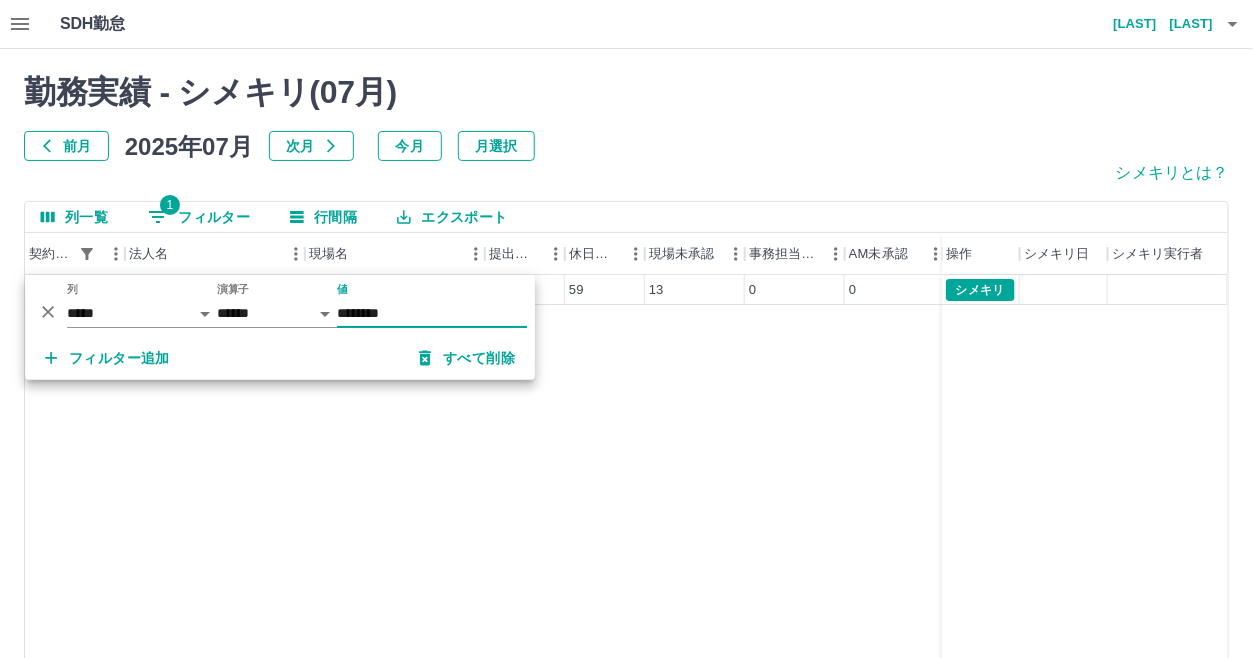 type on "********" 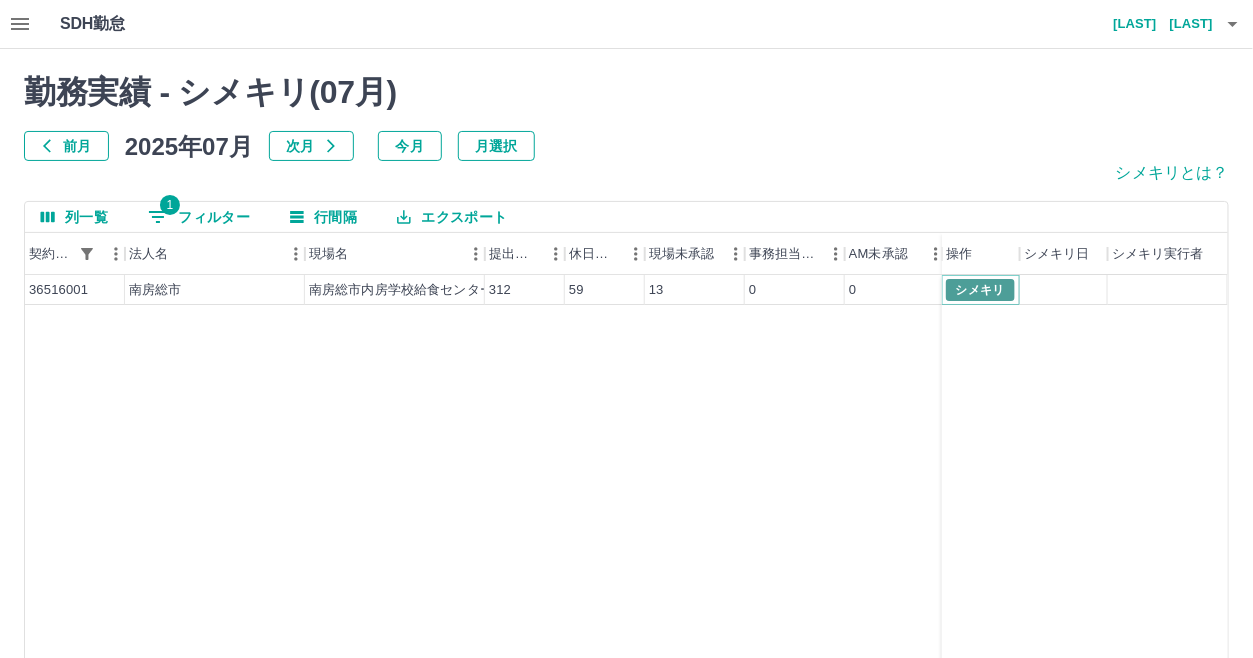 click on "シメキリ" at bounding box center (980, 290) 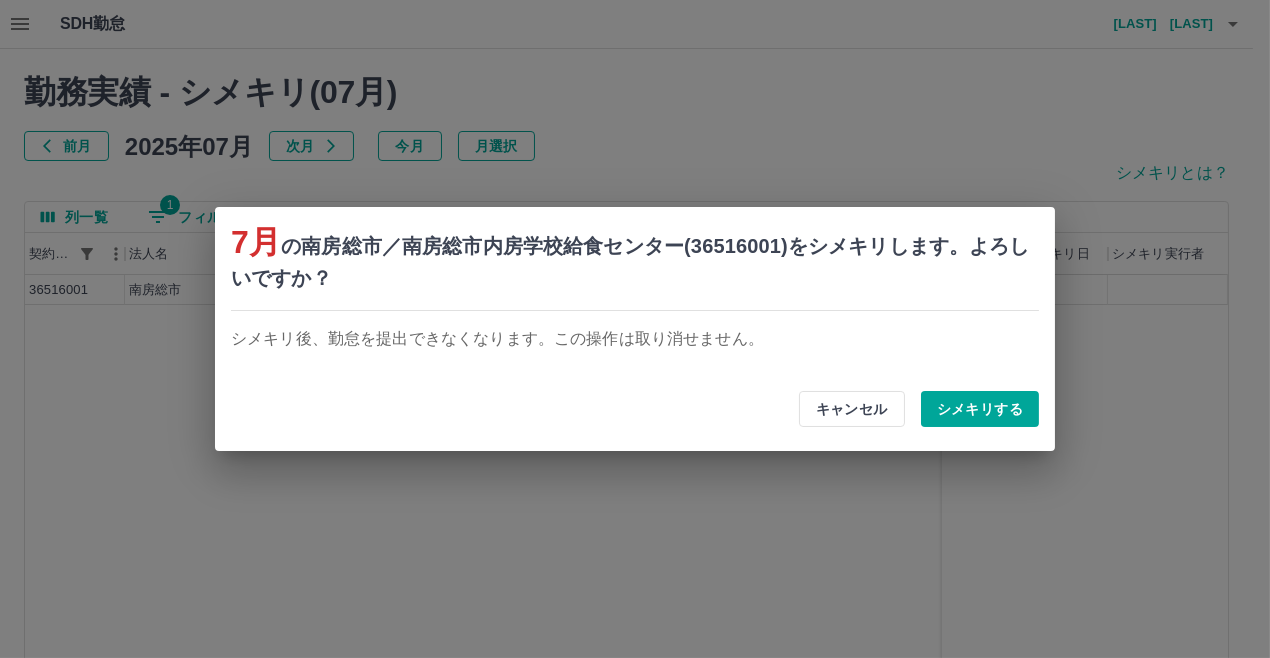 click on "シメキリする" at bounding box center [980, 409] 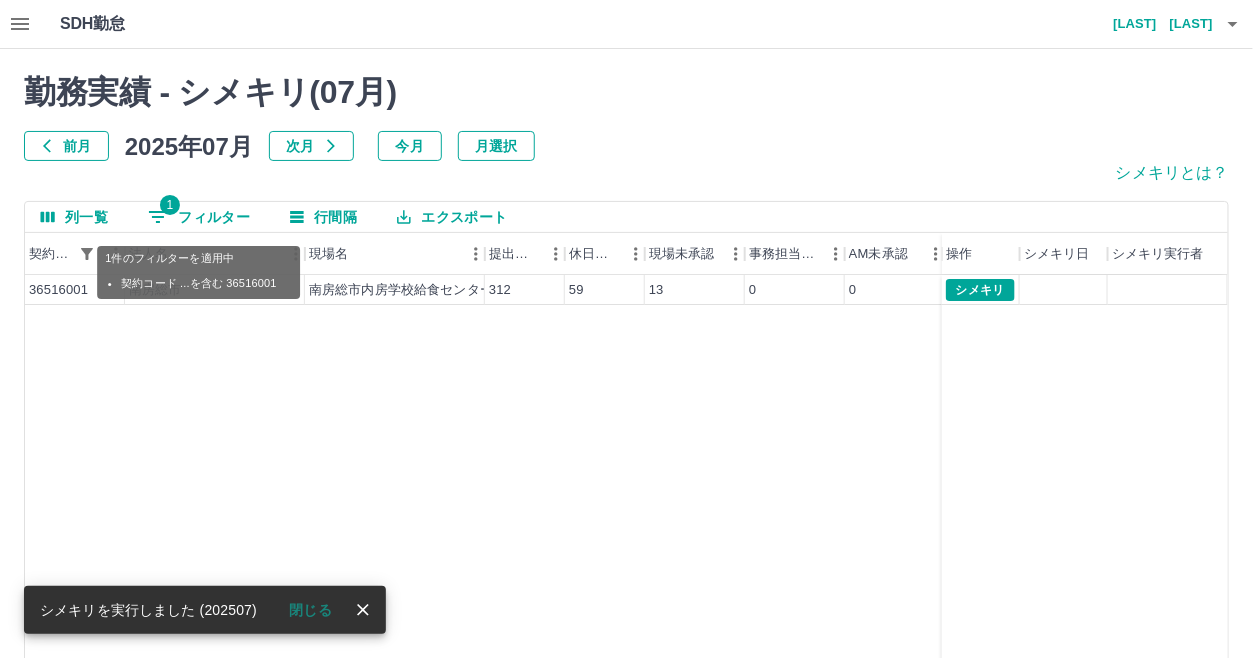 click on "1 フィルター" at bounding box center [199, 217] 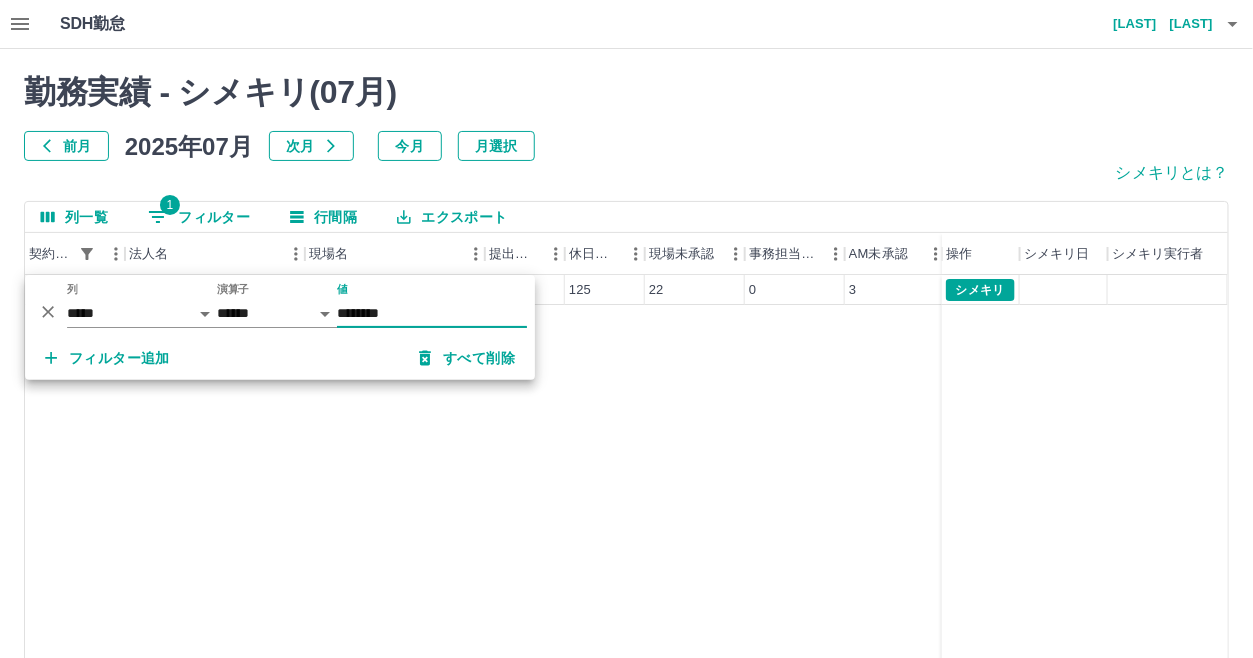 type on "********" 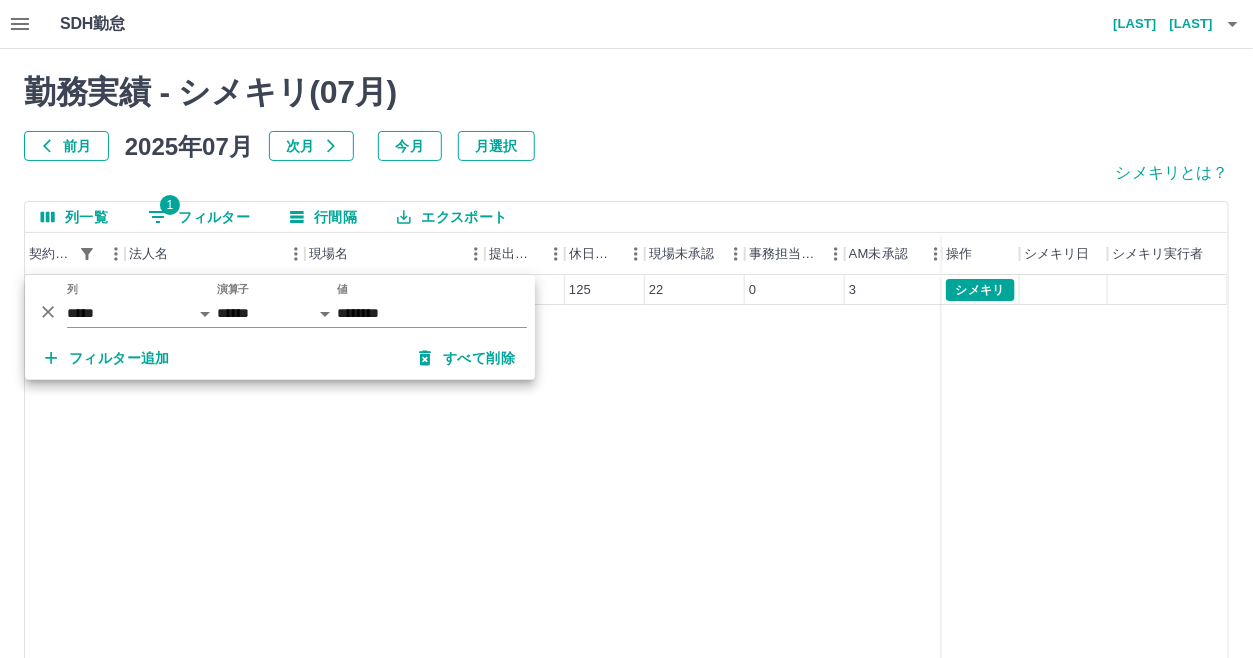 click on "シメキリとは？" at bounding box center [626, 181] 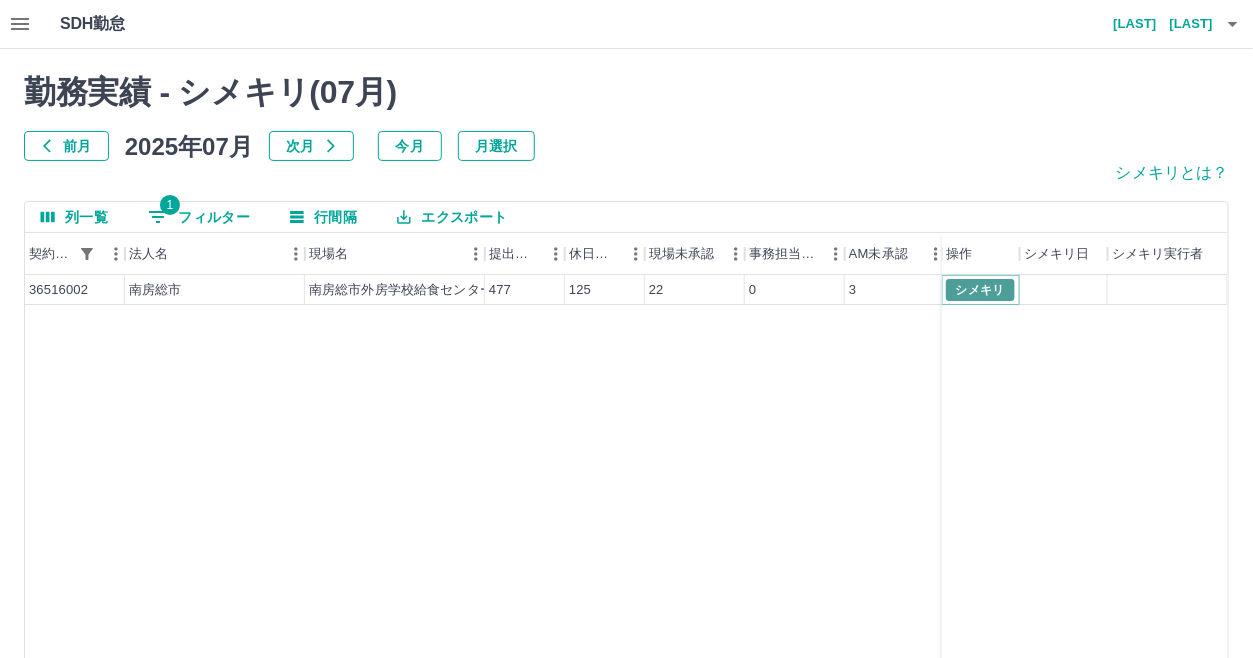 click on "シメキリ" at bounding box center [980, 290] 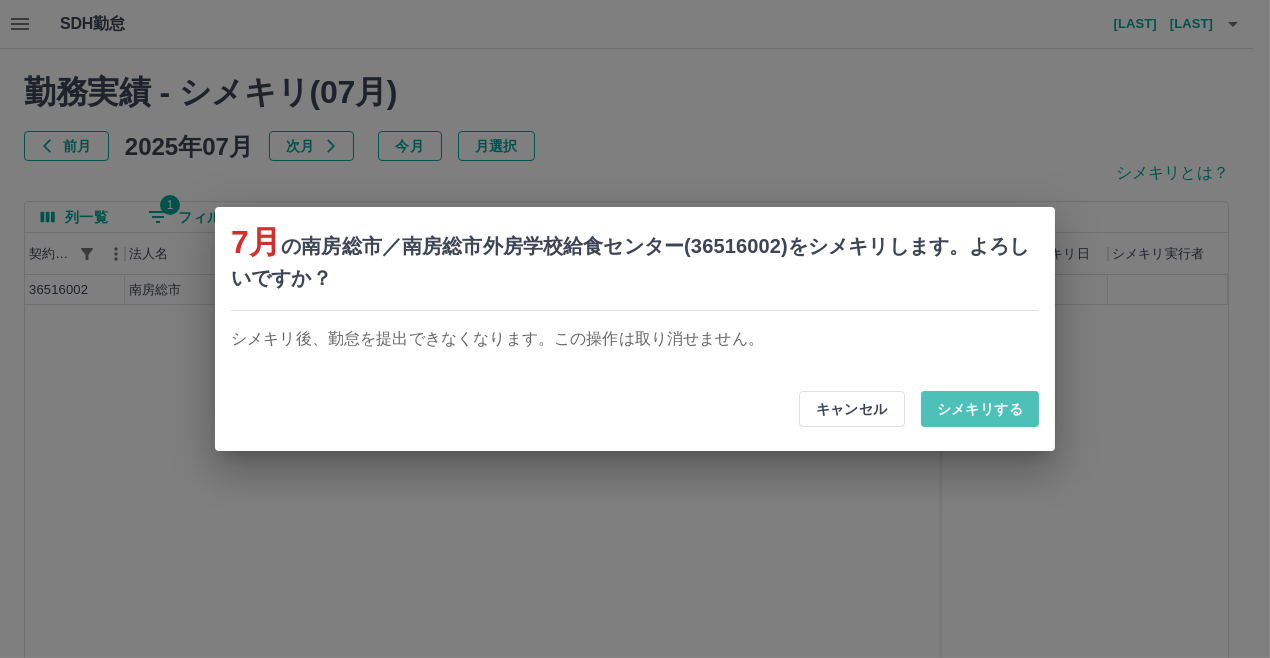 drag, startPoint x: 958, startPoint y: 410, endPoint x: 565, endPoint y: 476, distance: 398.50345 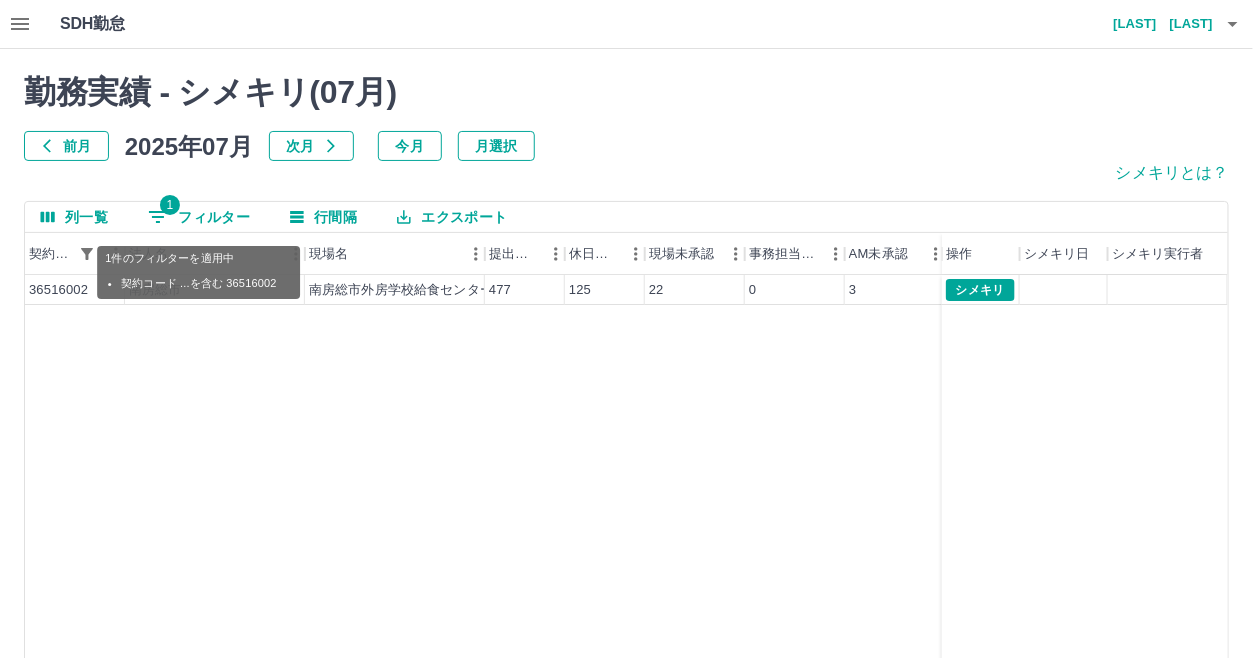click on "1 フィルター" at bounding box center [199, 217] 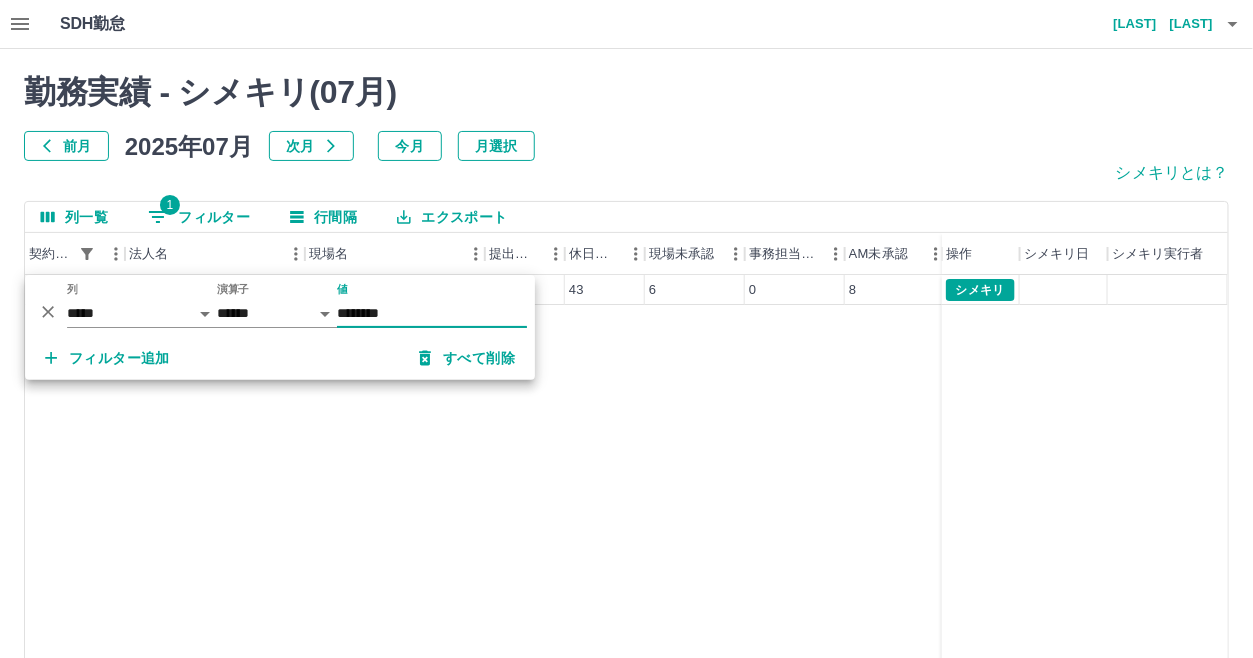 type on "********" 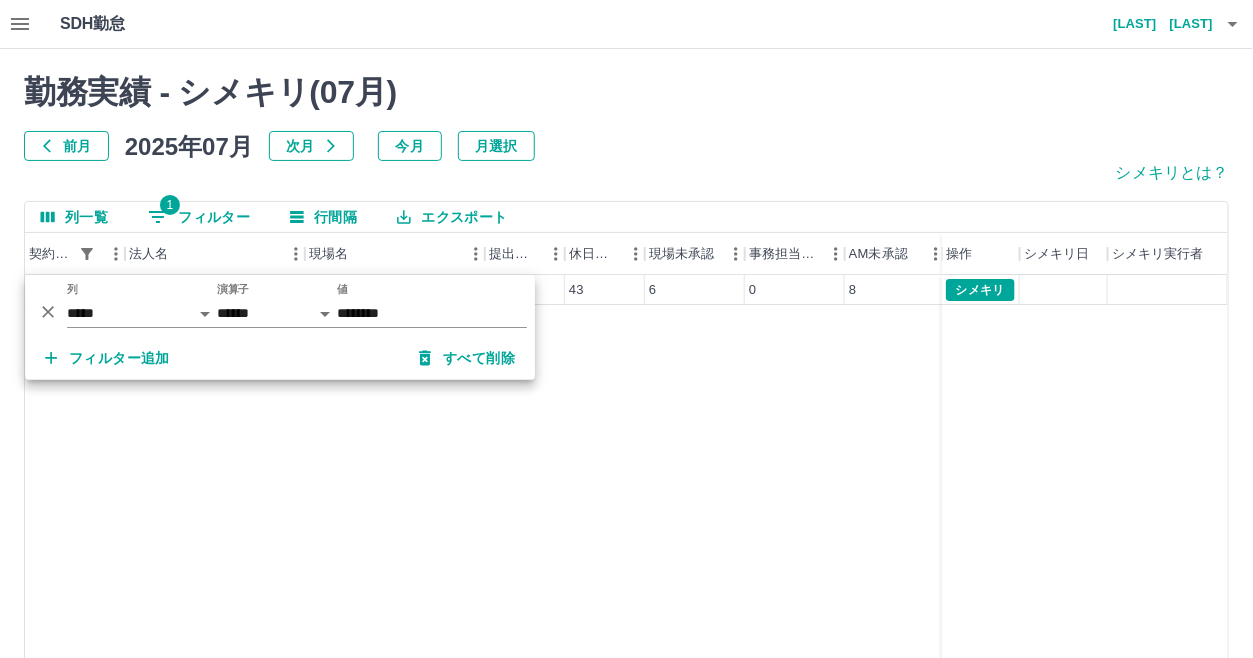 click on "シメキリとは？" at bounding box center (626, 181) 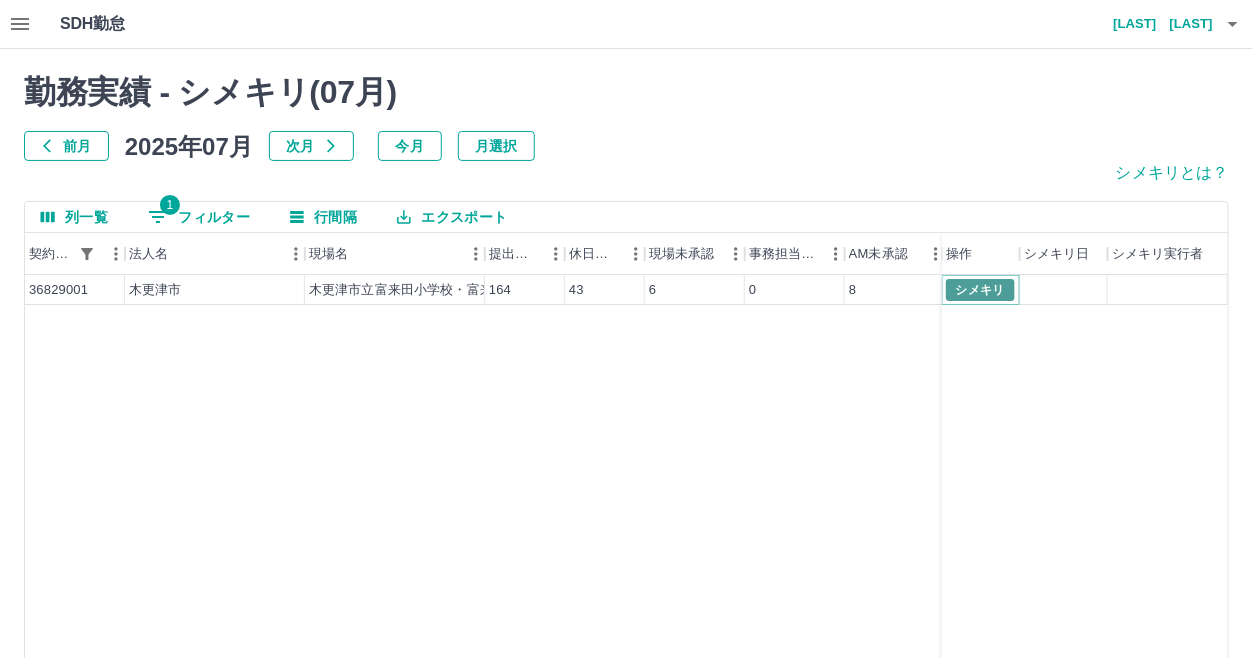 click on "シメキリ" at bounding box center (980, 290) 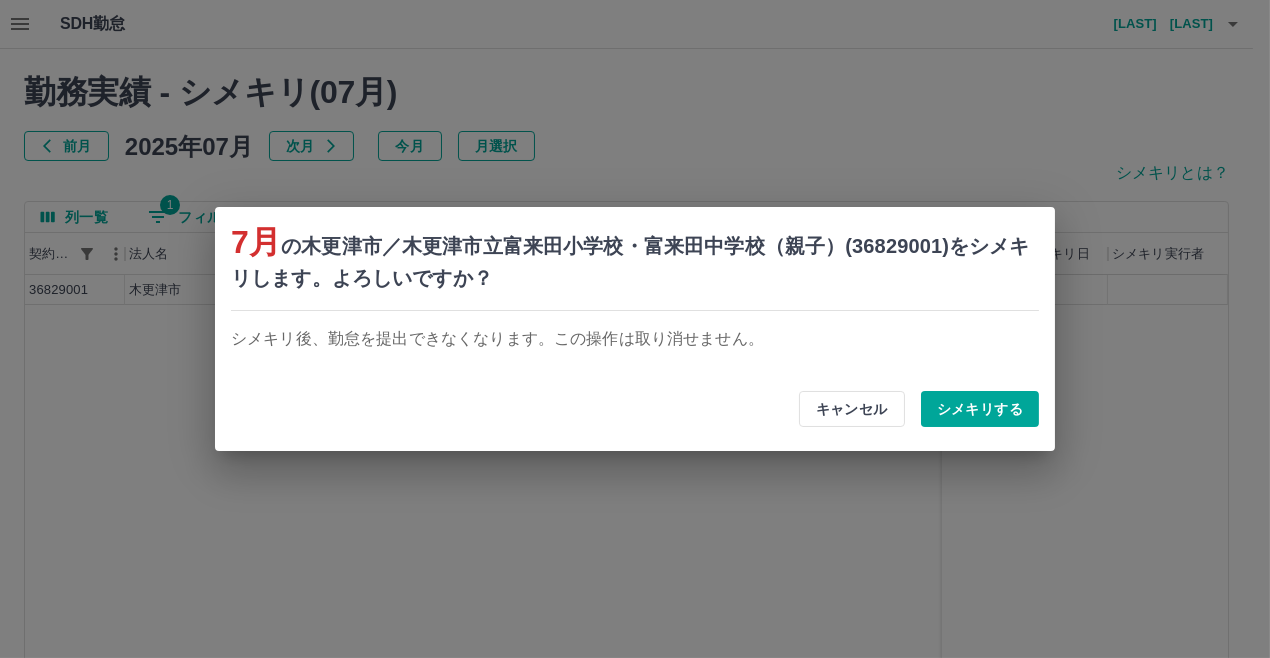 click on "シメキリする" at bounding box center [980, 409] 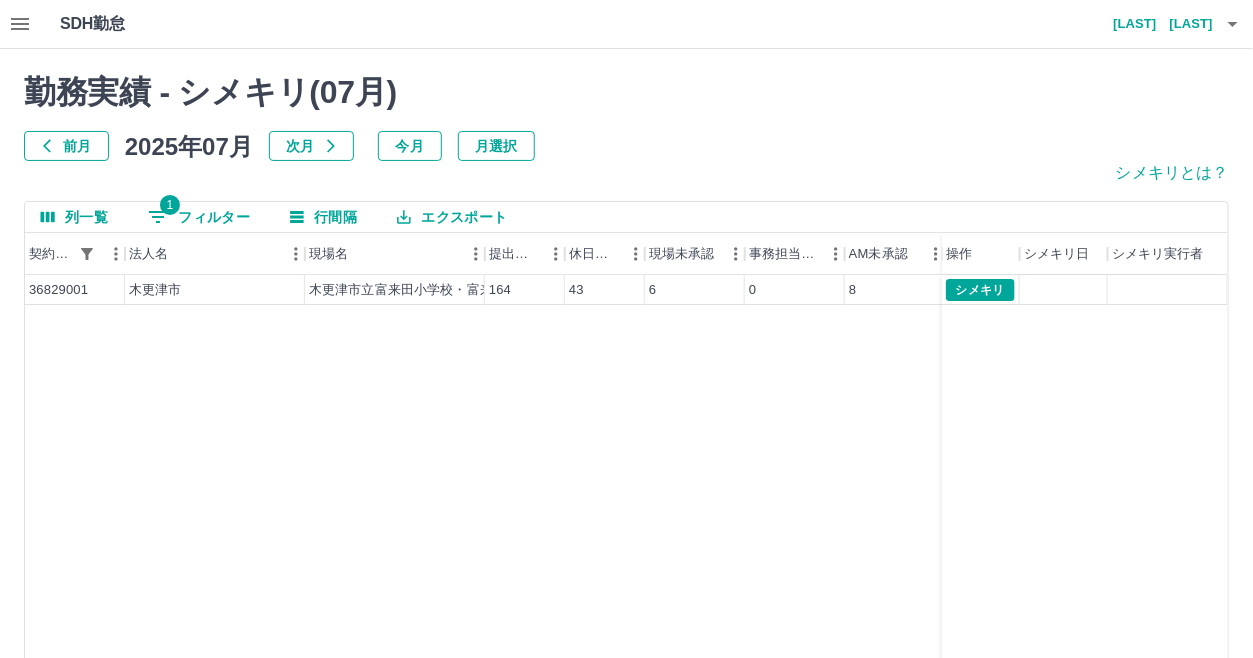 drag, startPoint x: 208, startPoint y: 215, endPoint x: 278, endPoint y: 234, distance: 72.53275 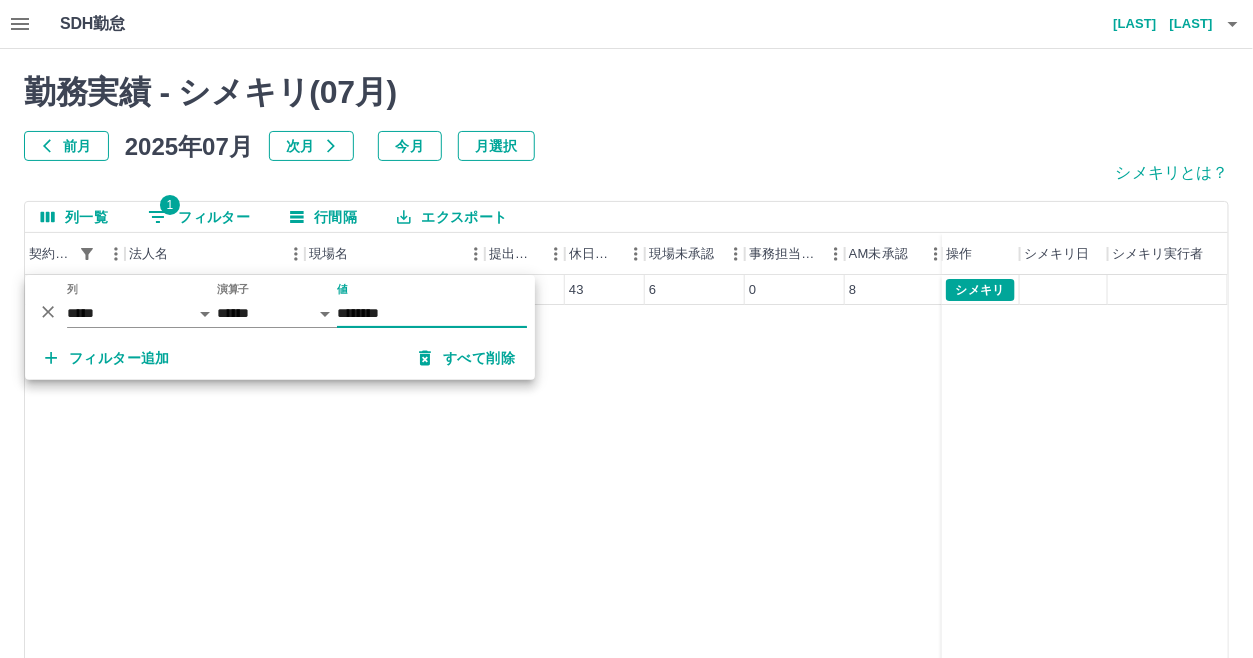 click on "********" at bounding box center (432, 313) 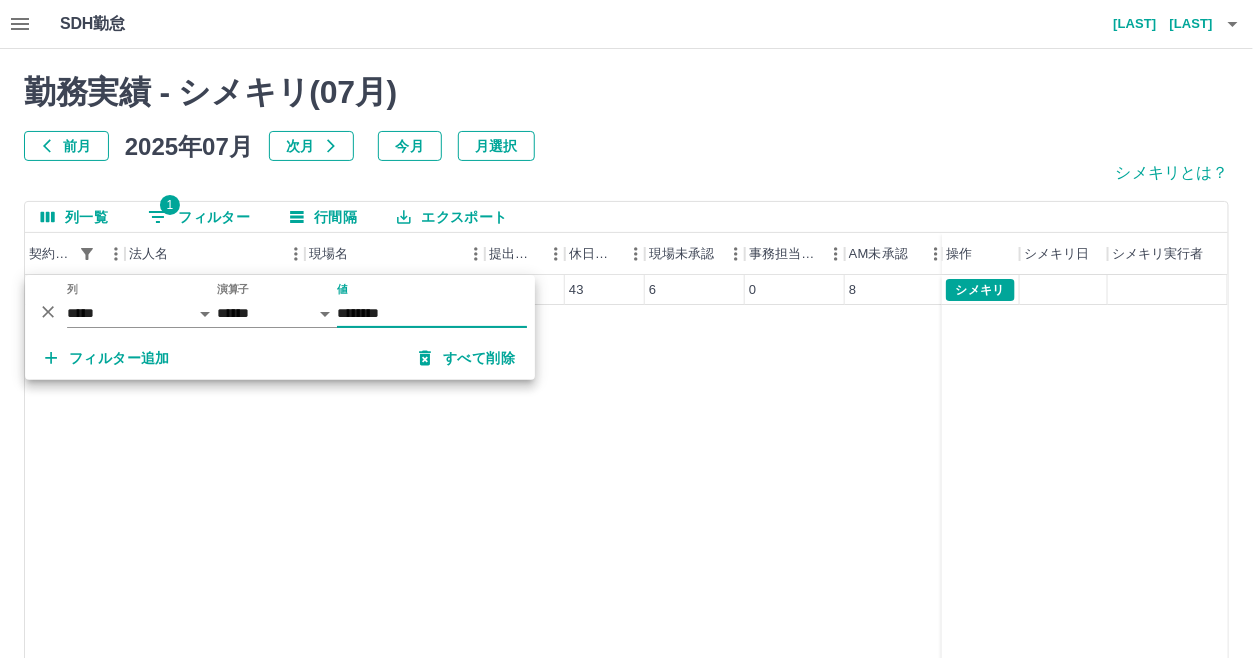 drag, startPoint x: 375, startPoint y: 314, endPoint x: 398, endPoint y: 285, distance: 37.01351 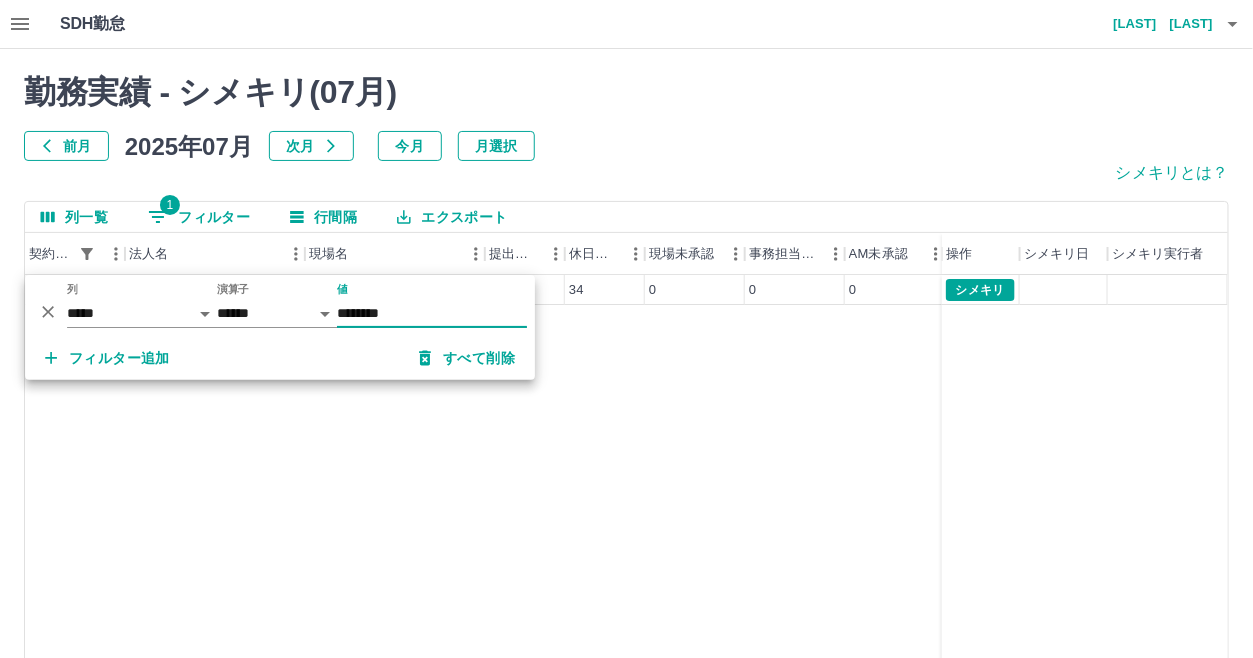 type on "********" 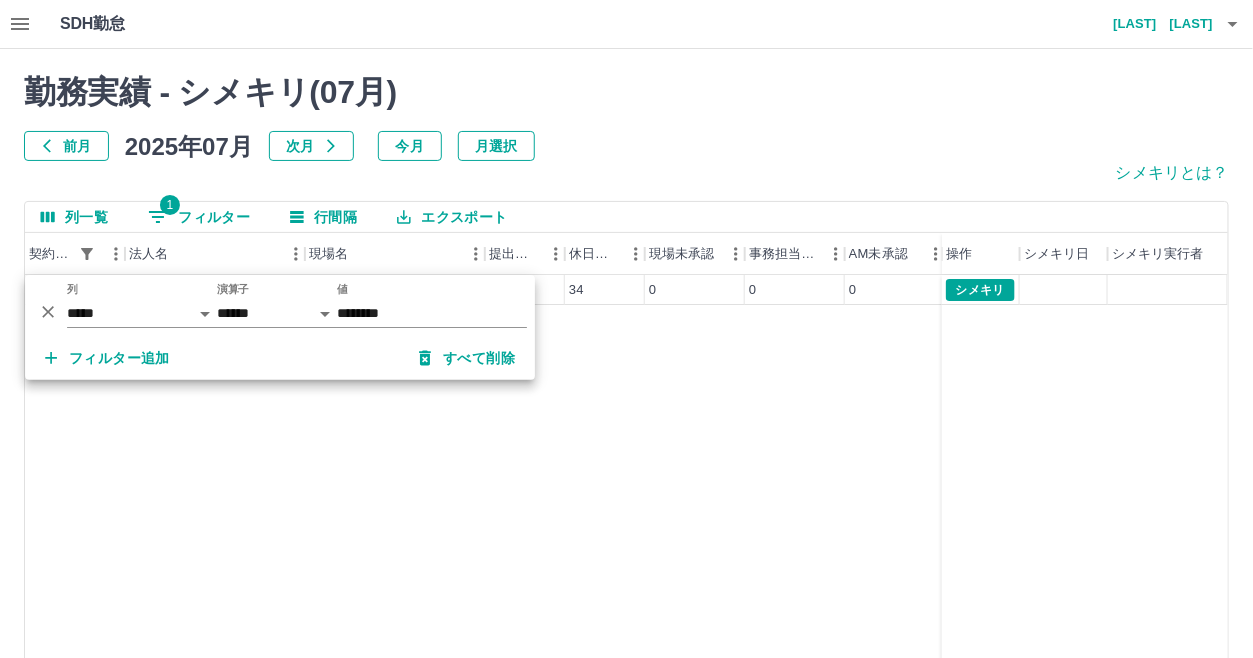 drag, startPoint x: 648, startPoint y: 189, endPoint x: 629, endPoint y: 260, distance: 73.4983 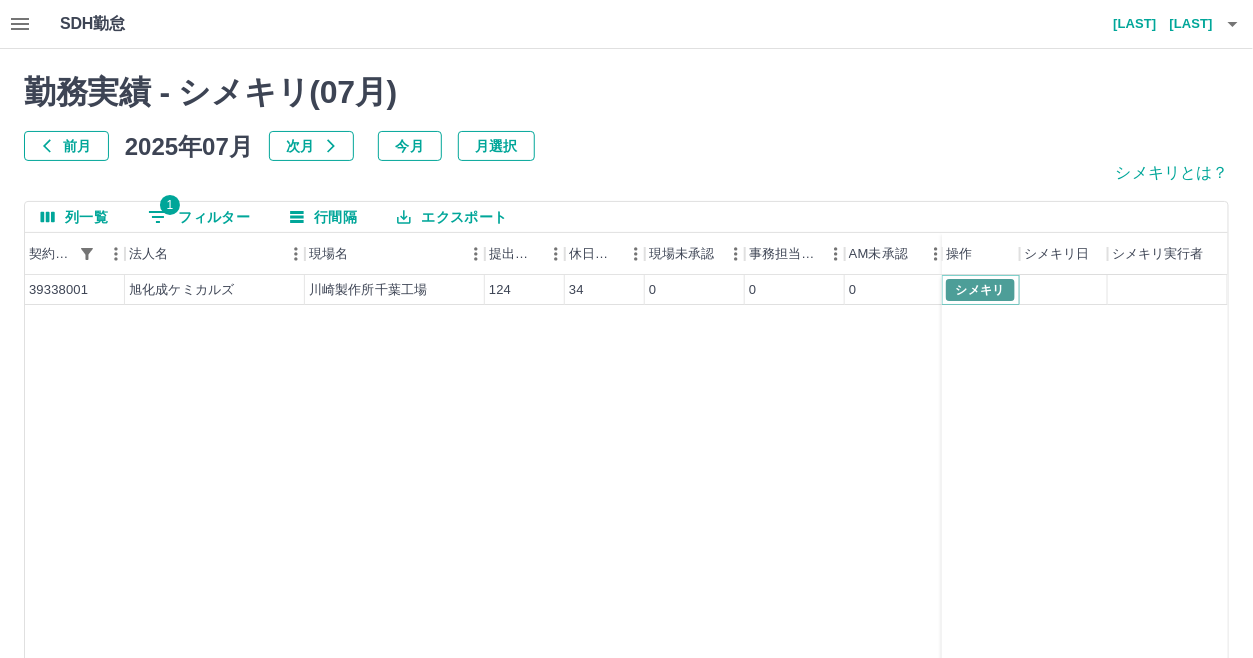 click on "シメキリ" at bounding box center (980, 290) 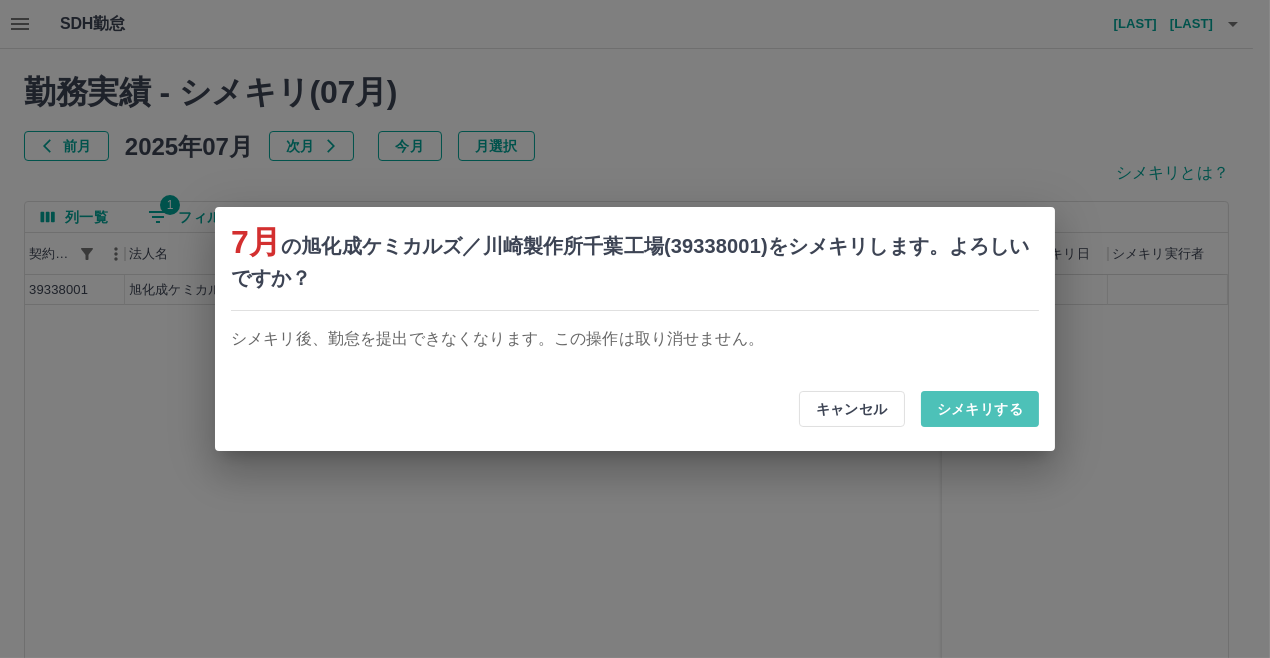 click on "シメキリする" at bounding box center [980, 409] 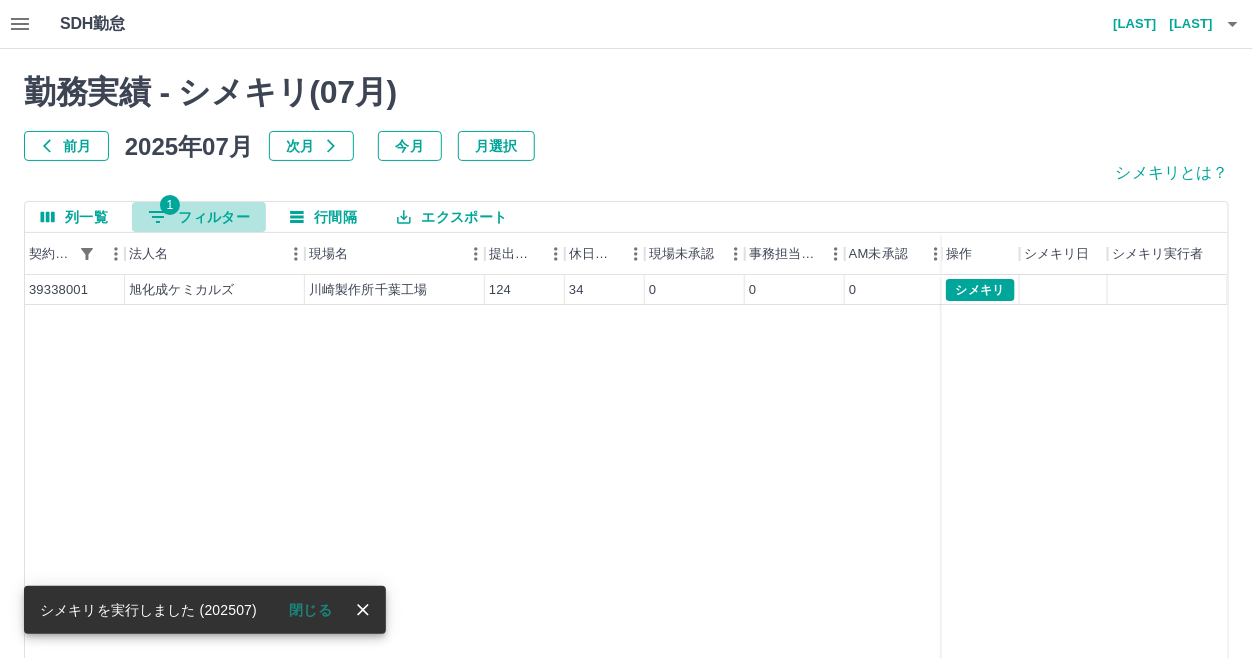 click on "1 フィルター" at bounding box center (199, 217) 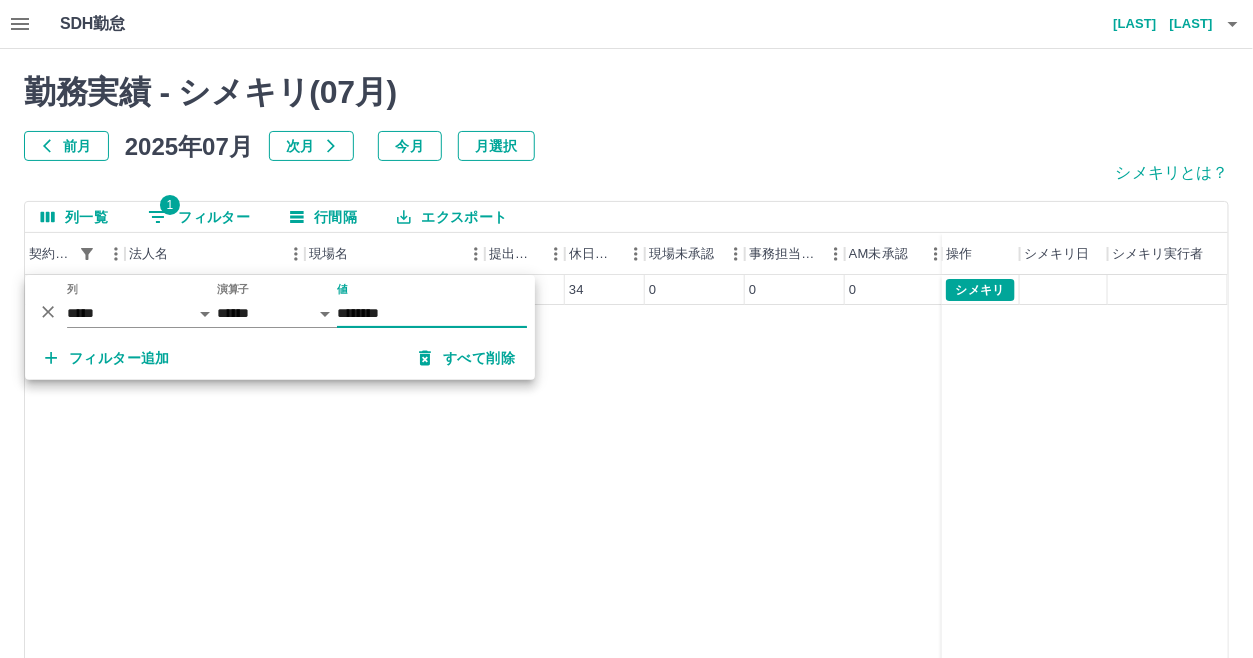 click on "********" at bounding box center (432, 313) 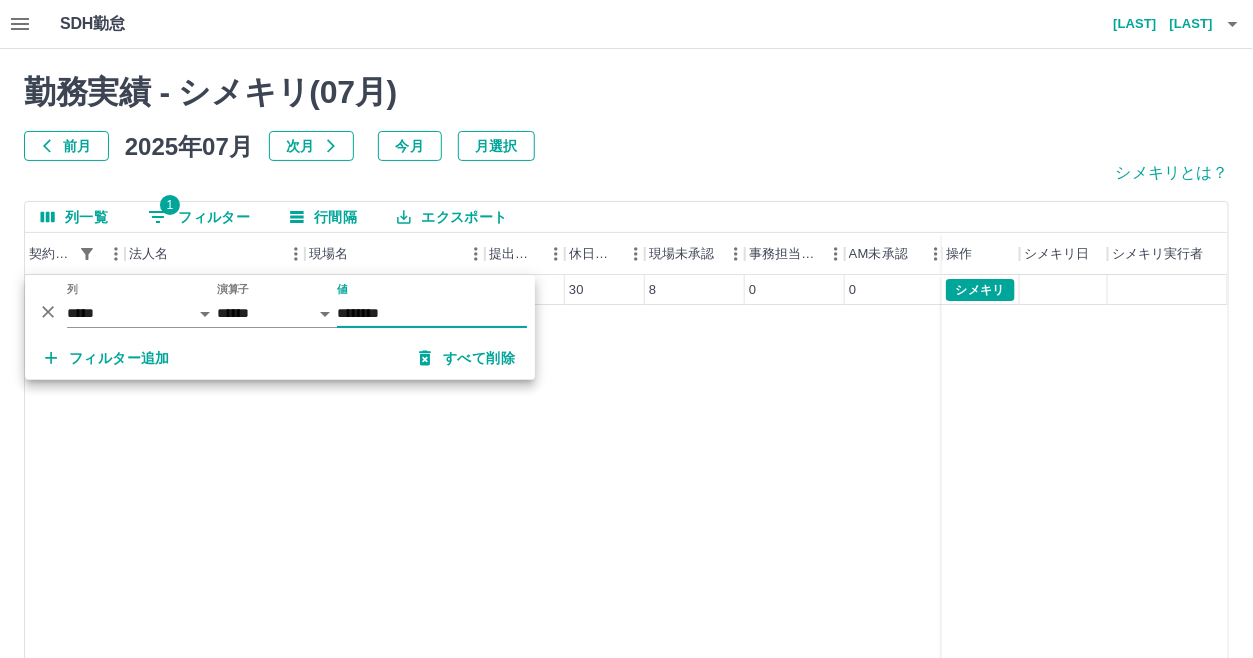 type on "********" 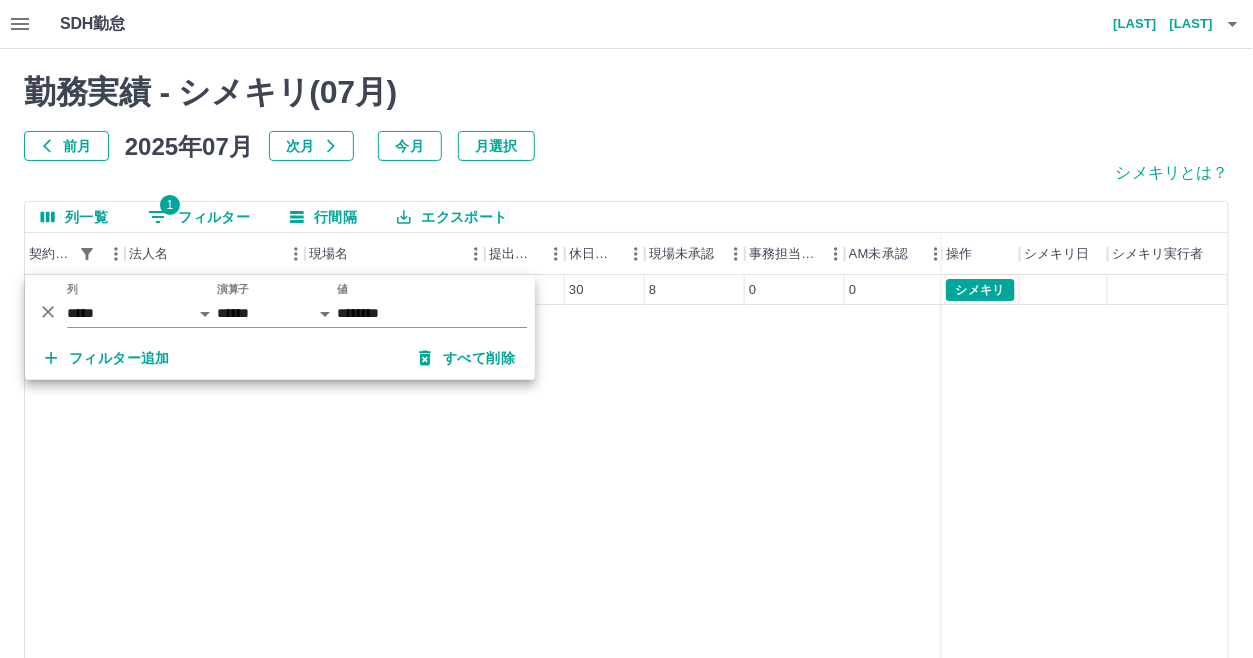 click on "シメキリとは？" at bounding box center (626, 181) 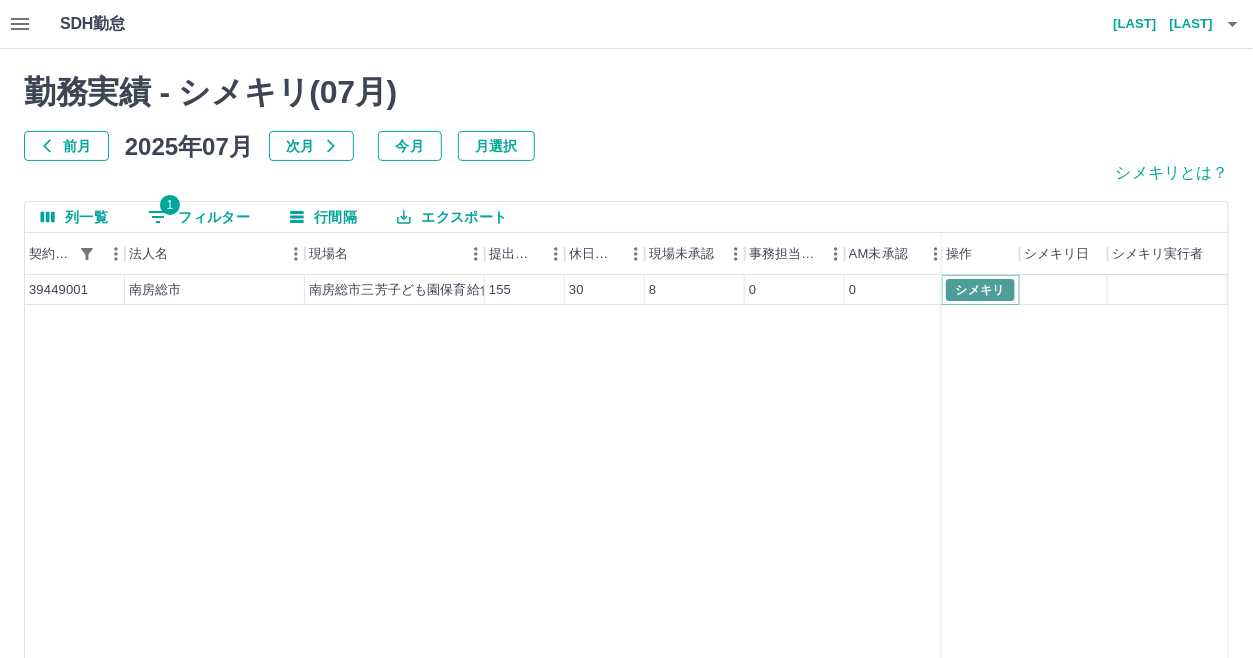 click on "シメキリ" at bounding box center [980, 290] 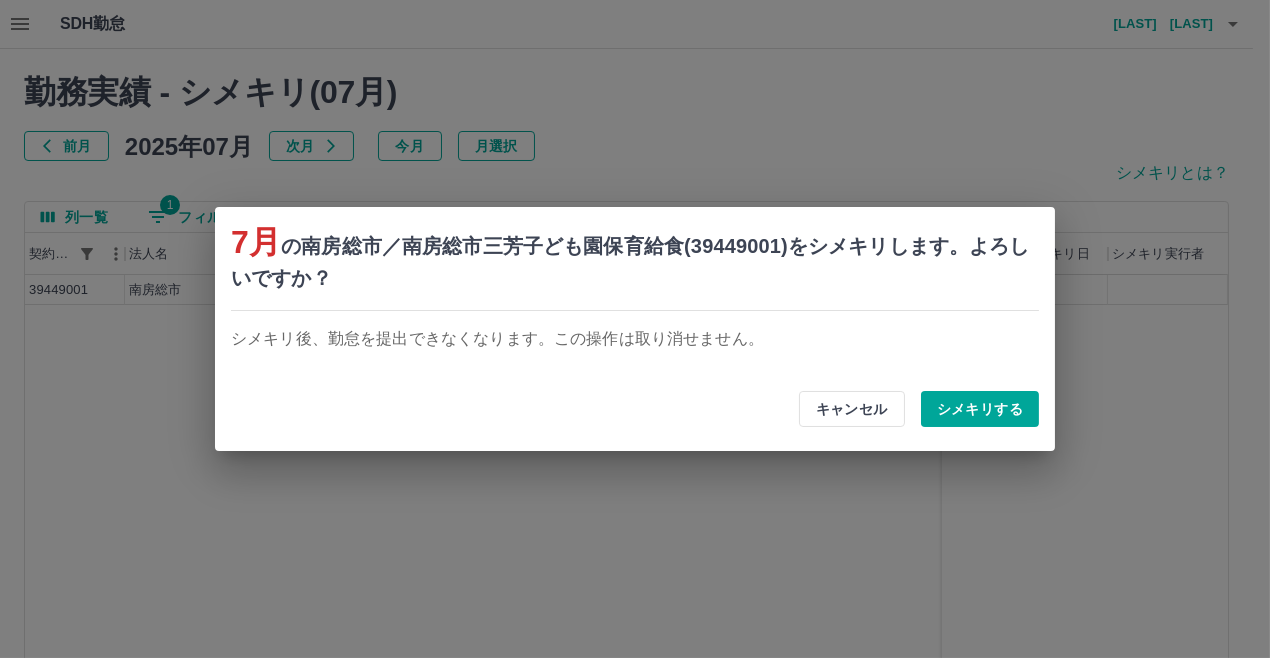drag, startPoint x: 962, startPoint y: 407, endPoint x: 930, endPoint y: 401, distance: 32.55764 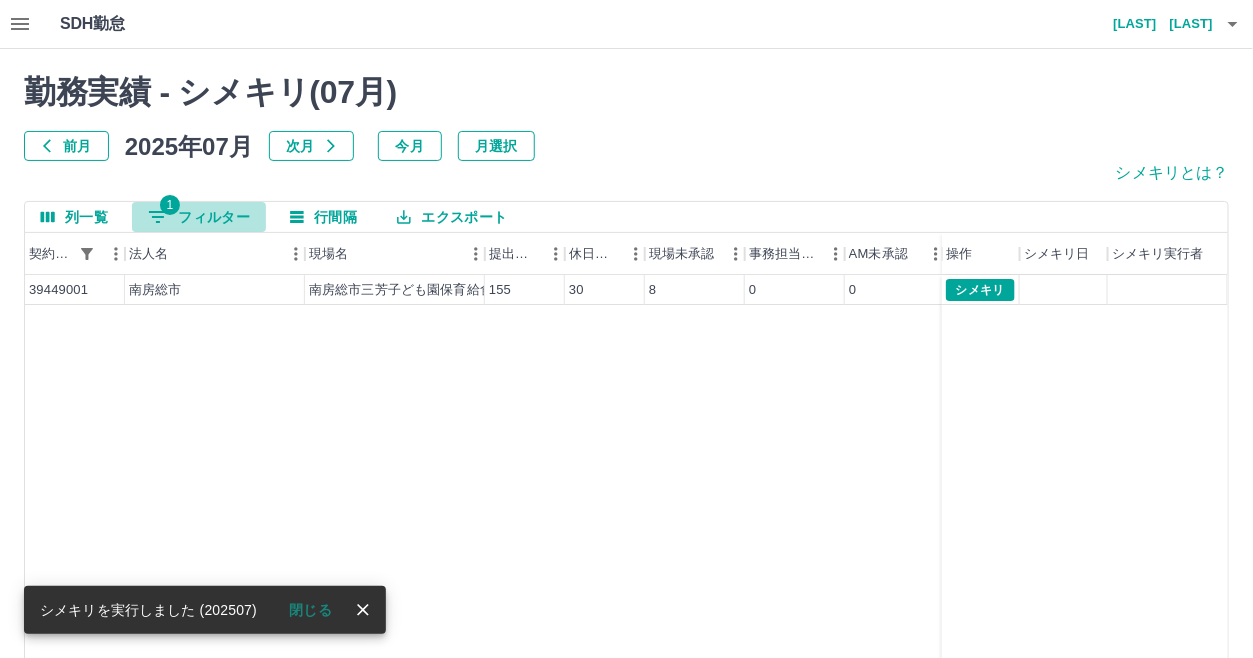 click on "1 フィルター" at bounding box center (199, 217) 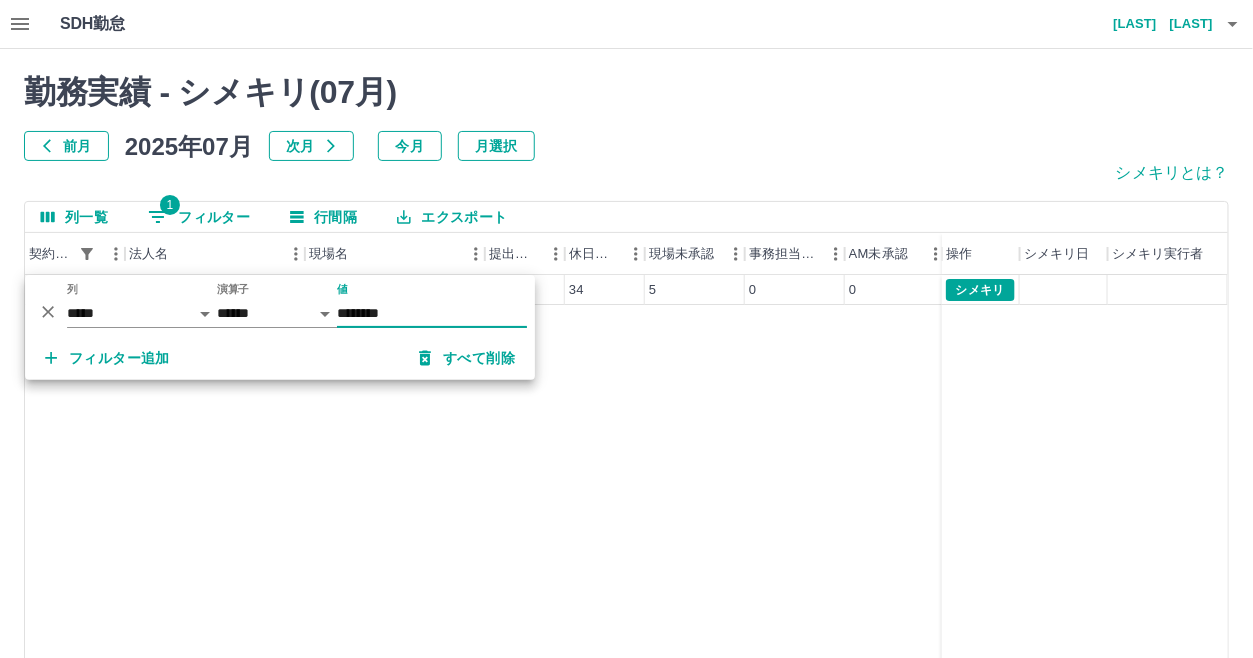 type on "********" 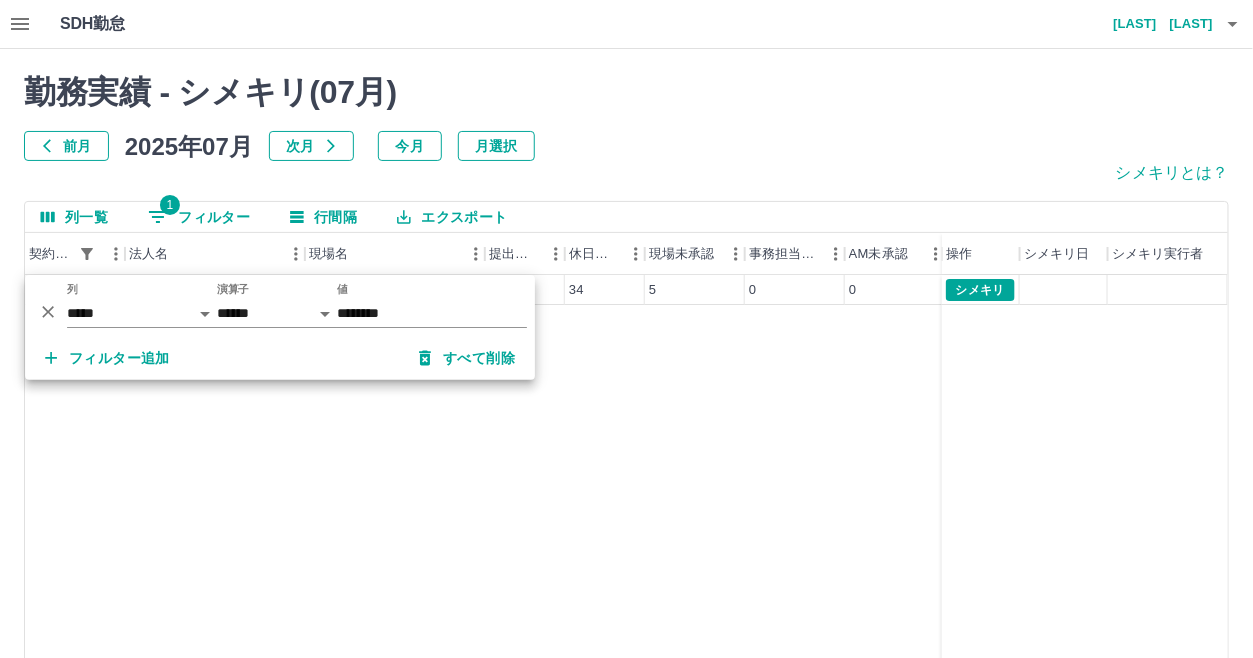 click on "シメキリとは？" at bounding box center [626, 181] 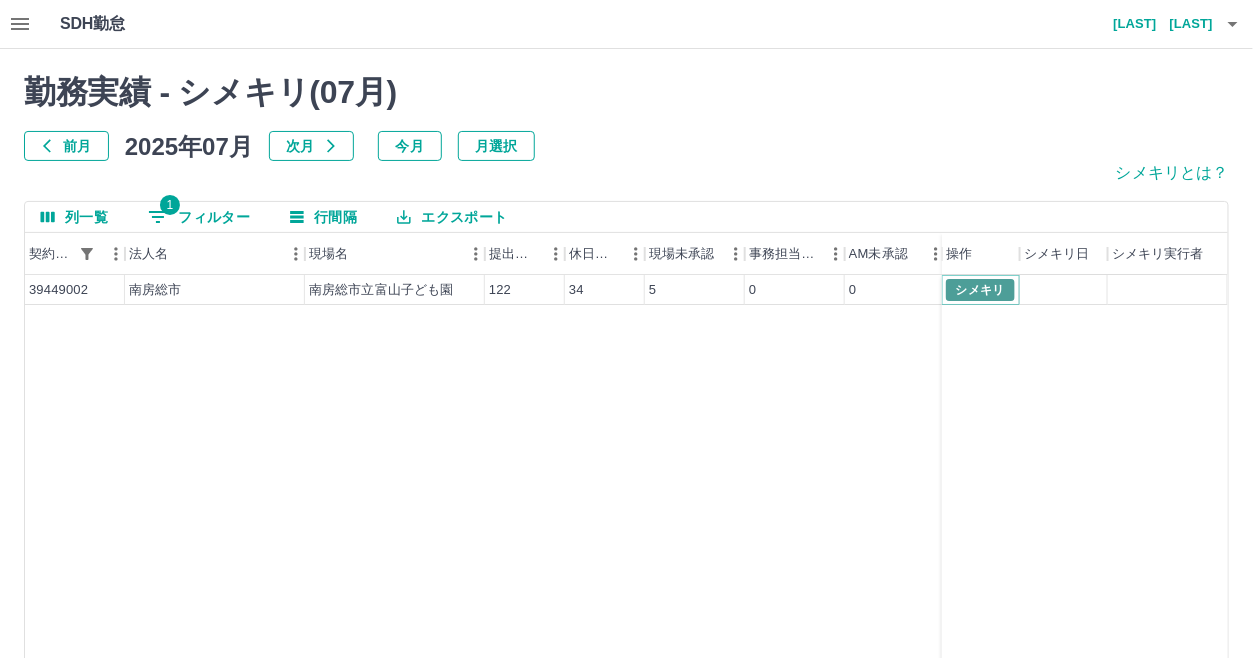 click on "シメキリ" at bounding box center (980, 290) 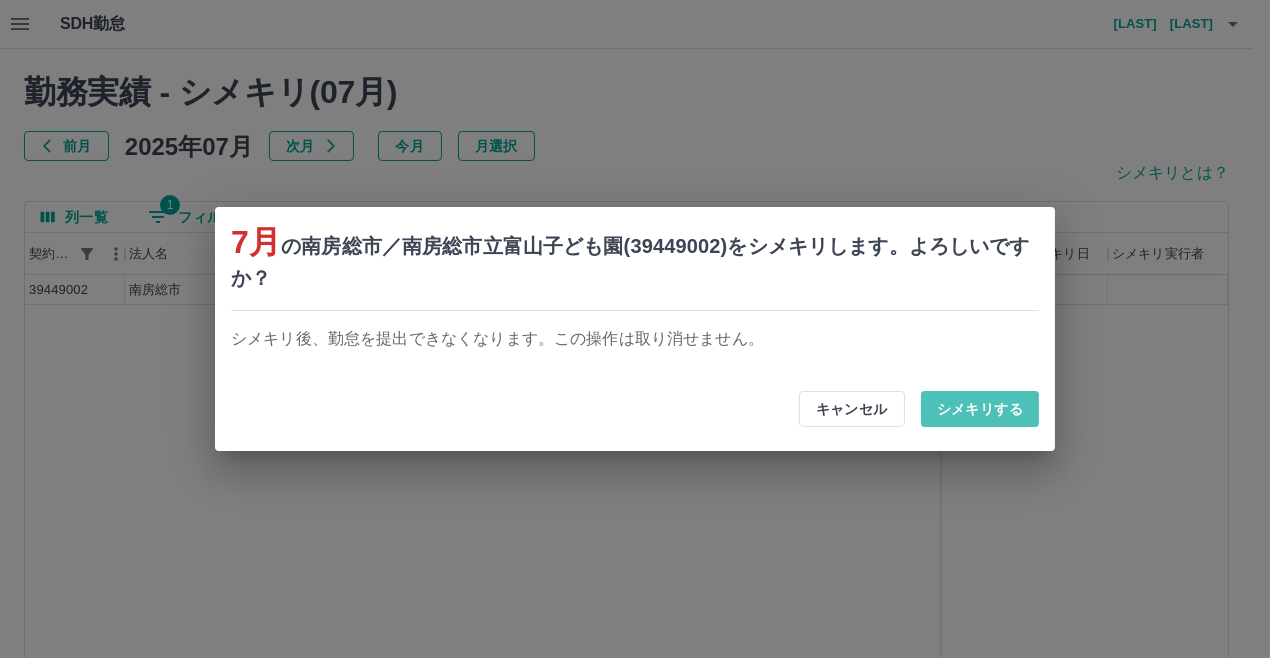 click on "シメキリする" at bounding box center [980, 409] 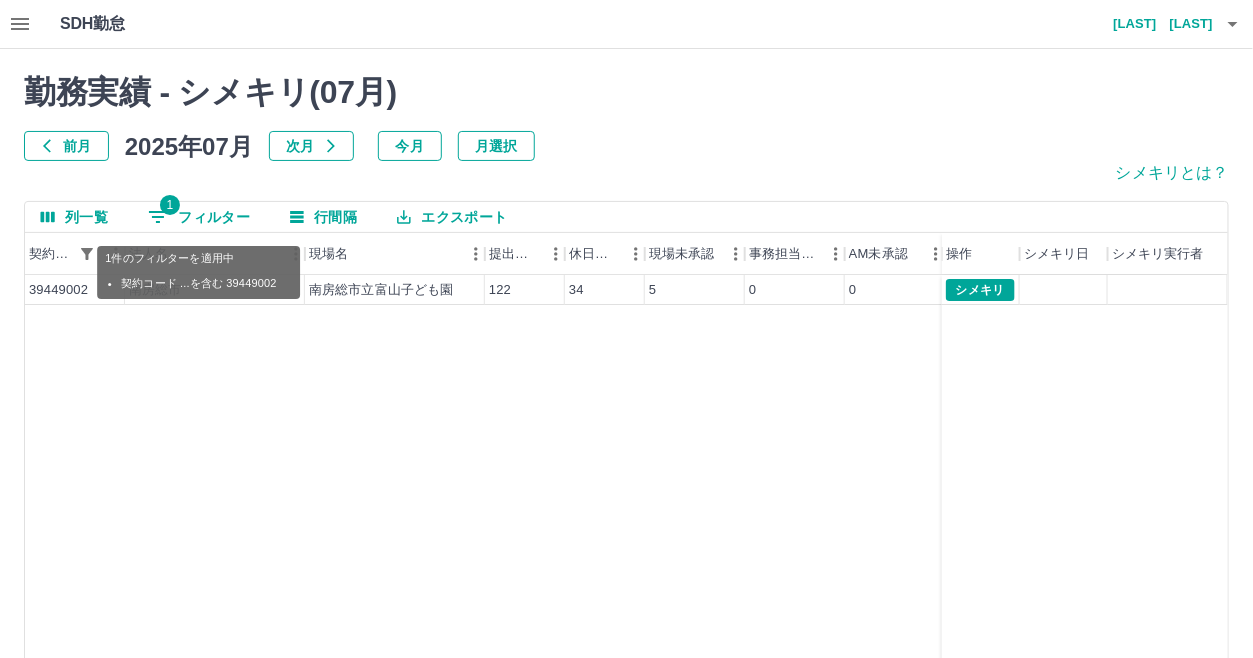 drag, startPoint x: 195, startPoint y: 213, endPoint x: 242, endPoint y: 206, distance: 47.518417 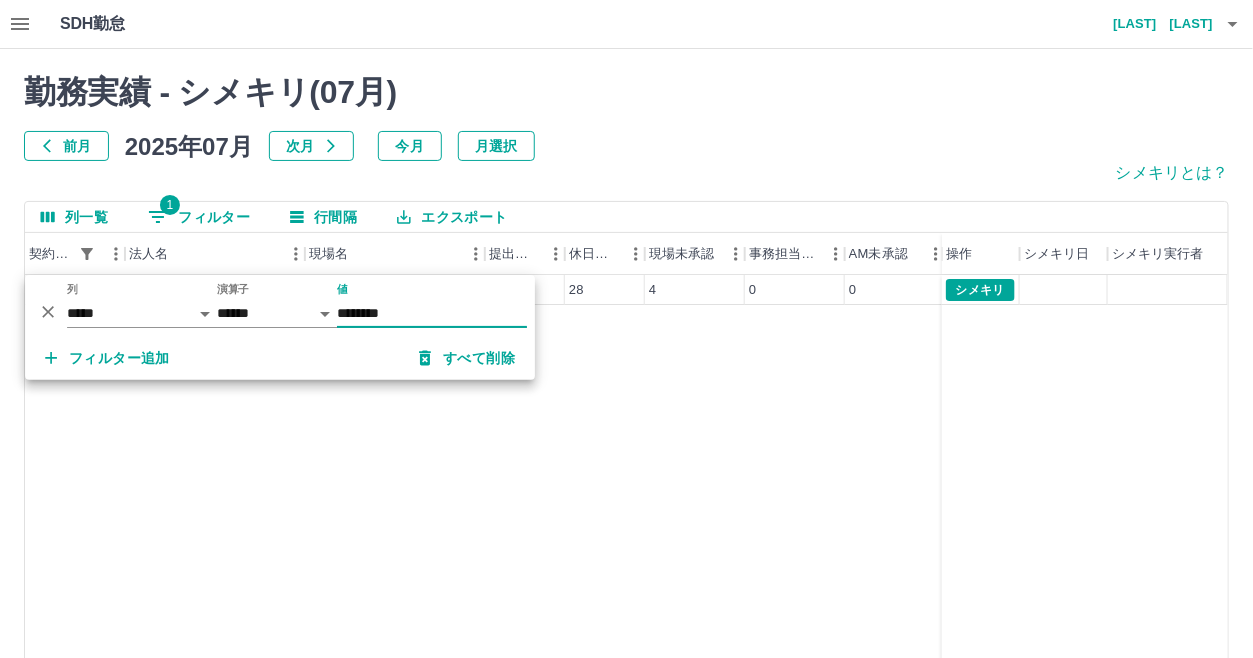 type on "********" 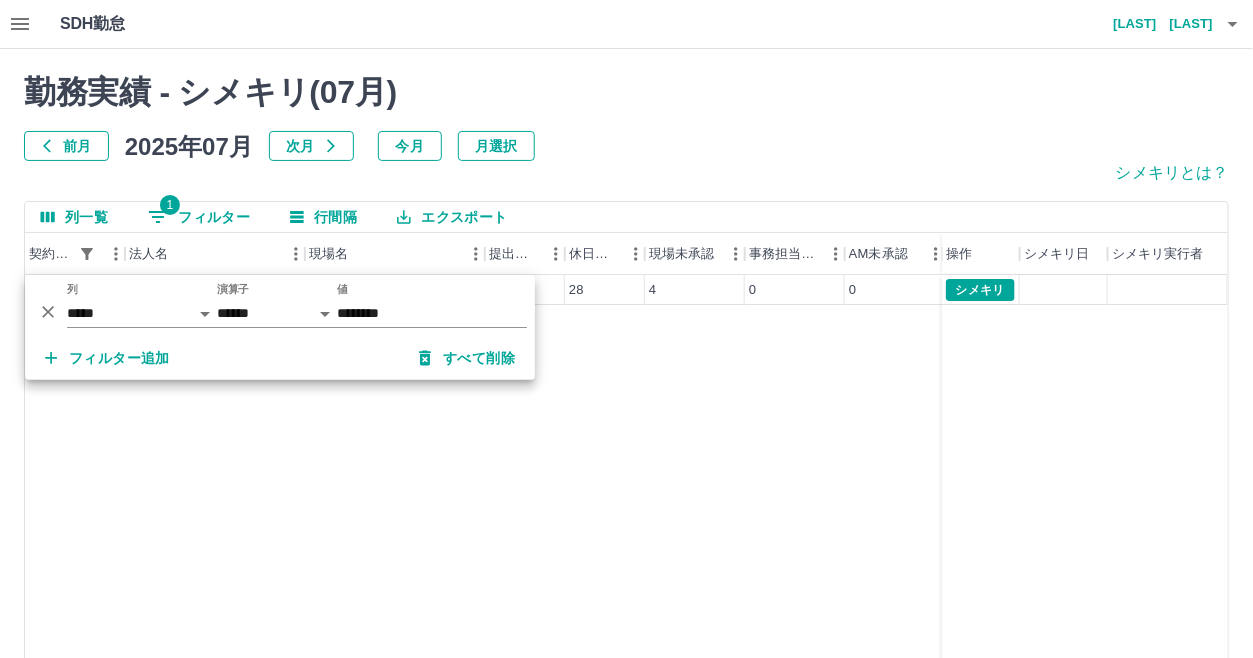 click on "シメキリとは？" at bounding box center (626, 181) 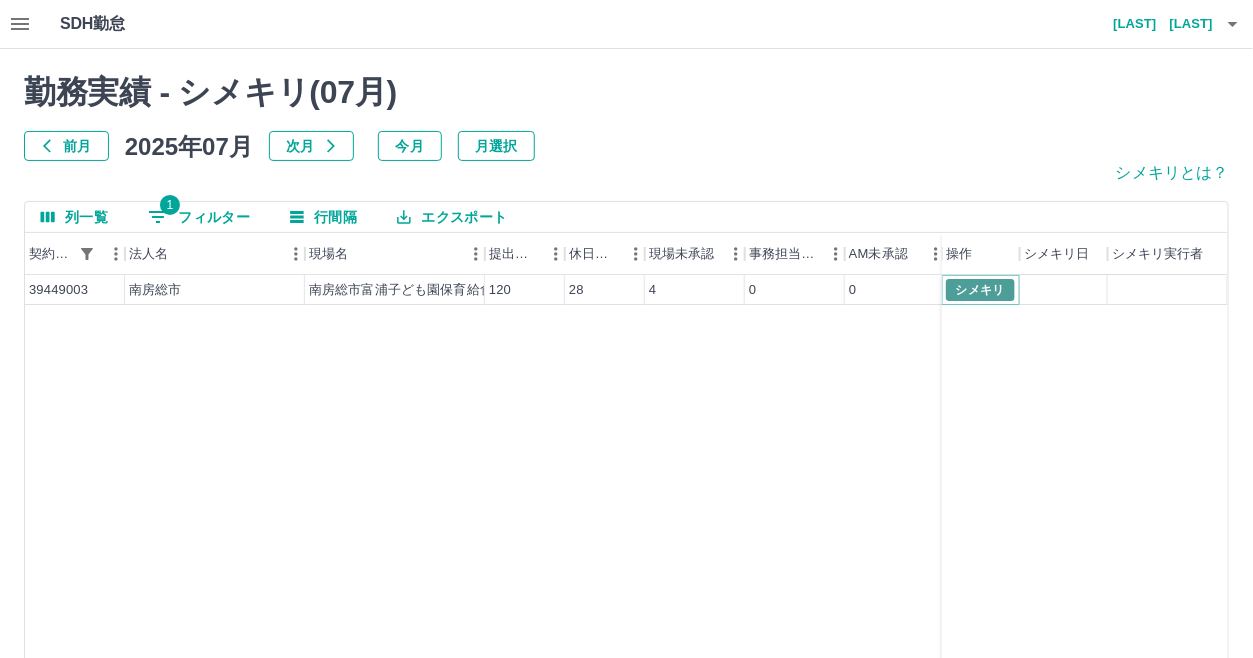 click on "シメキリ" at bounding box center [980, 290] 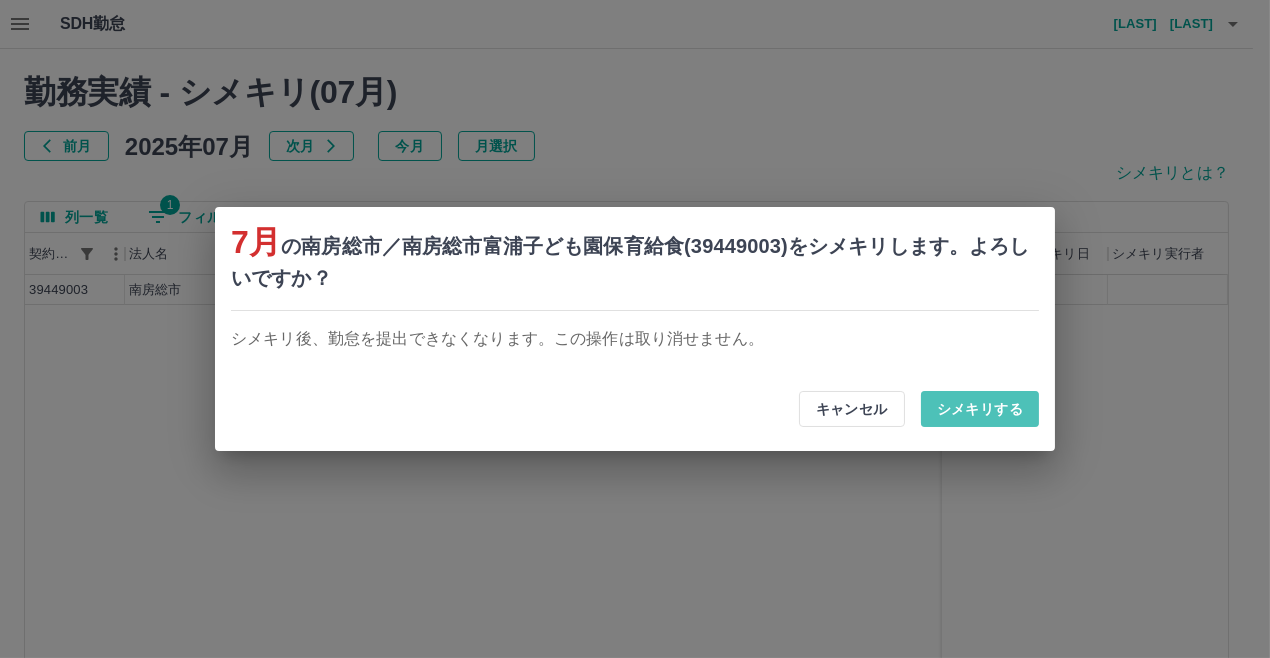 click on "シメキリする" at bounding box center [980, 409] 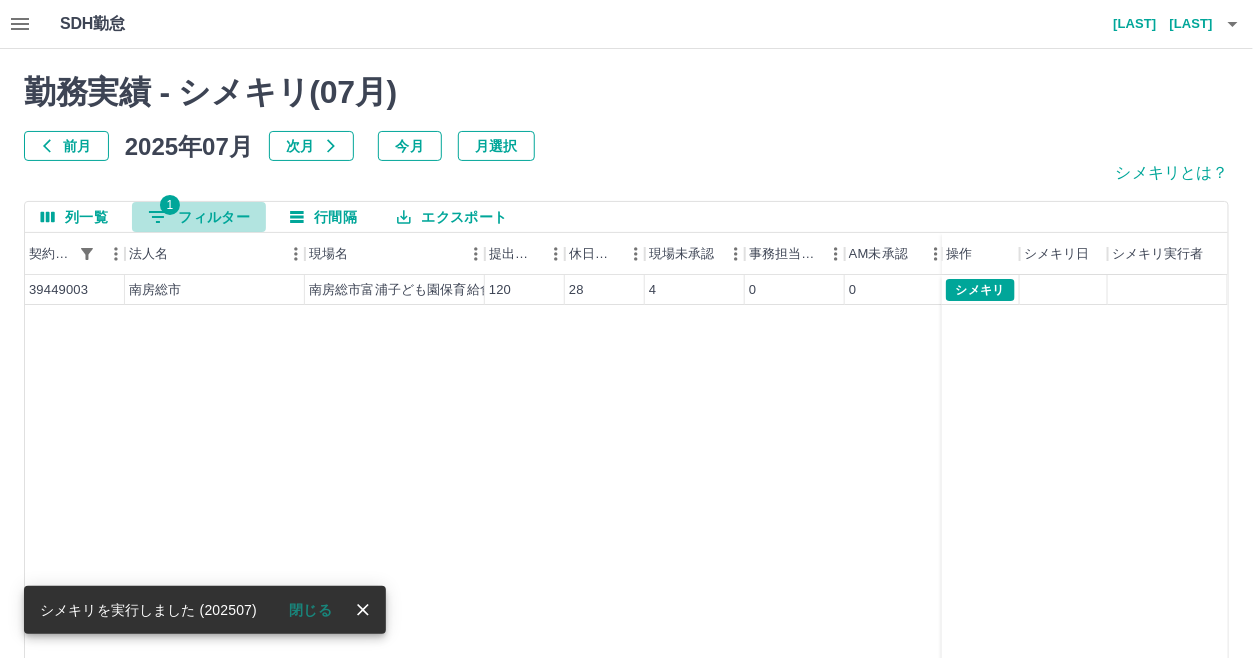 click on "1 フィルター" at bounding box center (199, 217) 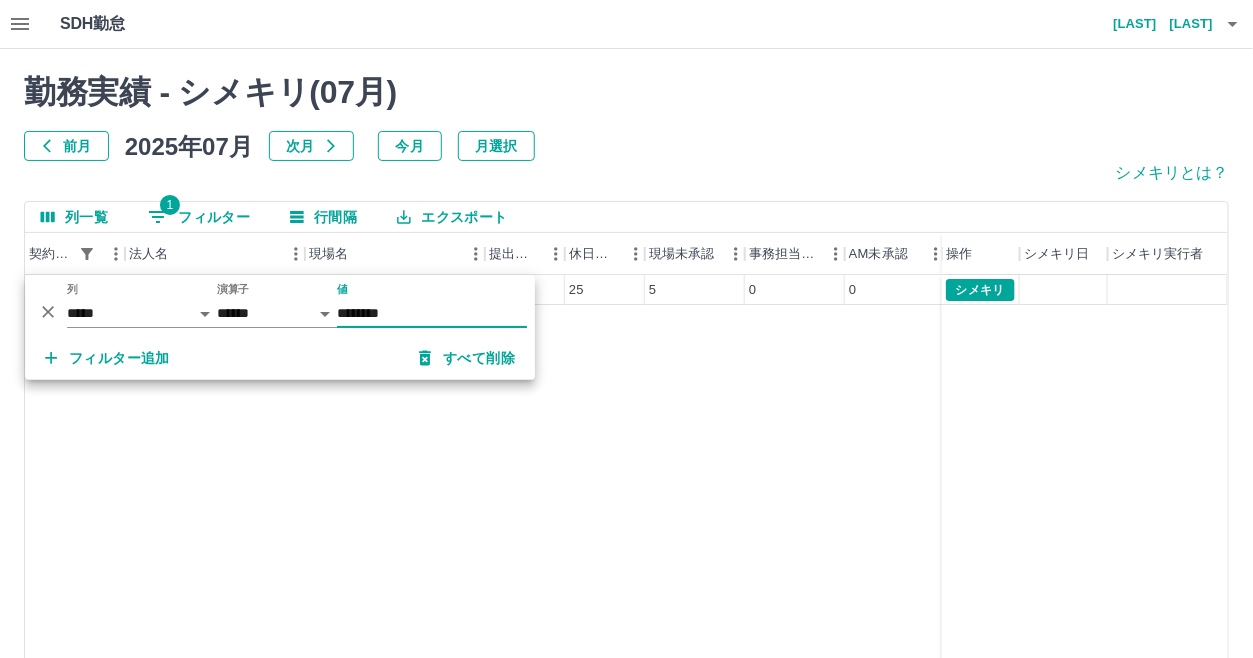 type on "********" 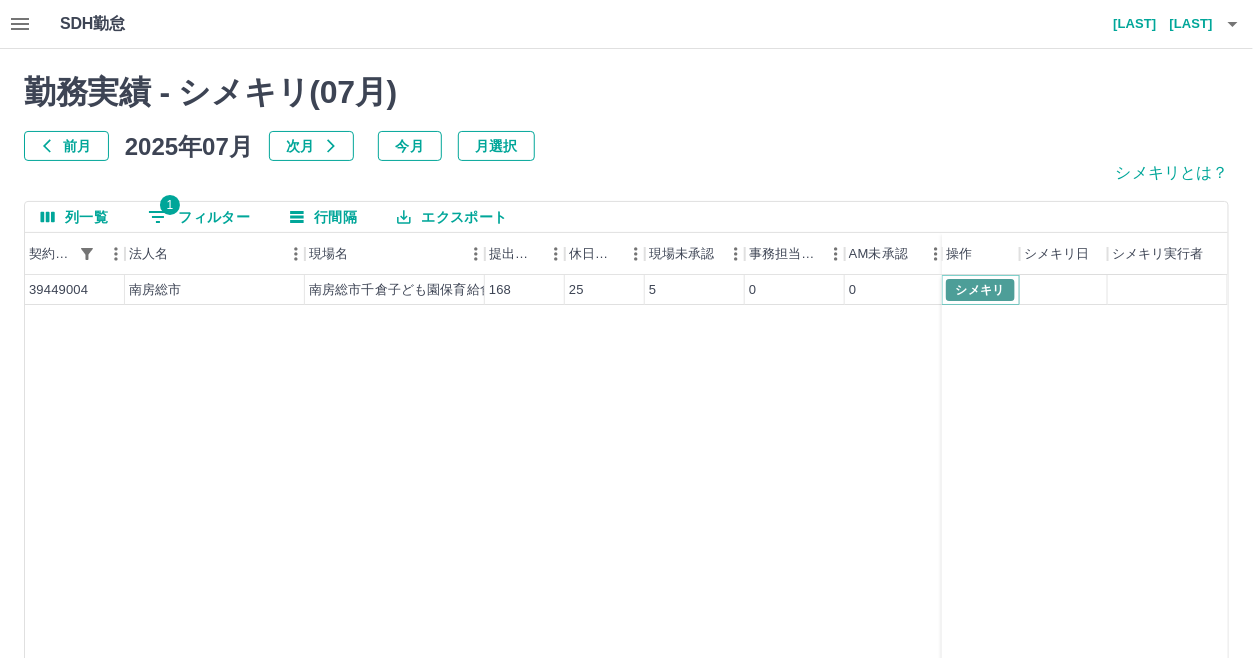 click on "シメキリ" at bounding box center (980, 290) 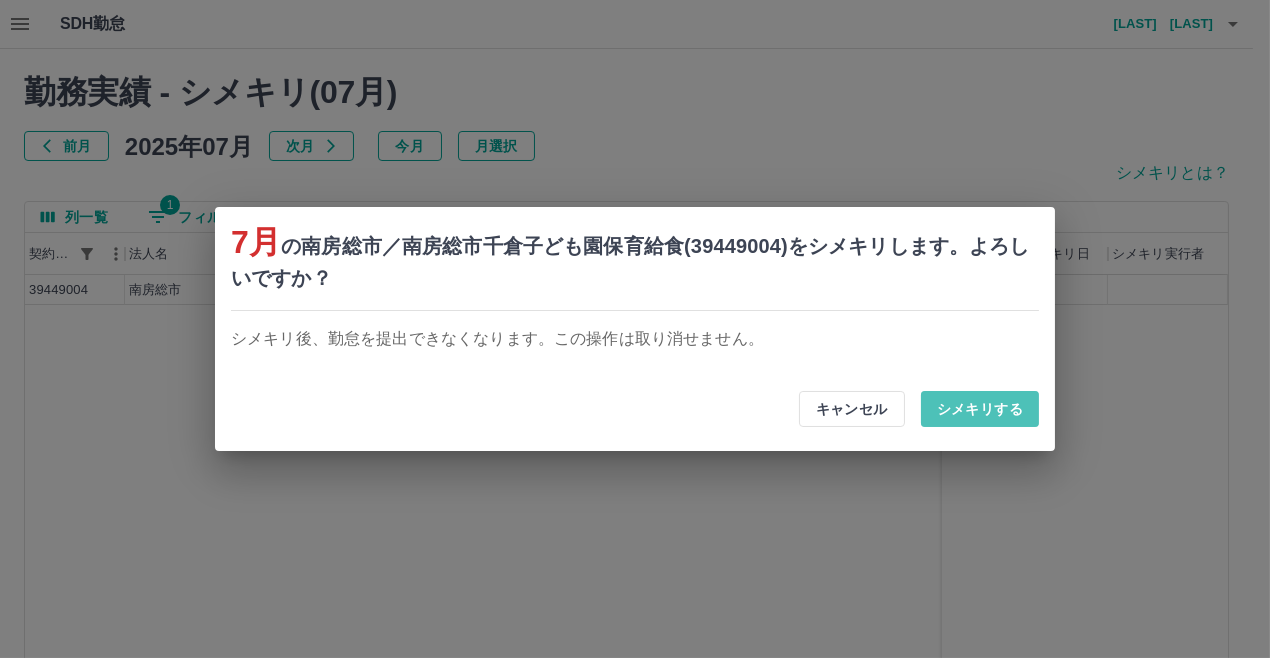 drag, startPoint x: 994, startPoint y: 410, endPoint x: 611, endPoint y: 433, distance: 383.68997 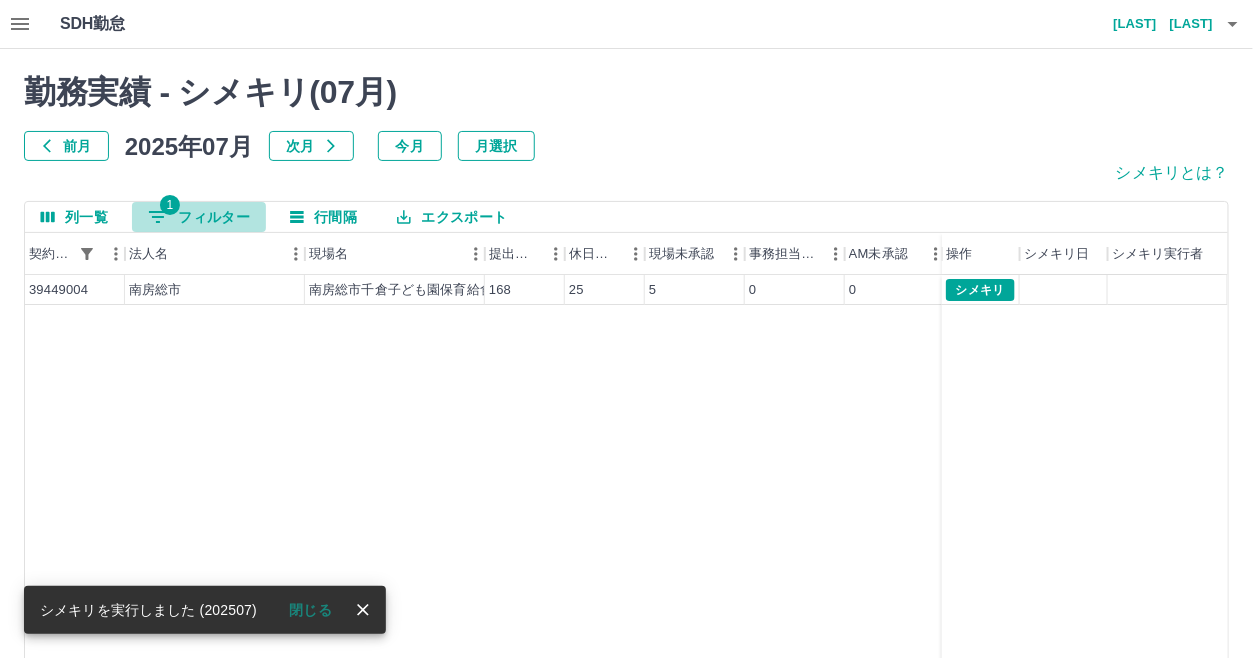 drag, startPoint x: 201, startPoint y: 217, endPoint x: 354, endPoint y: 197, distance: 154.30165 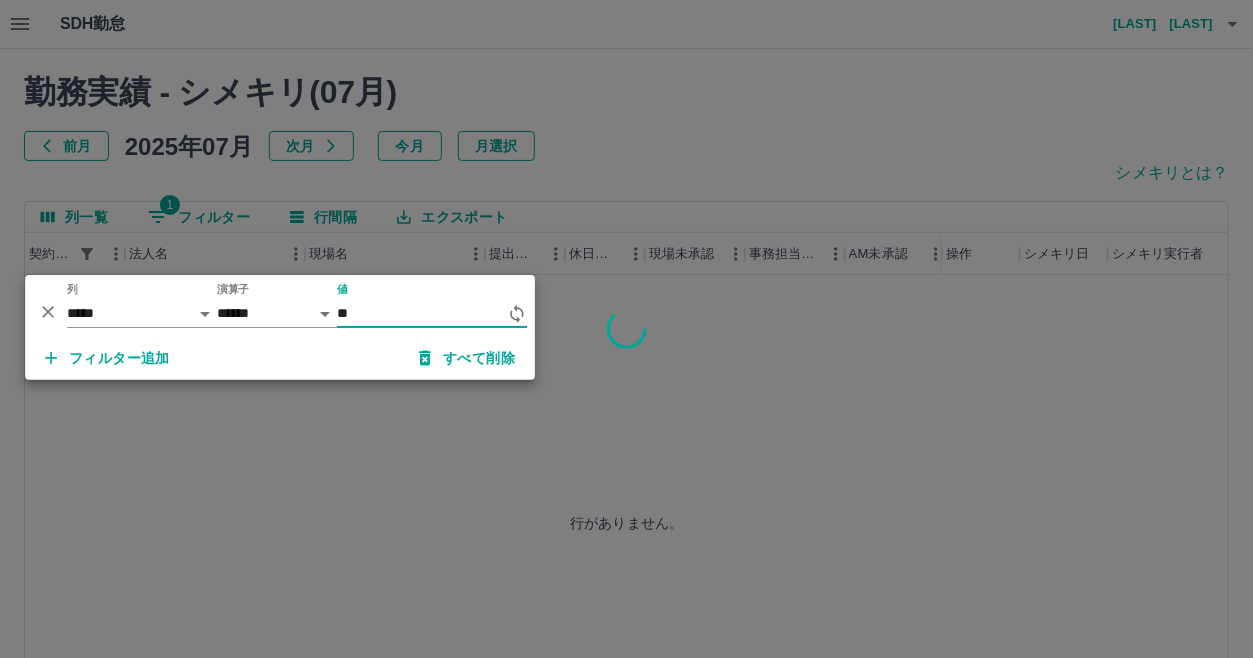 type on "*" 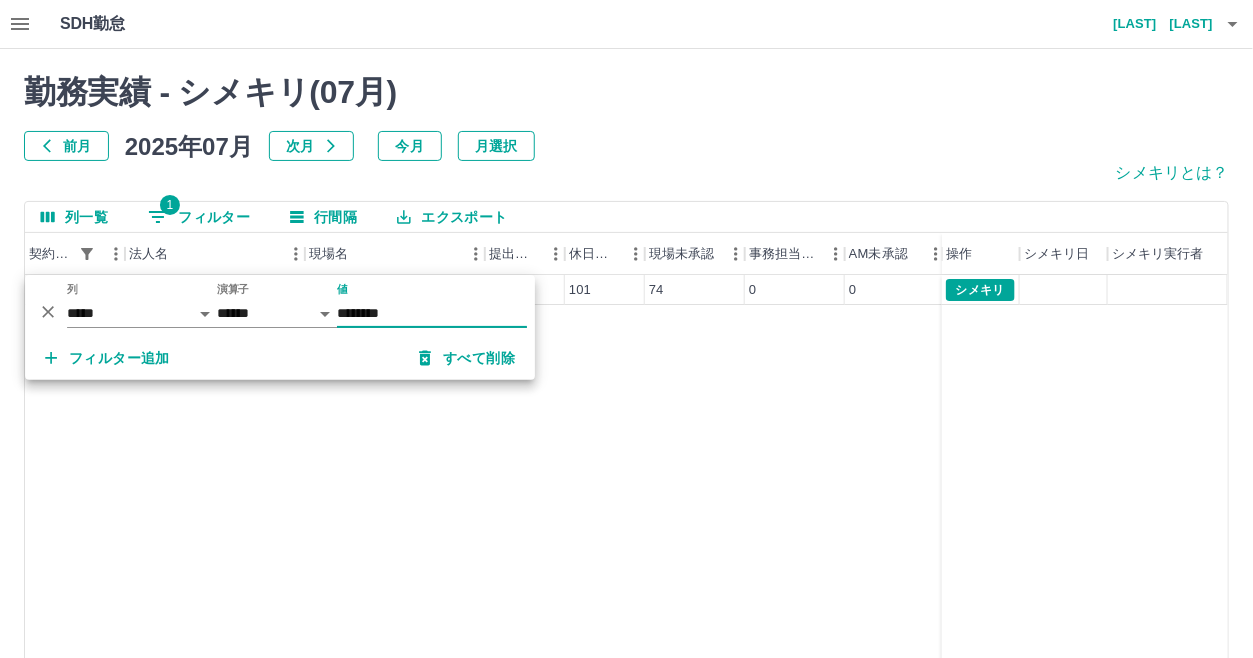 type on "********" 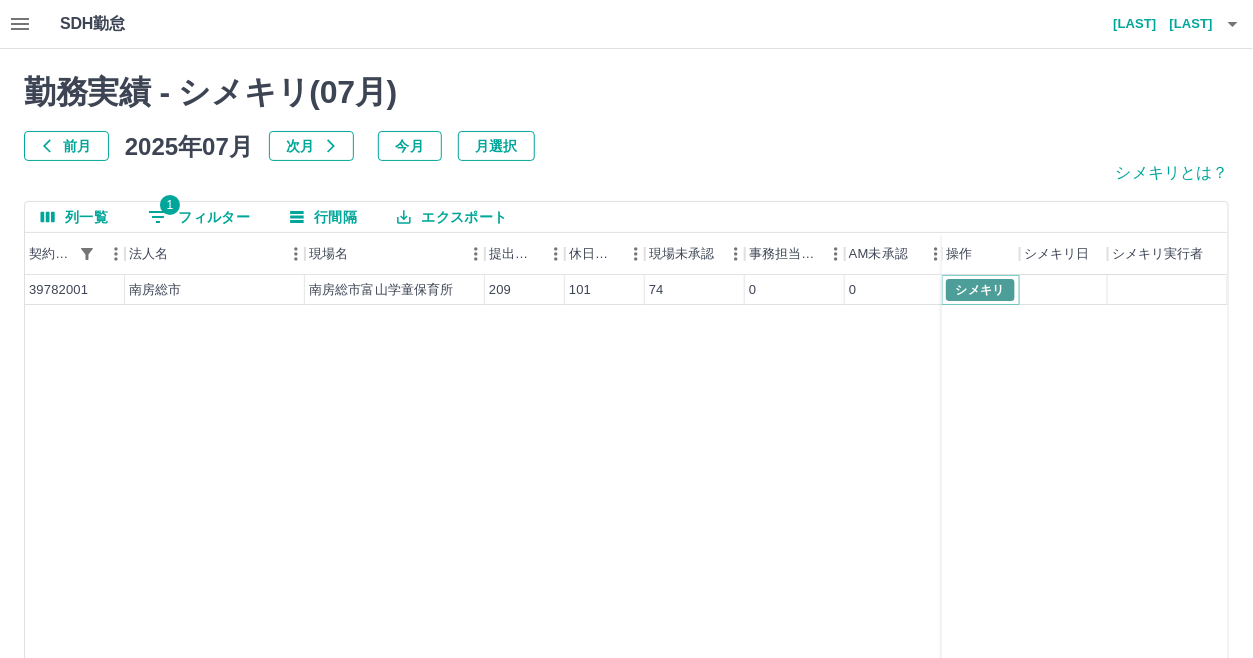 click on "シメキリ" at bounding box center [980, 290] 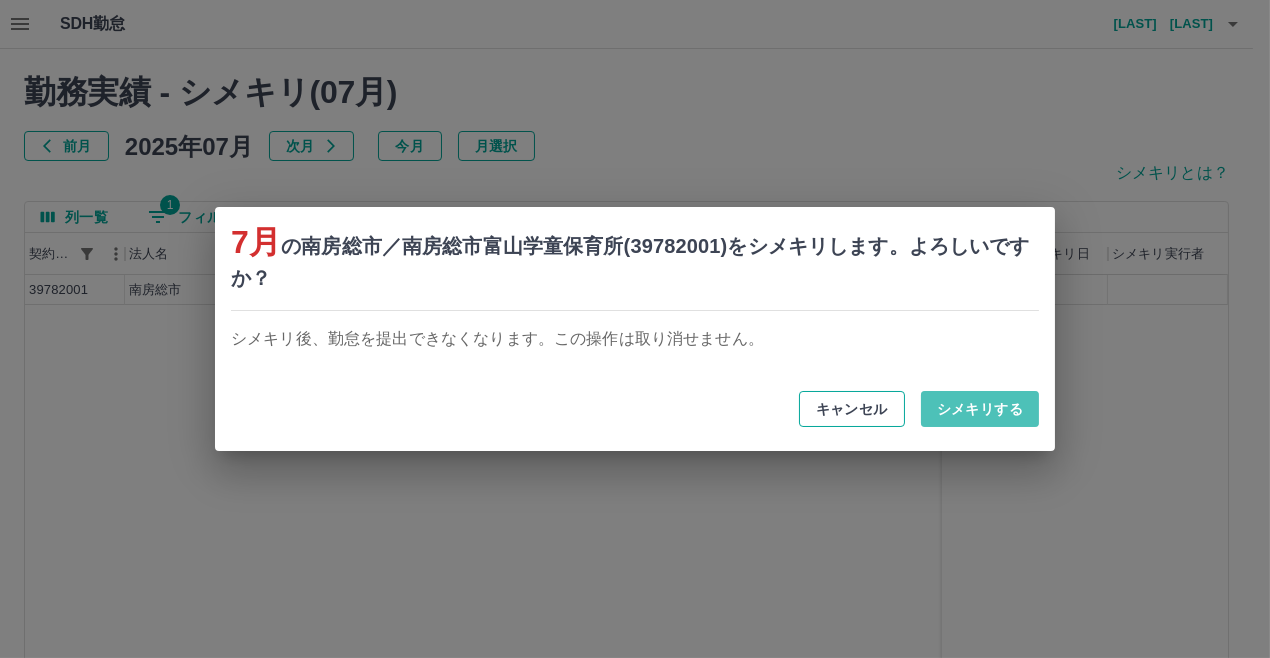 drag, startPoint x: 989, startPoint y: 408, endPoint x: 878, endPoint y: 417, distance: 111.364265 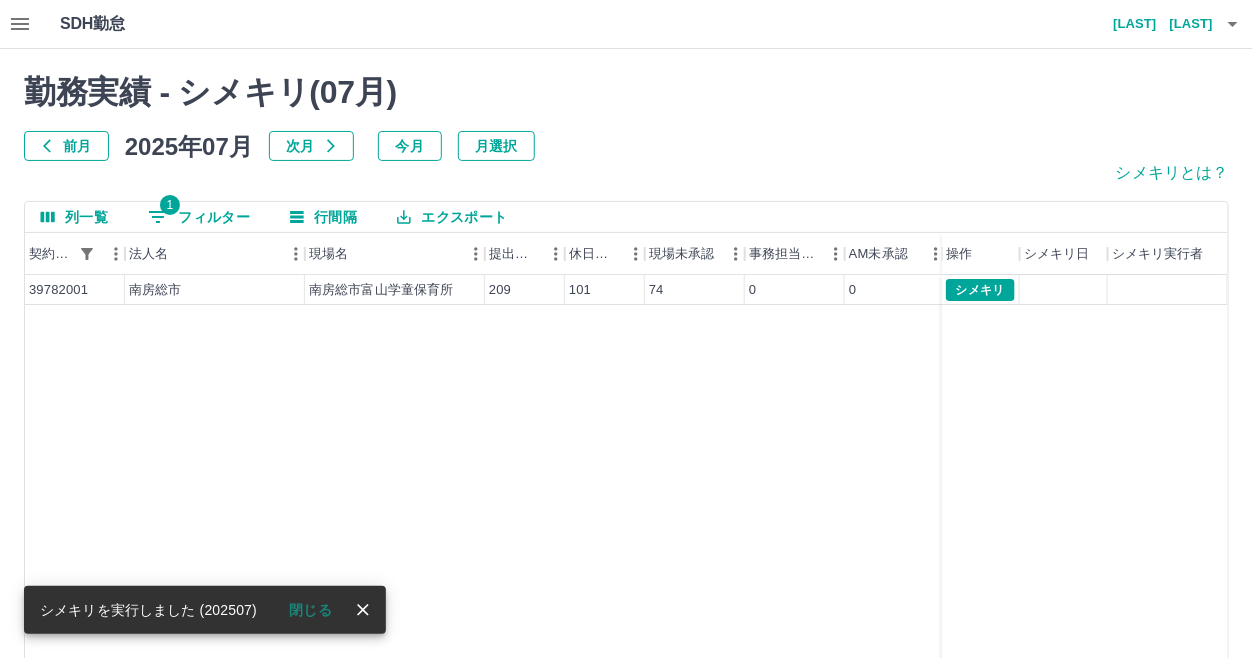 click on "1 フィルター" at bounding box center [199, 217] 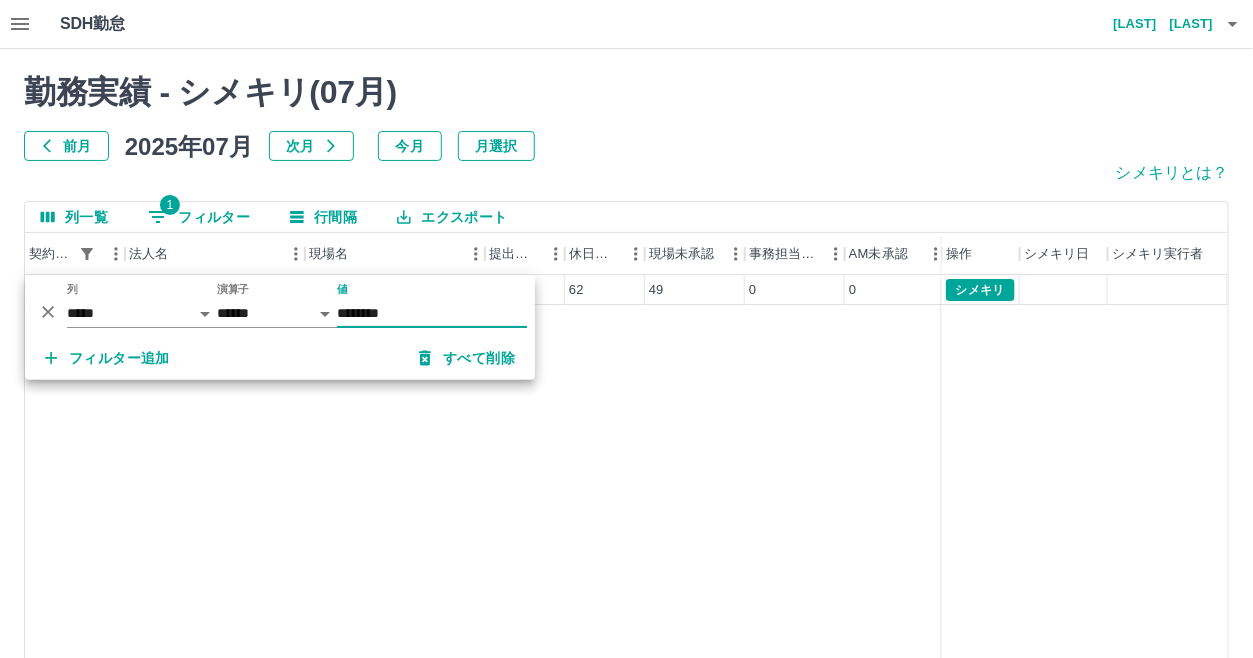 type on "********" 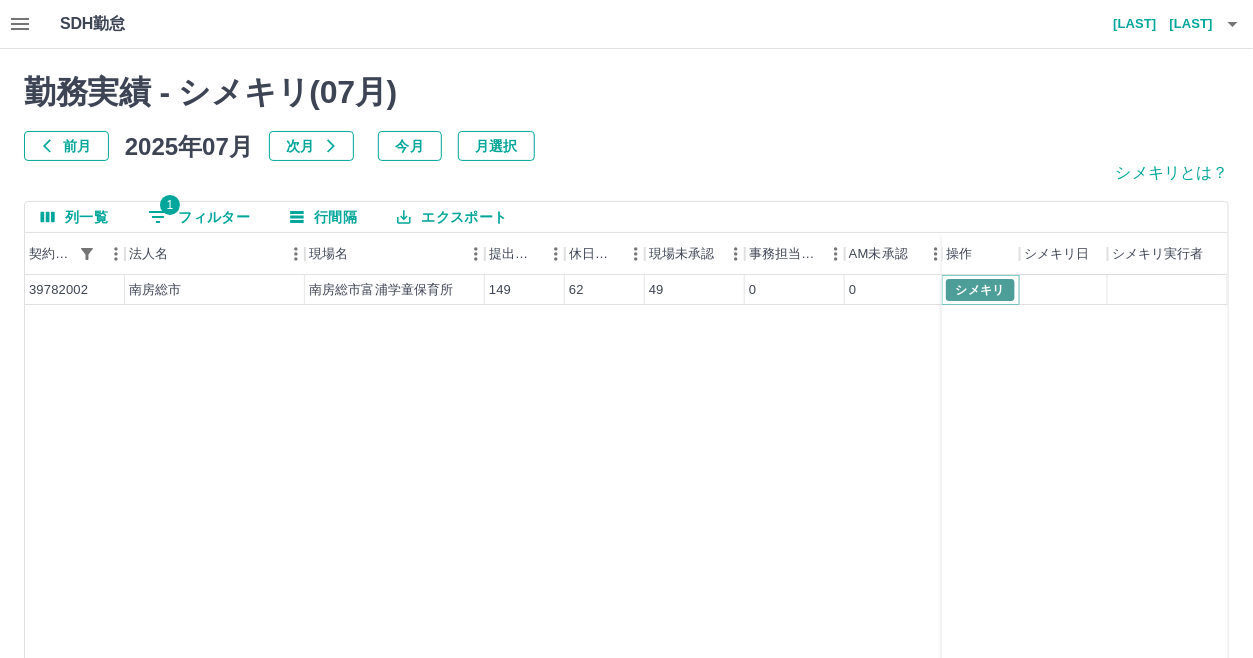 click on "シメキリ" at bounding box center [980, 290] 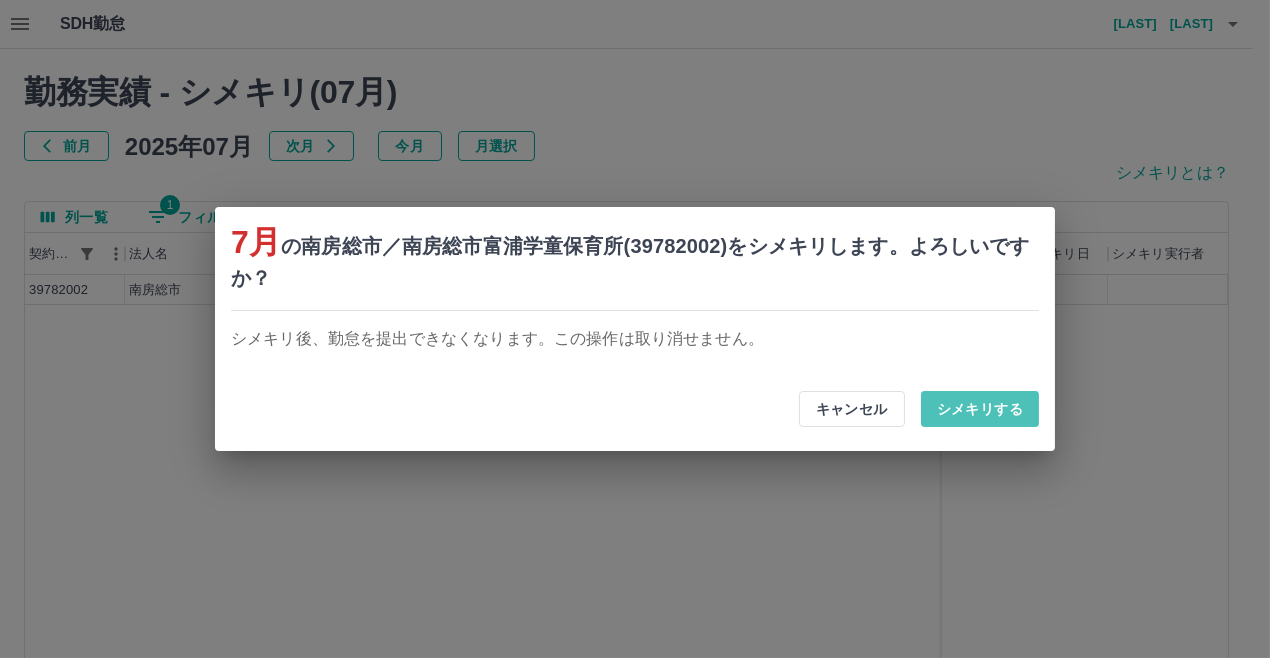 click on "シメキリする" at bounding box center (980, 409) 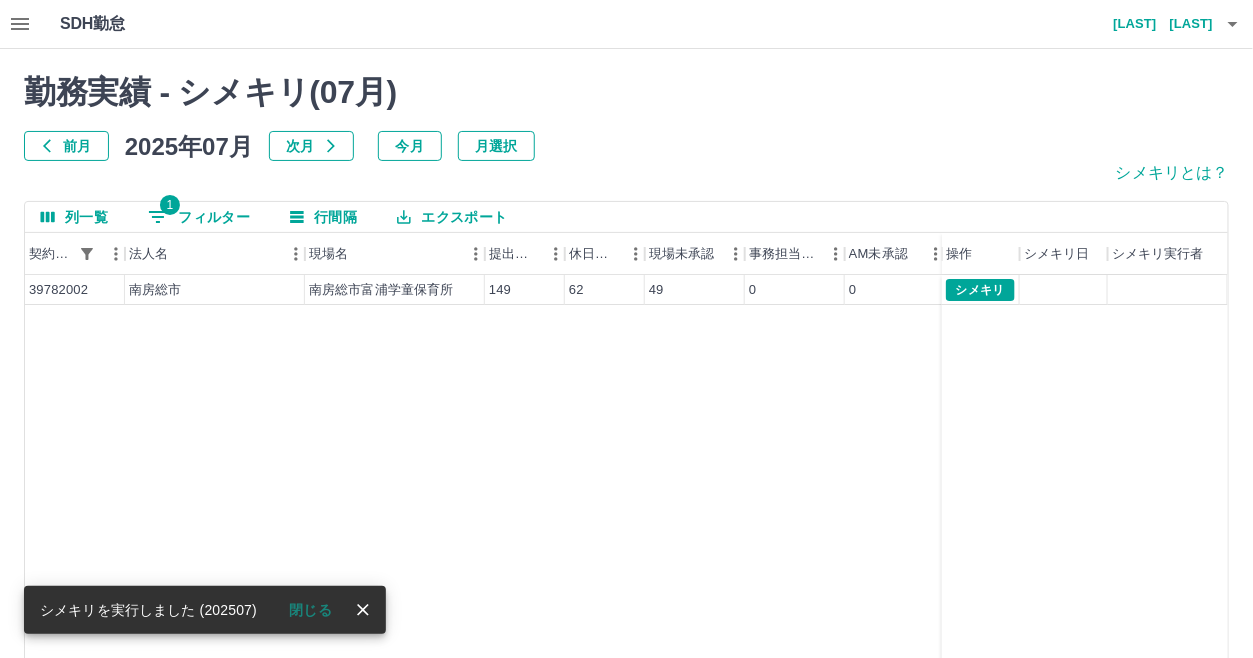 click on "1 フィルター" at bounding box center (199, 217) 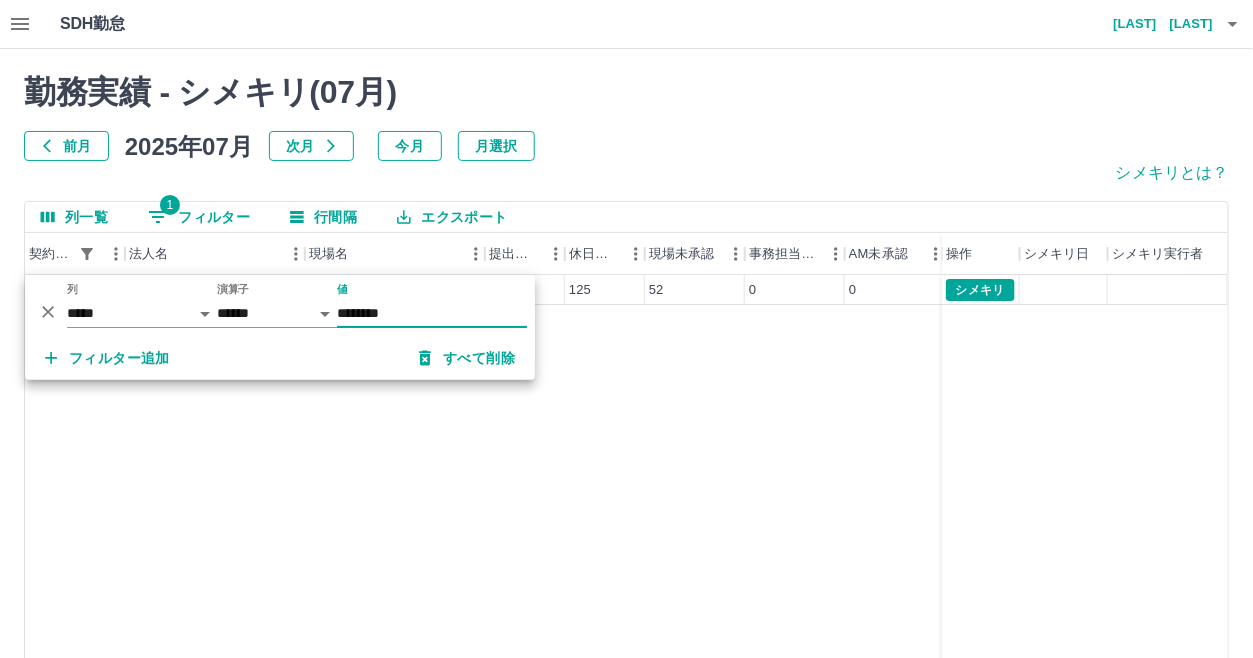 type on "********" 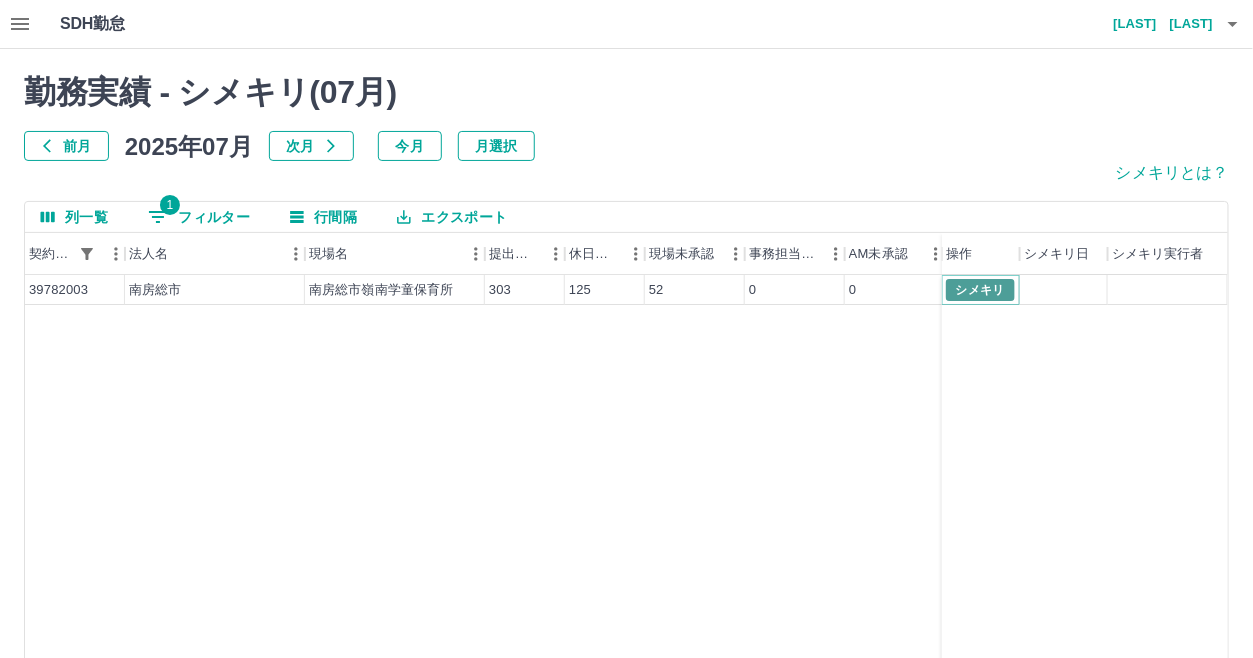 click on "シメキリ" at bounding box center (980, 290) 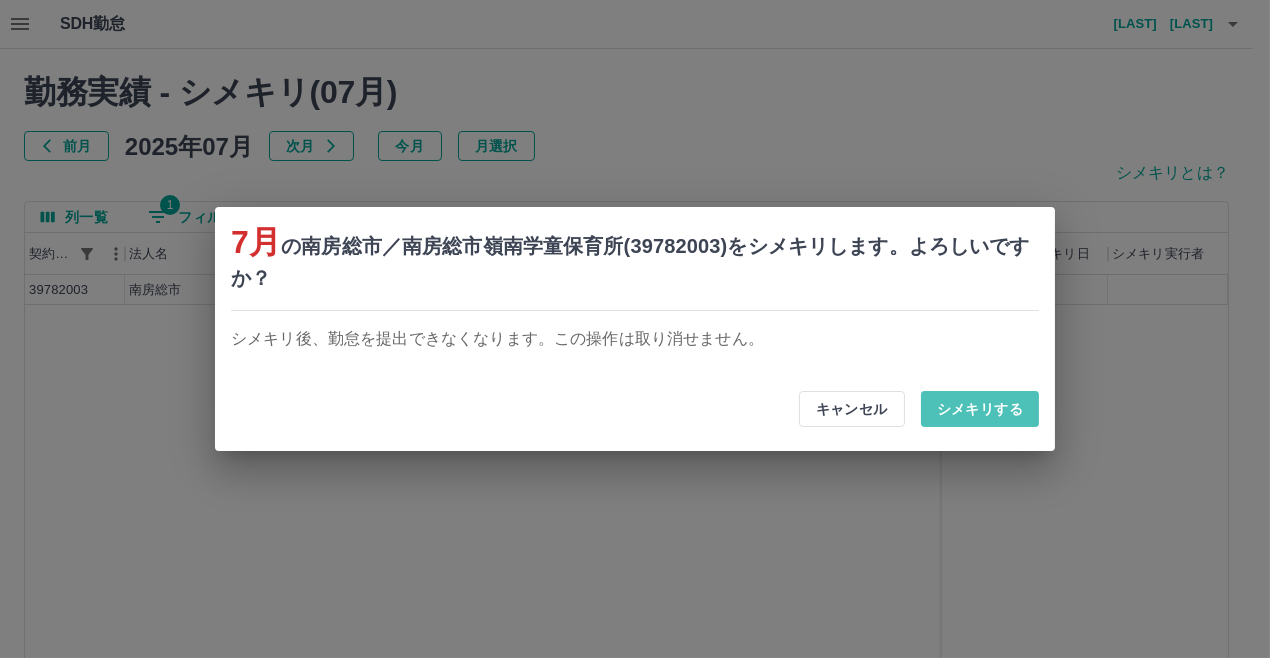 click on "シメキリする" at bounding box center [980, 409] 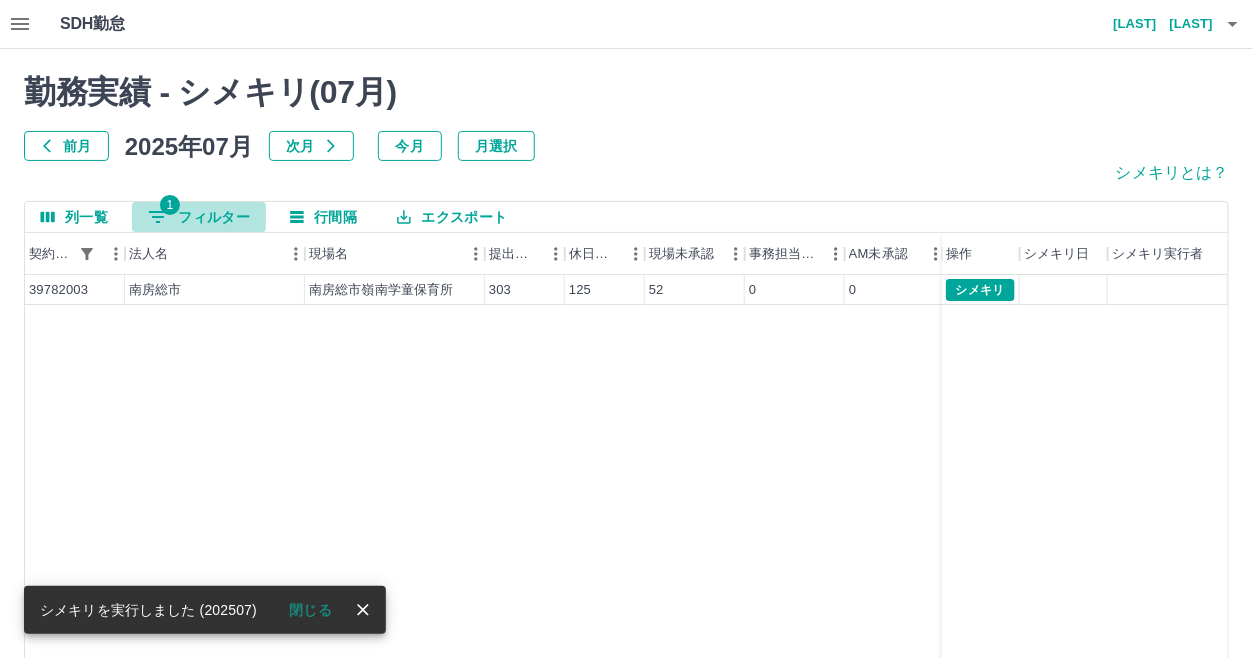 click on "1 フィルター" at bounding box center (199, 217) 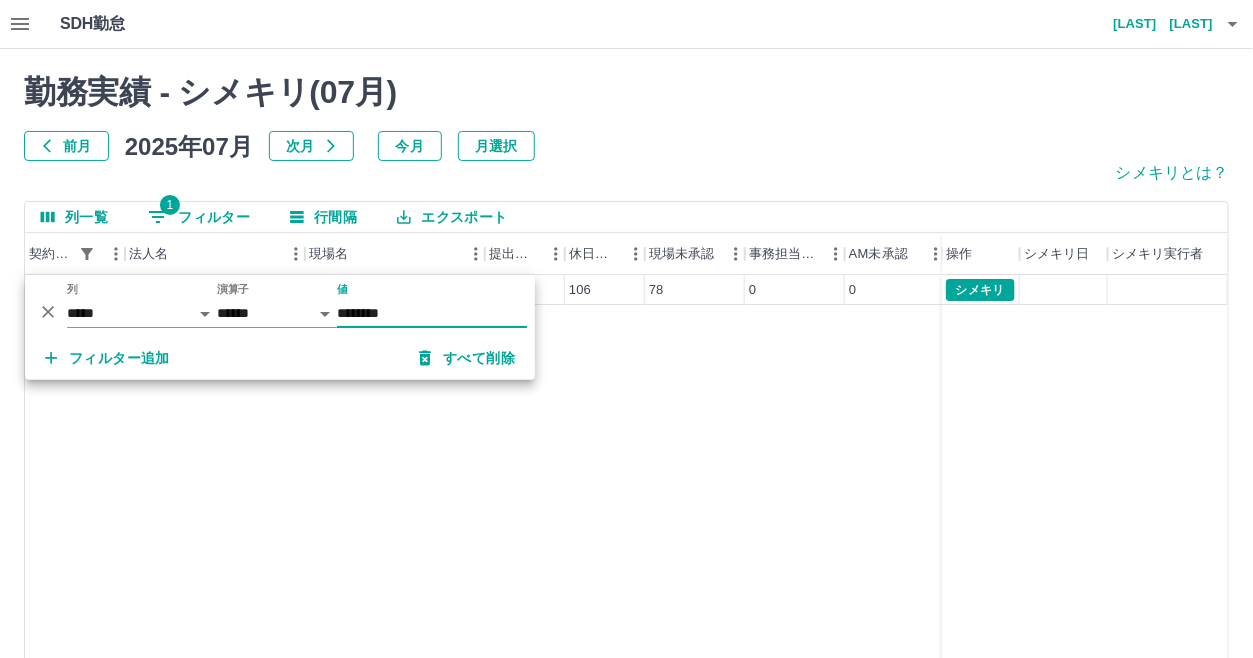 type on "********" 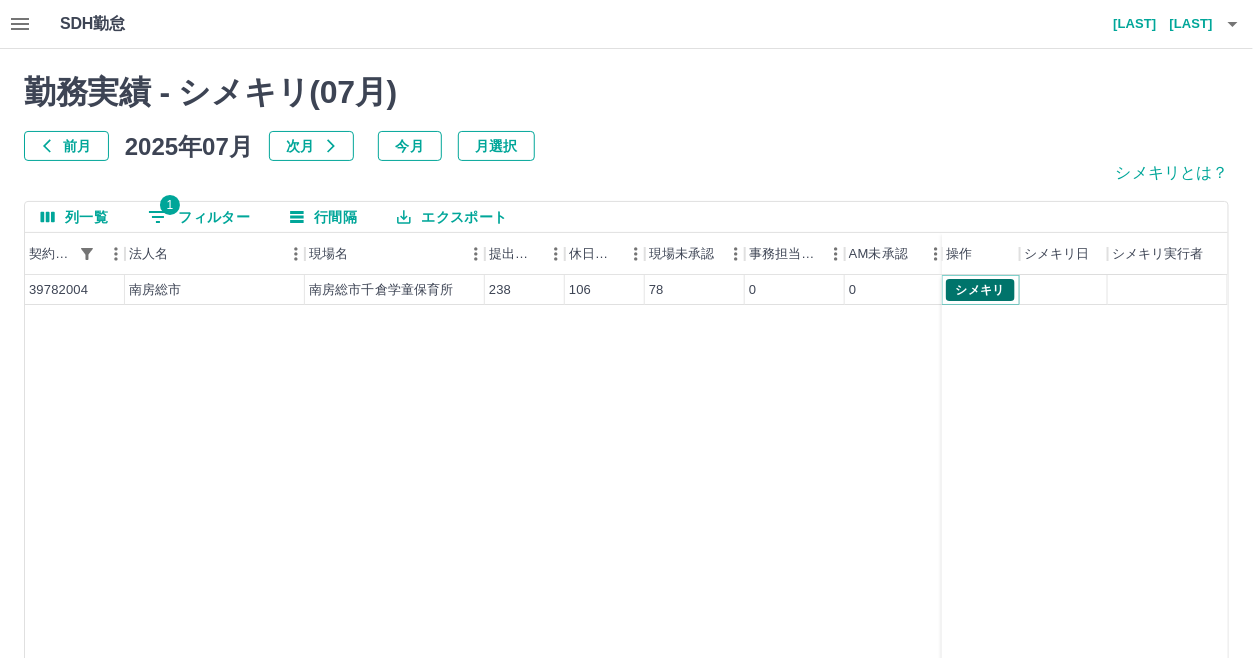 click on "シメキリ" at bounding box center (980, 290) 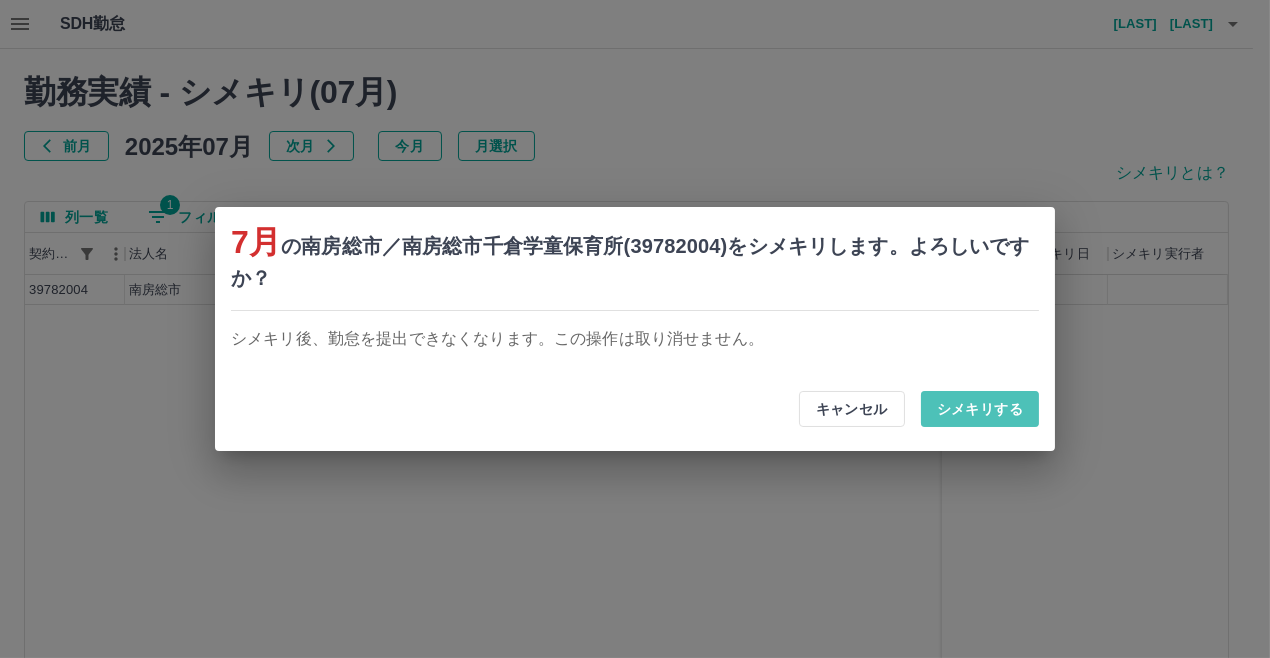 click on "シメキリする" at bounding box center (980, 409) 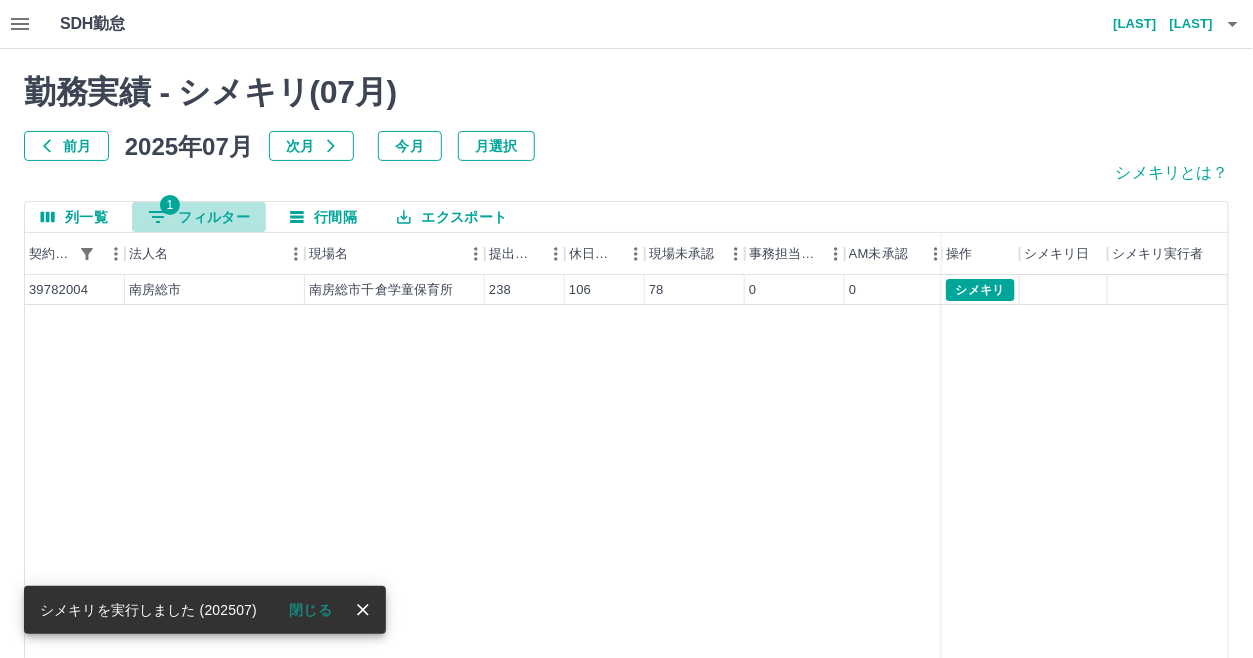 click on "1 フィルター" at bounding box center (199, 217) 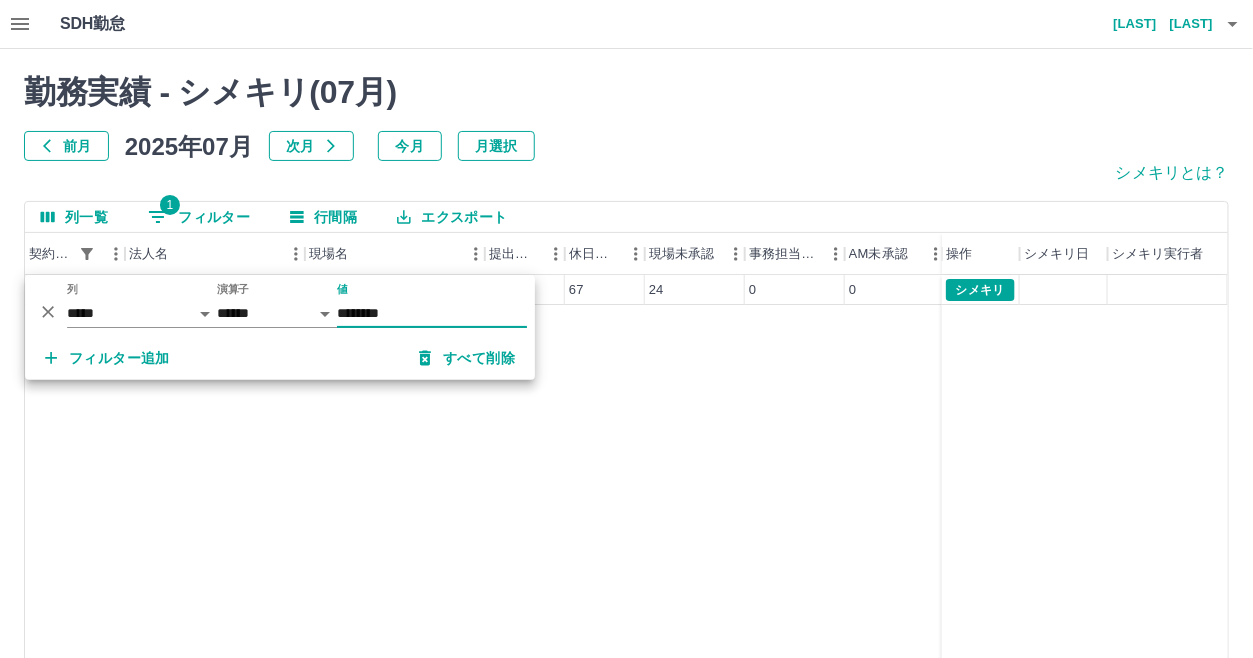 type on "********" 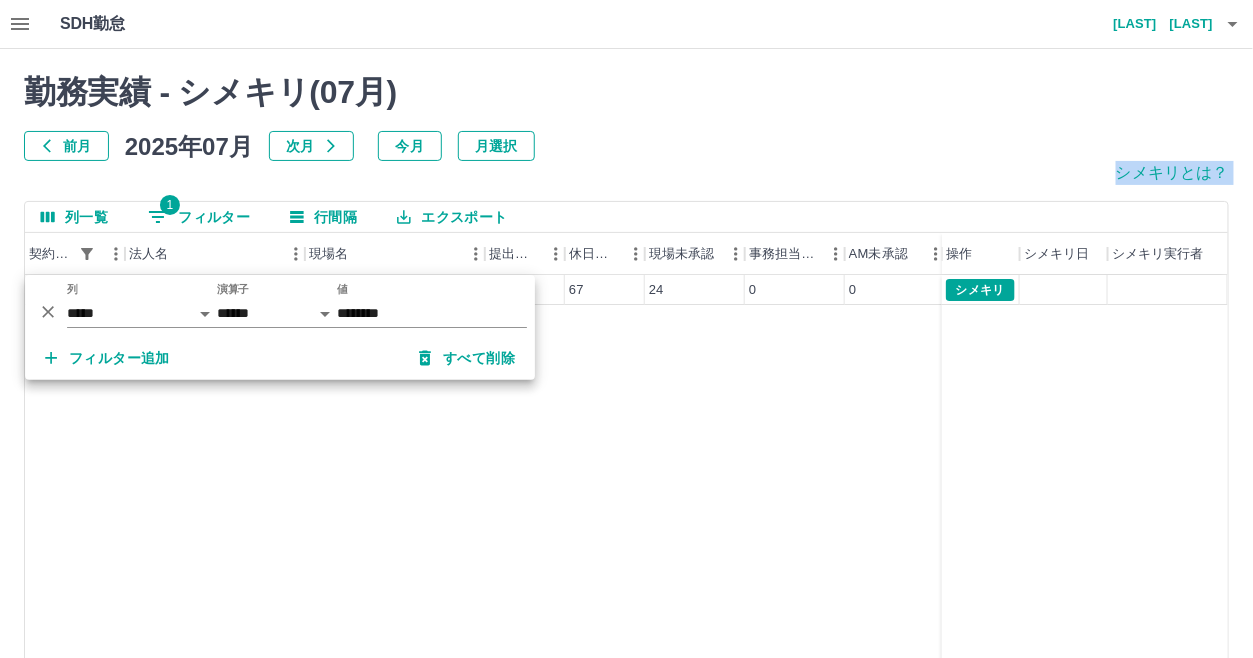 click on "勤務実績 - シメキリ( 07 月) 前月 2025年07月 次月 今月 月選択 シメキリとは？ 列一覧 1 フィルター 行間隔 エクスポート 契約コード 法人名 現場名 提出件数 休日件数 現場未承認 事務担当未承認 AM未承認 営業所長未承認 全承認済 操作 シメキリ日 シメキリ実行者 39782005 南房総市 南房総市三芳学童保育所 215 67 24 0 0 0 191 シメキリ ページあたりの行数: 20 ** 1～1 / 1" at bounding box center (626, 457) 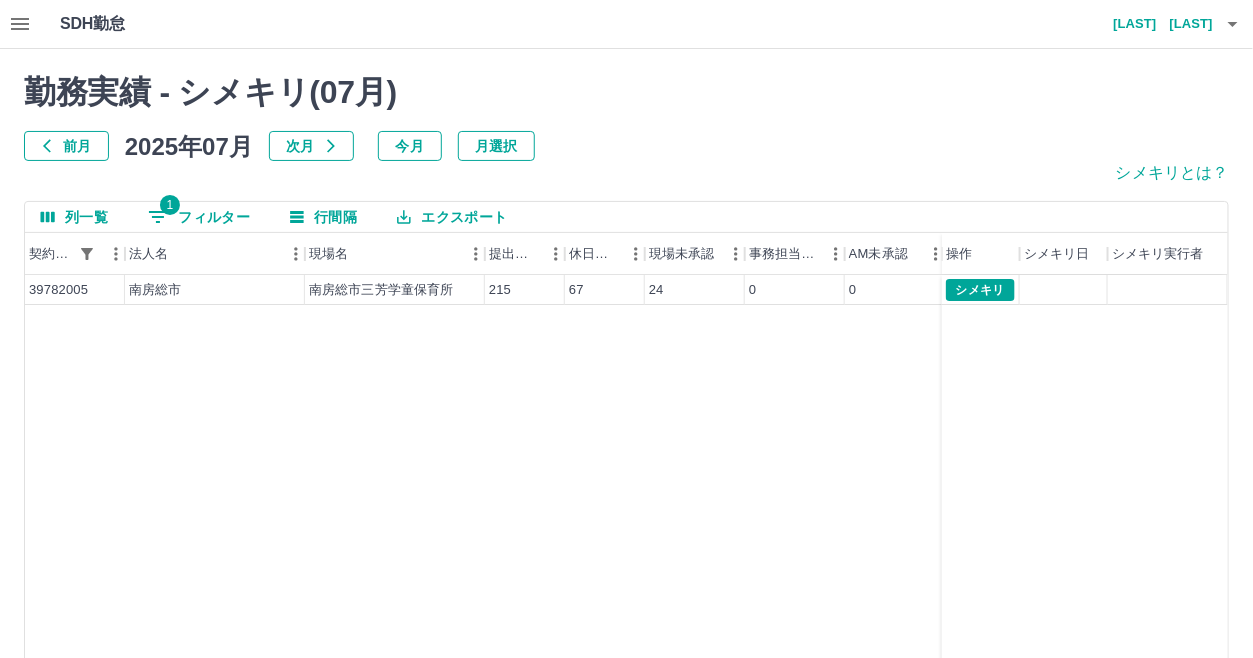 click on "39782005 南房総市 南房総市三芳学童保育所 215 67 24 0 0 0 191 シメキリ" at bounding box center (738, 531) 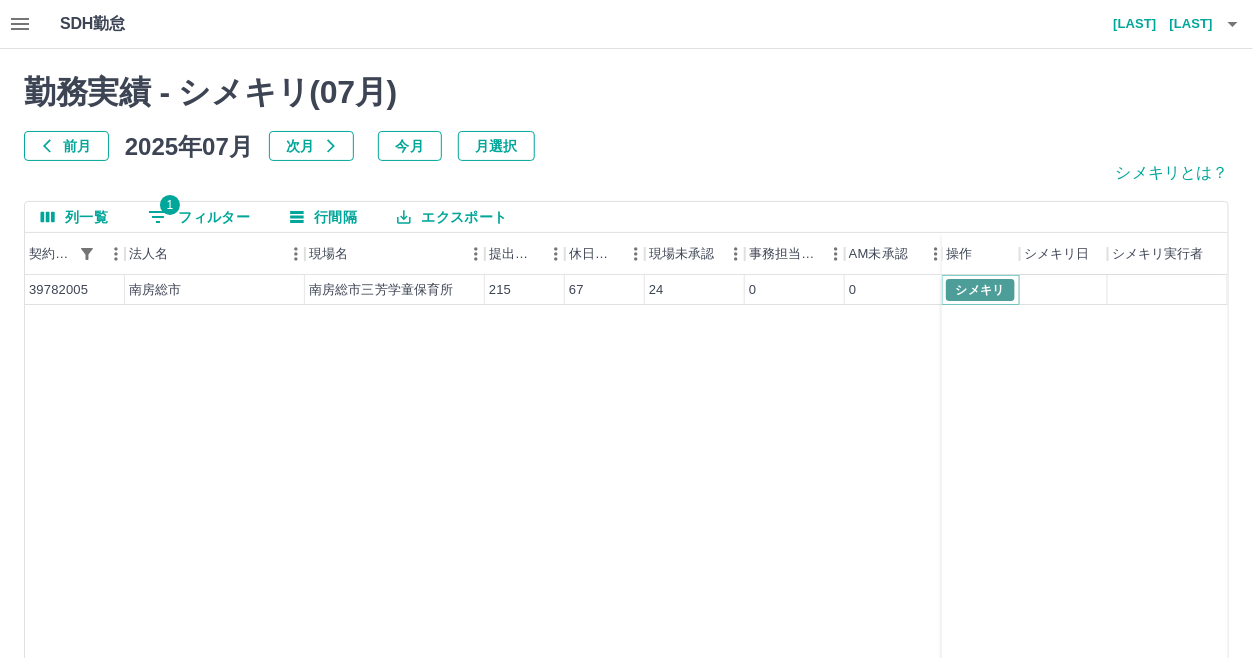 click on "シメキリ" at bounding box center [980, 290] 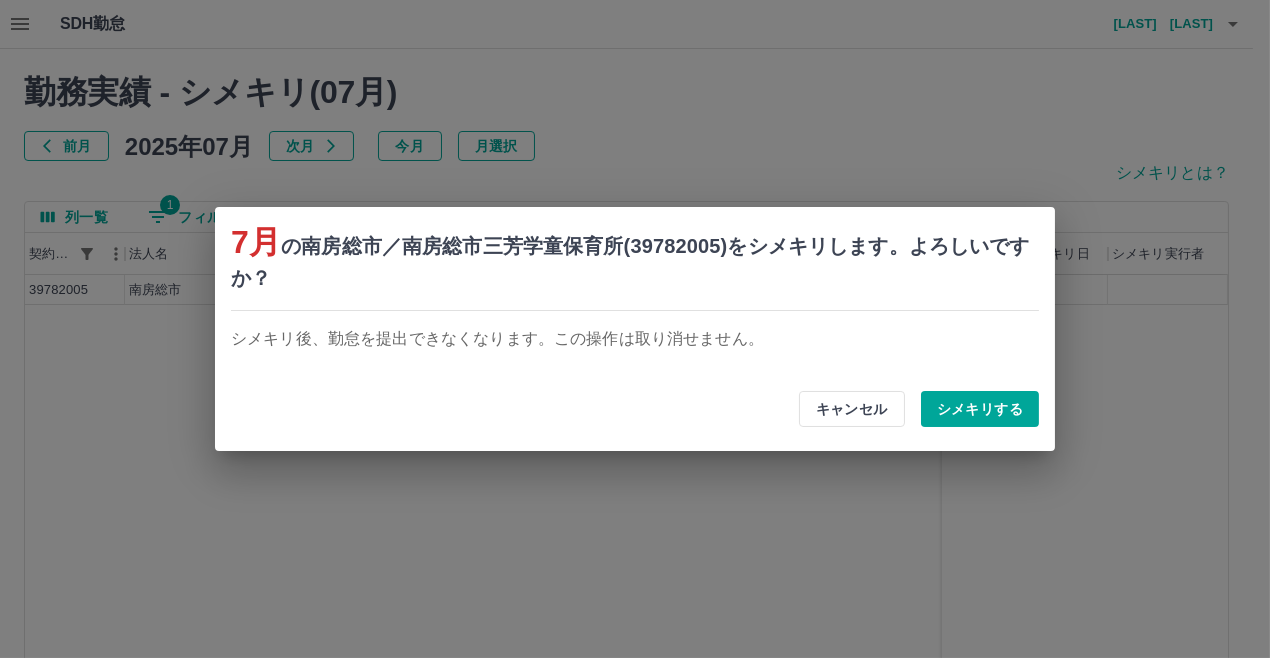 click on "シメキリする" at bounding box center (980, 409) 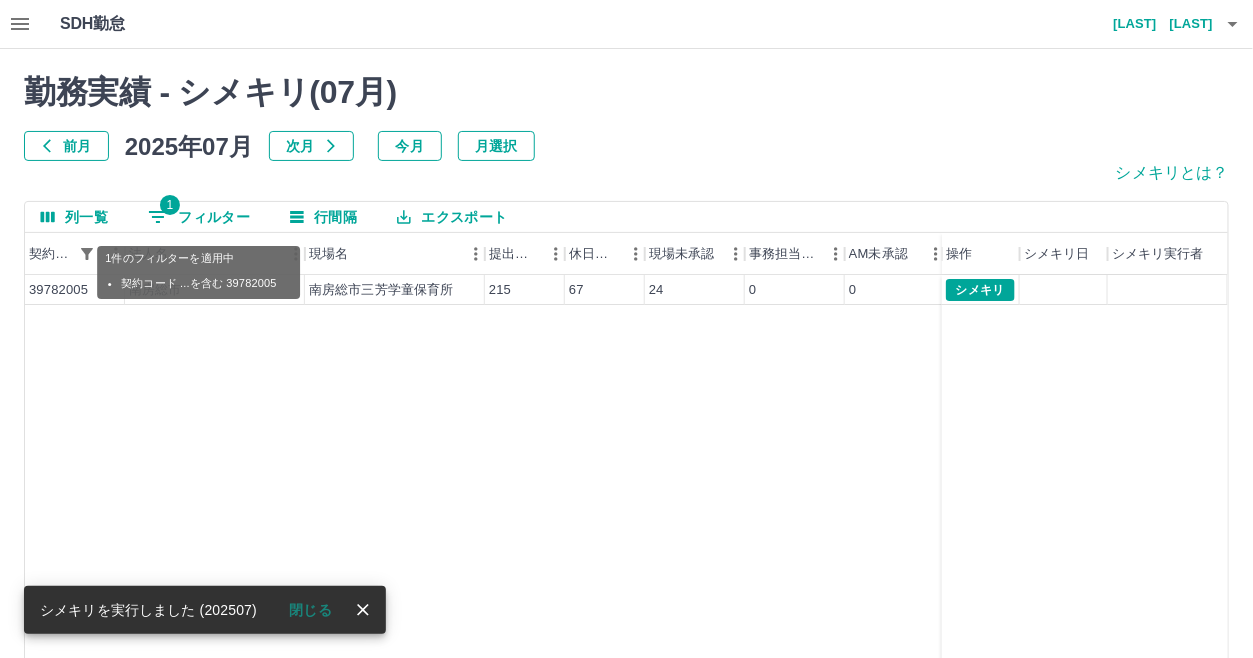 click on "1 フィルター" at bounding box center [199, 217] 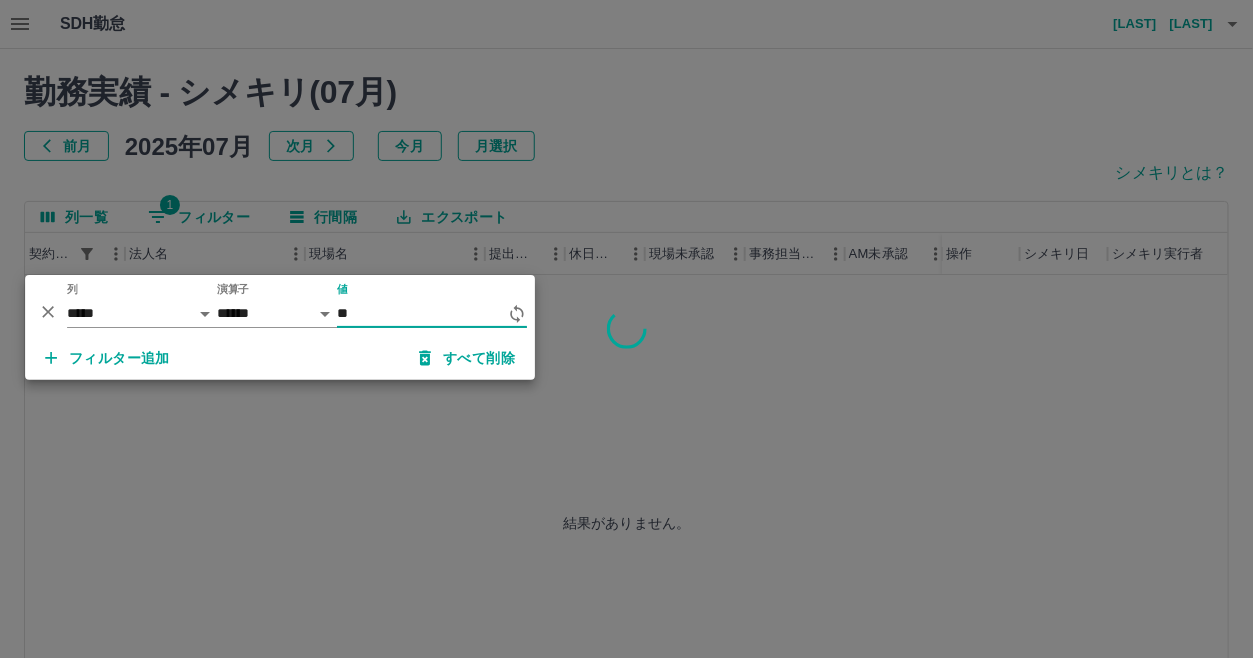 type on "*" 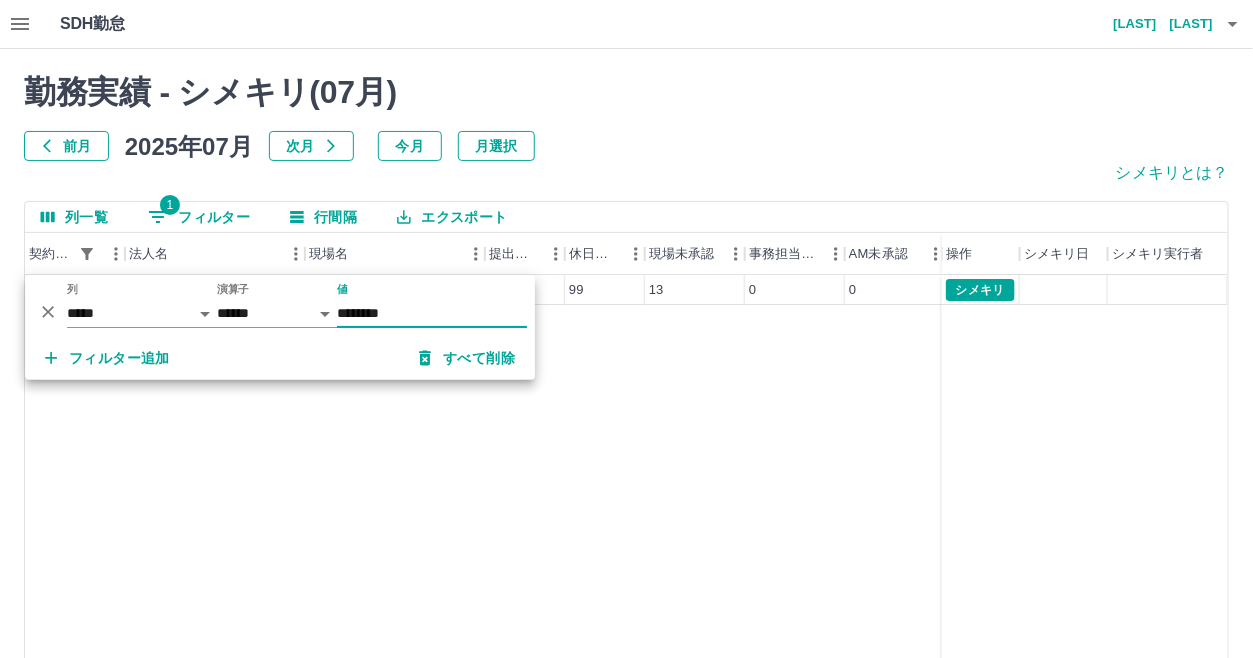type on "********" 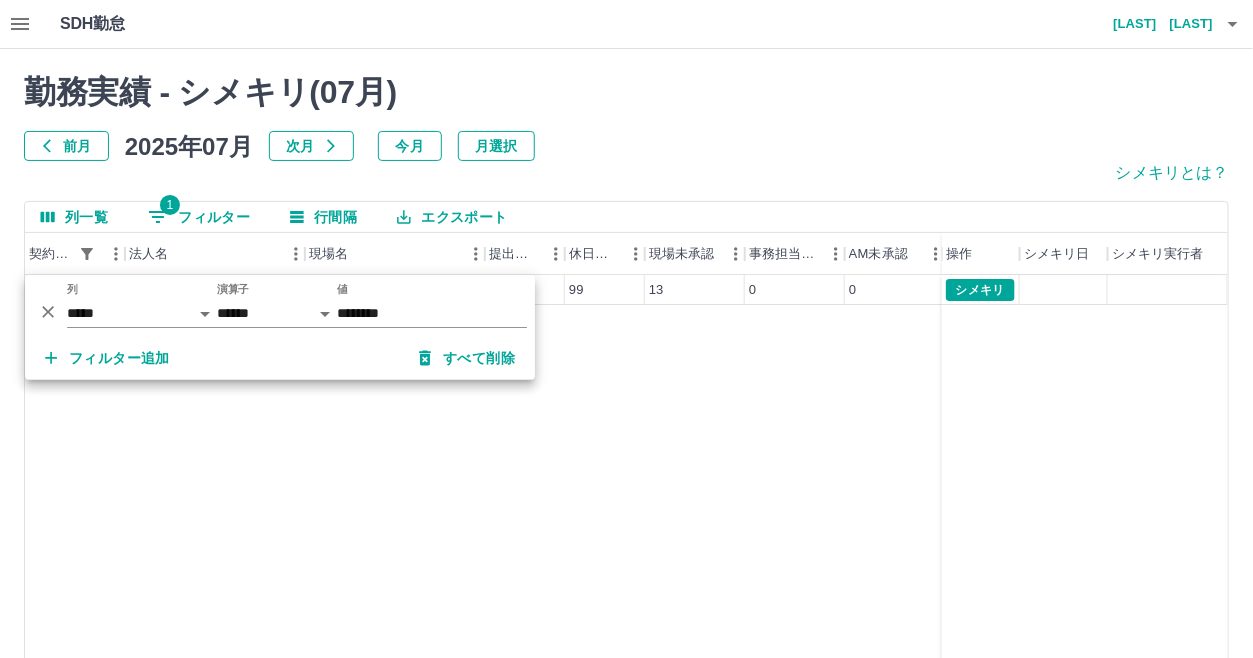 click on "前月 2025年07月 次月 今月 月選択" at bounding box center [626, 146] 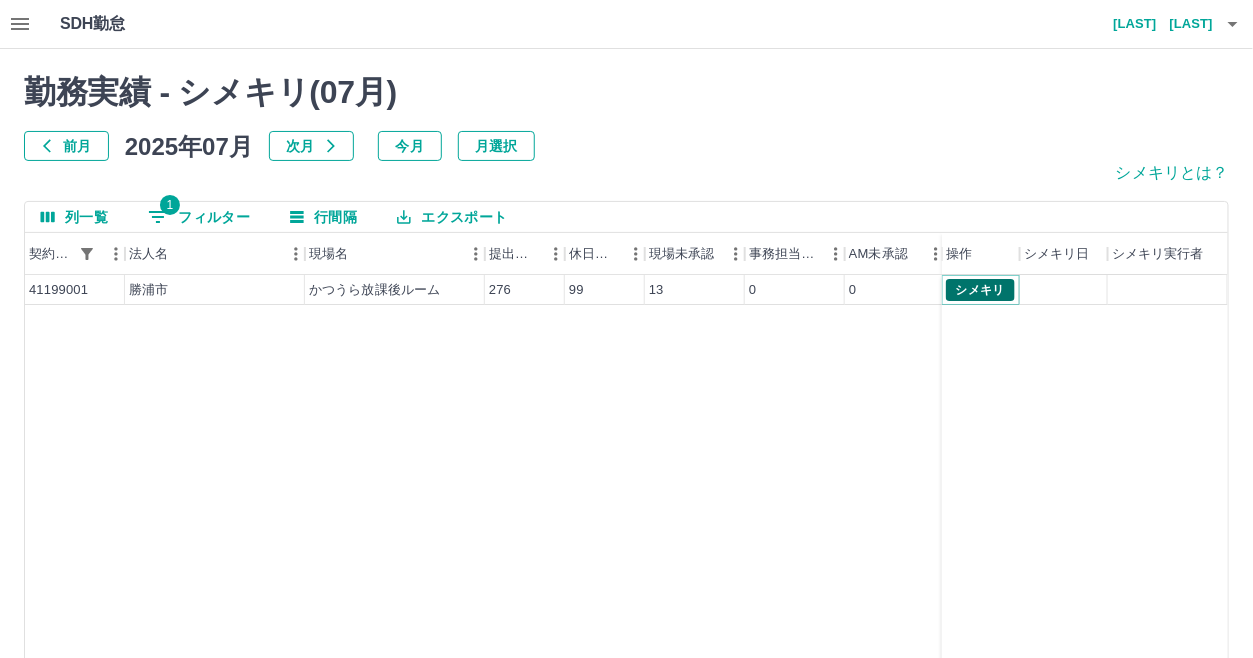 click on "シメキリ" at bounding box center [980, 290] 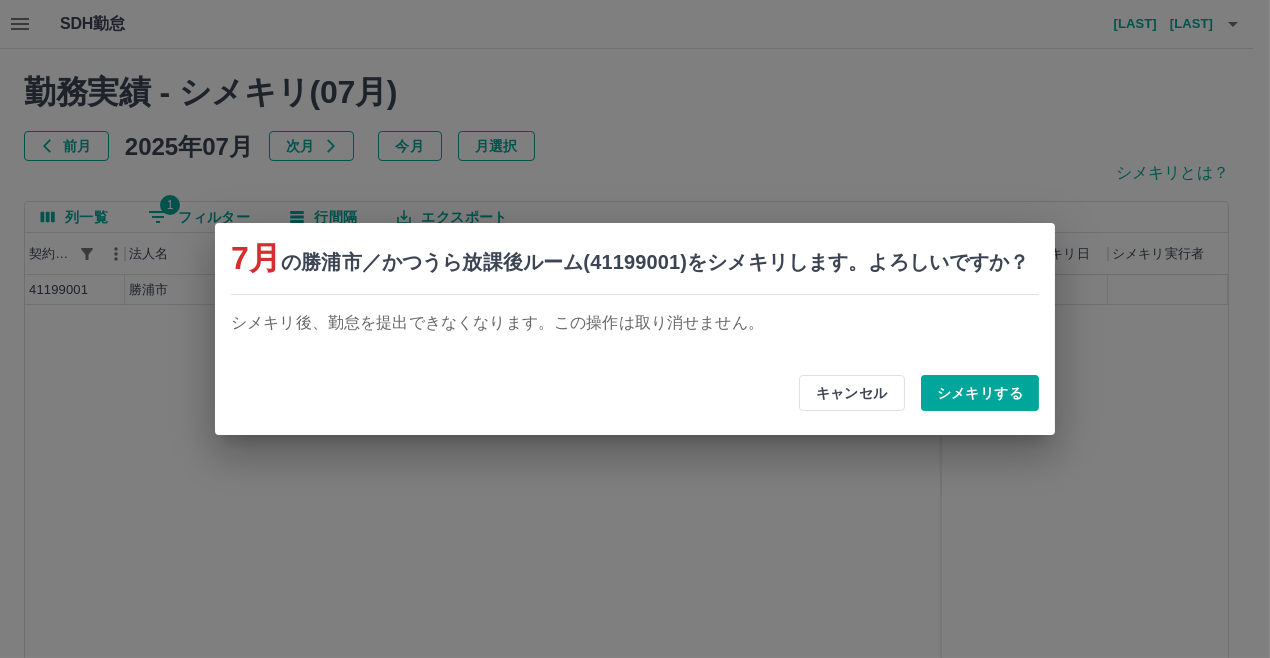 drag, startPoint x: 949, startPoint y: 394, endPoint x: 917, endPoint y: 391, distance: 32.140316 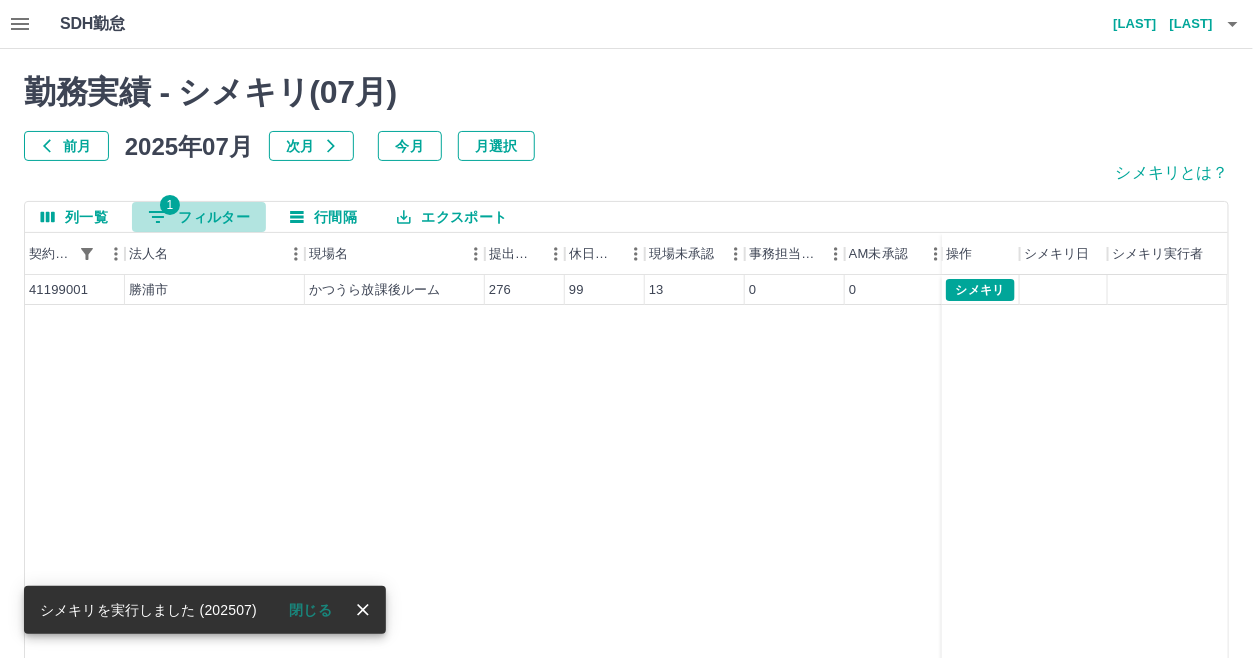 drag, startPoint x: 209, startPoint y: 217, endPoint x: 739, endPoint y: 267, distance: 532.3533 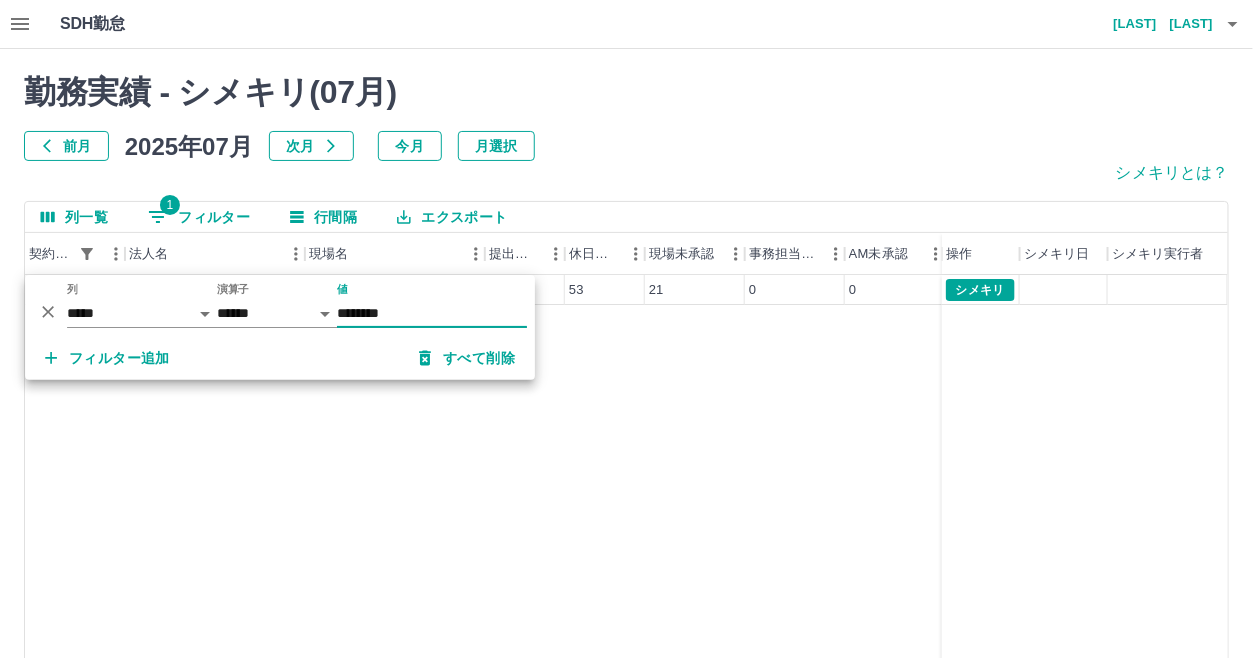 type on "********" 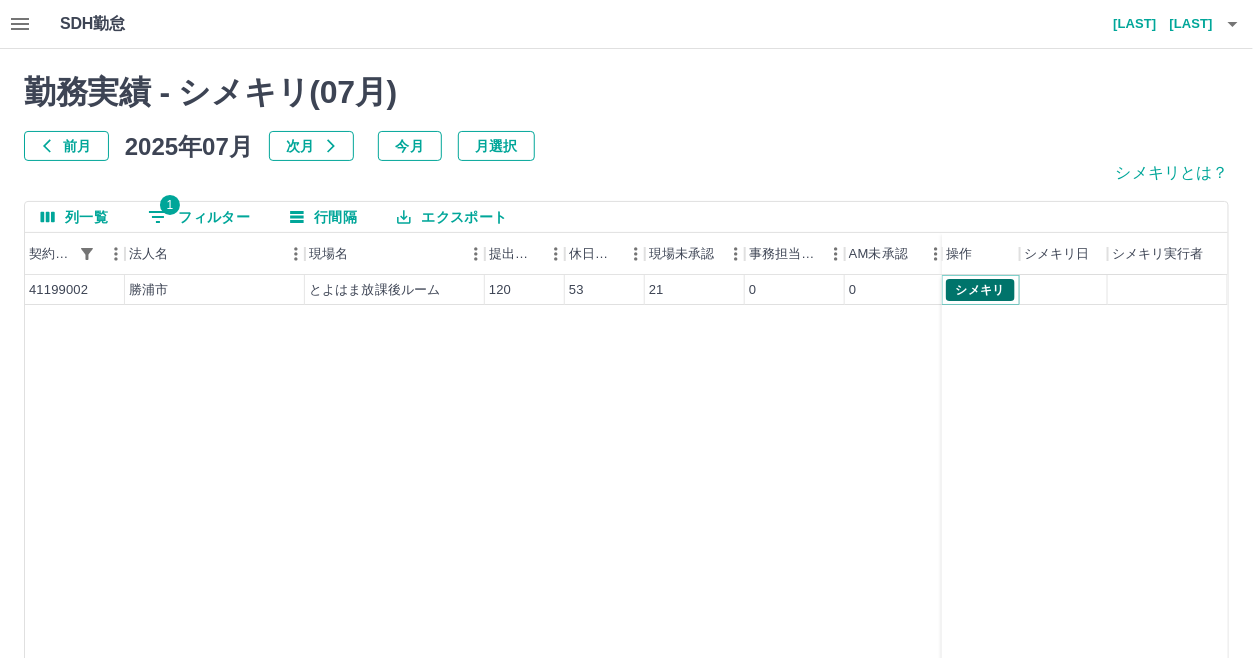 click on "シメキリ" at bounding box center [980, 290] 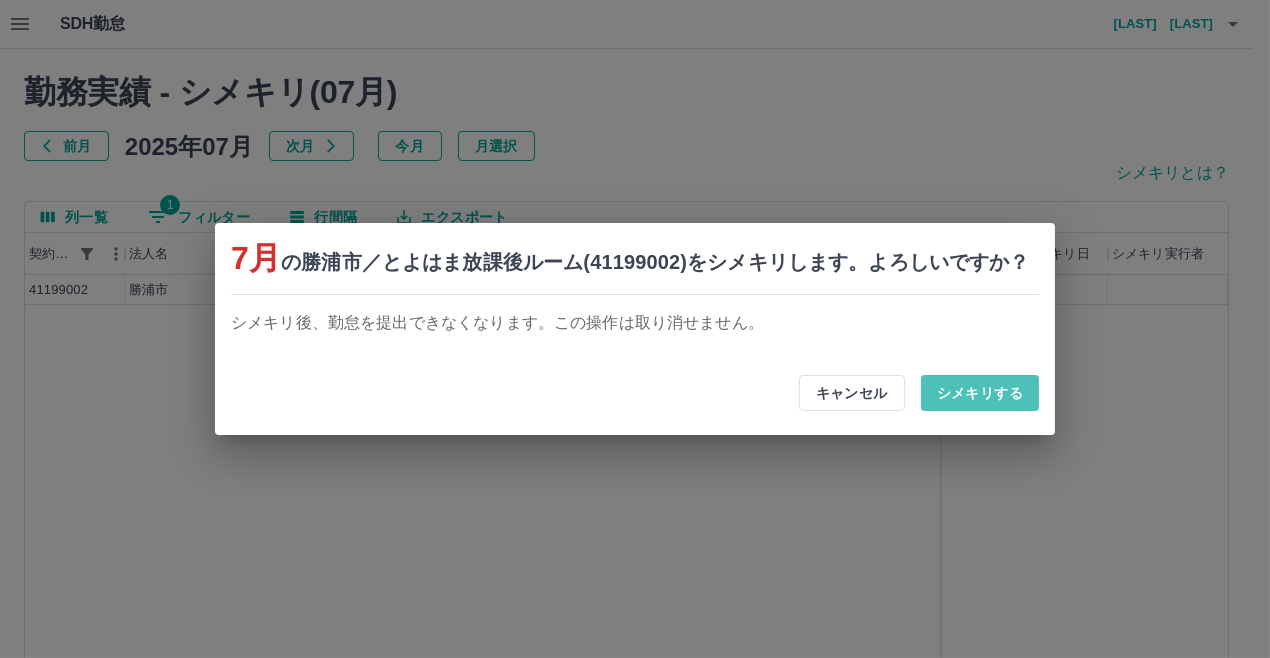 click on "シメキリする" at bounding box center [980, 393] 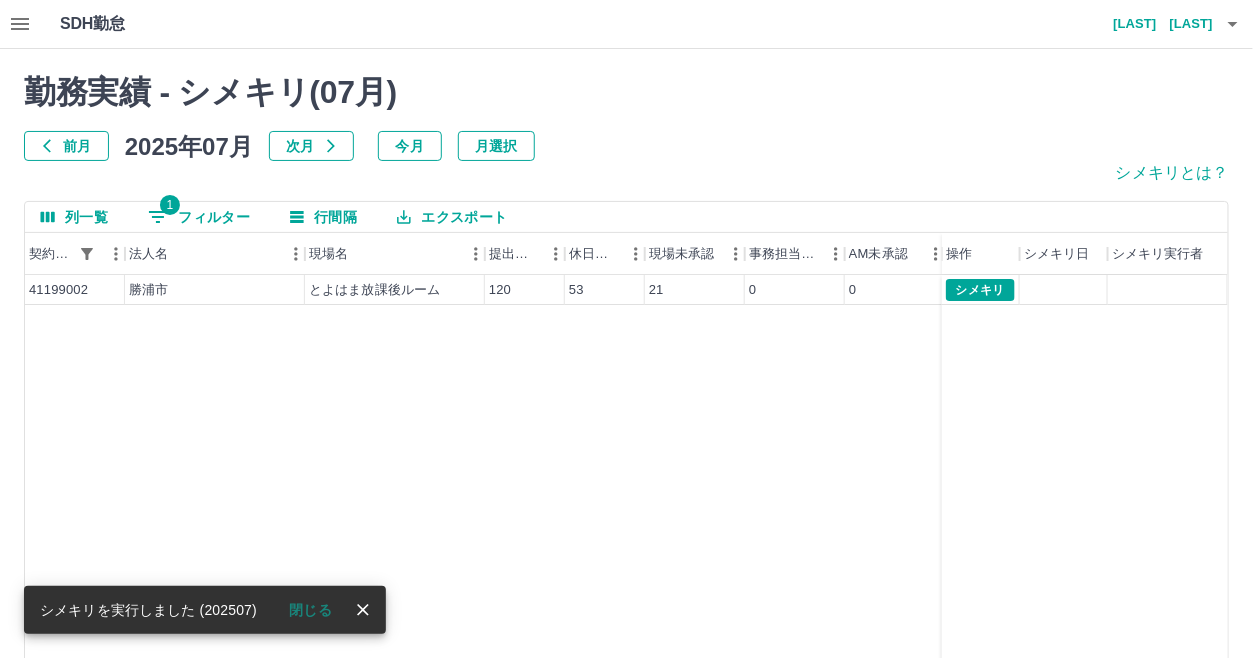 click on "1 フィルター" at bounding box center [199, 217] 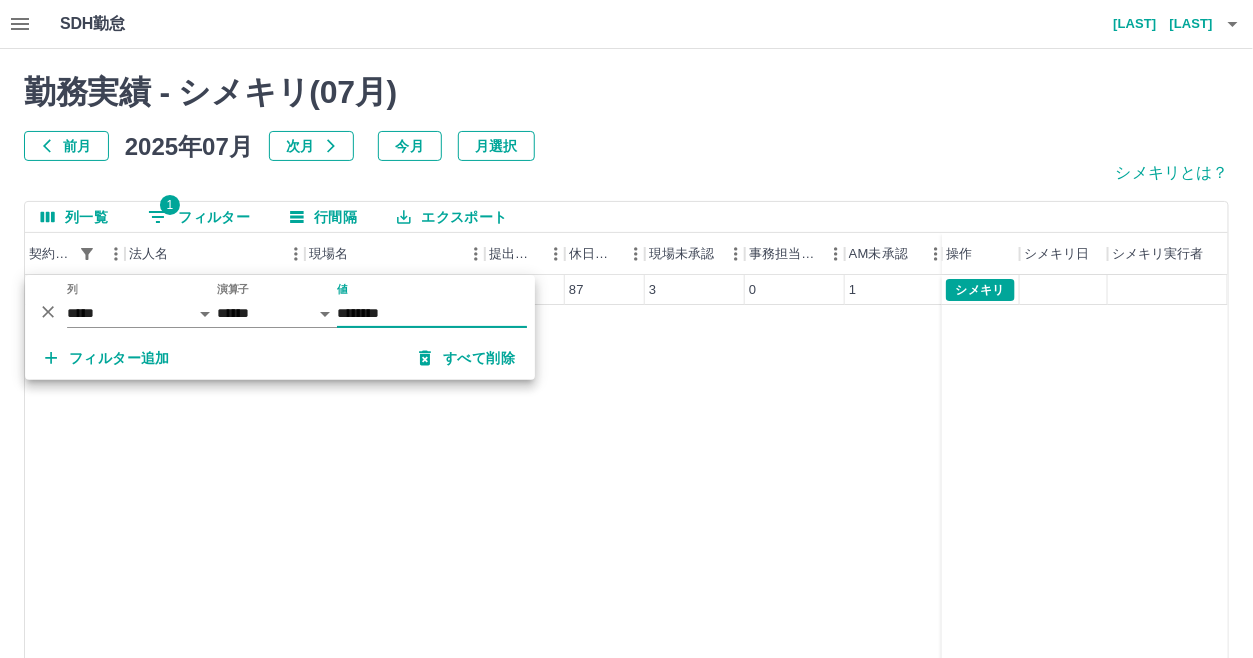 type on "********" 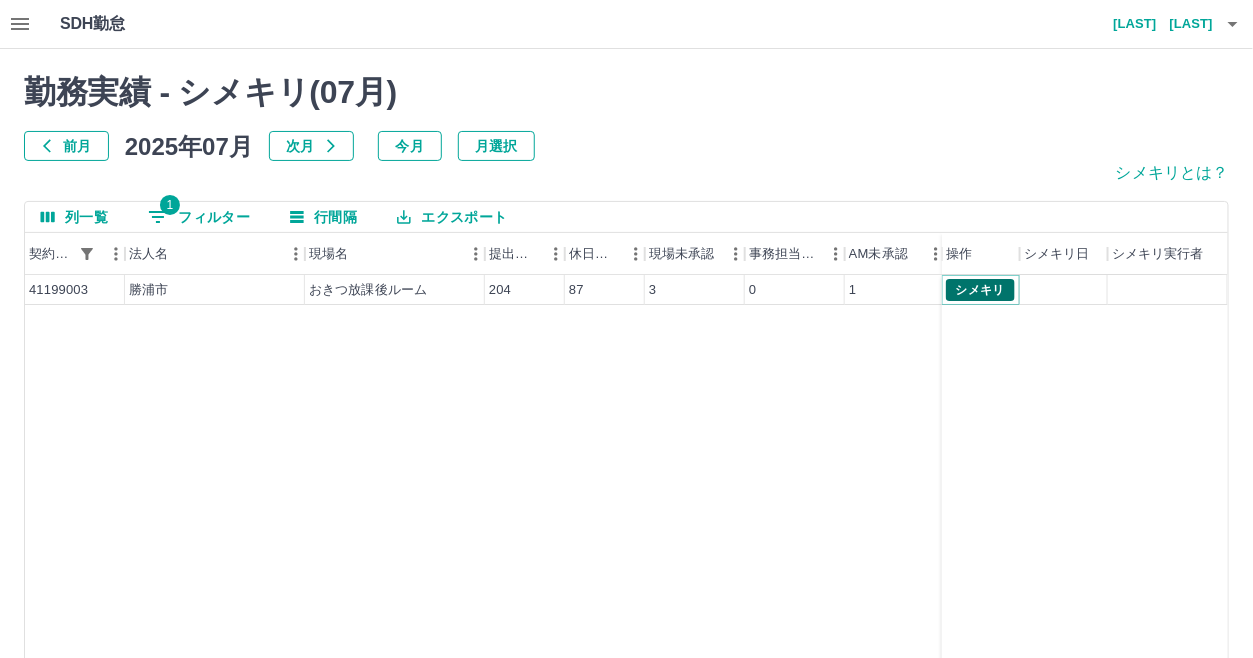click on "シメキリ" at bounding box center [980, 290] 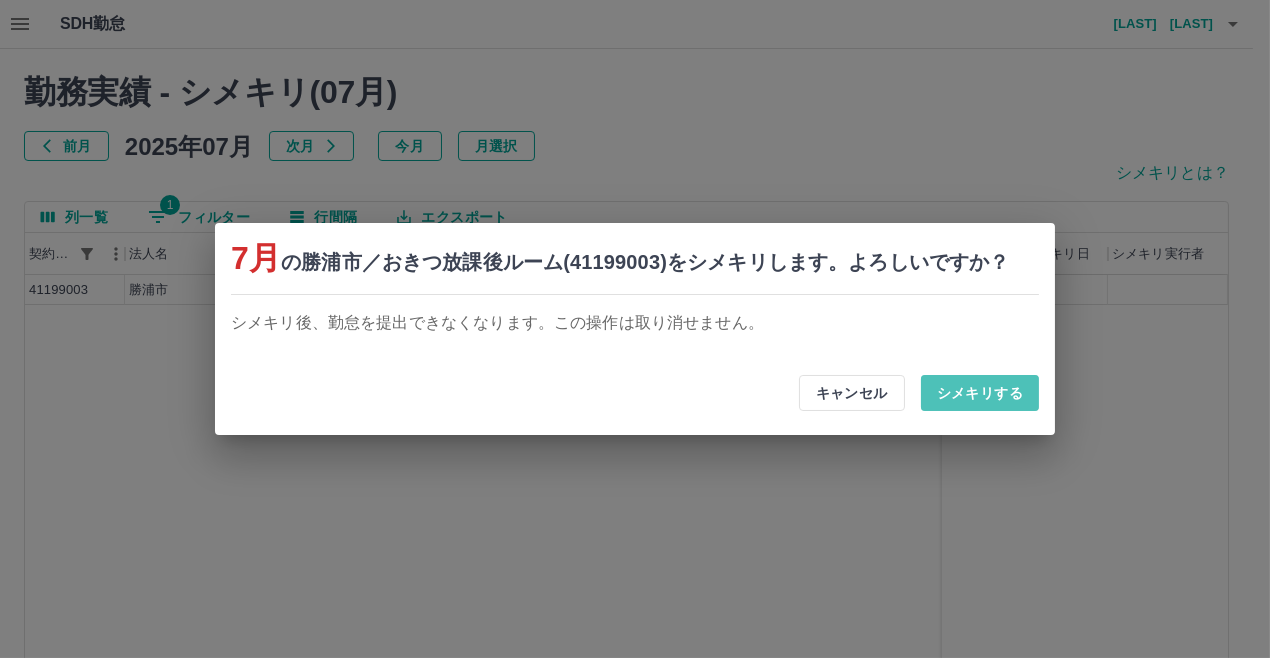 drag, startPoint x: 981, startPoint y: 389, endPoint x: 973, endPoint y: 355, distance: 34.928497 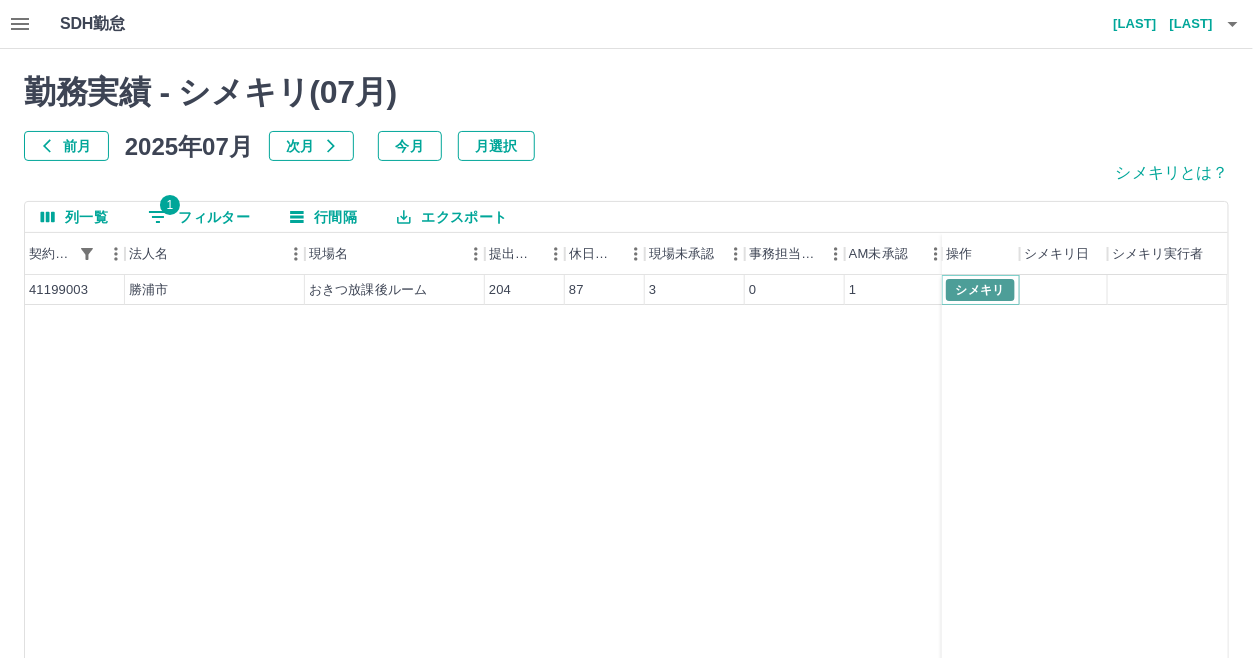 click on "シメキリ" at bounding box center [980, 290] 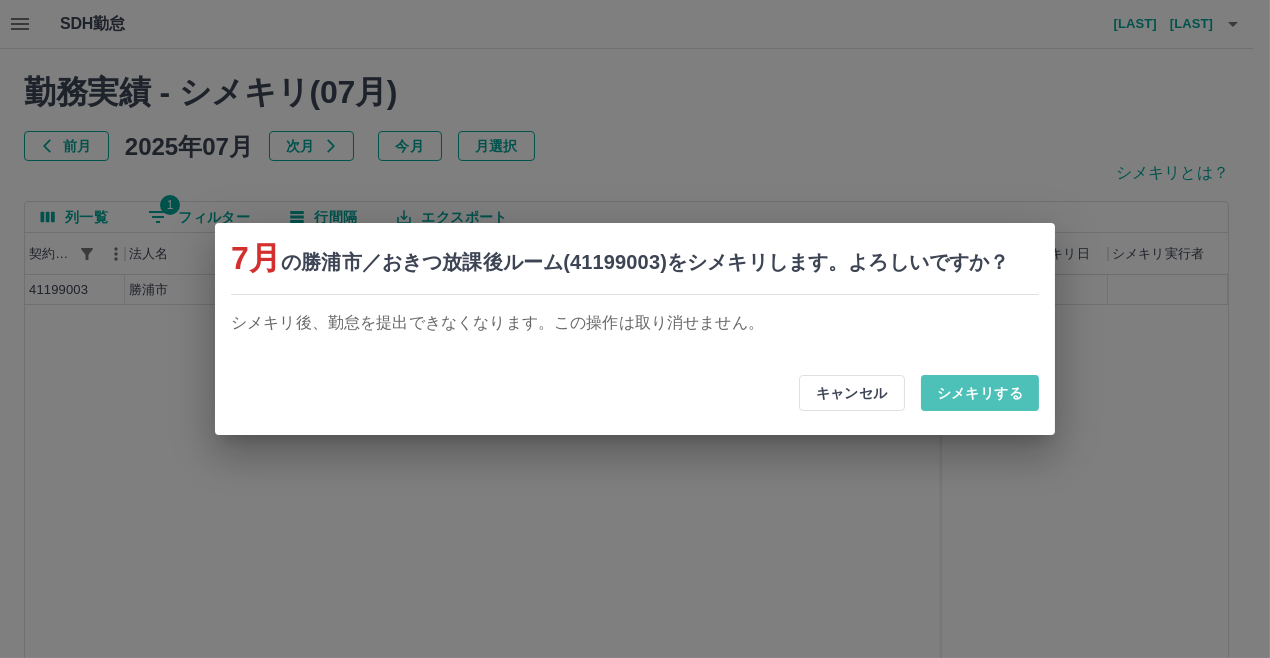 click on "シメキリする" at bounding box center (980, 393) 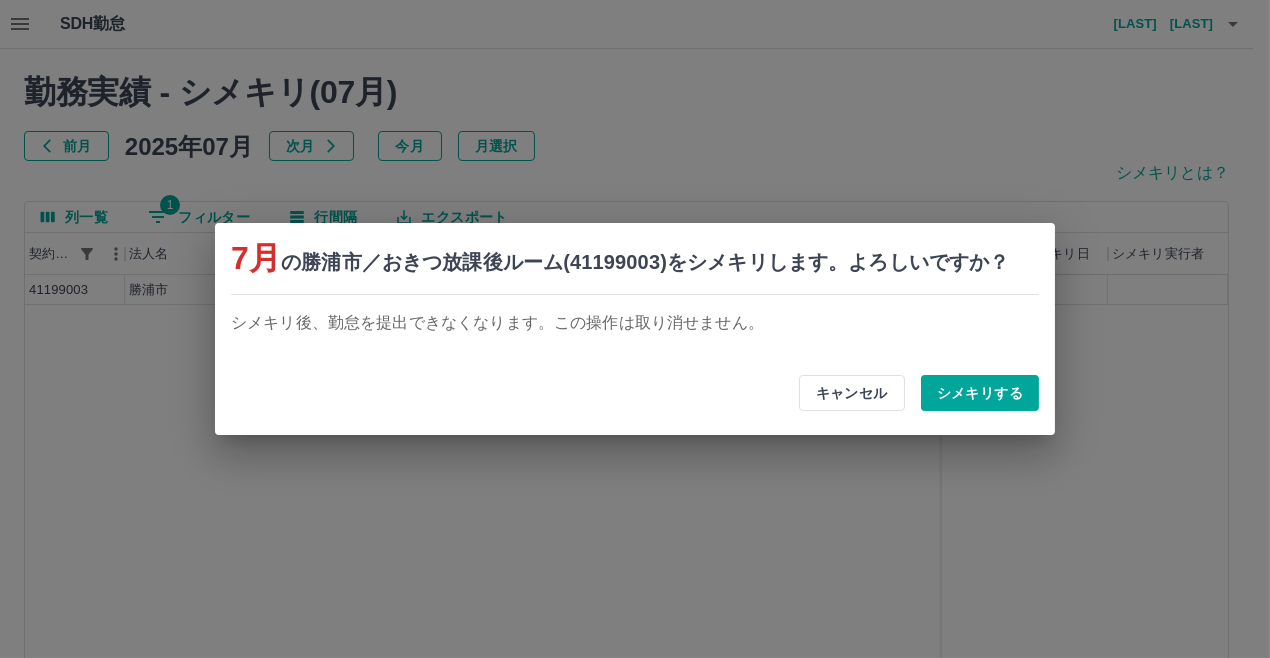 click on "7月 の勝浦市／おきつ放課後ルーム(41199003)をシメキリします。よろしいですか？ シメキリ後、勤怠を提出できなくなります。この操作は取り消せません。 キャンセル シメキリする" at bounding box center [635, 329] 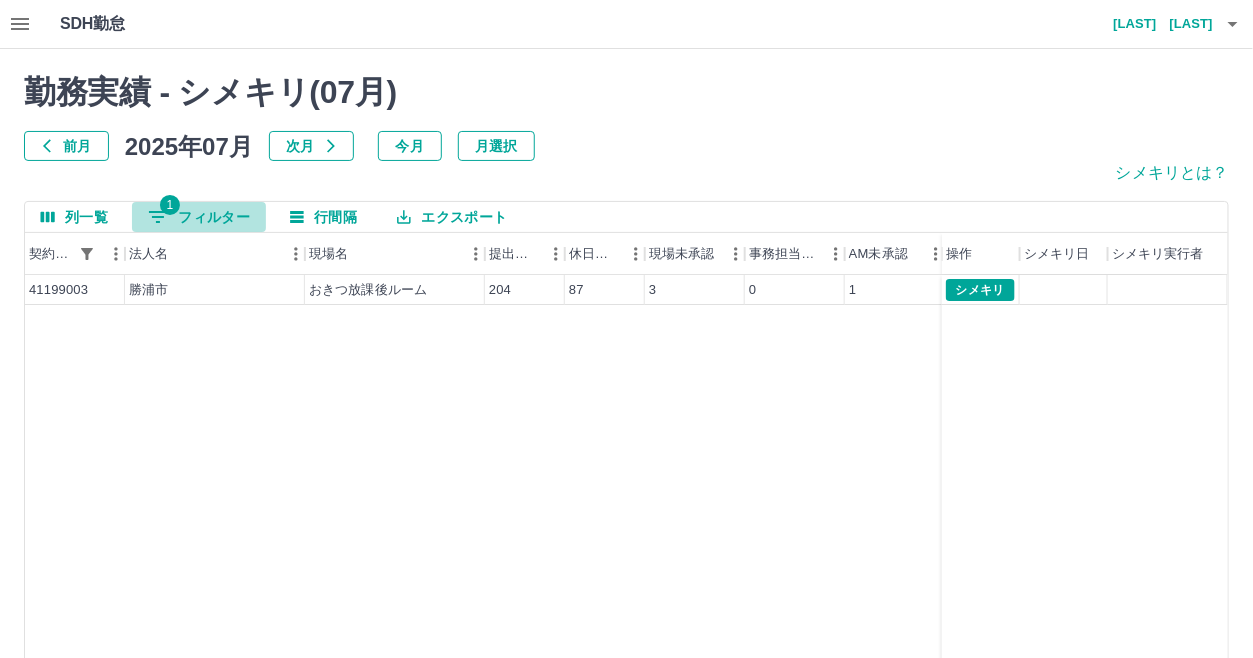 drag, startPoint x: 195, startPoint y: 220, endPoint x: 254, endPoint y: 269, distance: 76.6942 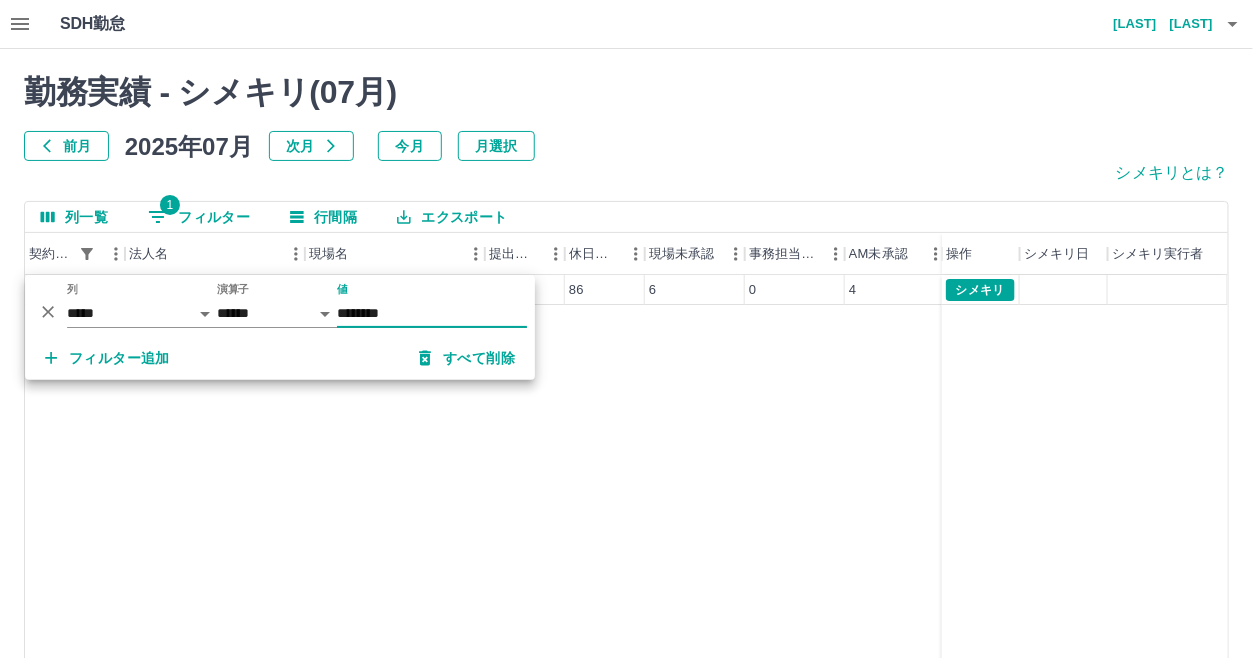 type on "********" 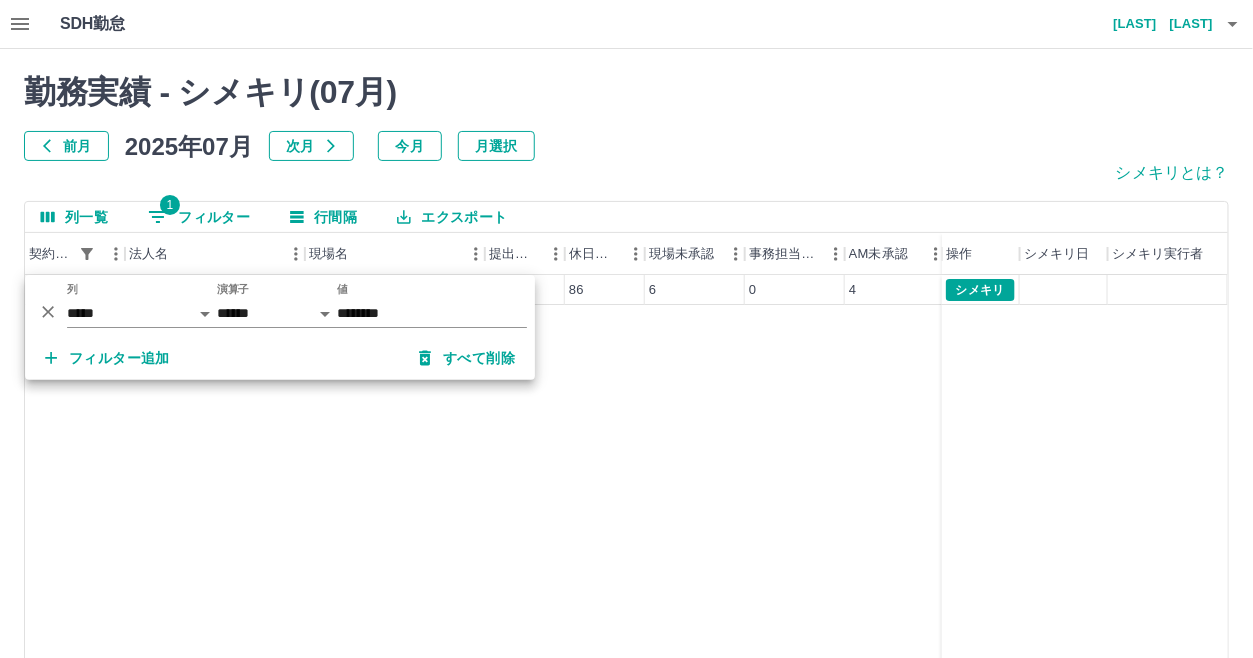 drag, startPoint x: 686, startPoint y: 179, endPoint x: 669, endPoint y: 236, distance: 59.48109 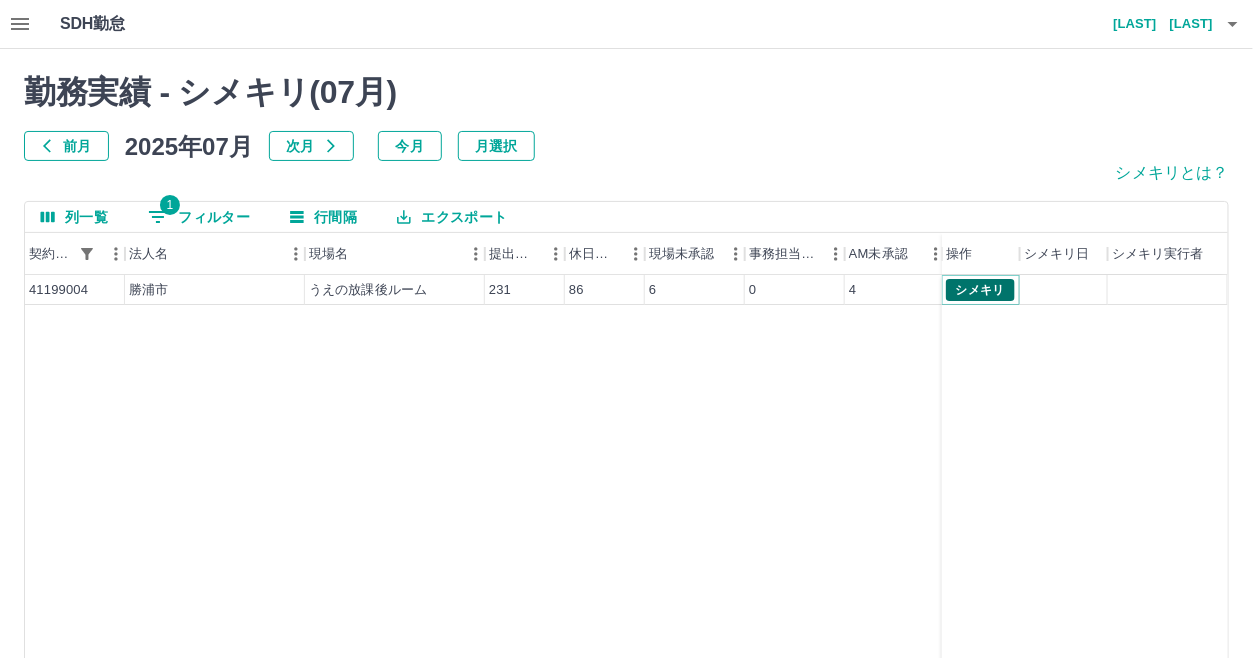 click on "シメキリ" at bounding box center (980, 290) 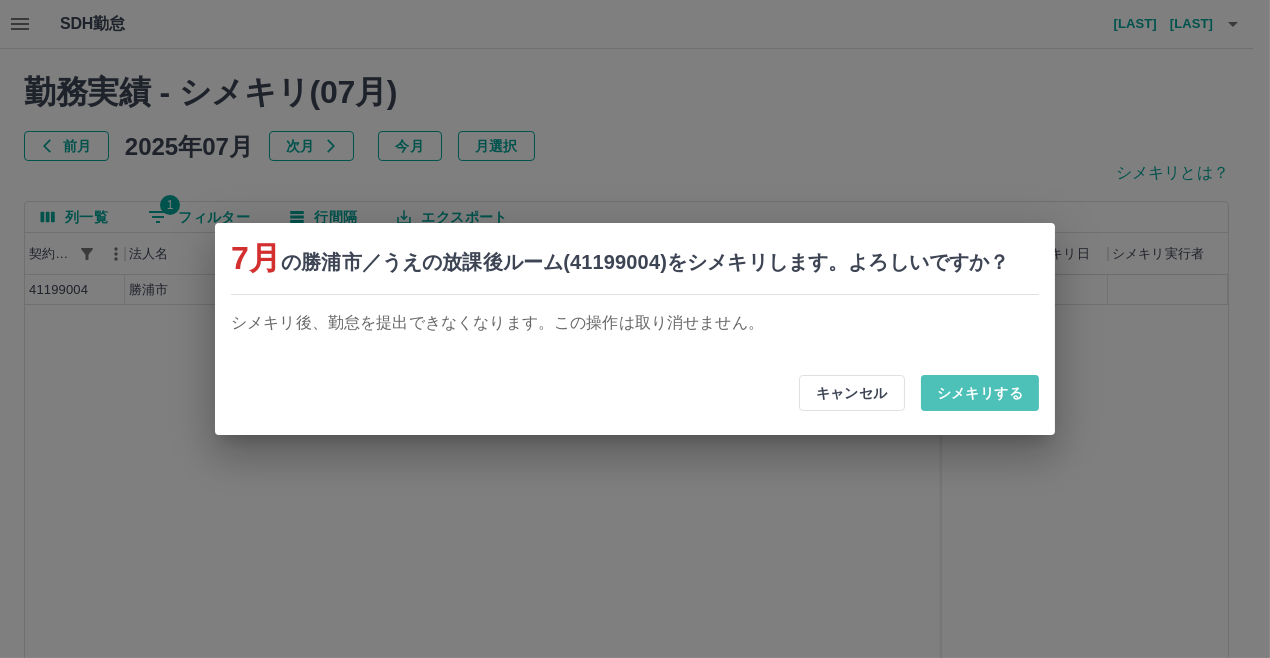 drag, startPoint x: 960, startPoint y: 391, endPoint x: 905, endPoint y: 350, distance: 68.60029 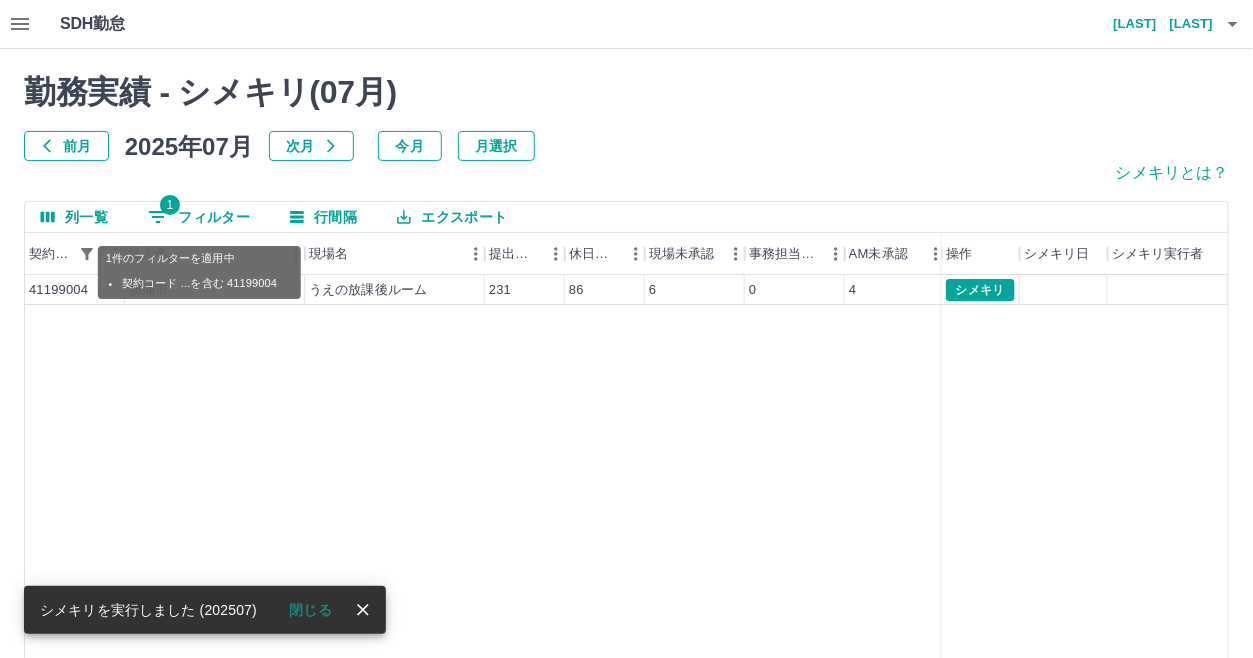 click on "1 フィルター" at bounding box center (199, 217) 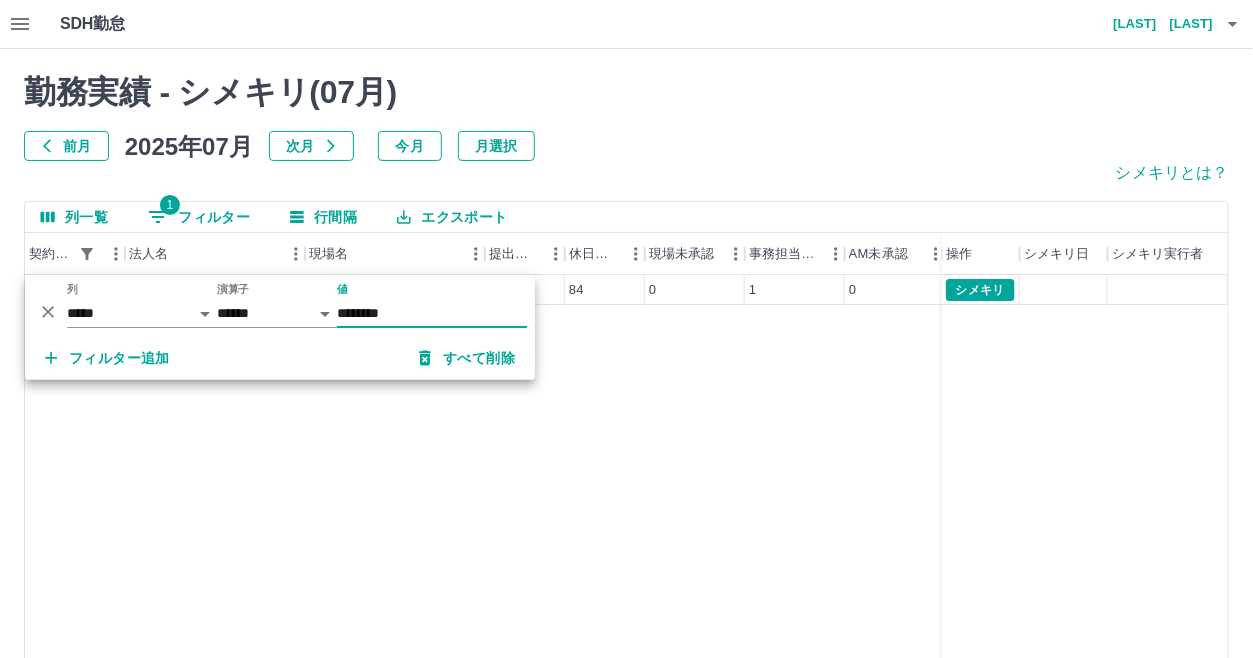 type on "********" 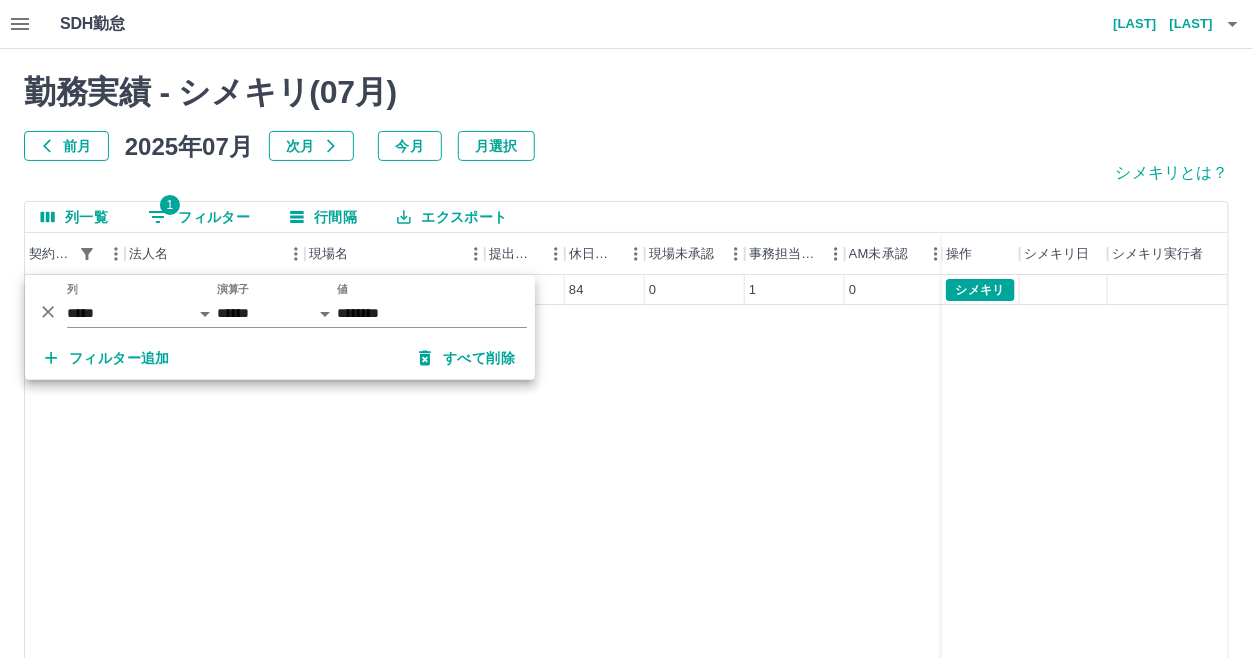 drag, startPoint x: 664, startPoint y: 166, endPoint x: 695, endPoint y: 230, distance: 71.11259 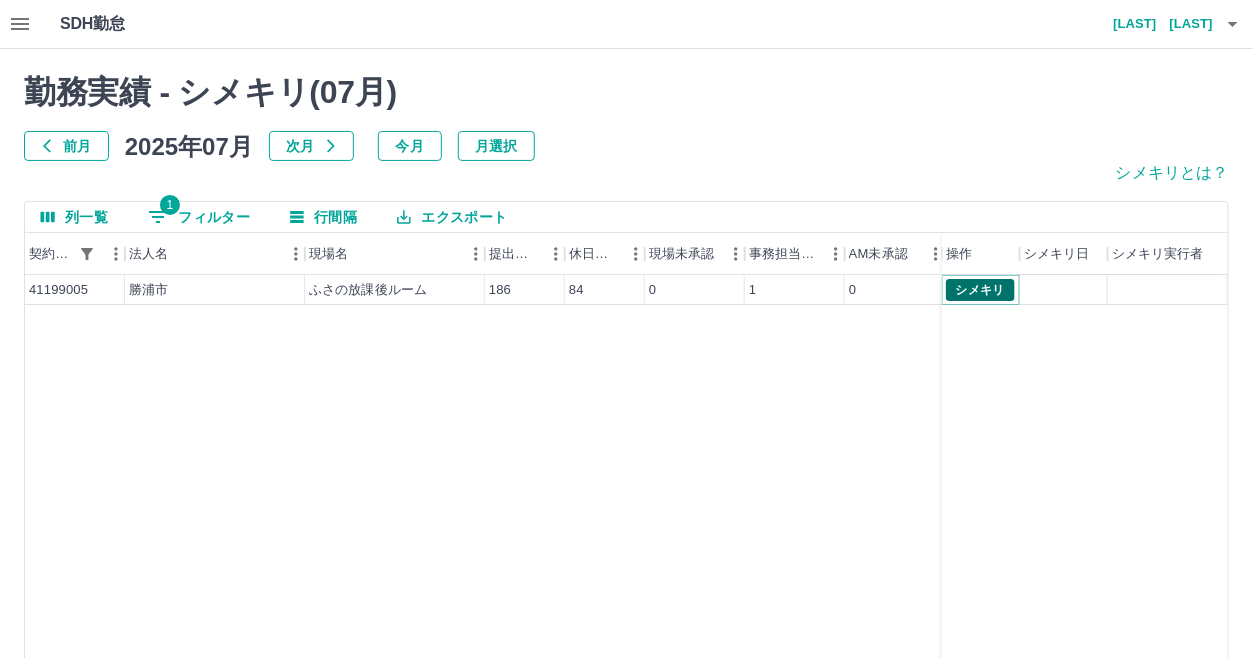 click on "シメキリ" at bounding box center [980, 290] 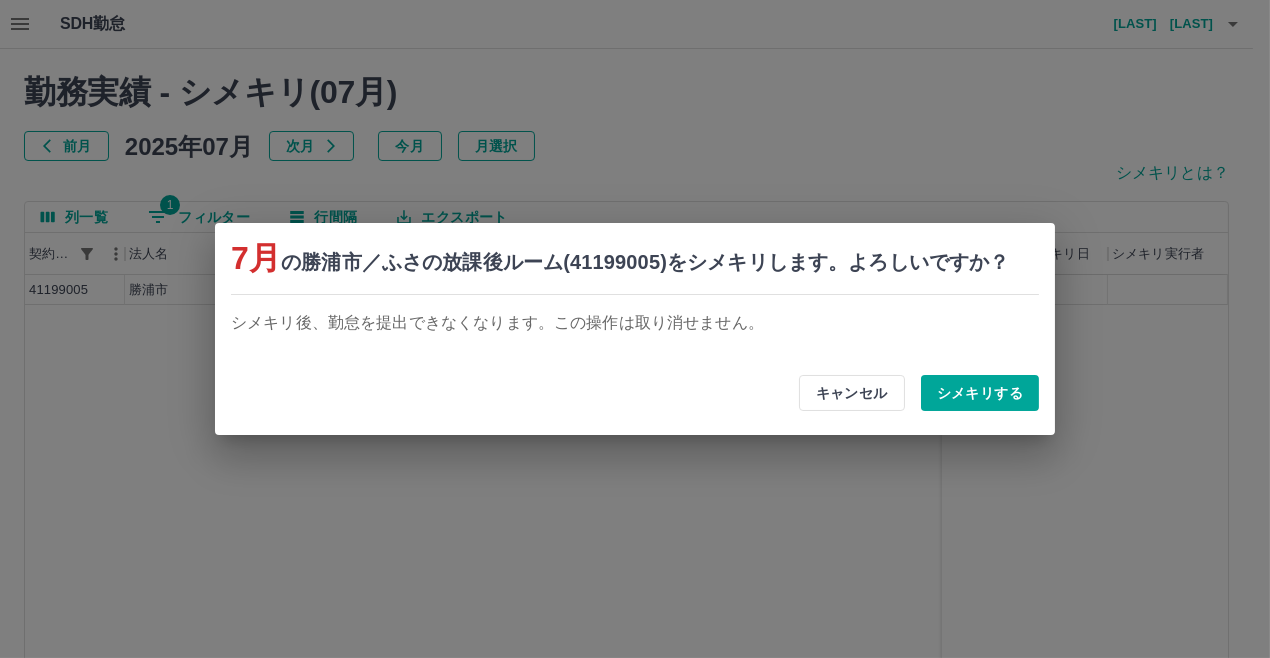 click on "シメキリする" at bounding box center [980, 393] 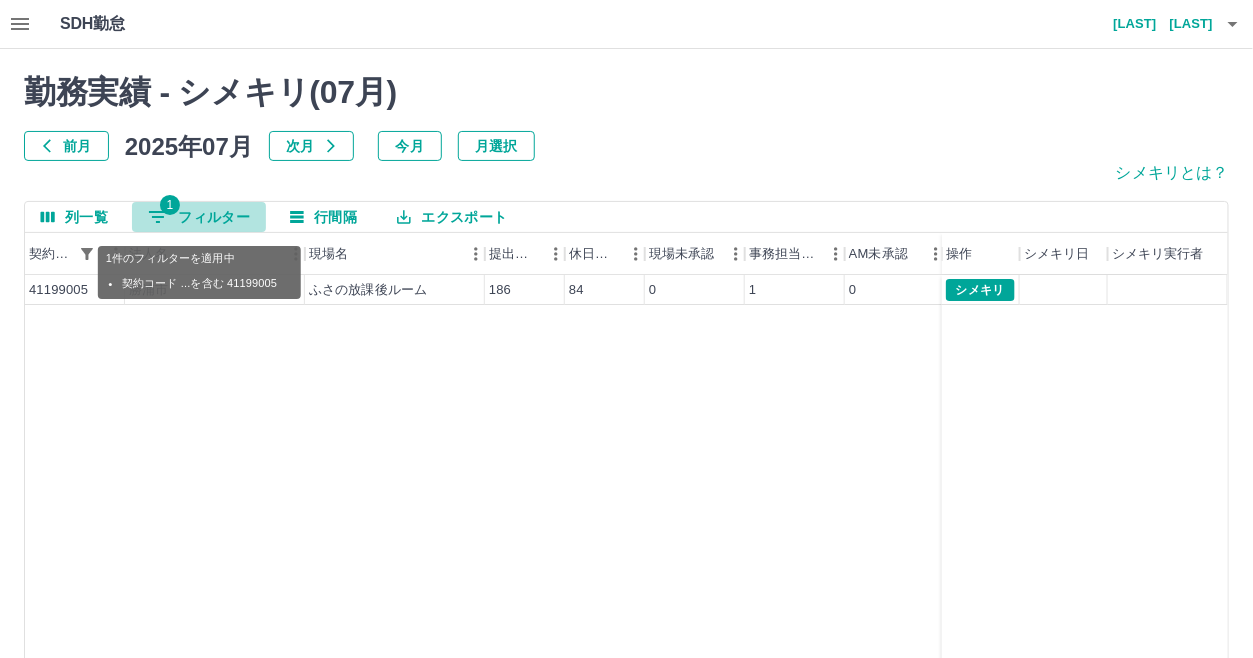 click on "1 フィルター" at bounding box center [199, 217] 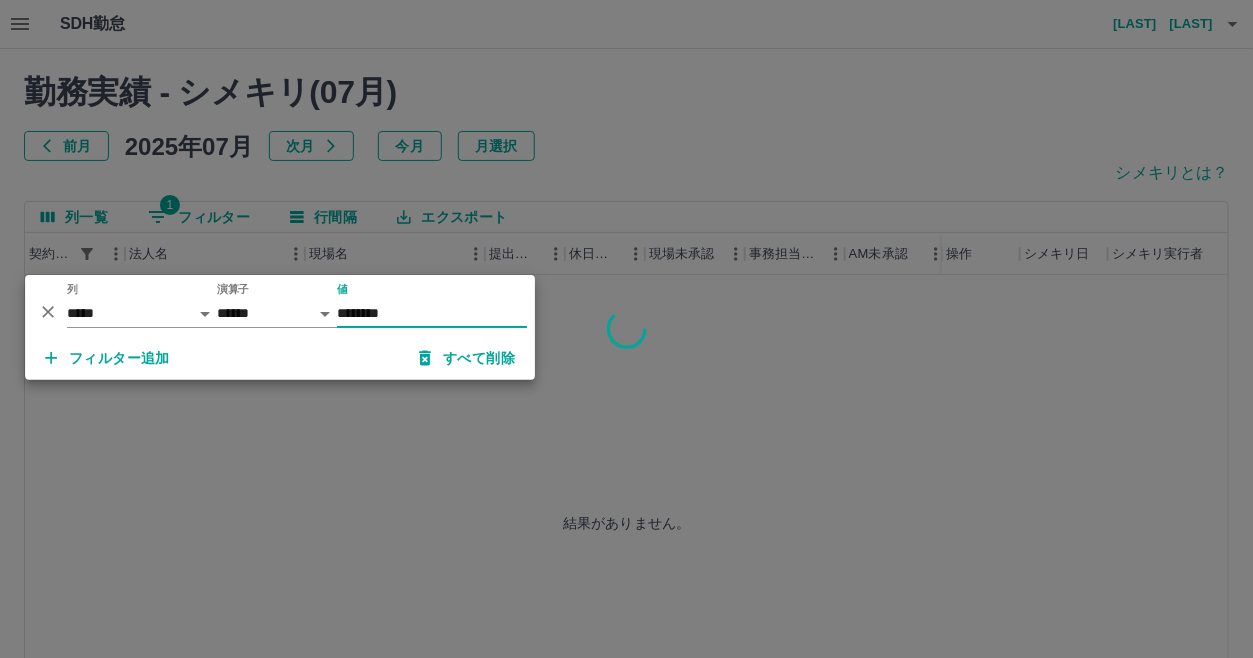 type on "********" 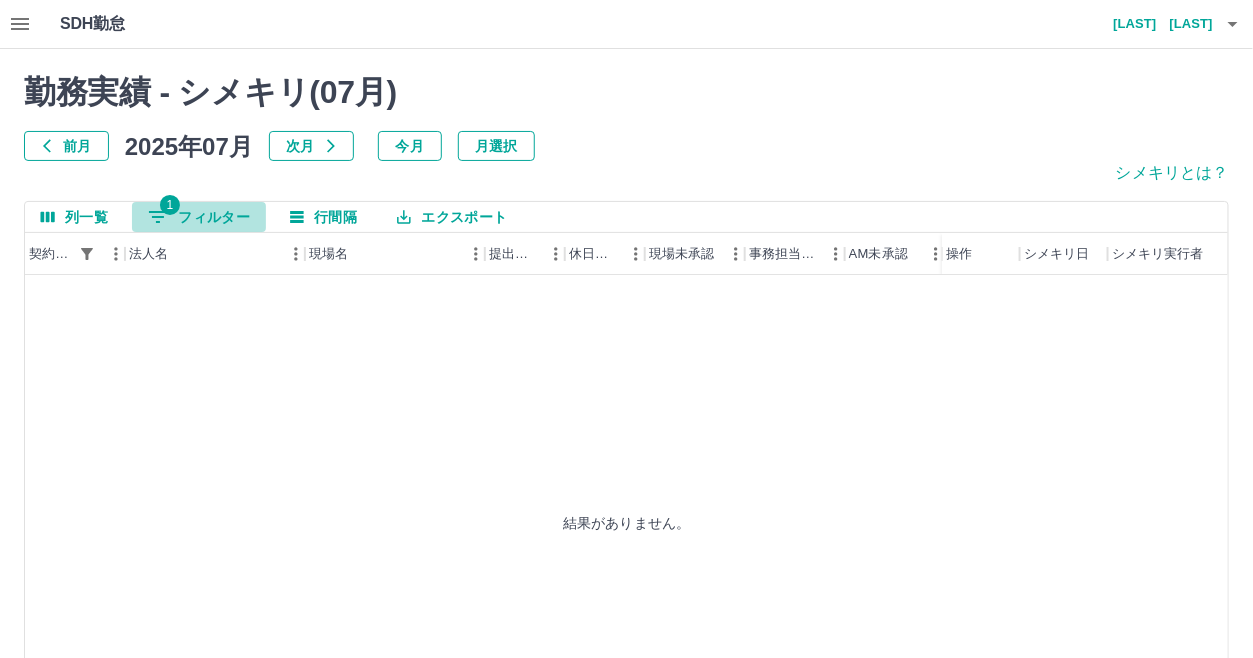 click on "1 フィルター" at bounding box center [199, 217] 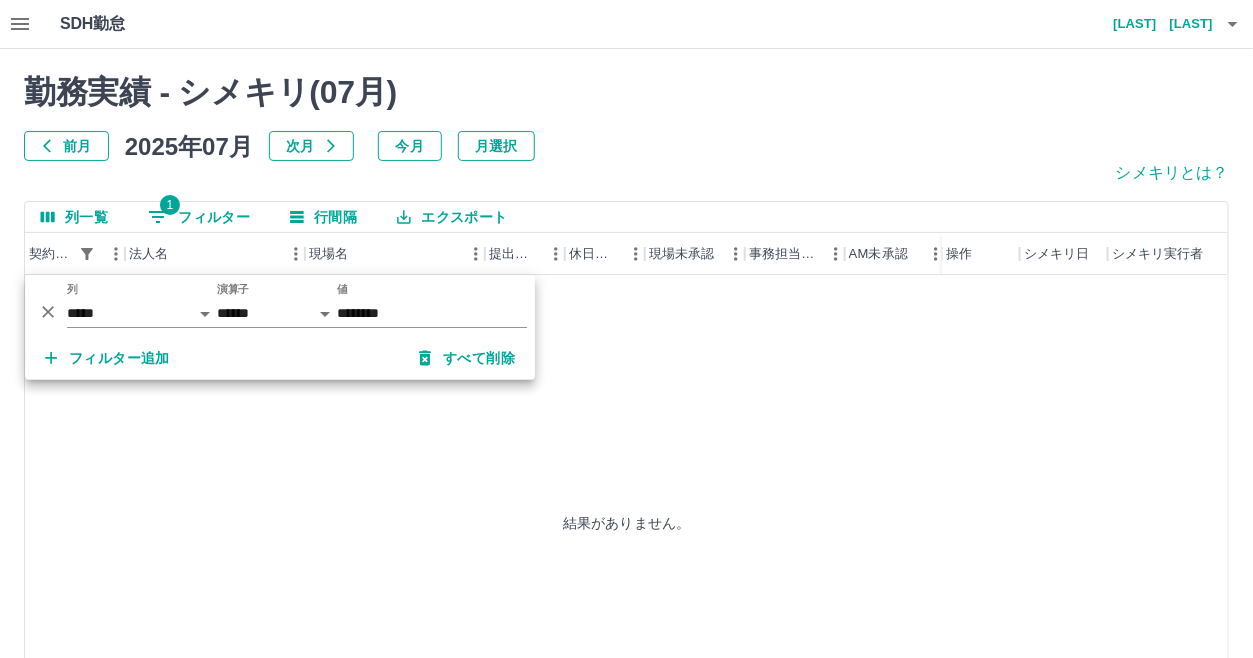 click on "結果がありません。" at bounding box center [627, 522] 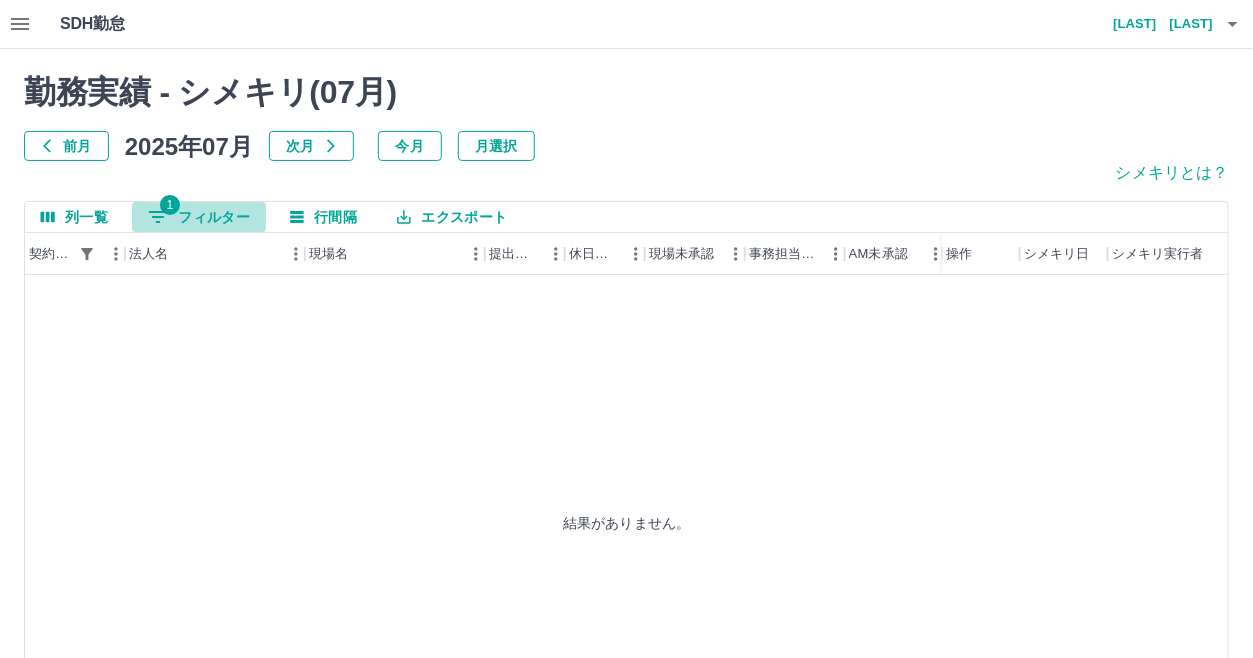click on "1 フィルター" at bounding box center (199, 217) 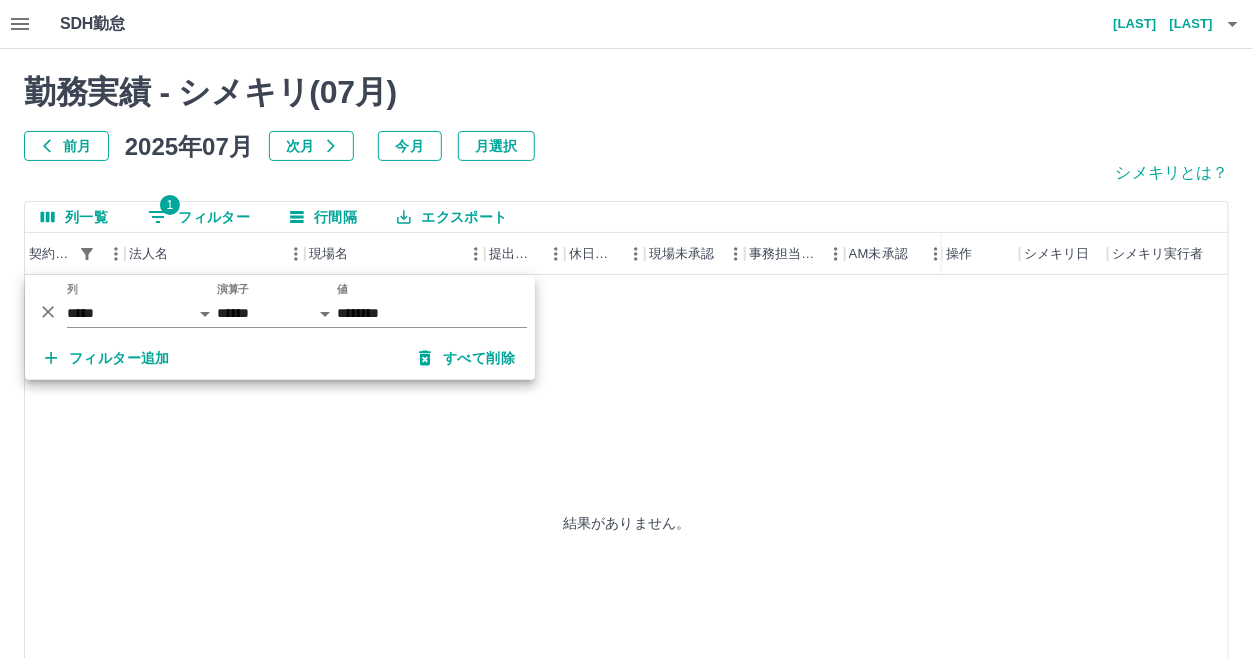 click on "結果がありません。" at bounding box center [627, 522] 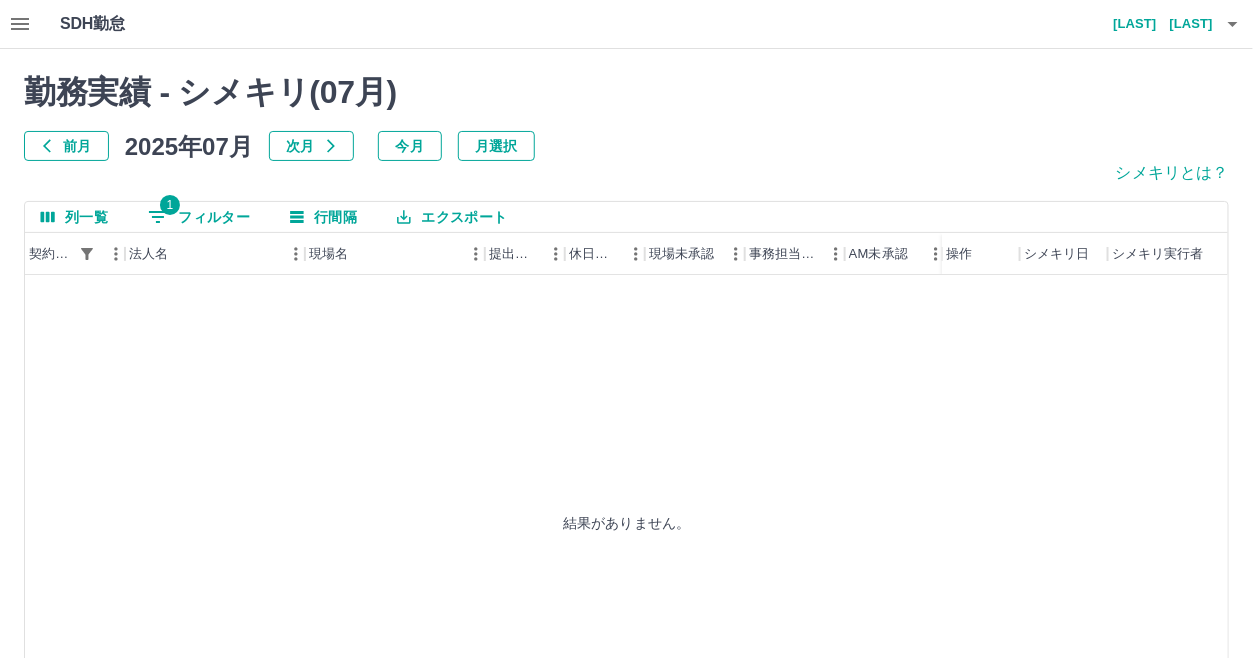 click on "1 フィルター" at bounding box center (199, 217) 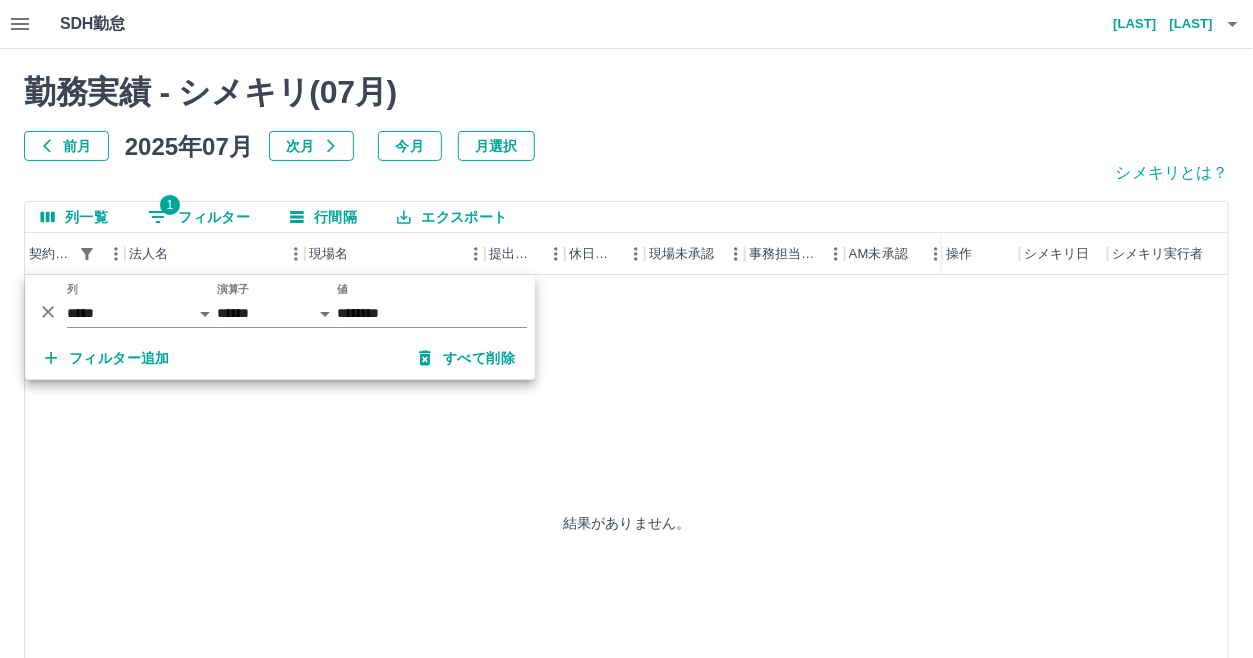 drag, startPoint x: 595, startPoint y: 372, endPoint x: 559, endPoint y: 338, distance: 49.517673 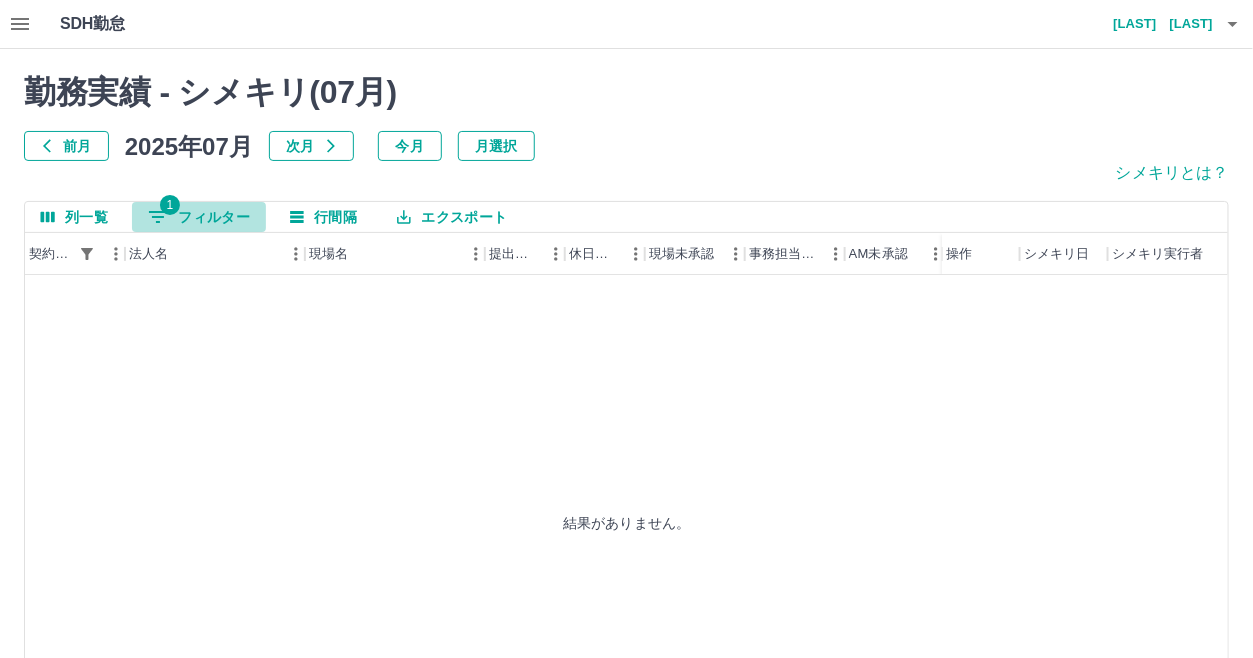 click on "1 フィルター" at bounding box center (199, 217) 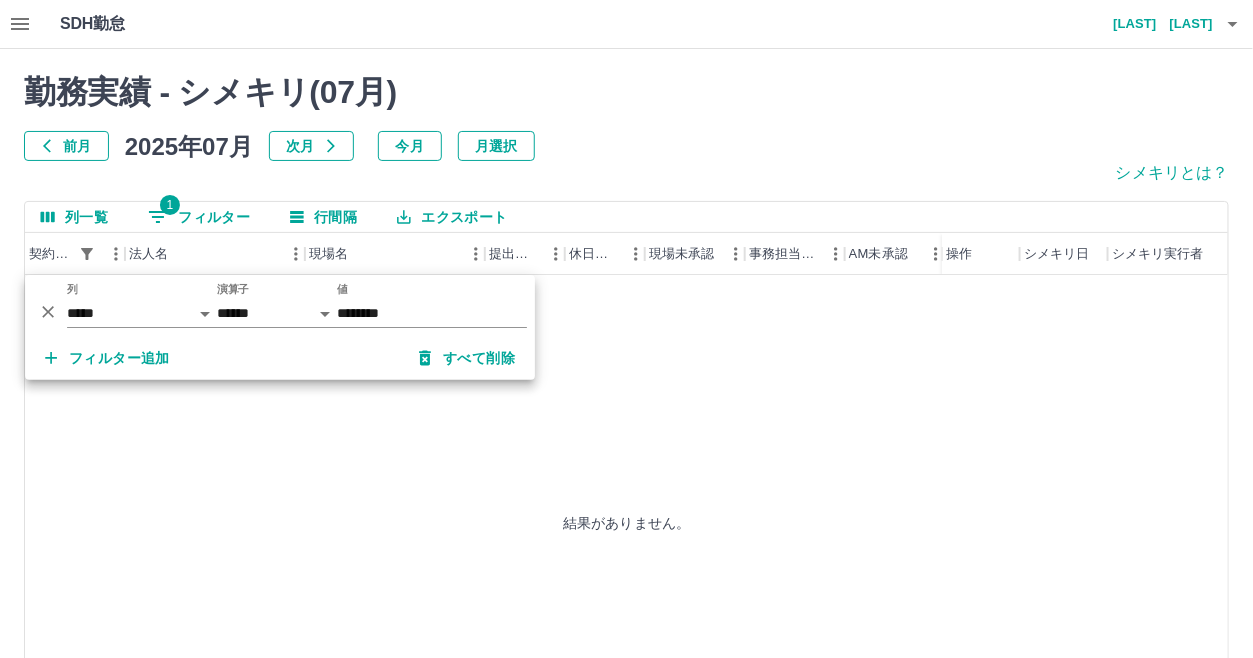 click on "勤務実績 - シメキリ( 07 月) 前月 2025年07月 次月 今月 月選択" at bounding box center [626, 117] 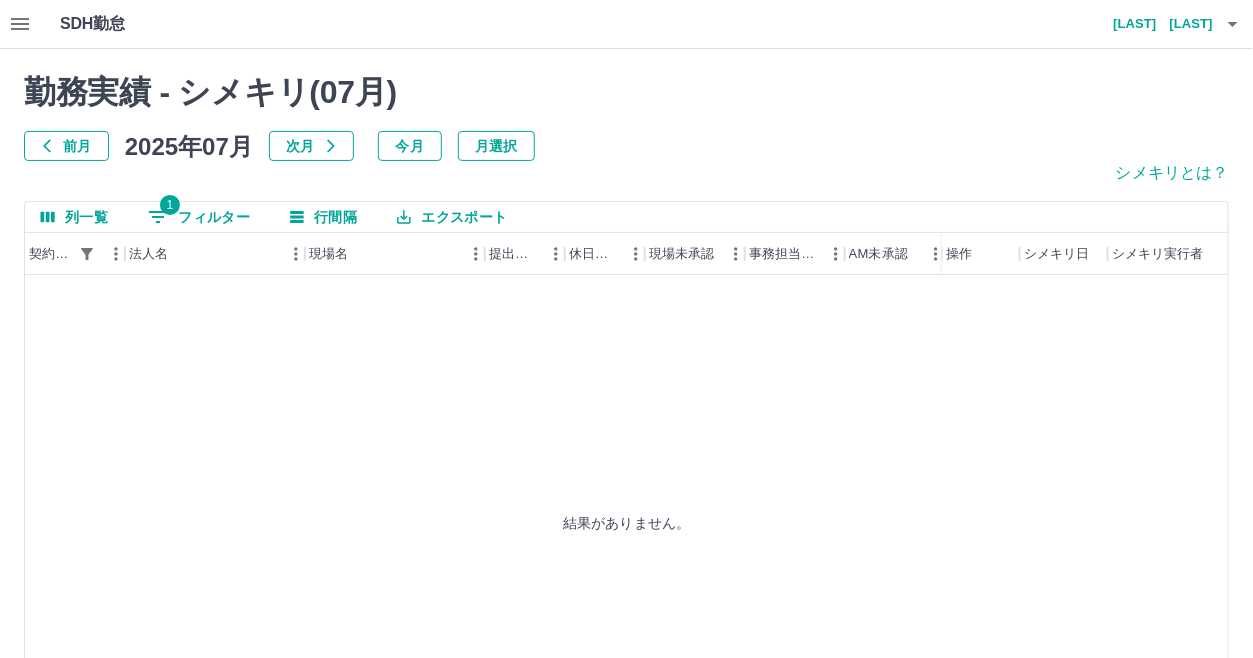 click on "1 フィルター" at bounding box center [199, 217] 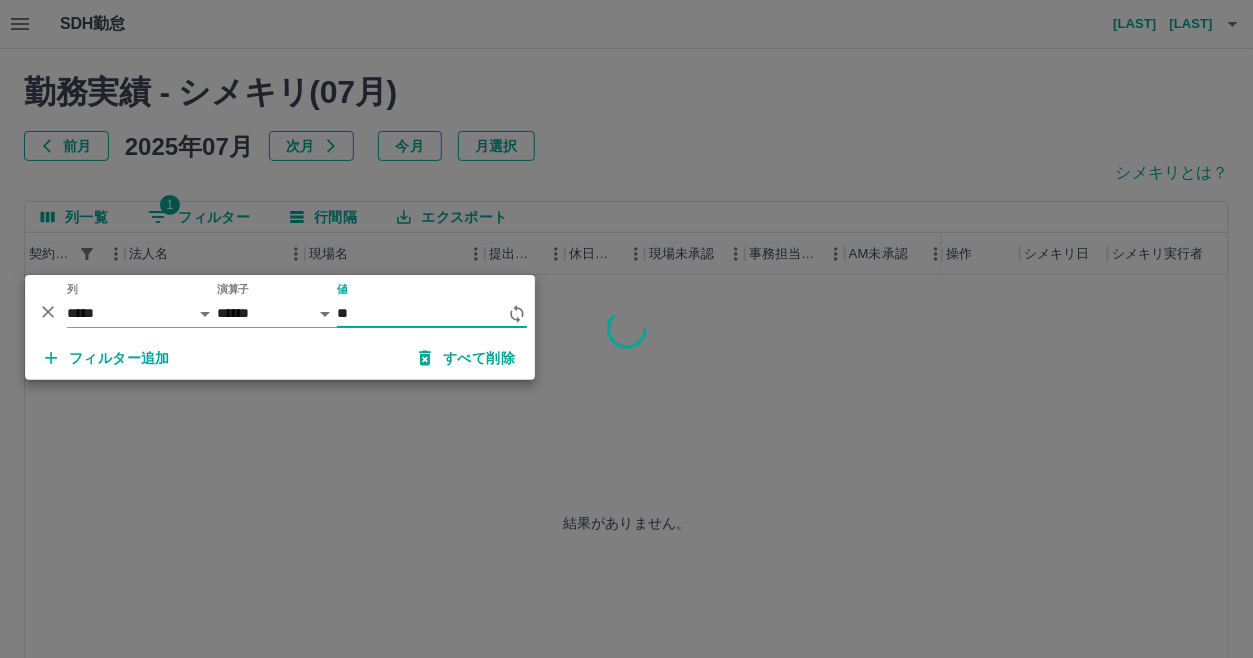 type on "*" 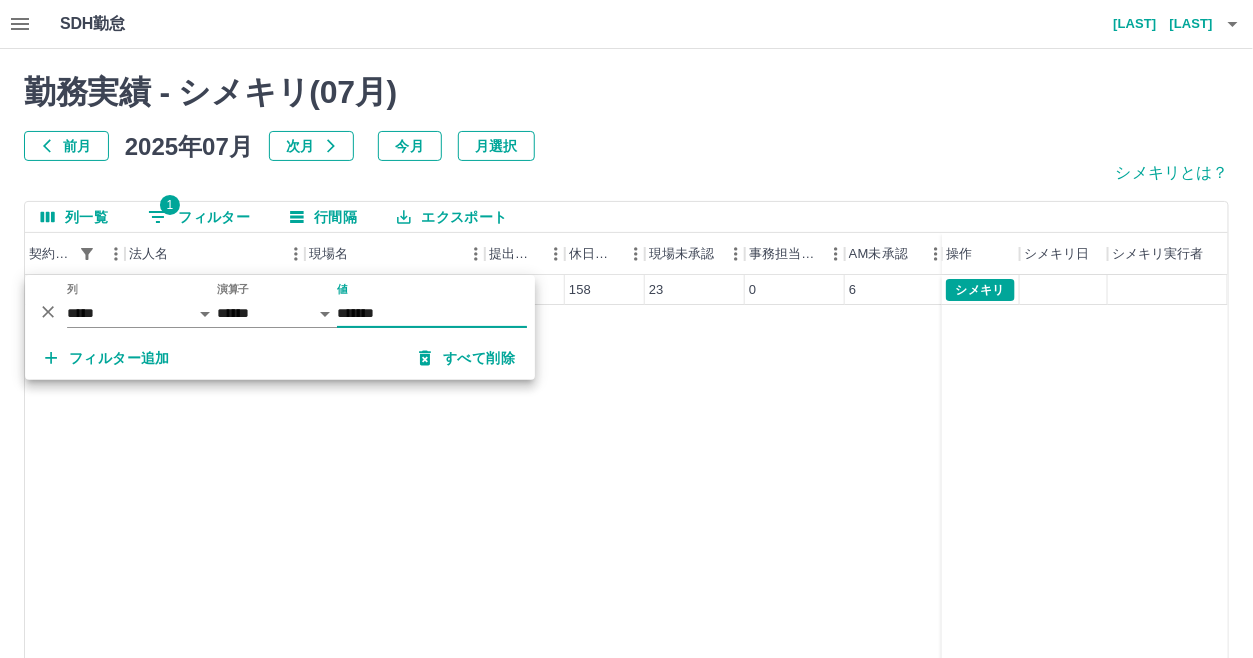 type on "********" 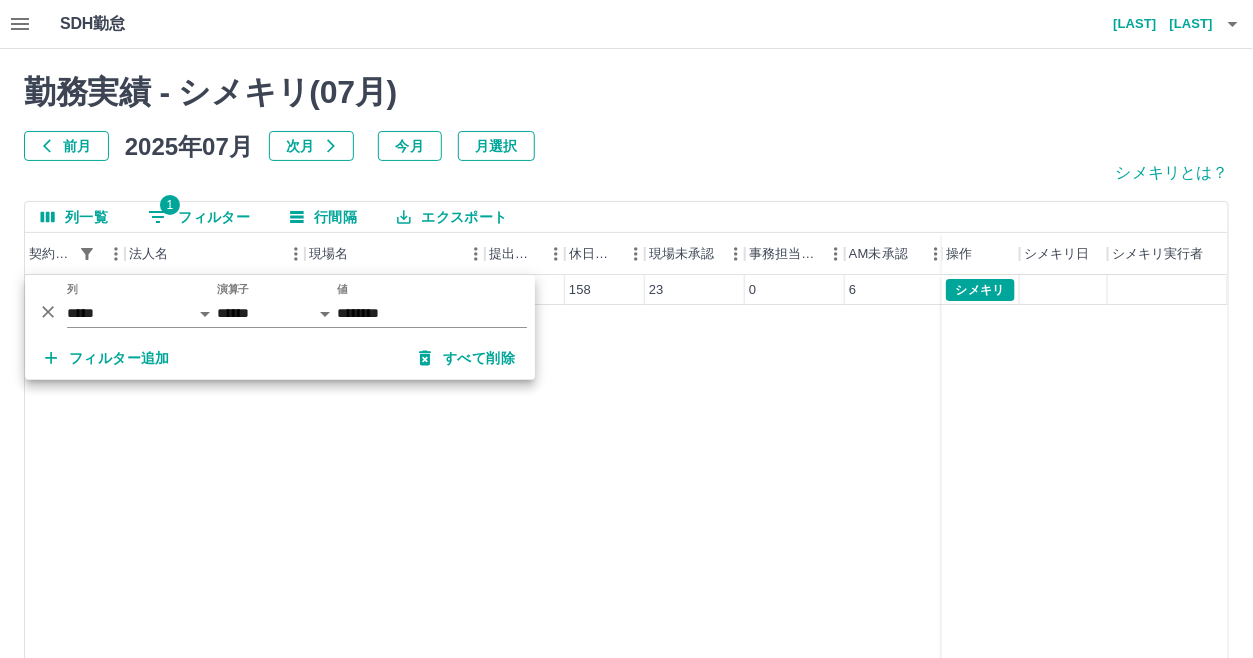 click on "勤務実績 - シメキリ( 07 月)" at bounding box center (626, 92) 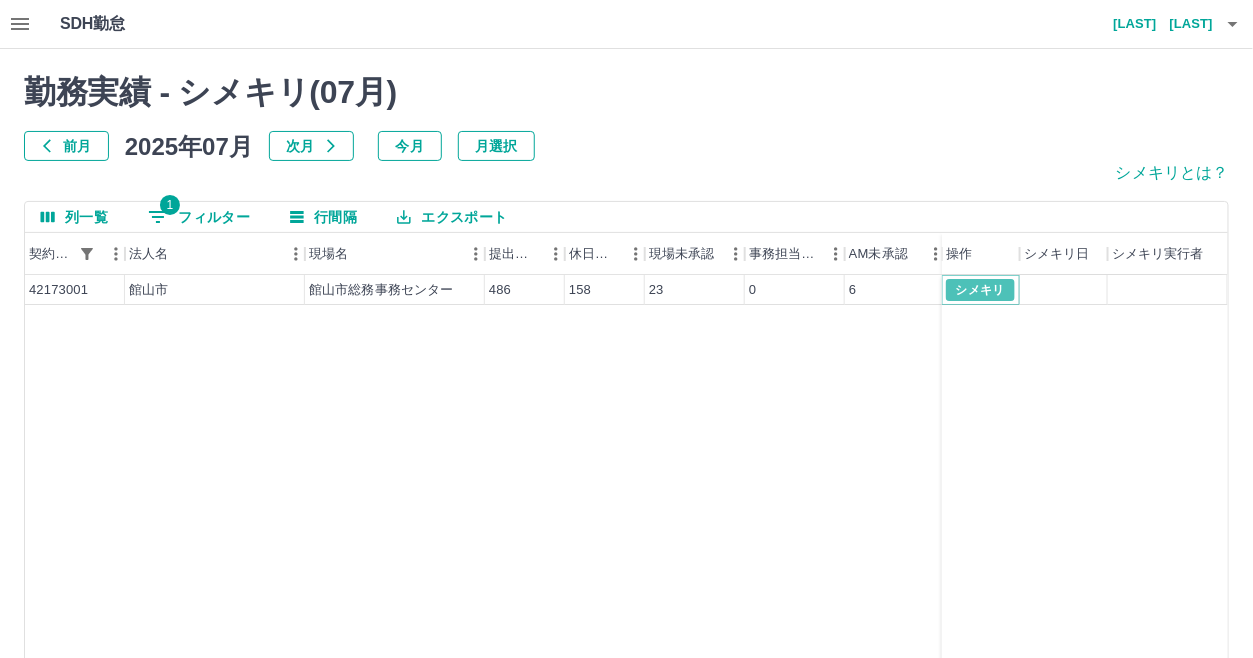drag, startPoint x: 973, startPoint y: 280, endPoint x: 941, endPoint y: 276, distance: 32.24903 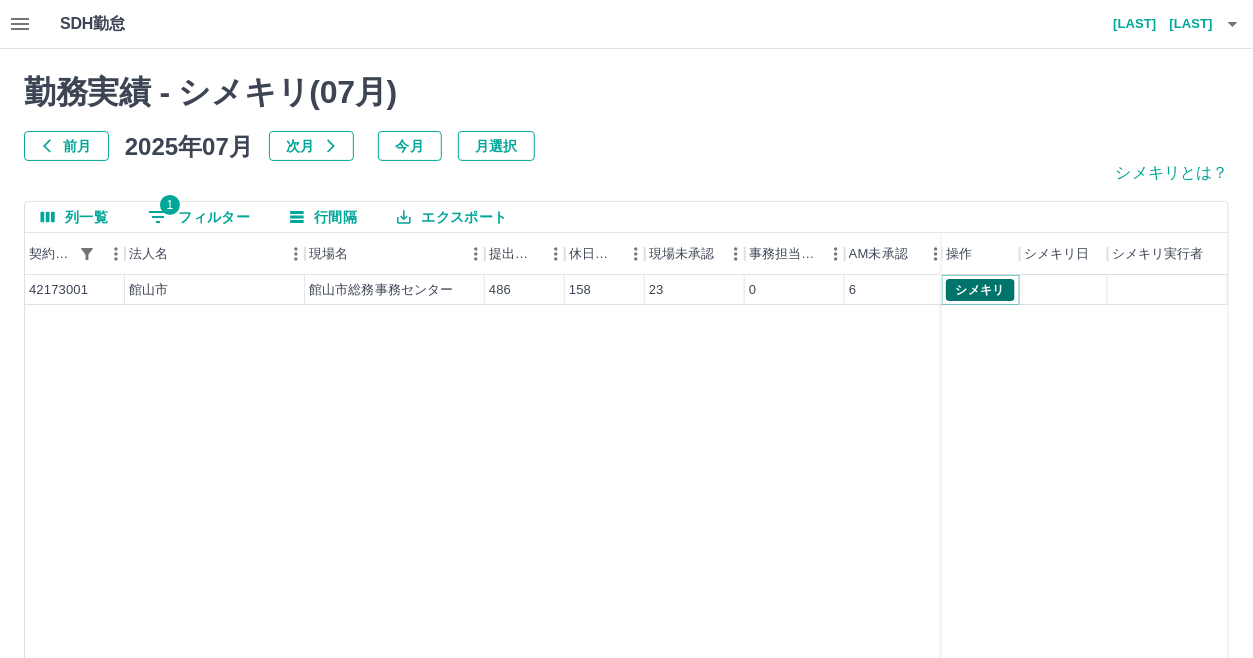 click on "シメキリ" at bounding box center (980, 290) 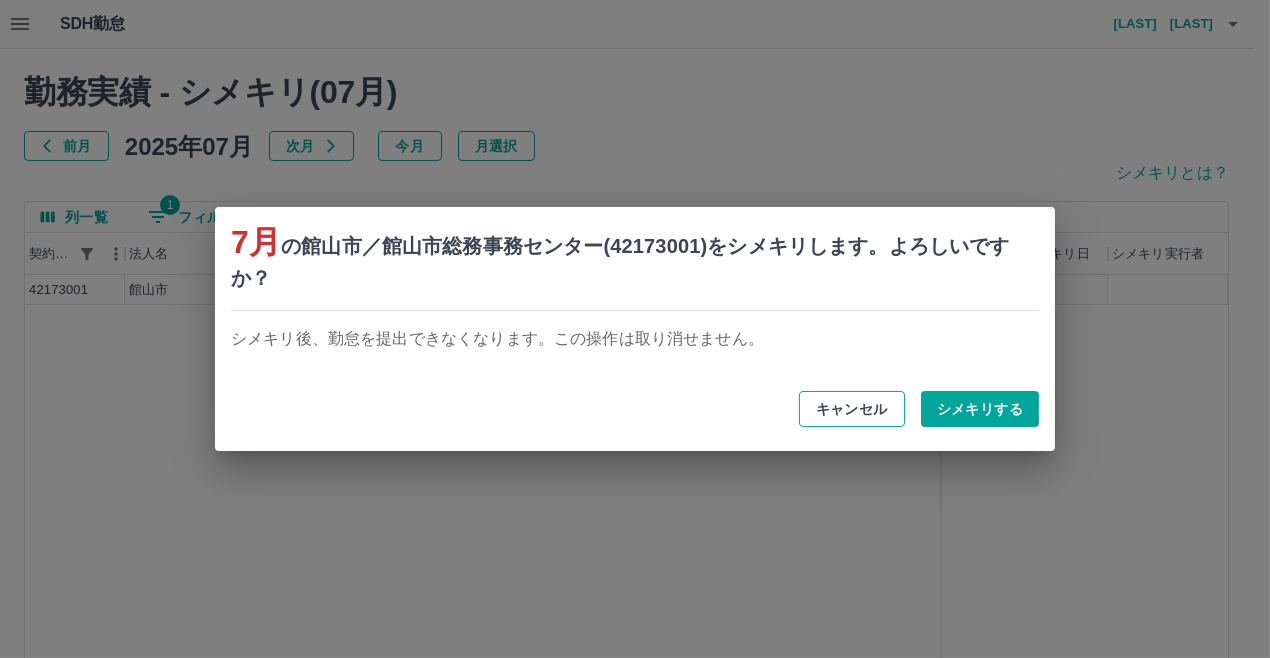 drag, startPoint x: 954, startPoint y: 409, endPoint x: 838, endPoint y: 416, distance: 116.21101 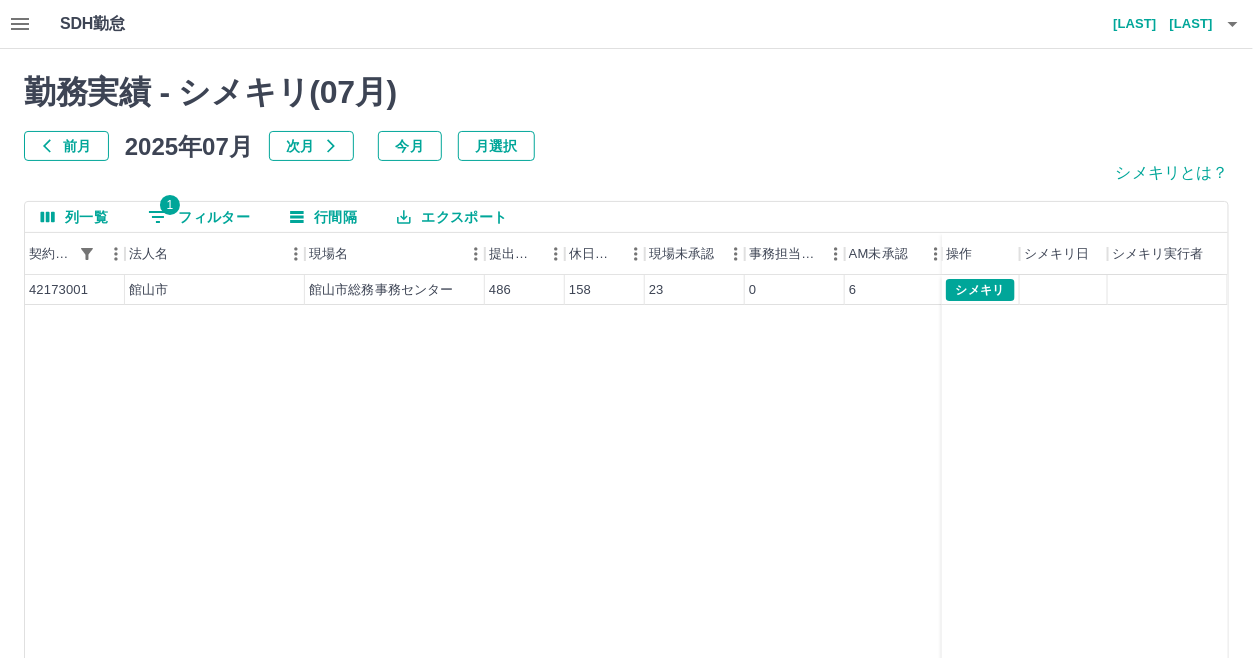 click on "1 フィルター" at bounding box center (199, 217) 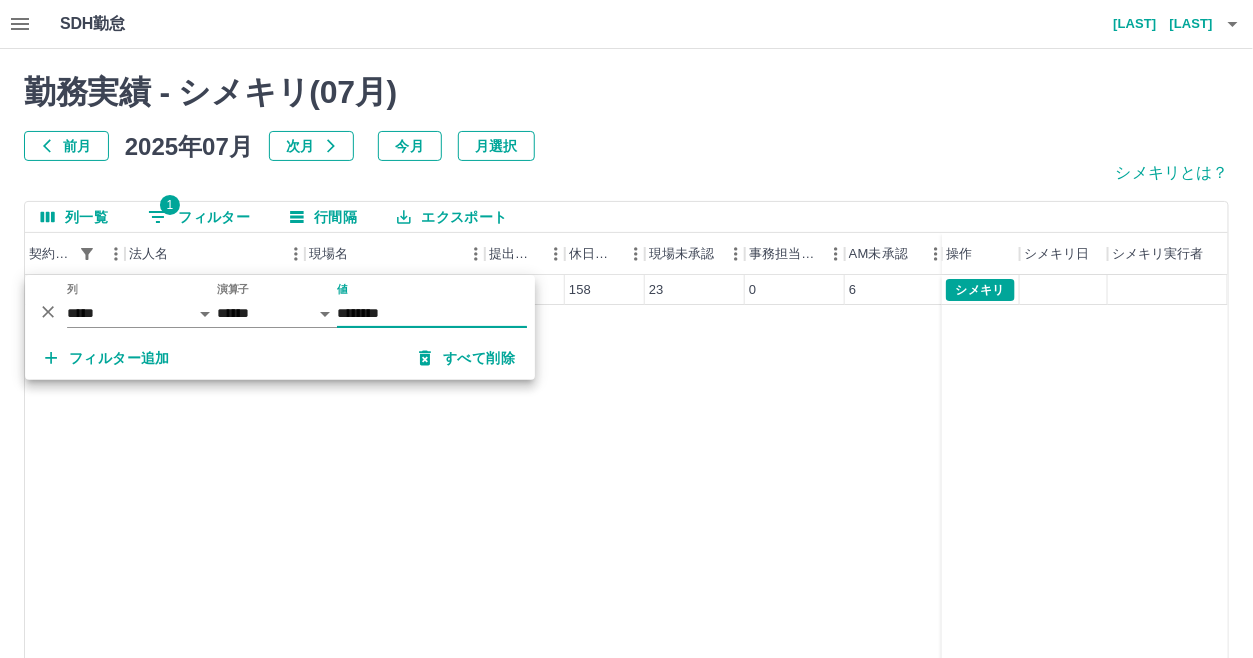 click on "********" at bounding box center (432, 313) 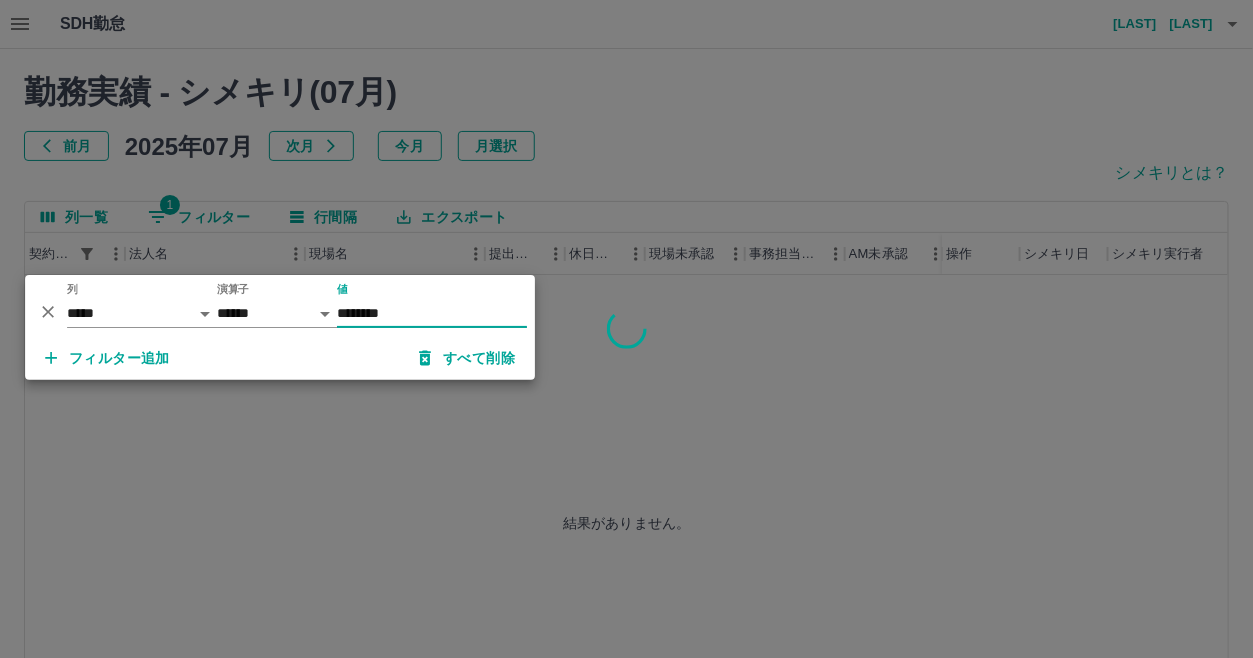 type on "********" 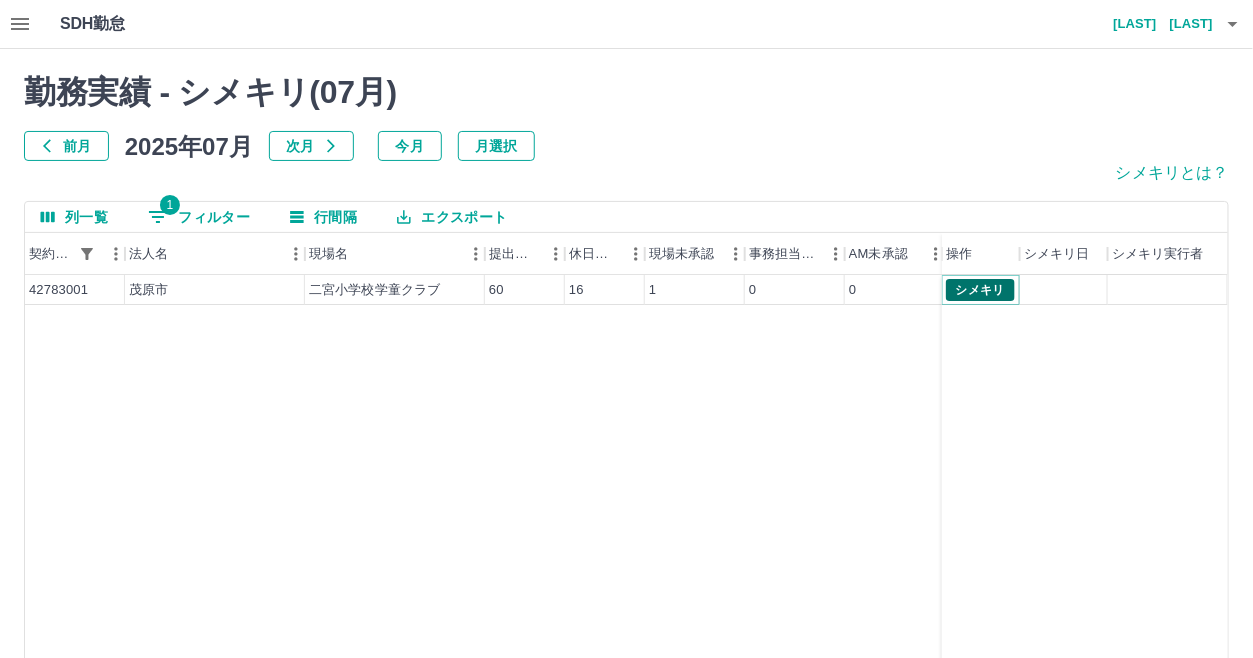 click on "シメキリ" at bounding box center (980, 290) 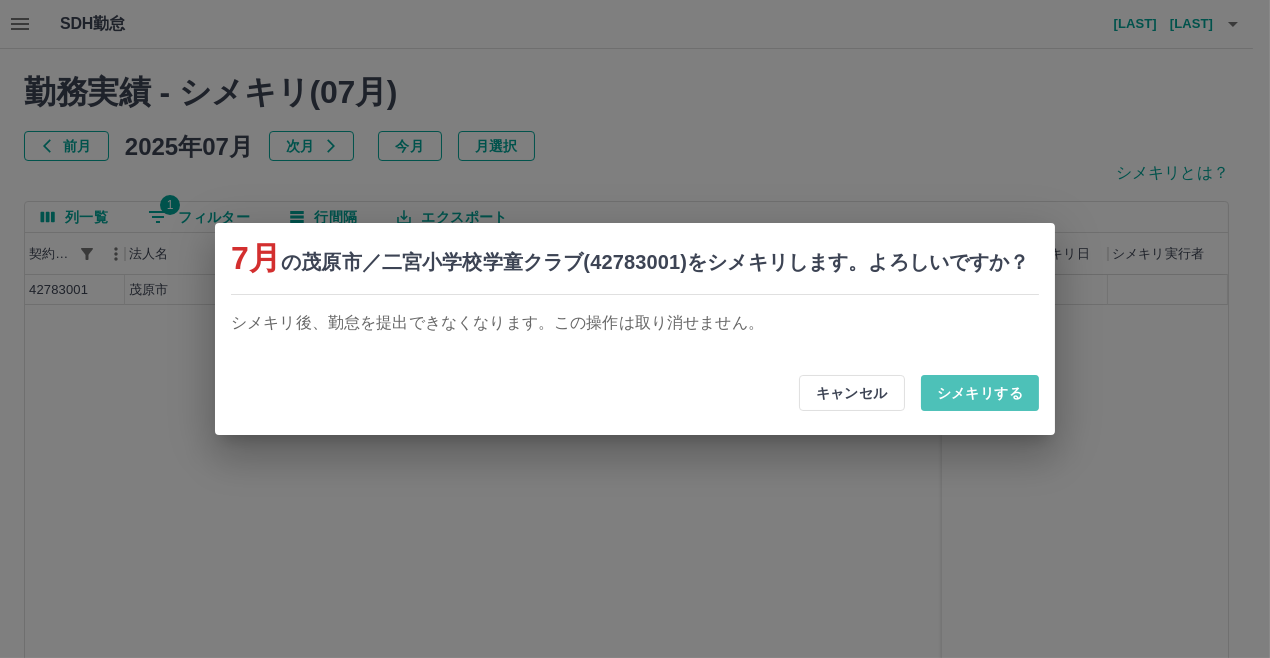 drag, startPoint x: 967, startPoint y: 387, endPoint x: 956, endPoint y: 390, distance: 11.401754 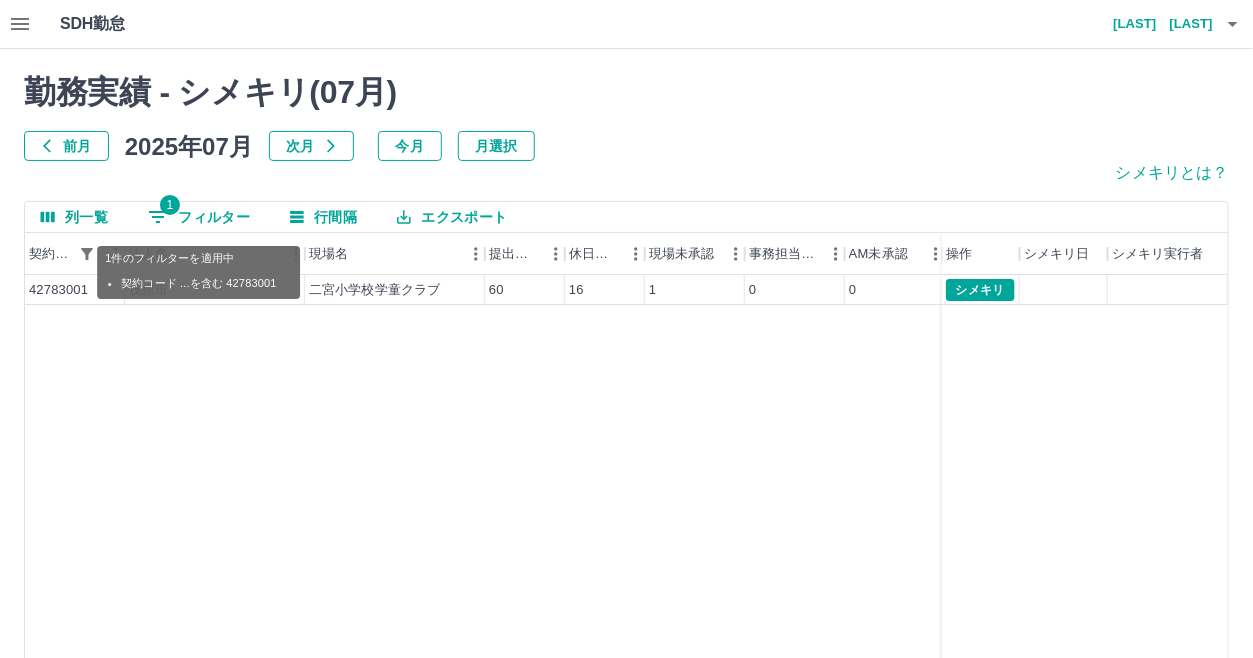 click on "1 フィルター" at bounding box center [199, 217] 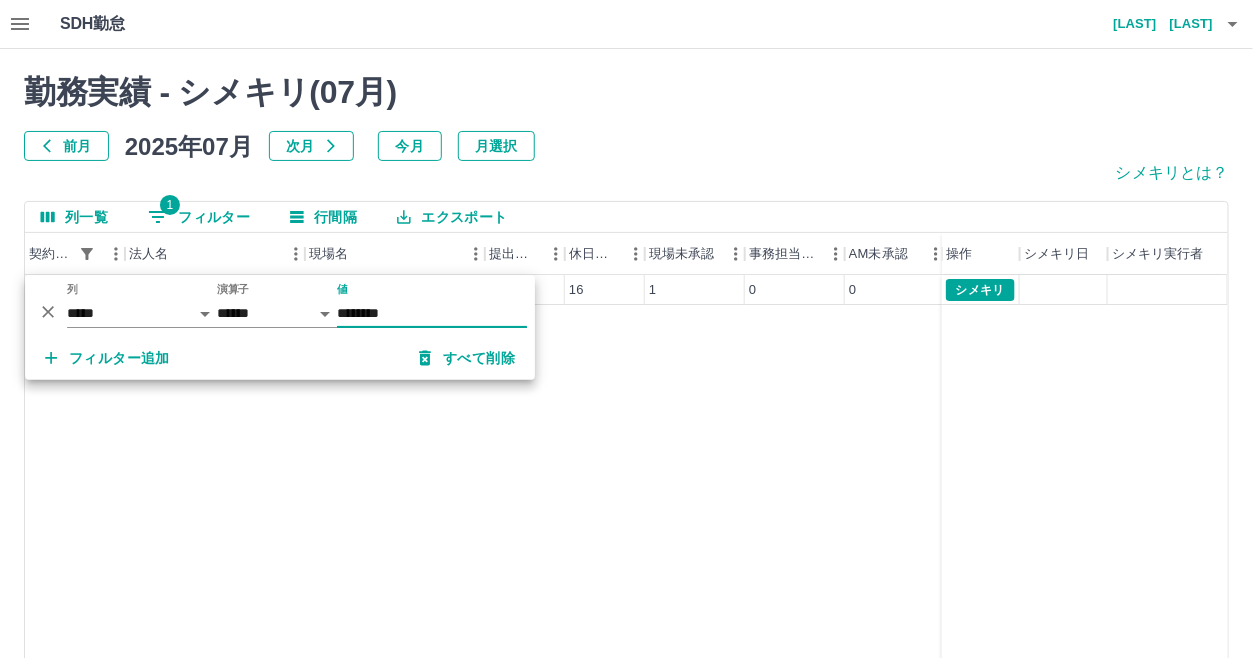 click on "********" at bounding box center (432, 313) 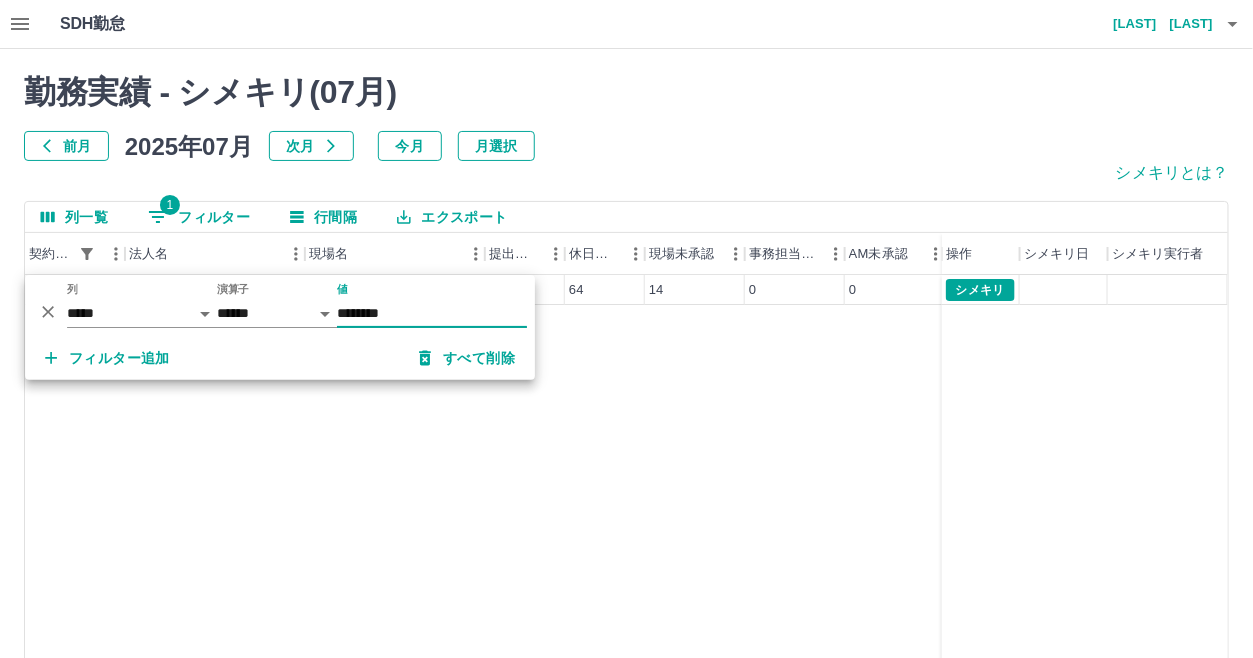 type on "********" 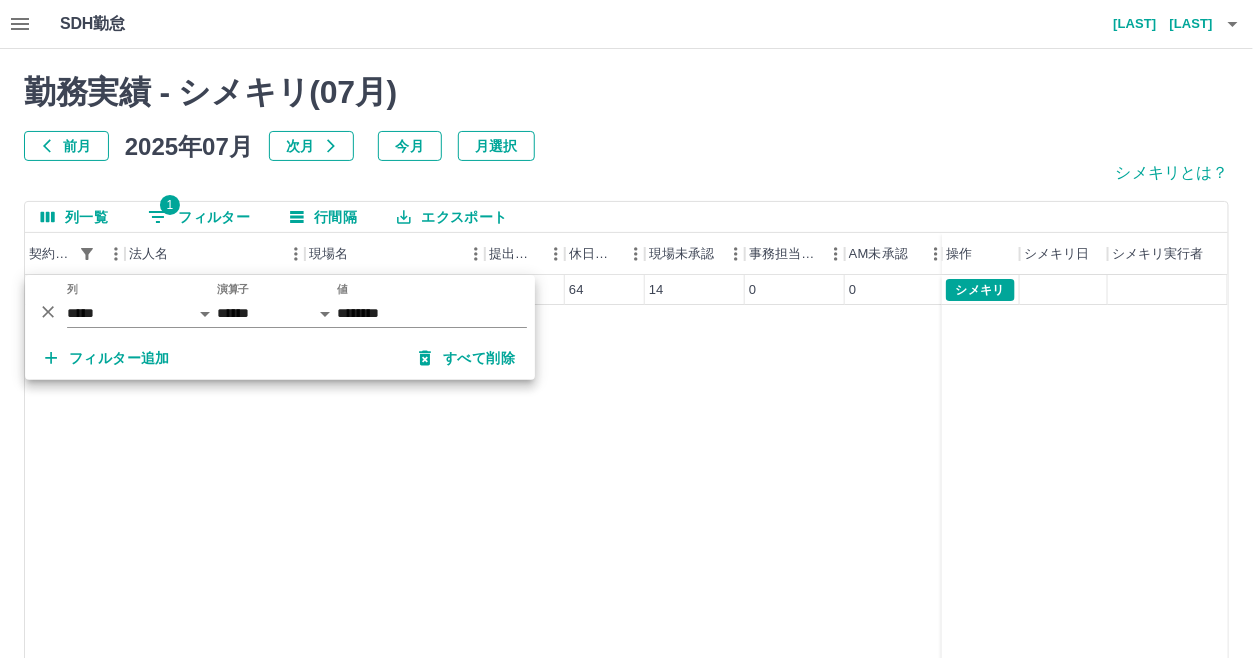 click on "前月 2025年07月 次月 今月 月選択" at bounding box center (626, 146) 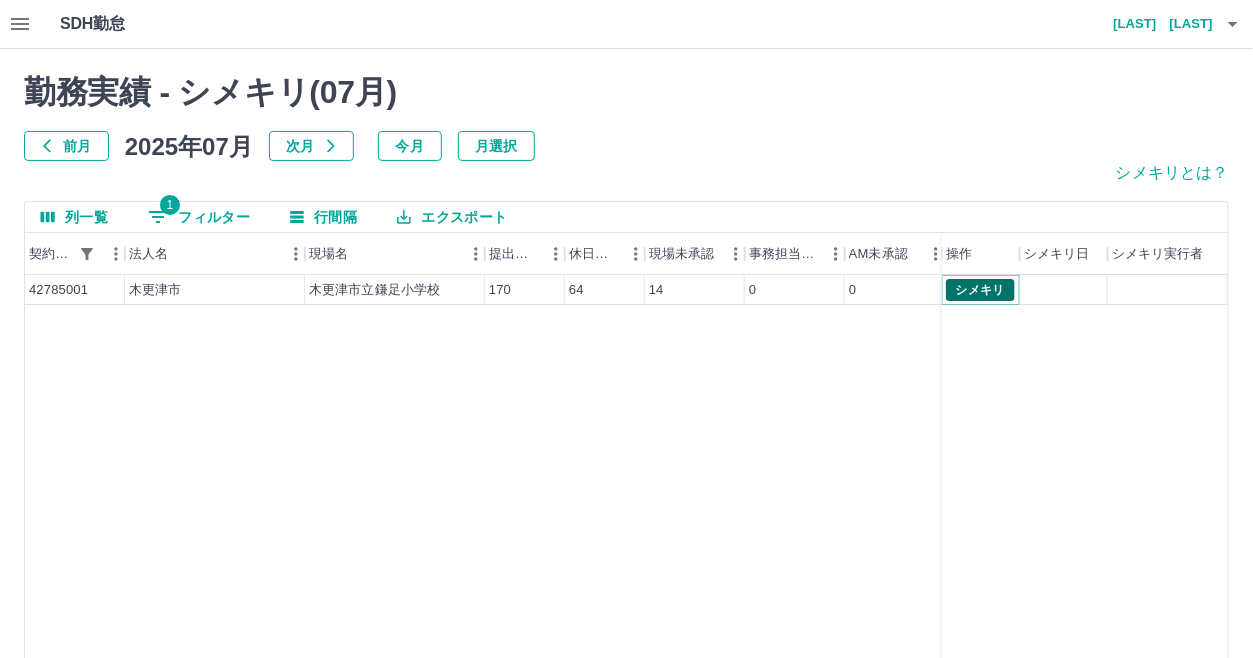 click on "シメキリ" at bounding box center [980, 290] 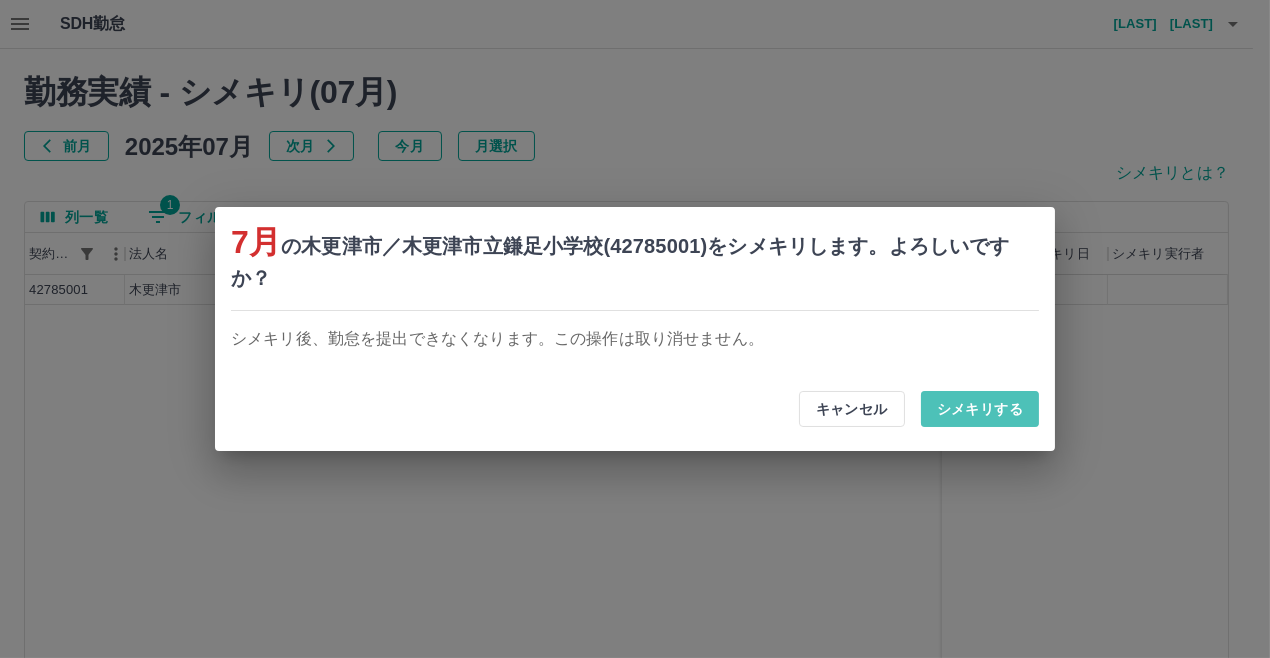 click on "シメキリする" at bounding box center (980, 409) 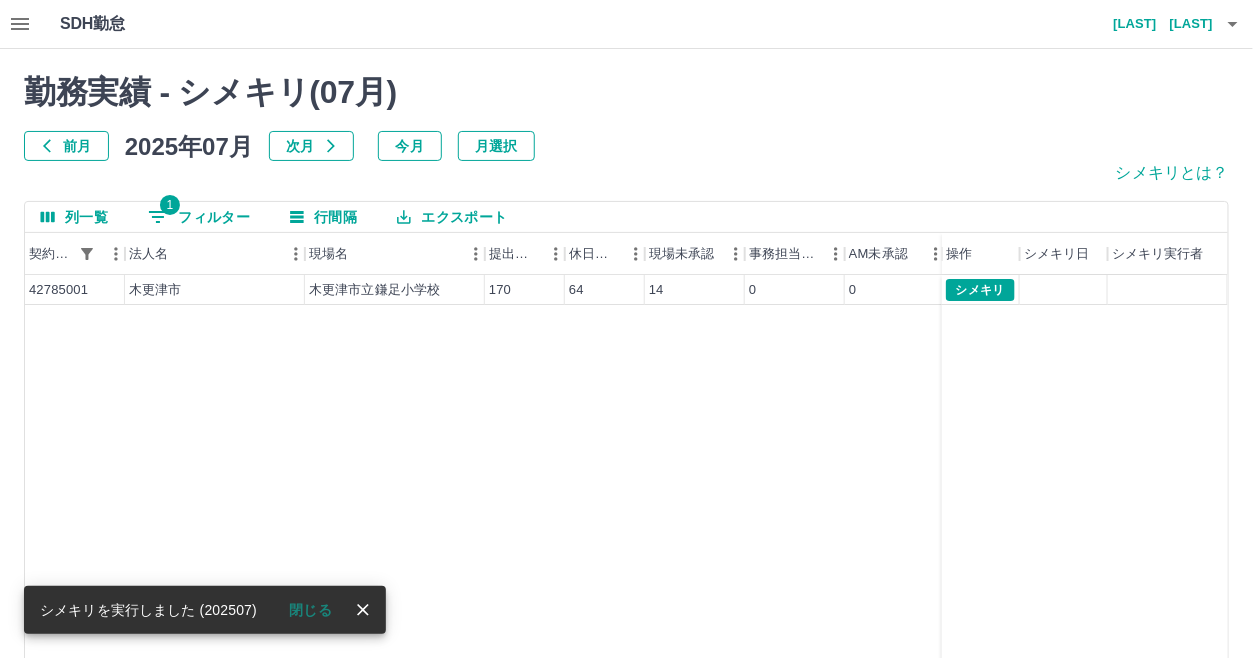 click on "42785001 木更津市 木更津市立鎌足小学校 170 64 14 0 0 0 156 シメキリ" at bounding box center [738, 531] 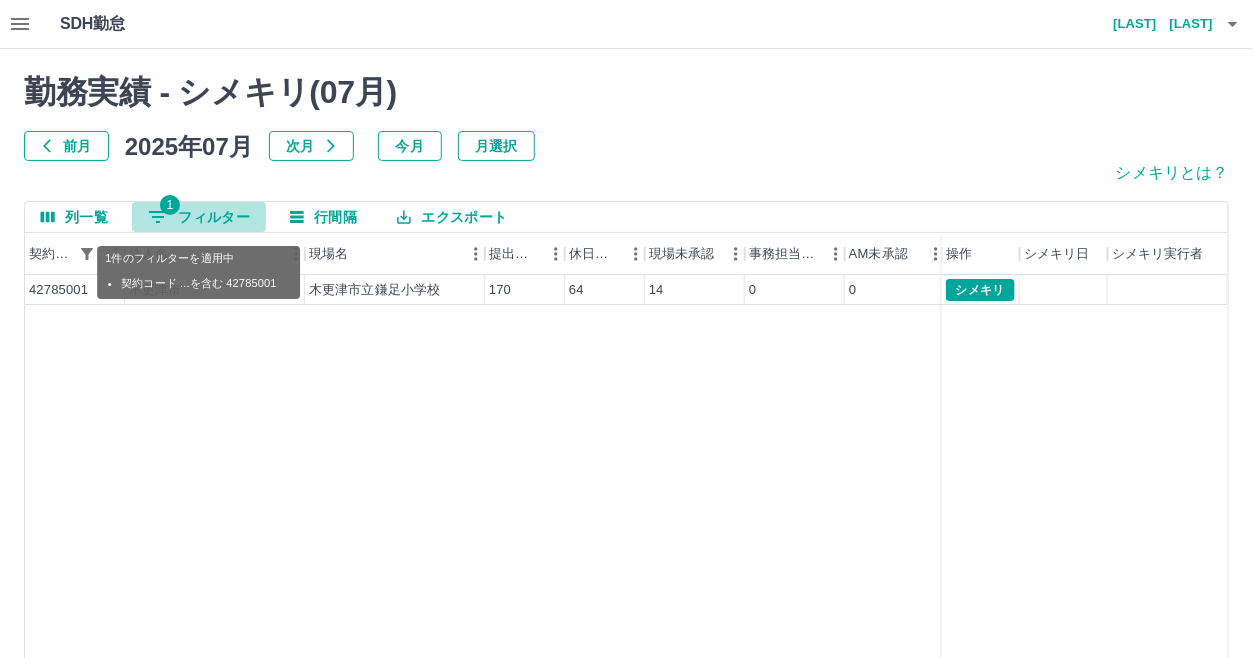 click on "1 フィルター" at bounding box center (199, 217) 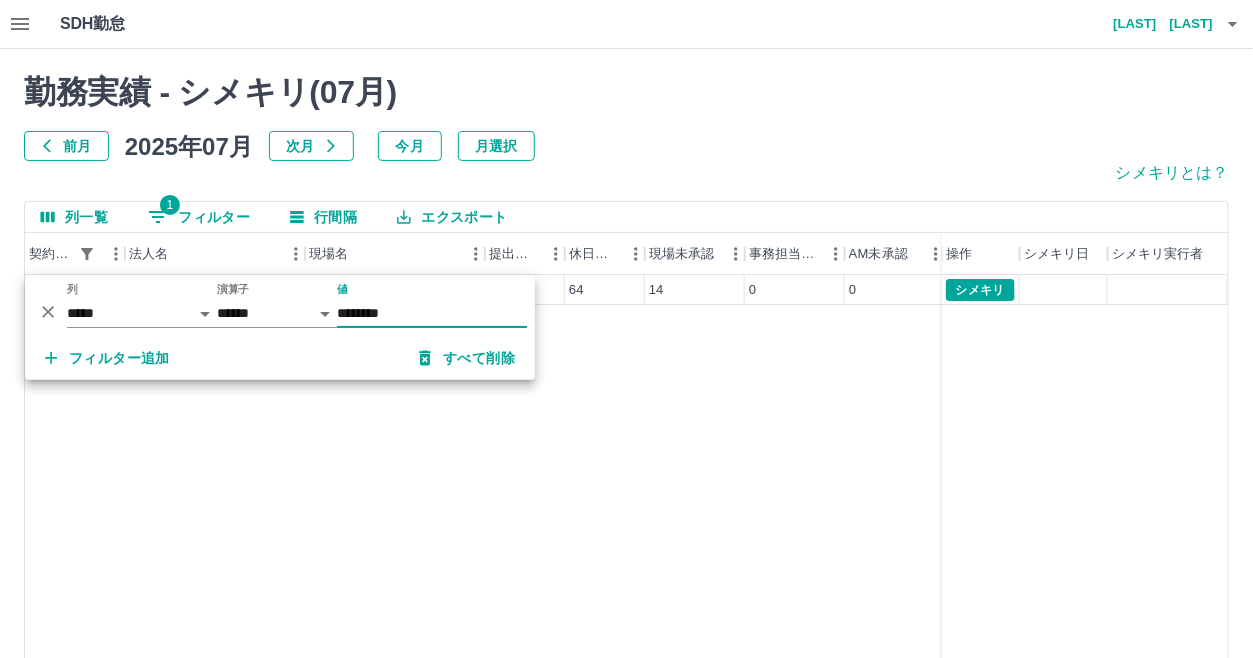 click on "********" at bounding box center [432, 313] 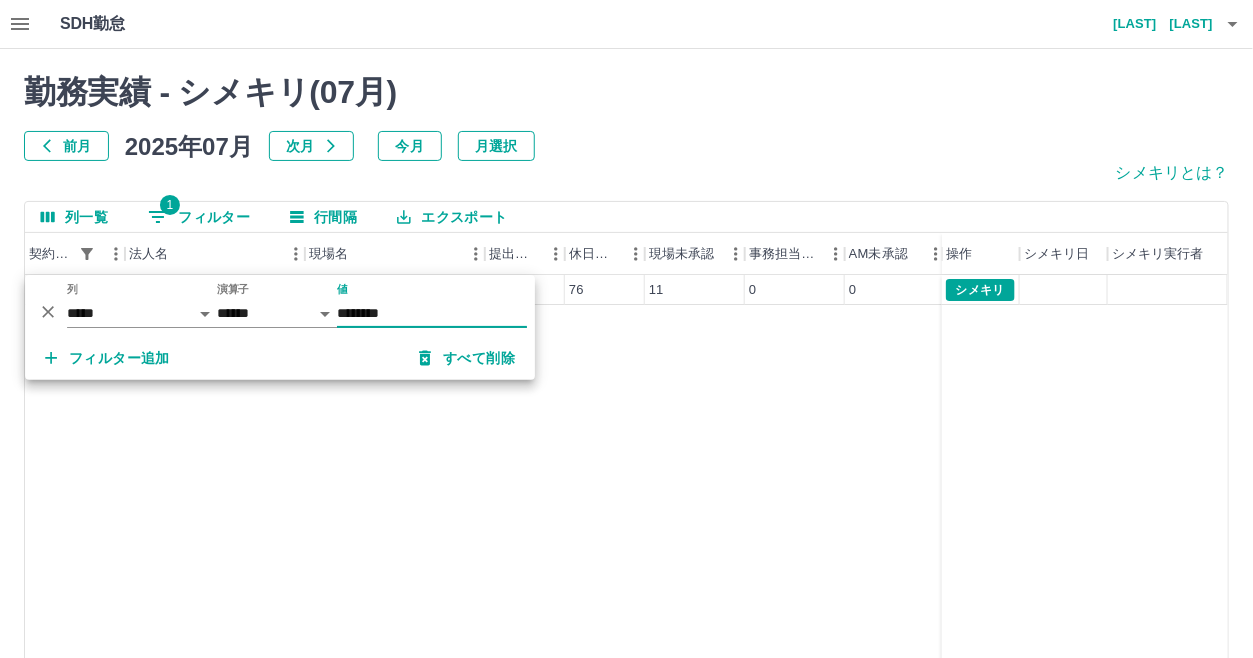 type on "********" 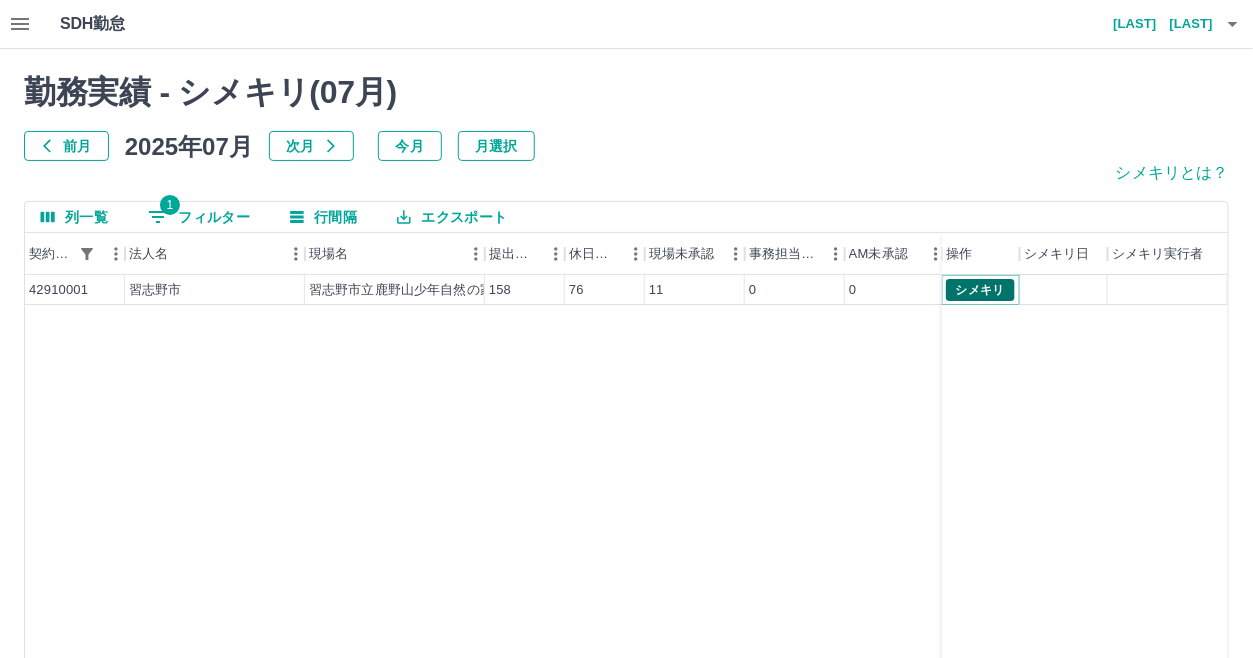 click on "シメキリ" at bounding box center [980, 290] 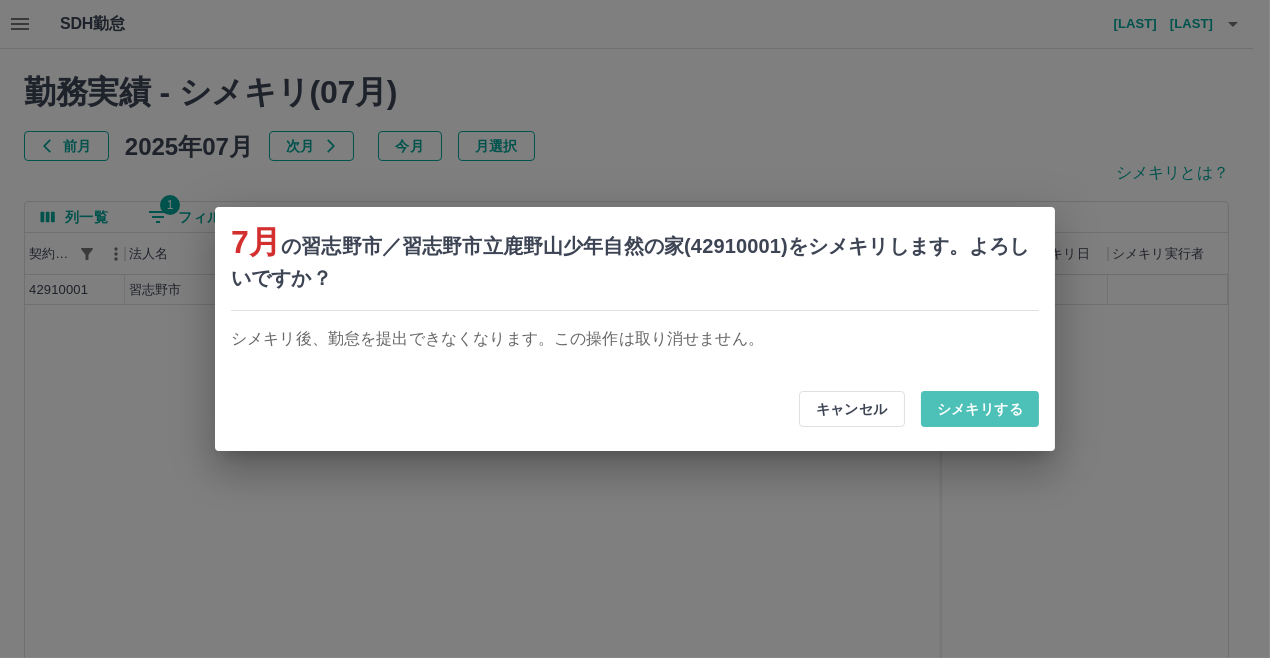 click on "シメキリする" at bounding box center [980, 409] 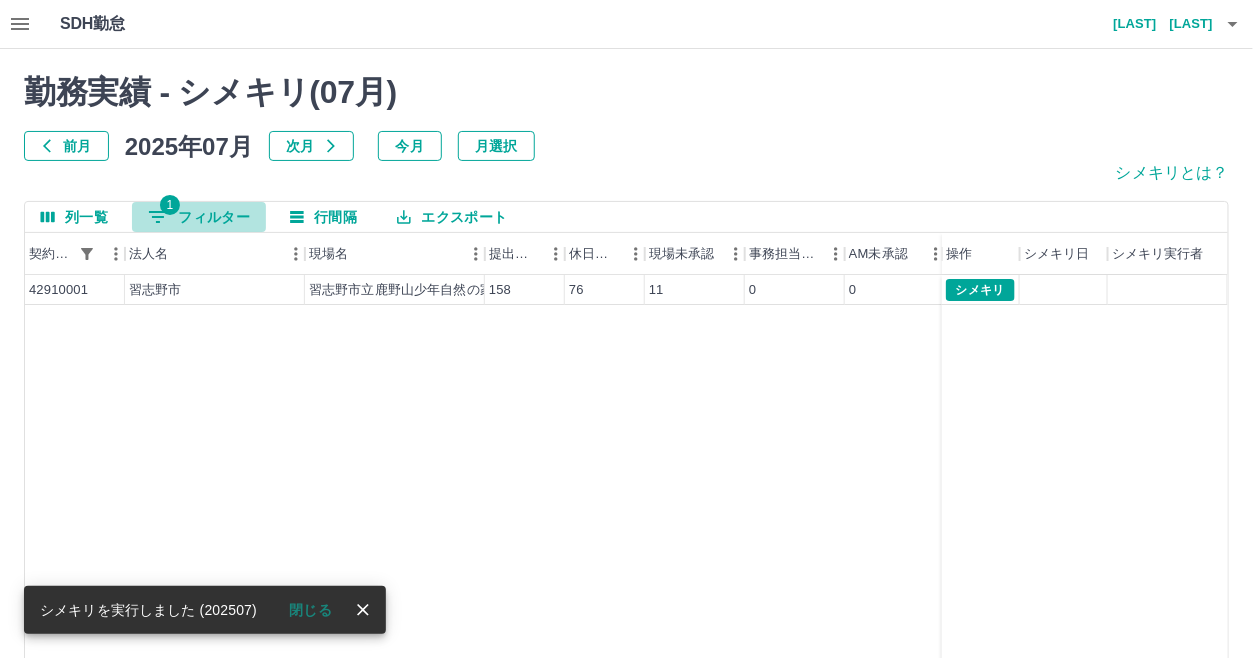 click on "1 フィルター" at bounding box center [199, 217] 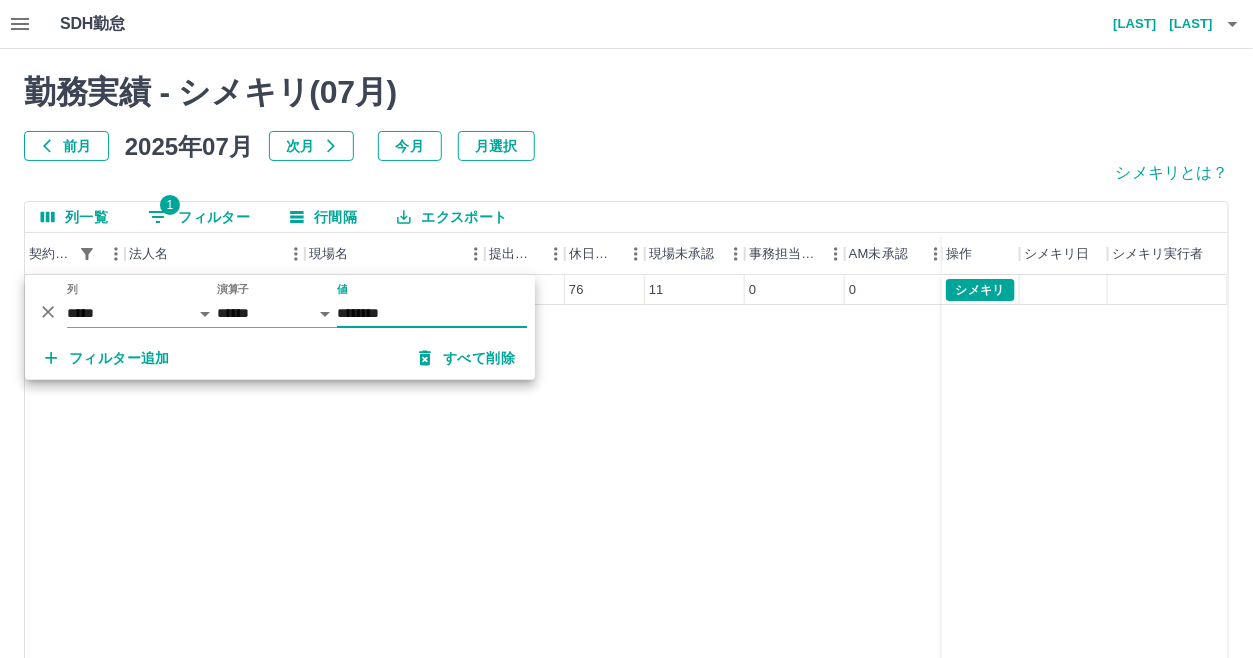 click on "********" at bounding box center [432, 313] 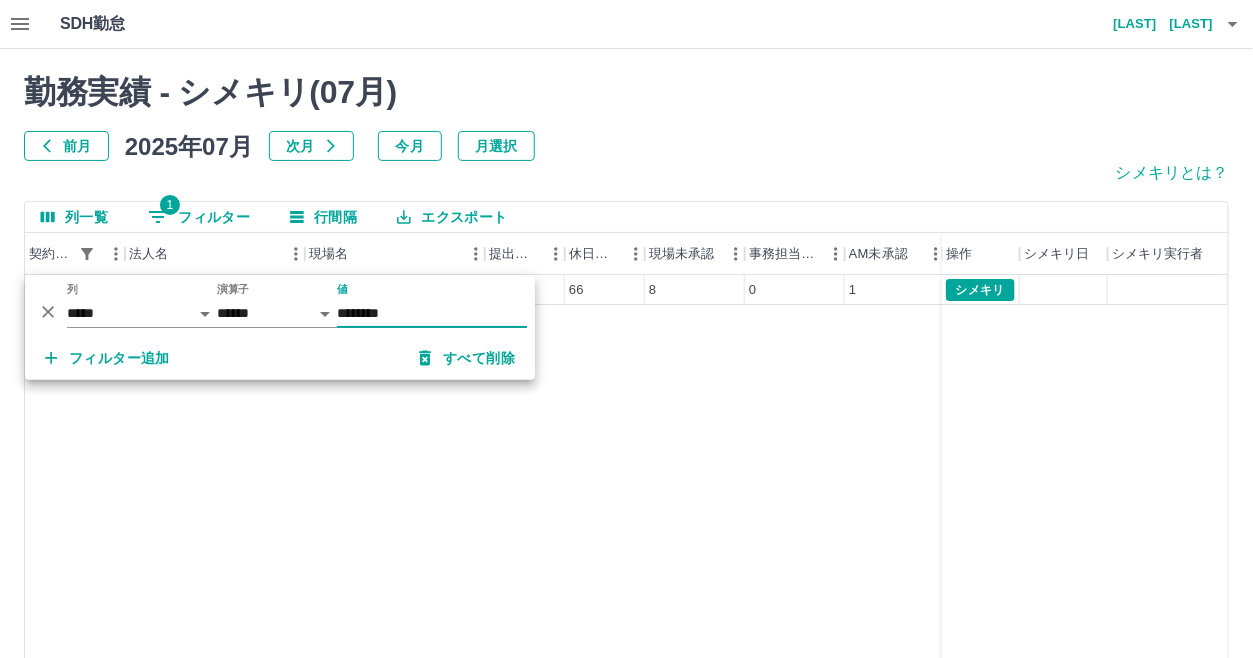 type on "********" 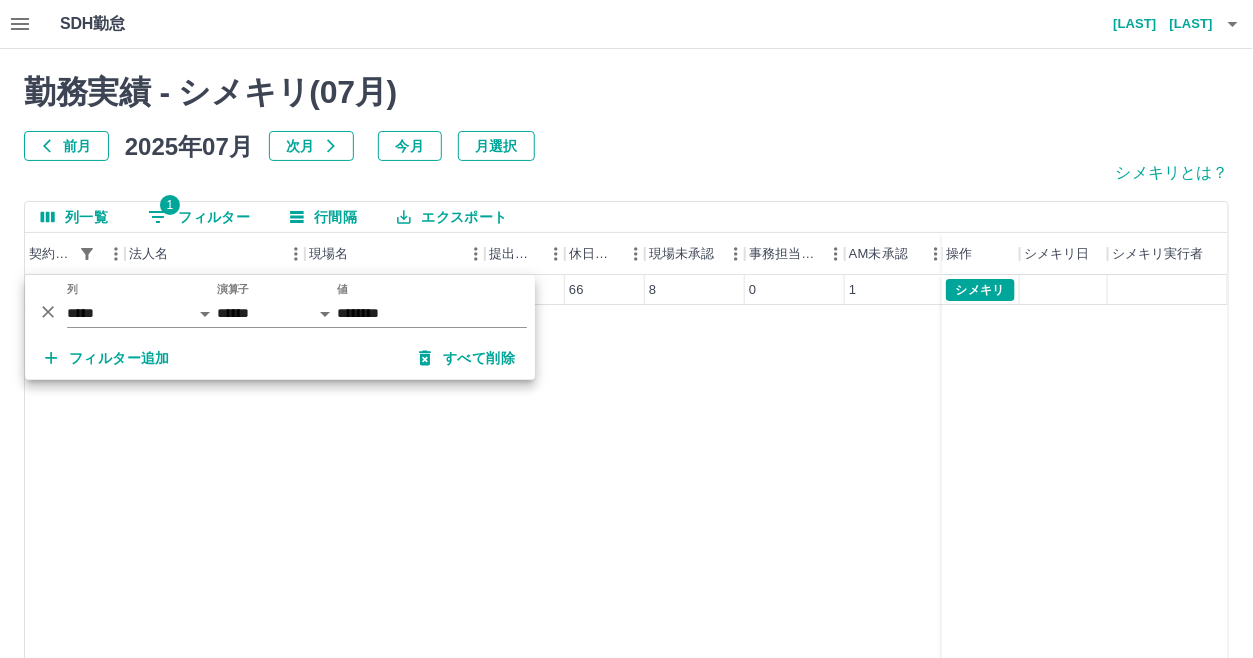 drag, startPoint x: 749, startPoint y: 183, endPoint x: 739, endPoint y: 290, distance: 107.46627 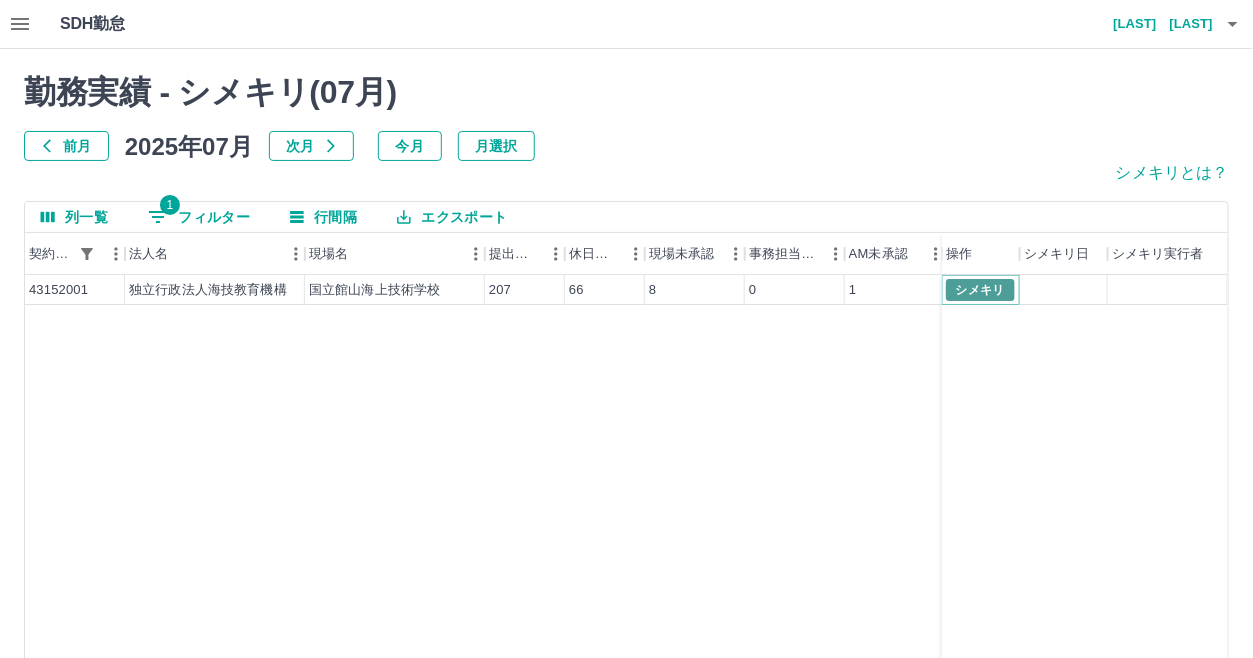 click on "シメキリ" at bounding box center (980, 290) 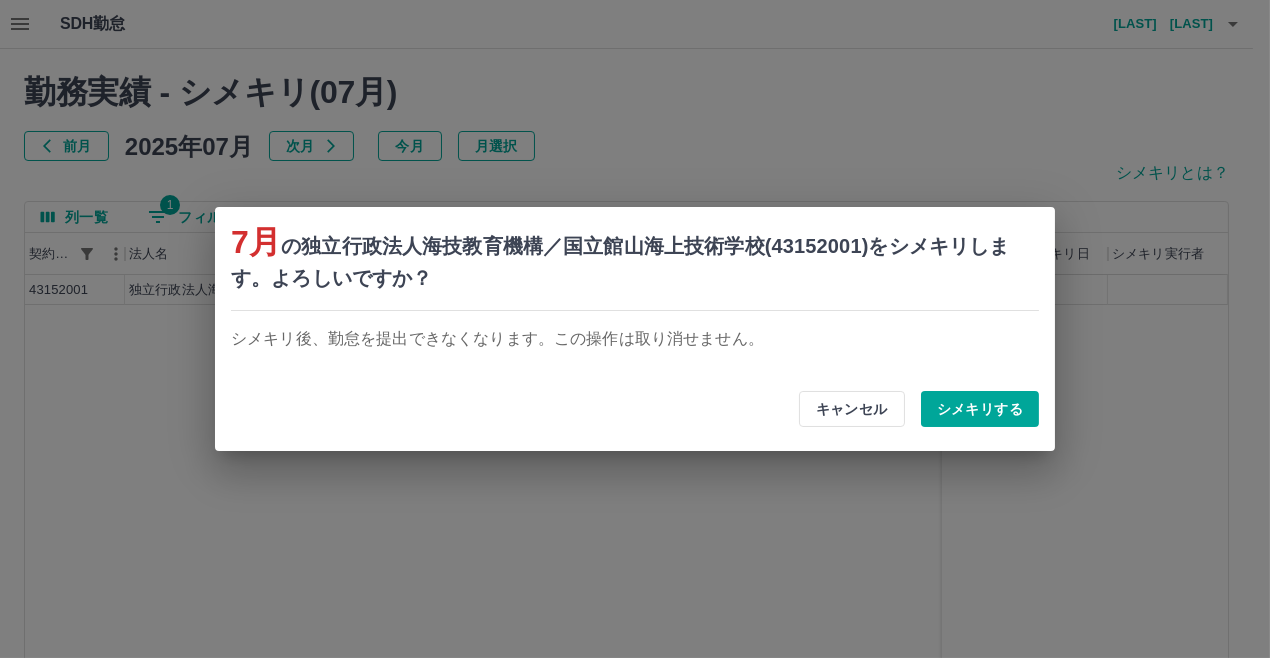 drag, startPoint x: 948, startPoint y: 408, endPoint x: 937, endPoint y: 385, distance: 25.495098 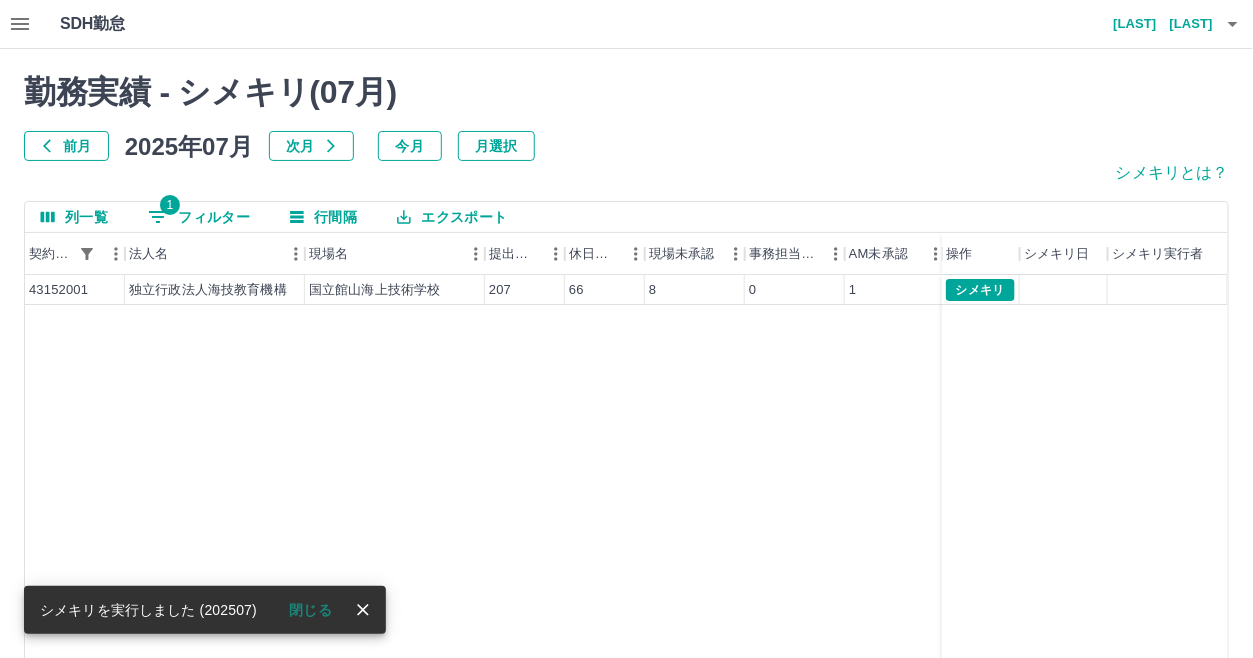 click on "43152001 独立行政法人海技教育機構 国立館山海上技術学校 207 66 8 0 1 0 198 シメキリ" at bounding box center [738, 531] 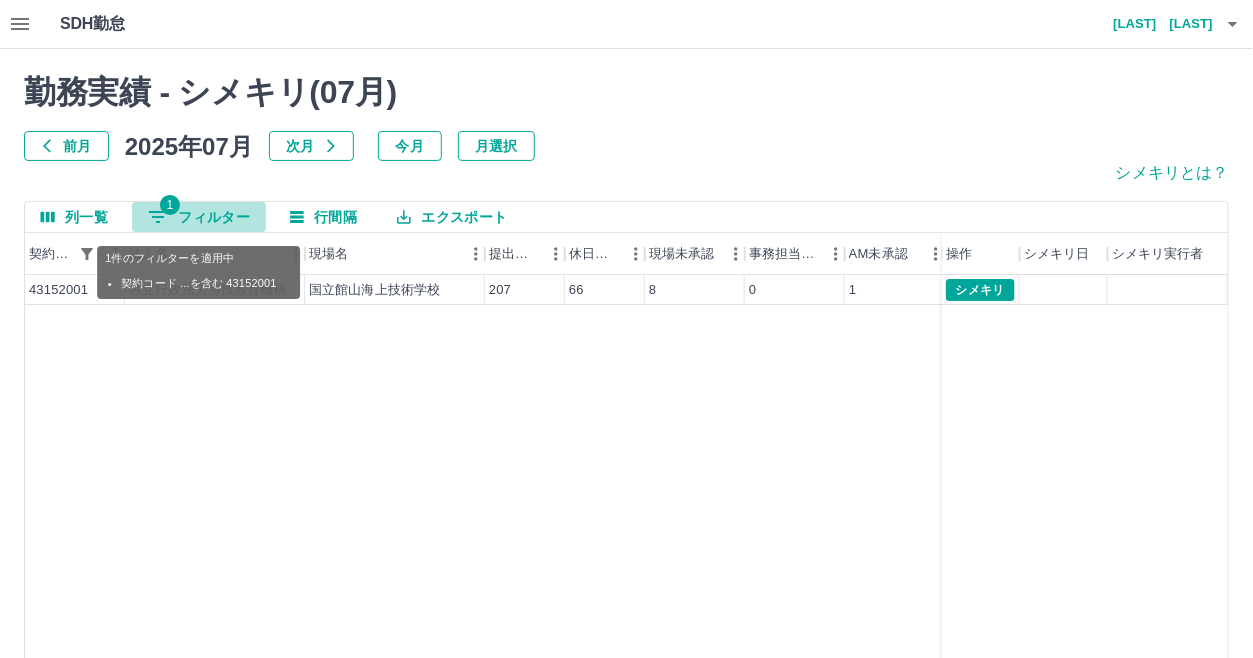 click on "1 フィルター" at bounding box center [199, 217] 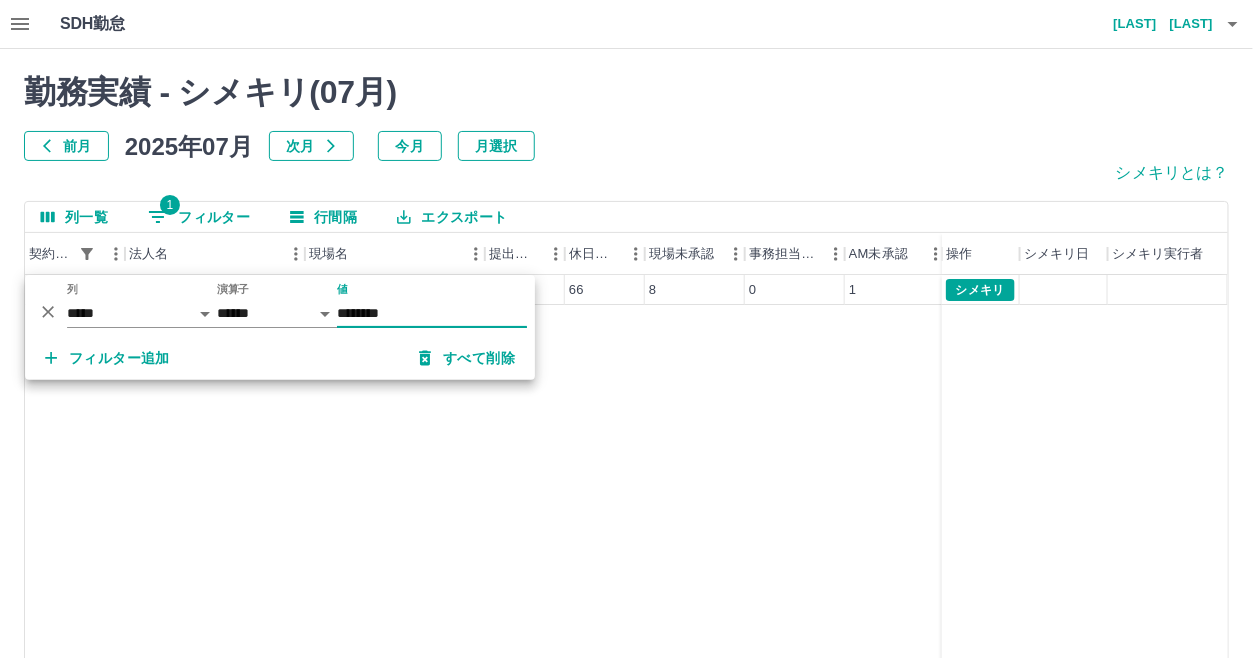 click on "********" at bounding box center [432, 313] 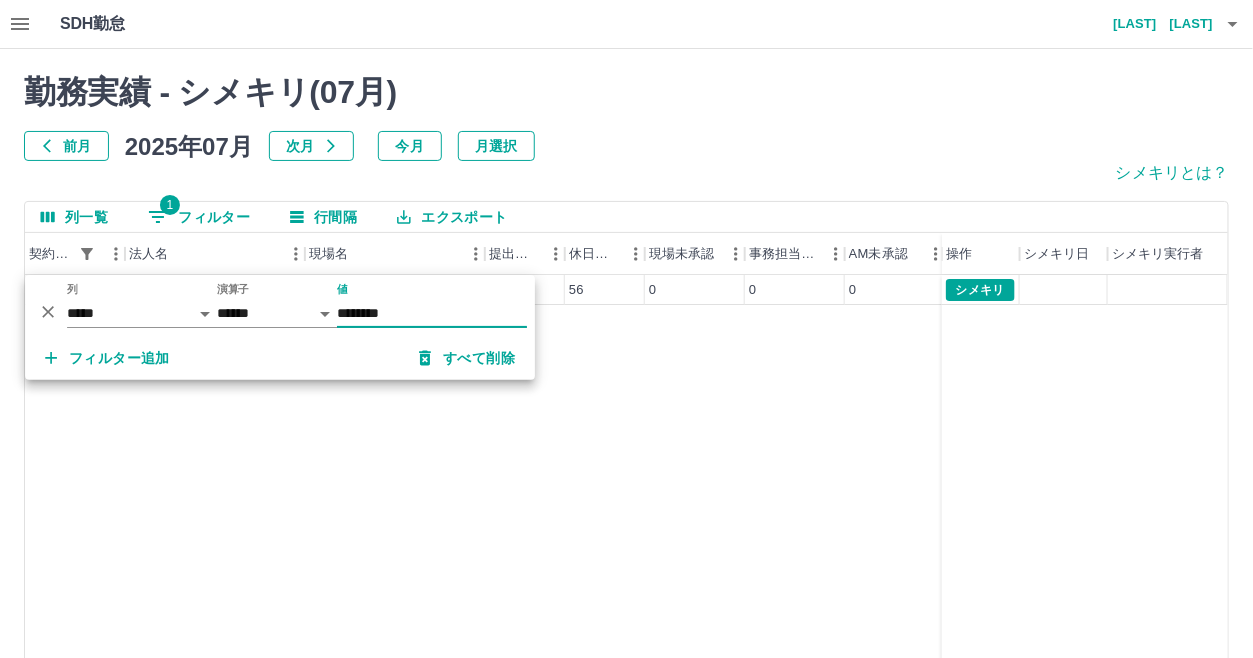 type on "********" 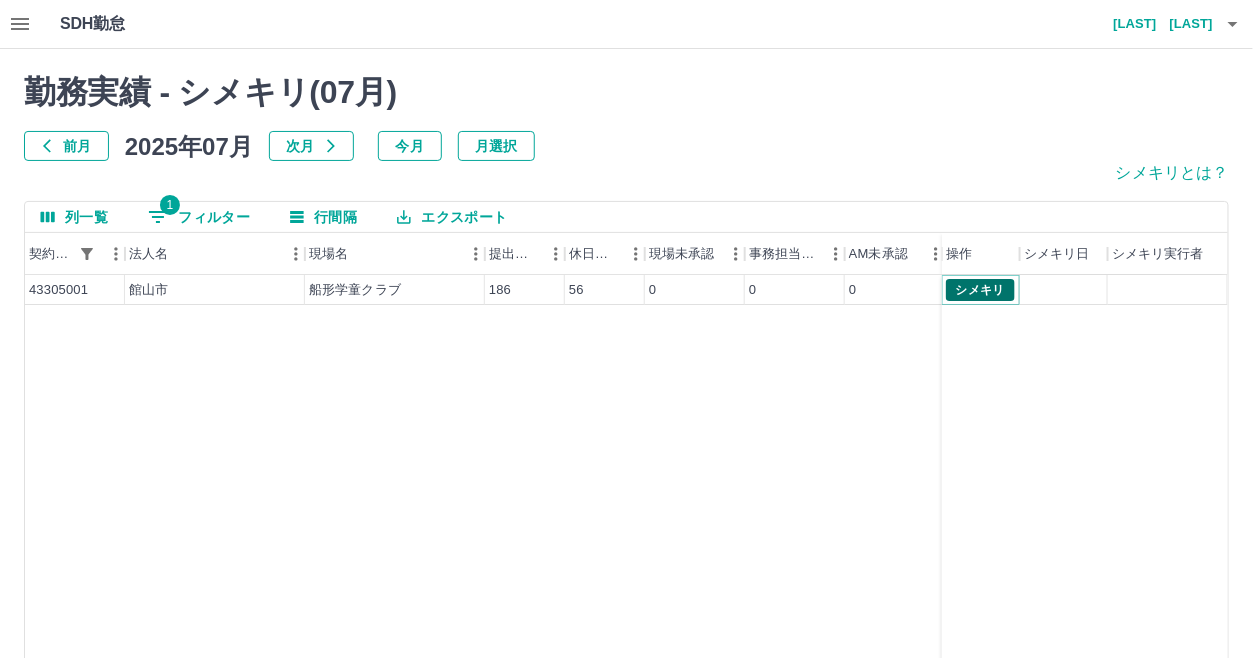 click on "シメキリ" at bounding box center (980, 290) 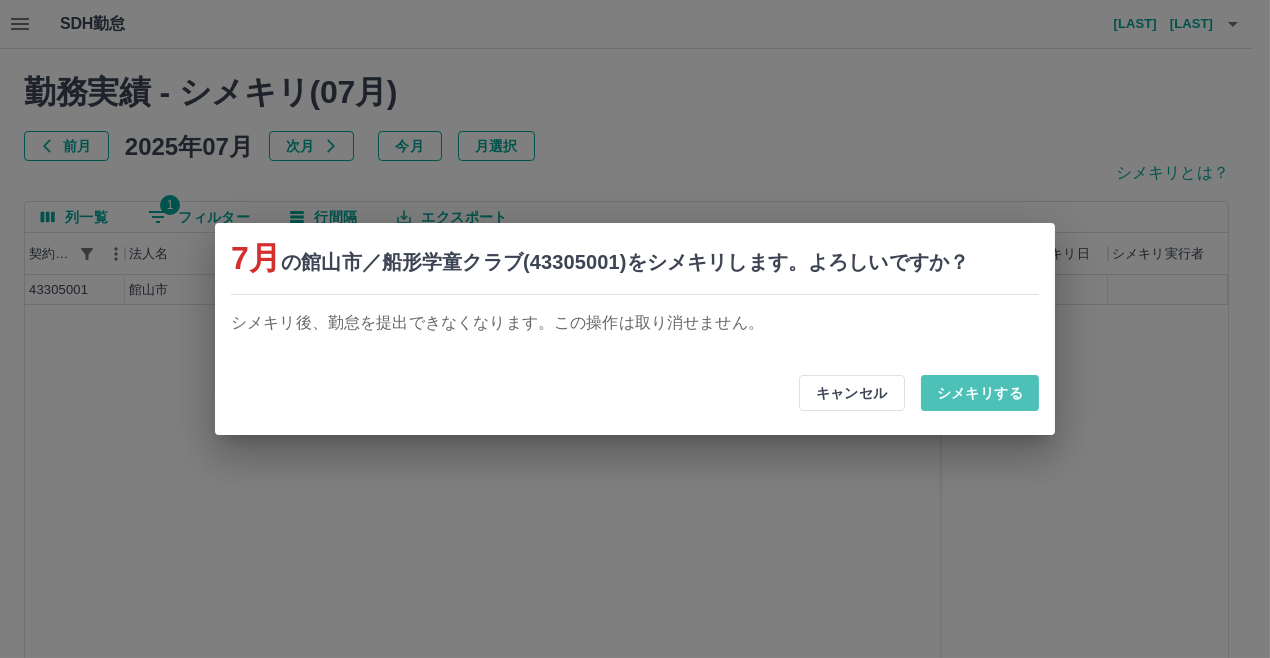 click on "シメキリする" at bounding box center [980, 393] 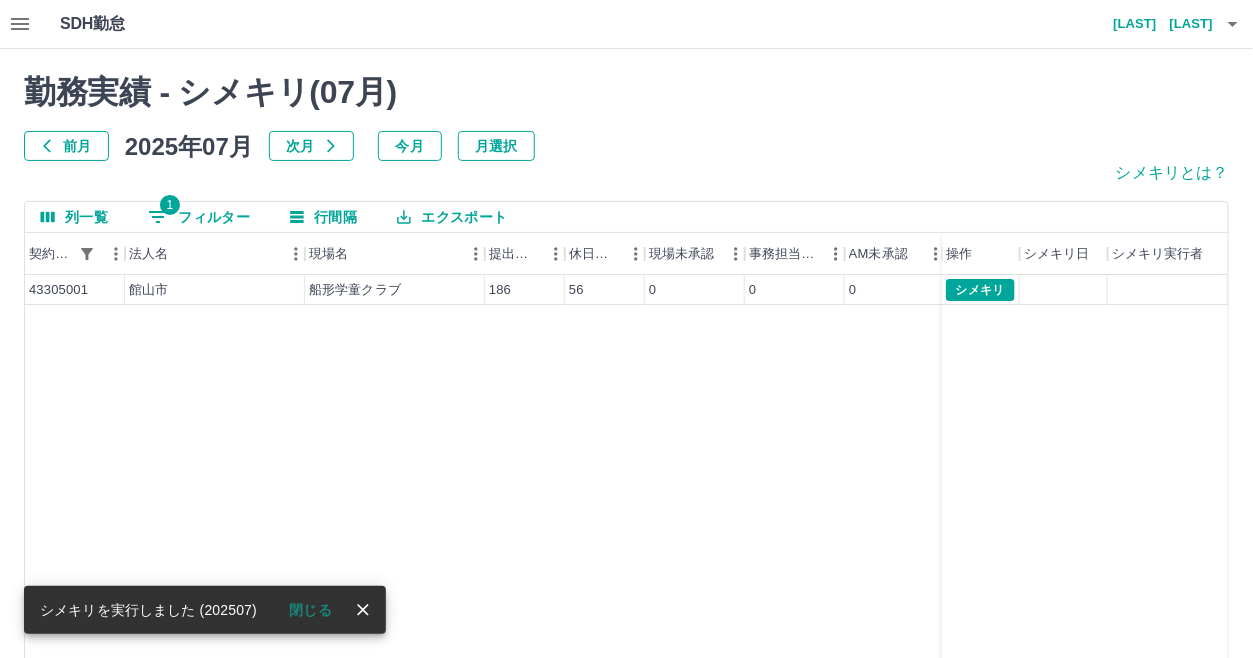drag, startPoint x: 205, startPoint y: 213, endPoint x: 279, endPoint y: 271, distance: 94.02127 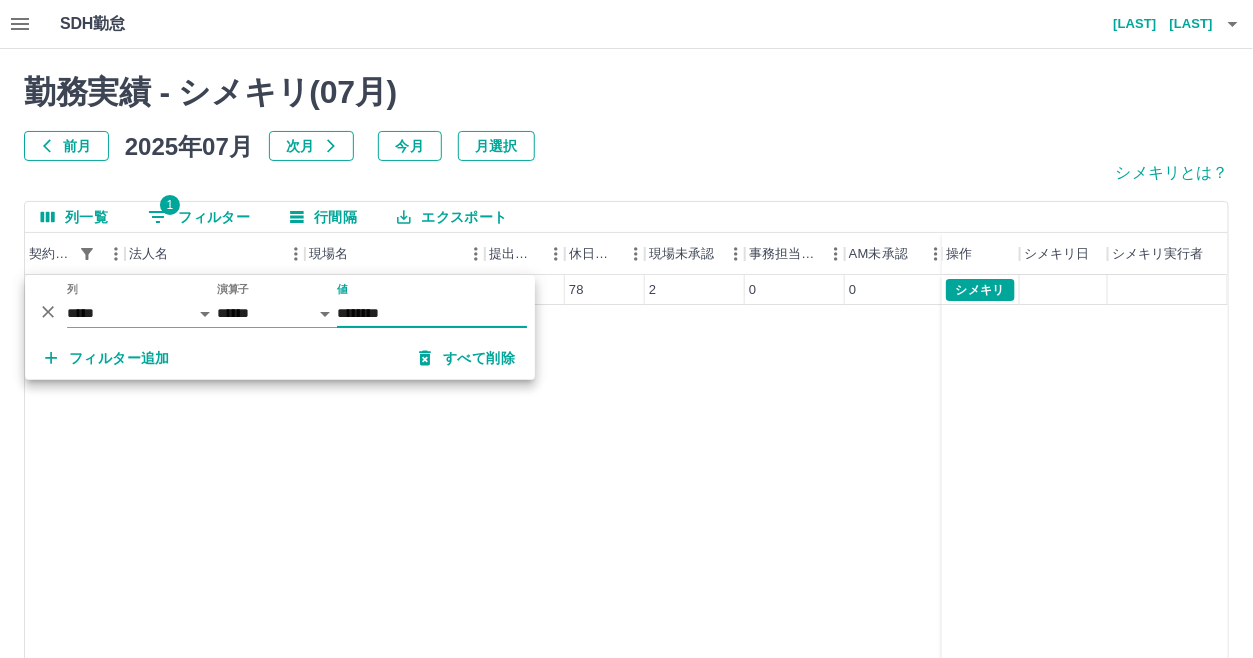 type on "********" 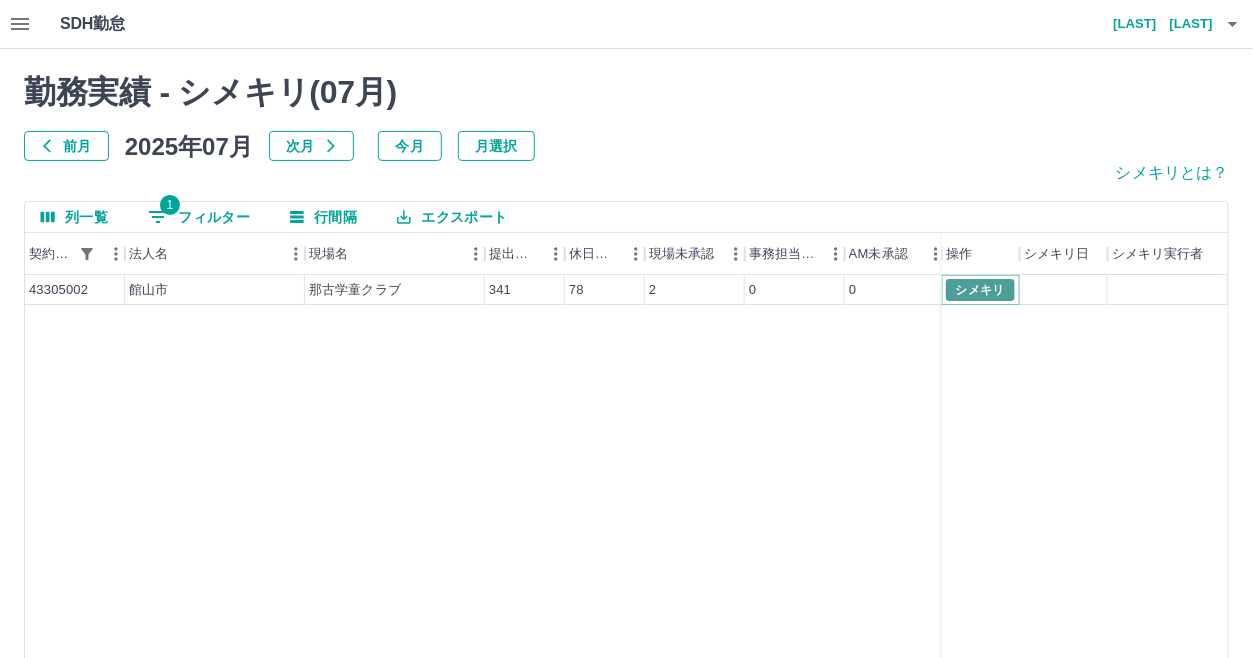 click on "シメキリ" at bounding box center (980, 290) 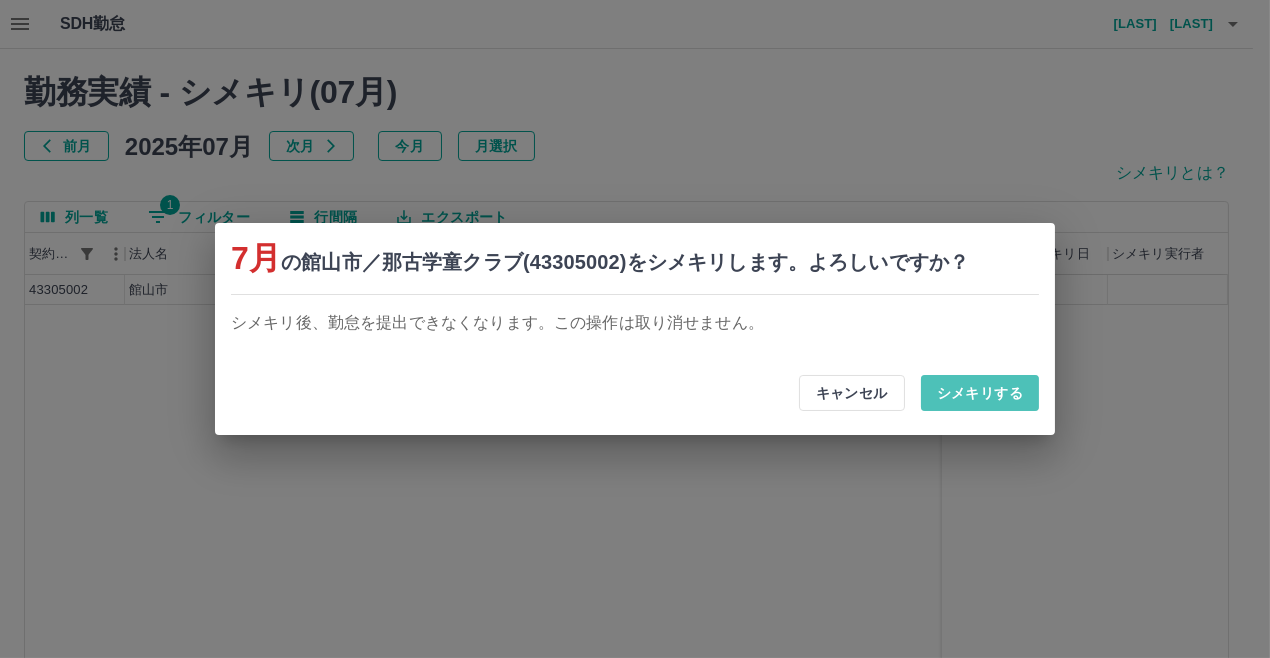 click on "シメキリする" at bounding box center (980, 393) 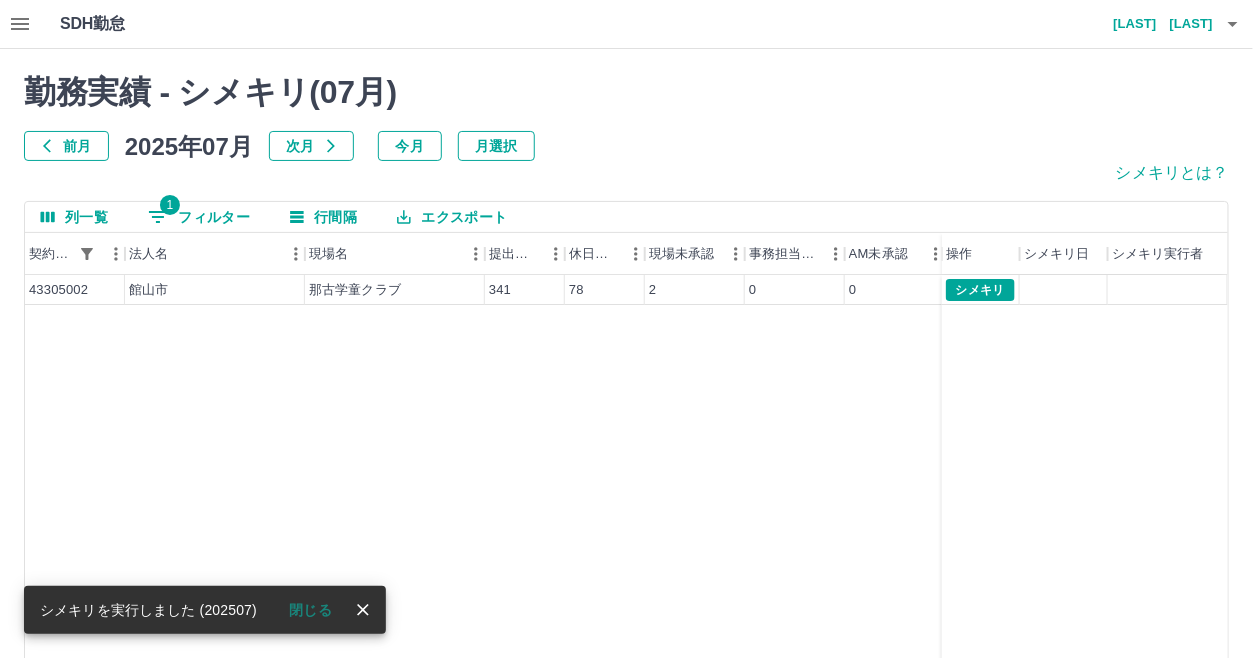 click on "1 フィルター" at bounding box center [199, 217] 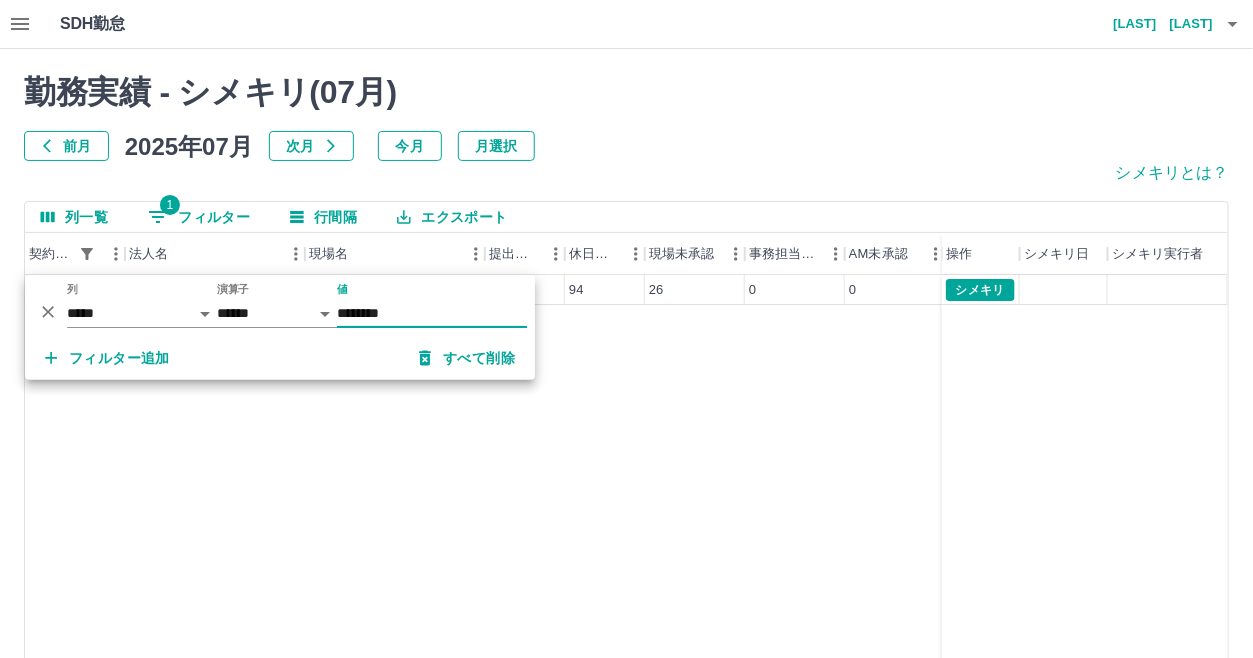 type on "********" 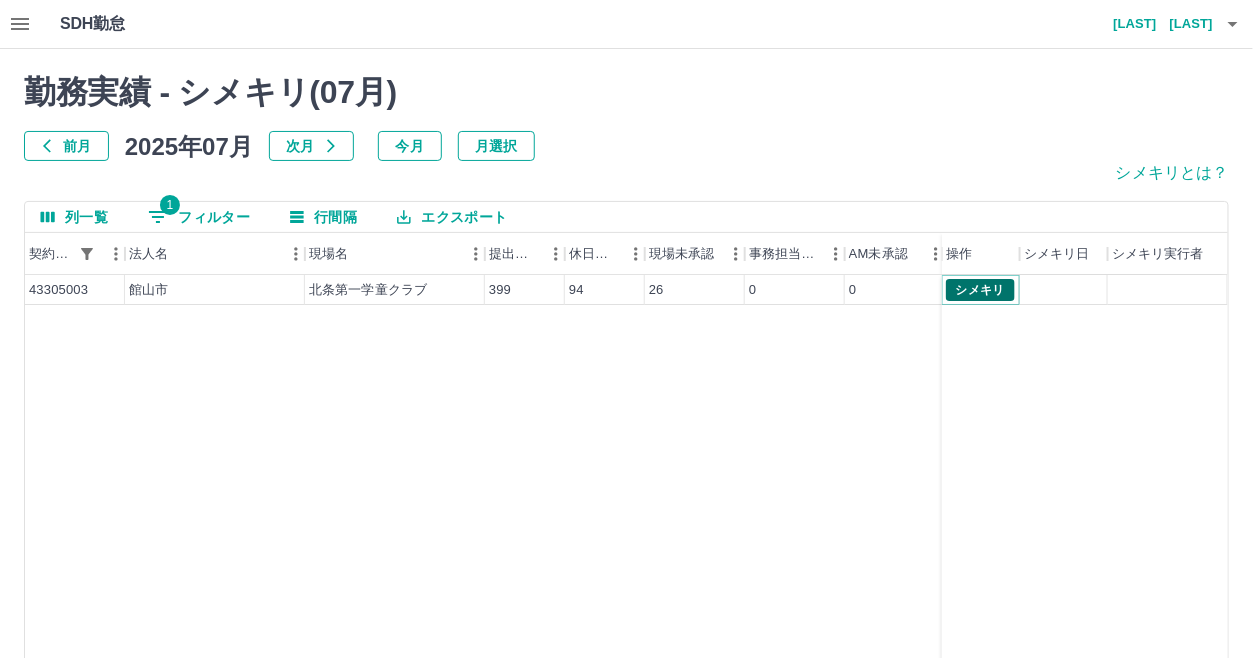 click on "シメキリ" at bounding box center (980, 290) 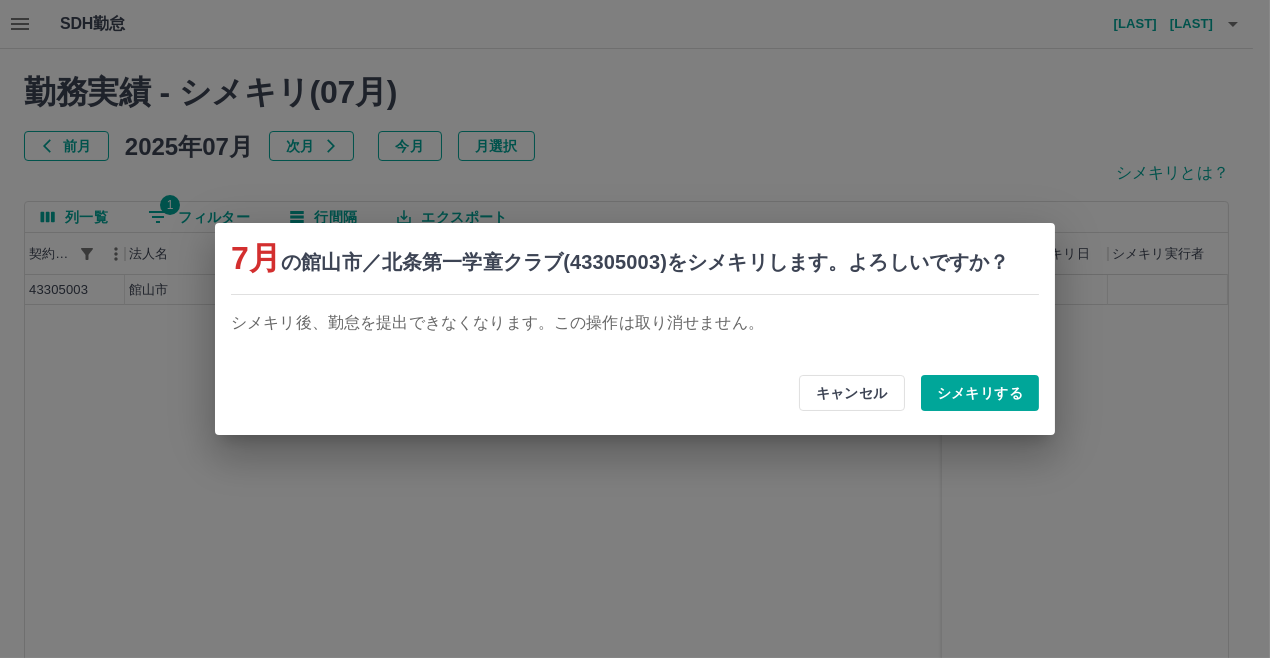 click on "シメキリする" at bounding box center (980, 393) 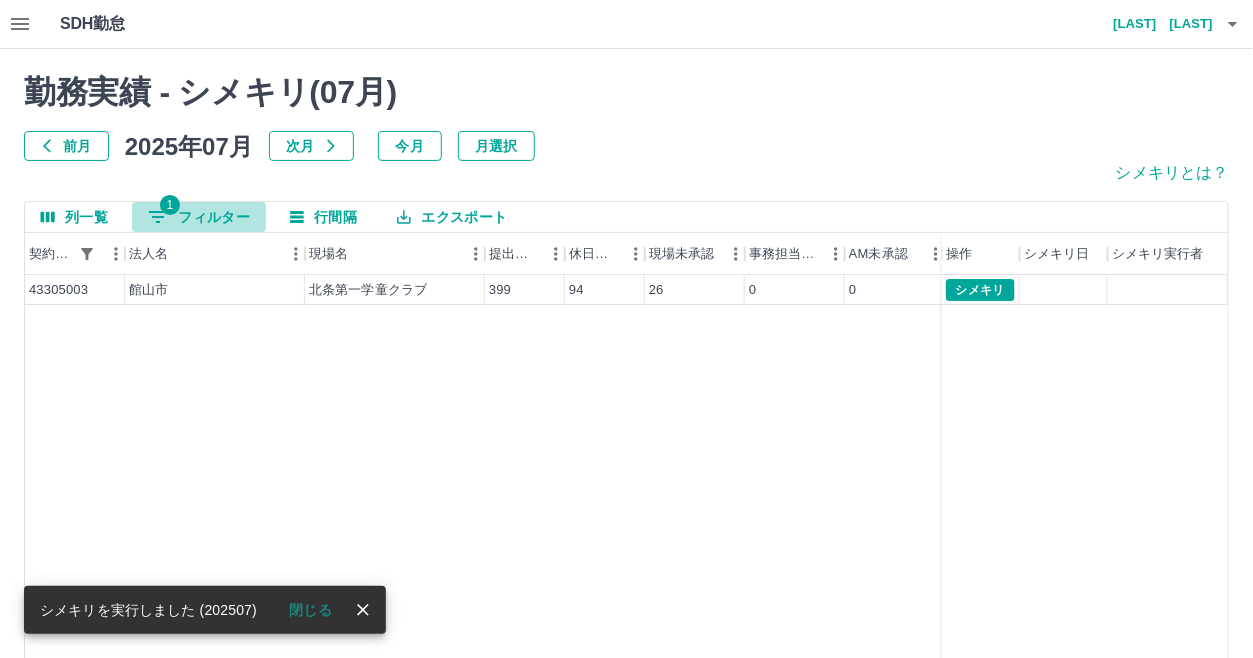 click on "1 フィルター" at bounding box center (199, 217) 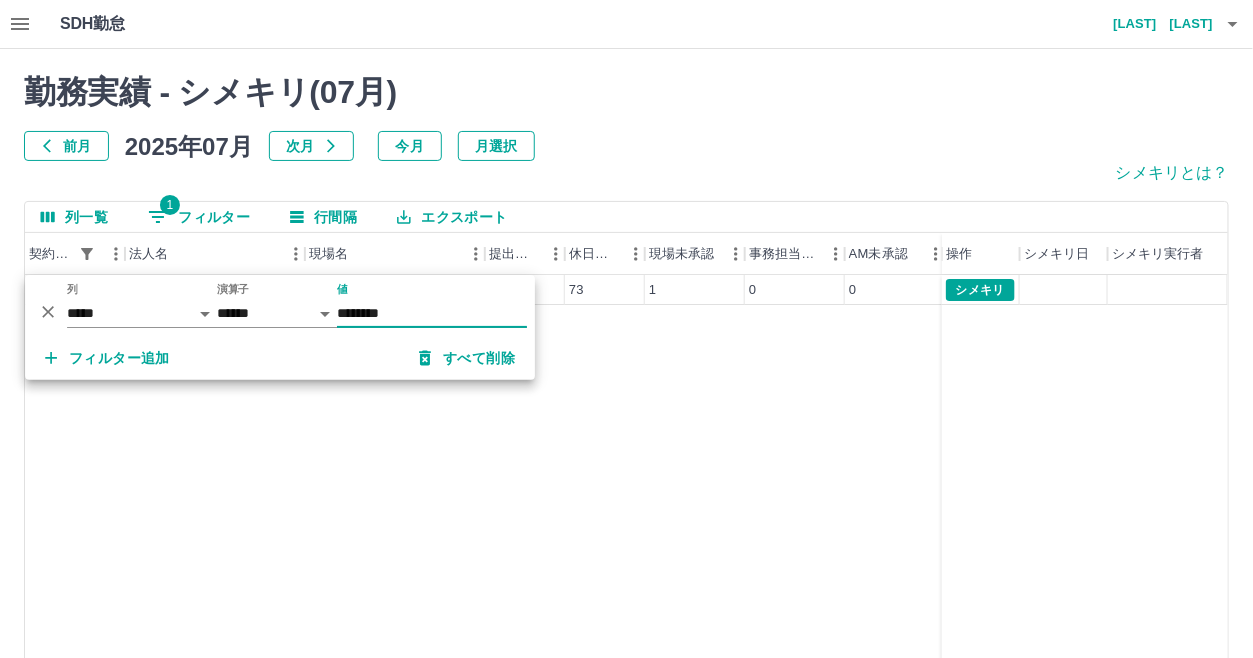 type on "********" 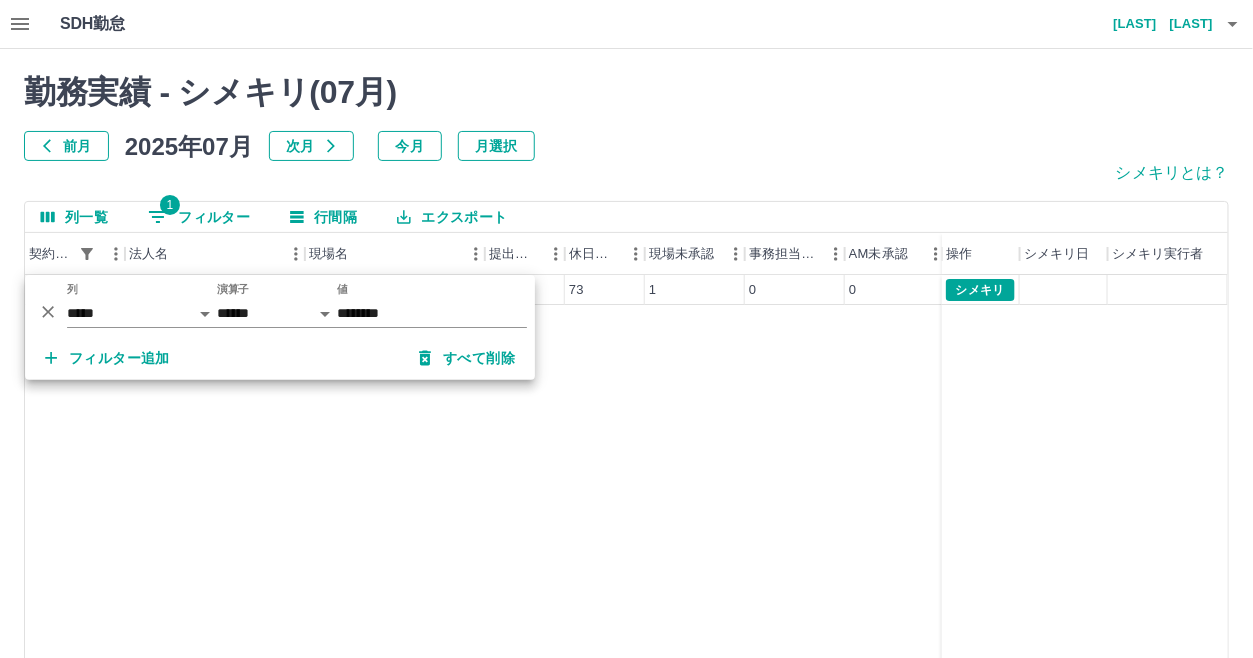 click on "43305004 館山市 北条第二学童クラブ 305 73 1 0 0 0 304 シメキリ" at bounding box center (738, 531) 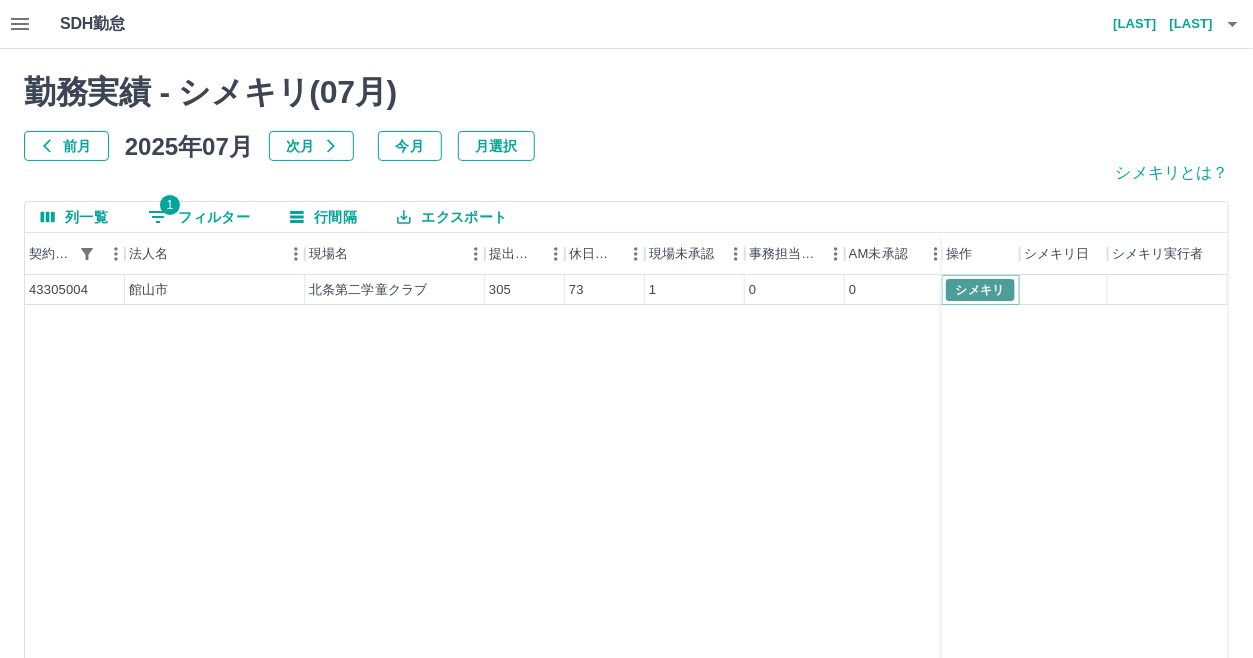 click on "シメキリ" at bounding box center (980, 290) 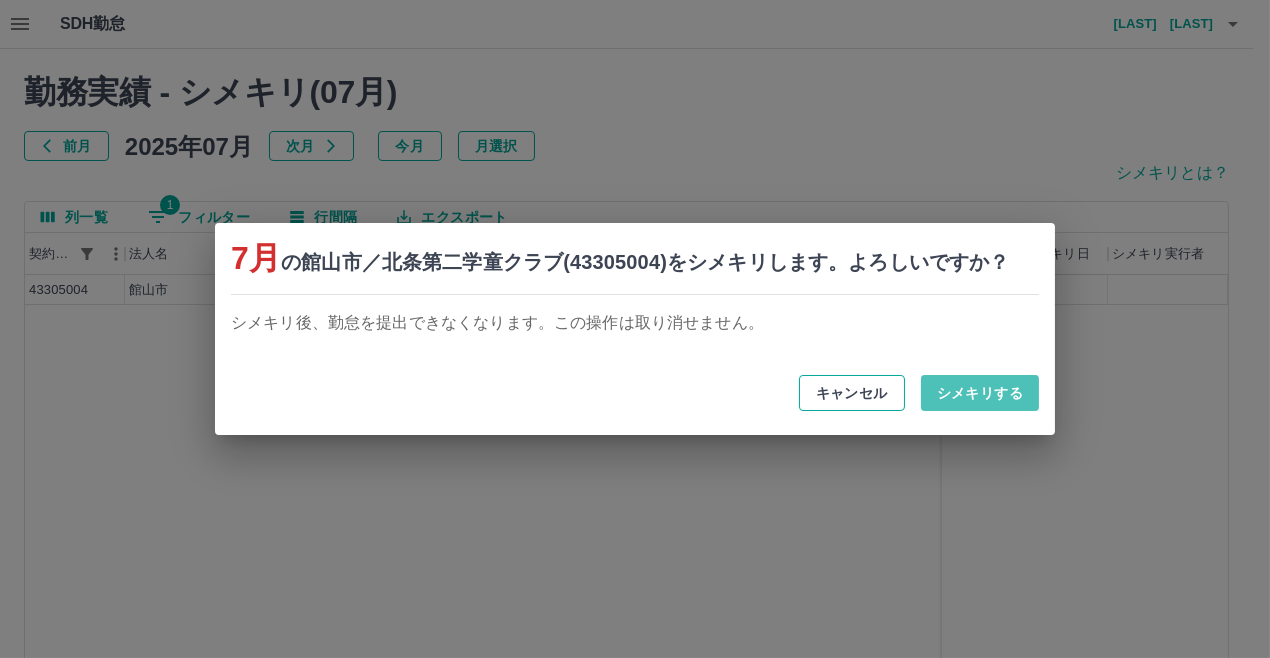 drag, startPoint x: 965, startPoint y: 390, endPoint x: 898, endPoint y: 402, distance: 68.06615 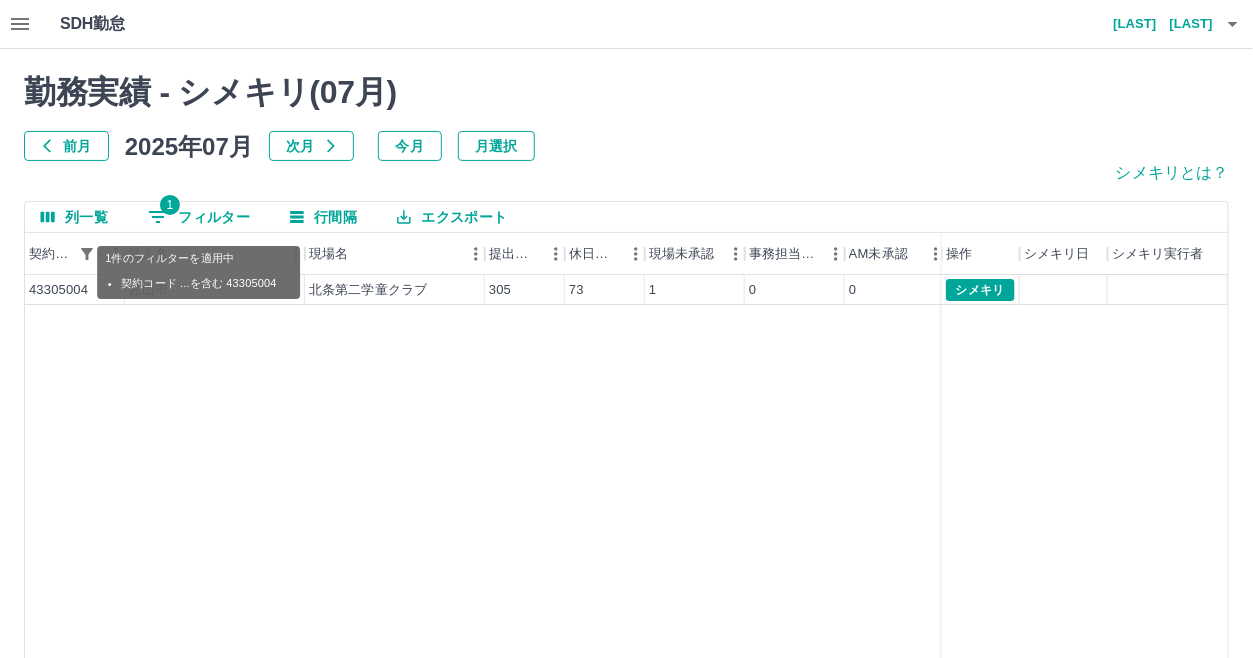 click on "1 フィルター" at bounding box center (199, 217) 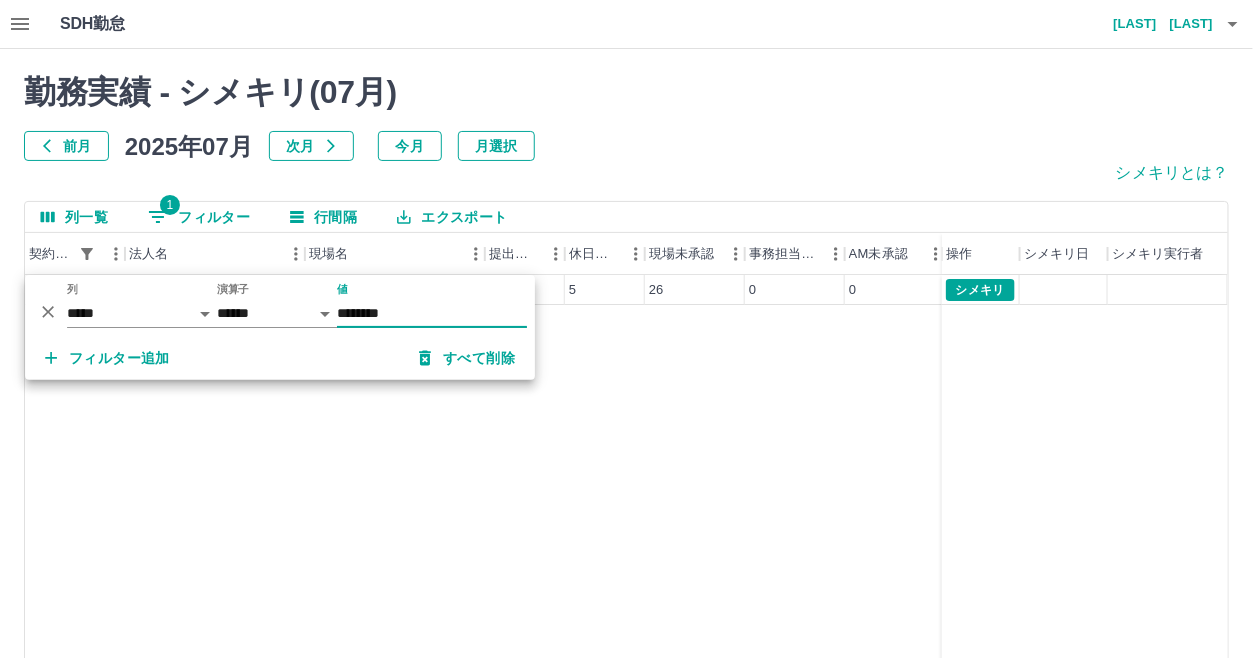 type on "********" 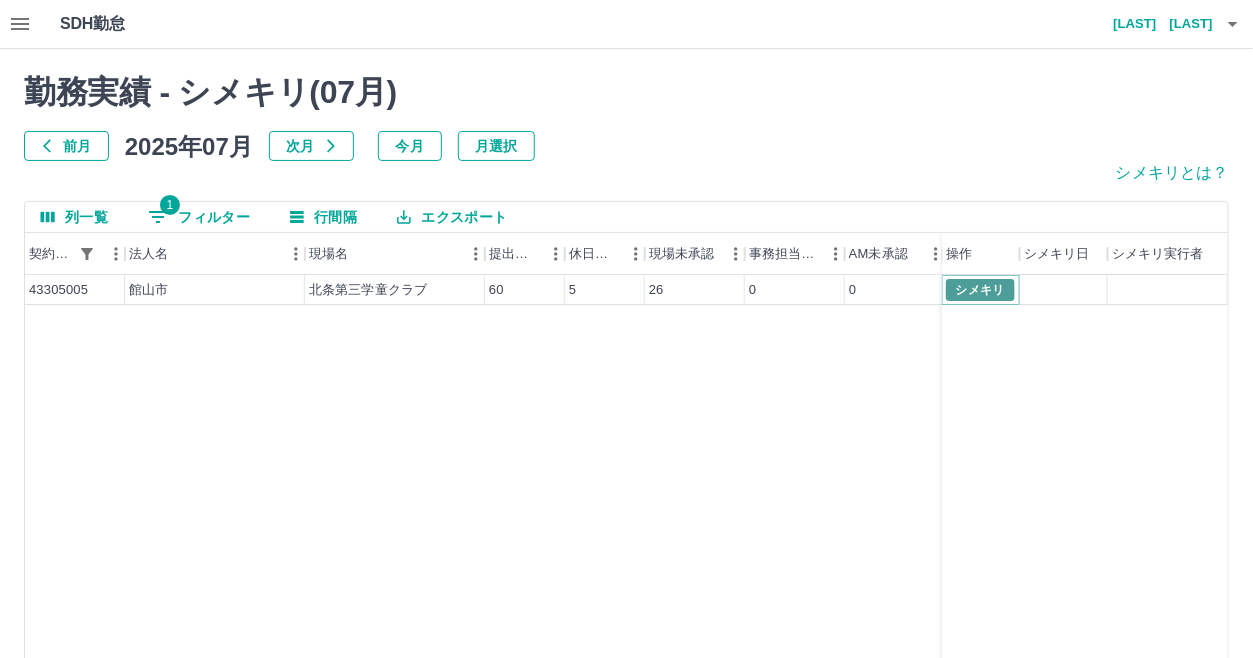click on "シメキリ" at bounding box center (980, 290) 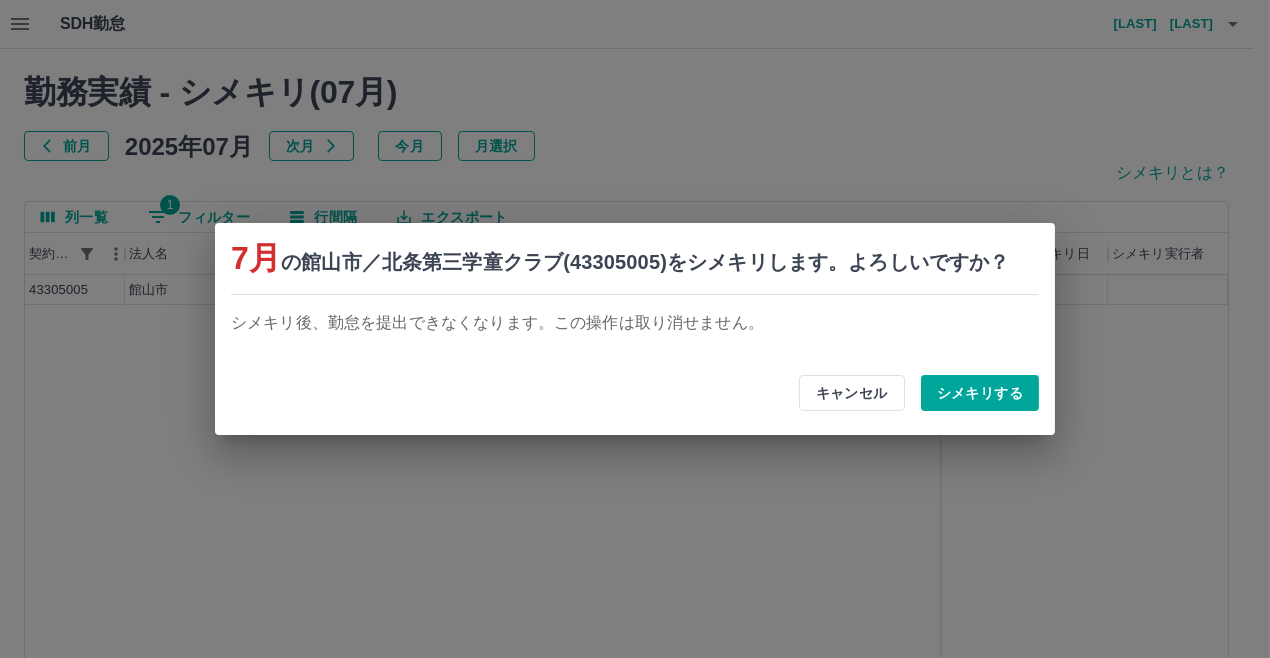 click on "シメキリする" at bounding box center [980, 393] 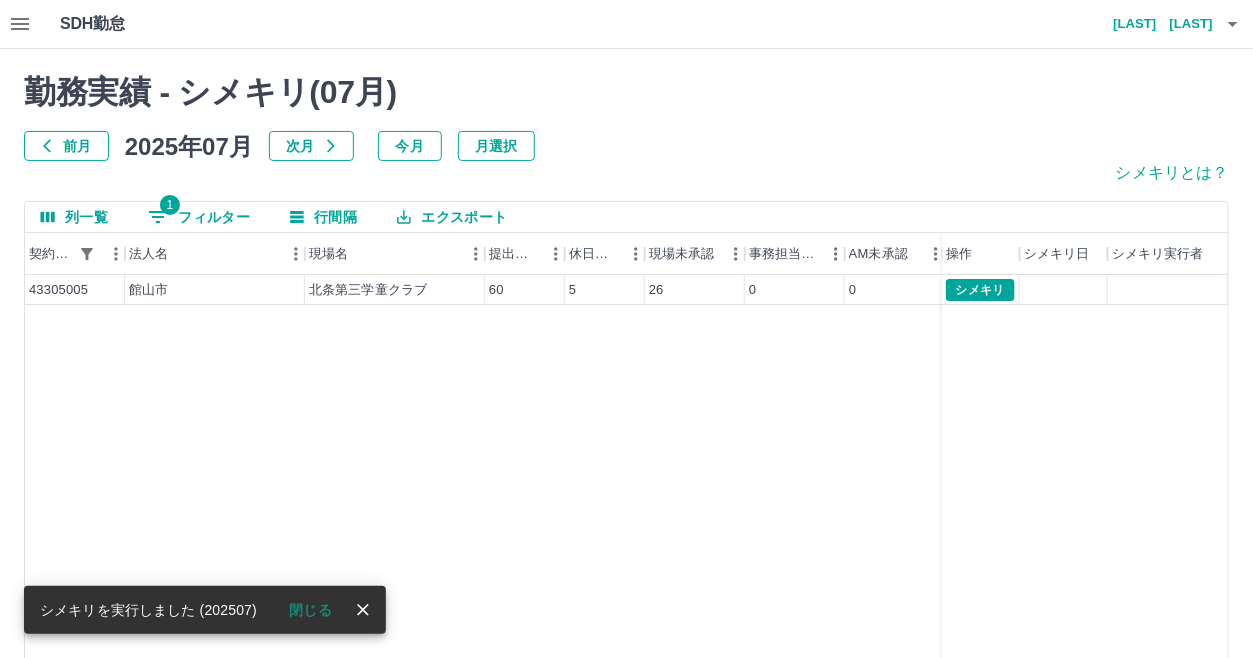 click on "1 フィルター" at bounding box center (199, 217) 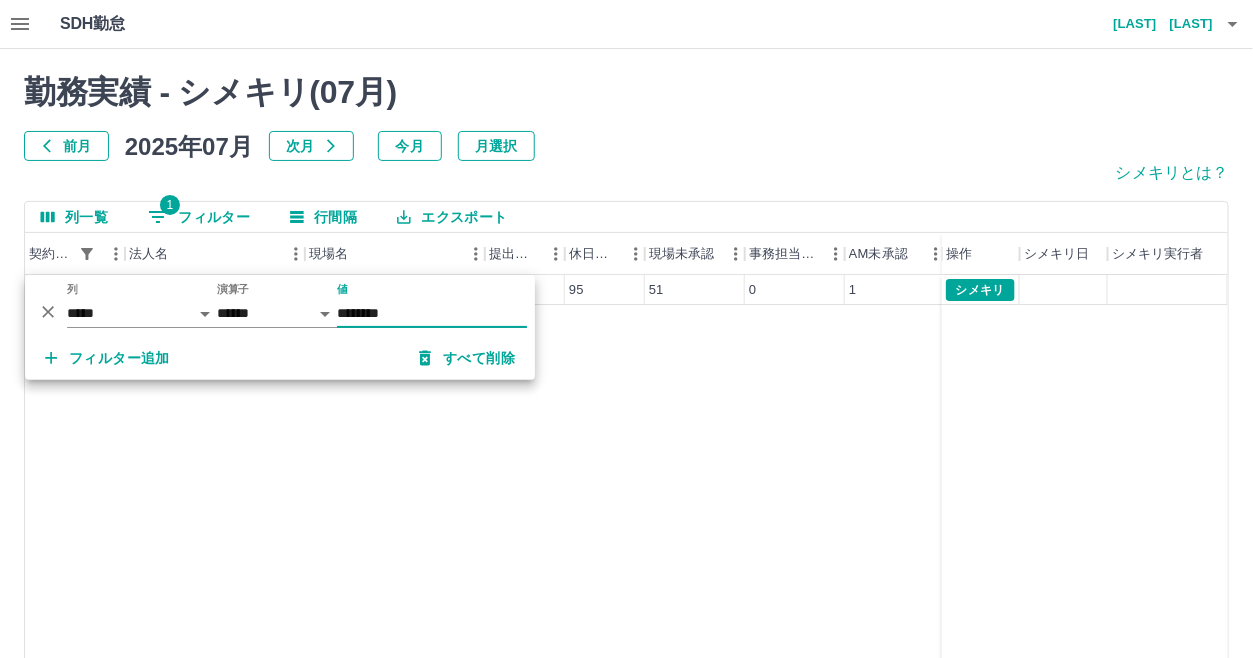 type on "********" 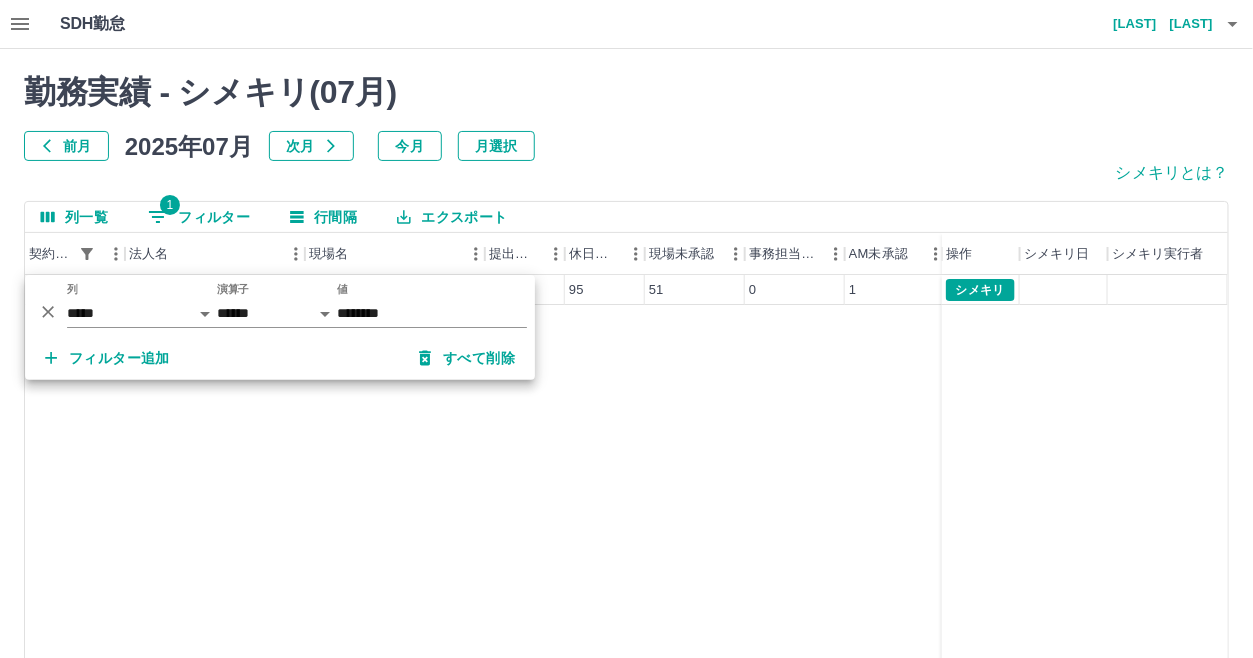 click on "前月 2025年07月 次月 今月 月選択" at bounding box center (626, 146) 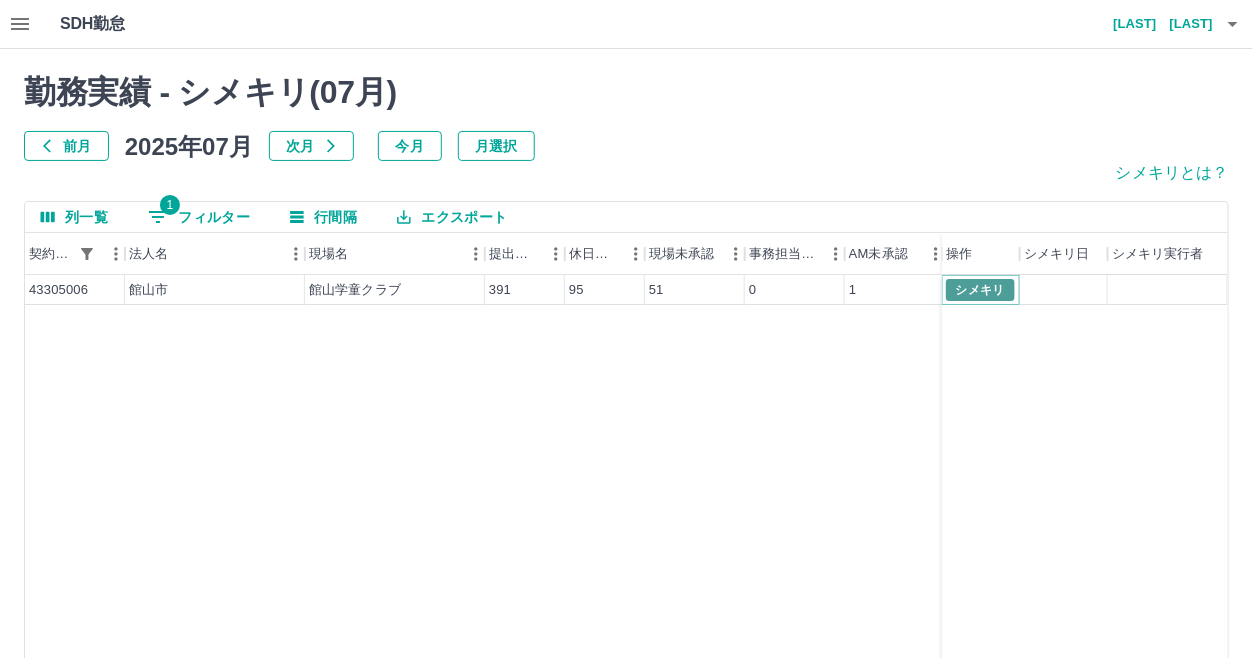 click on "シメキリ" at bounding box center [980, 290] 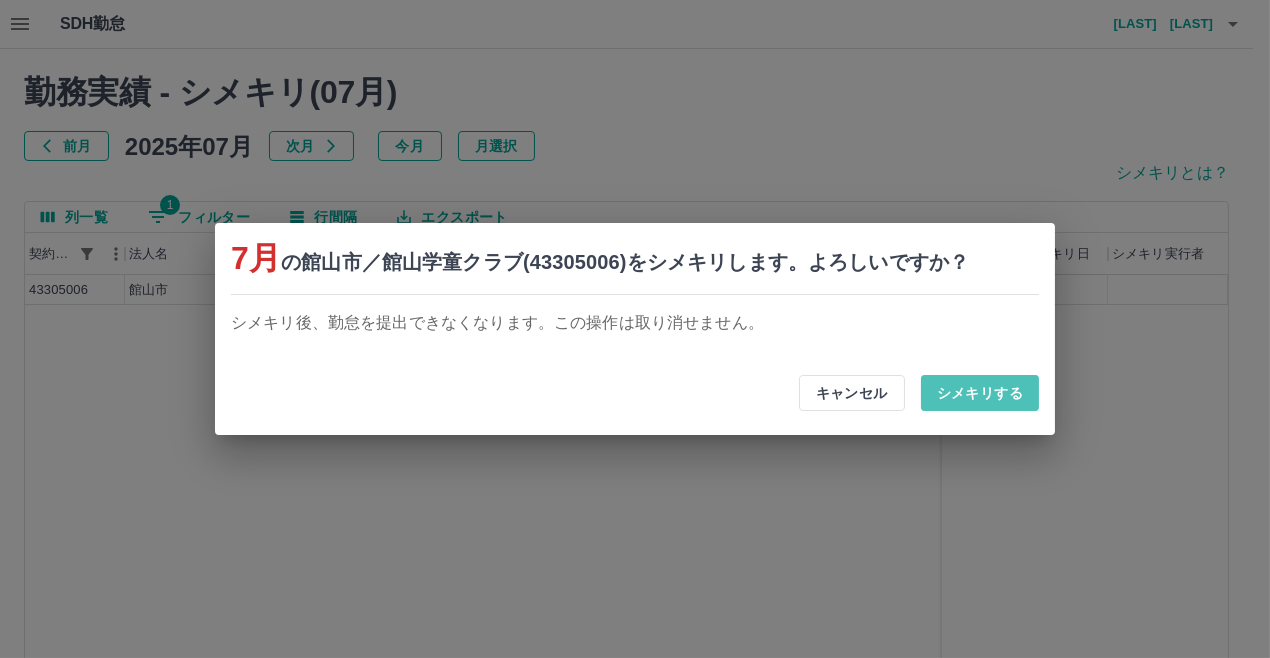 click on "シメキリする" at bounding box center (980, 393) 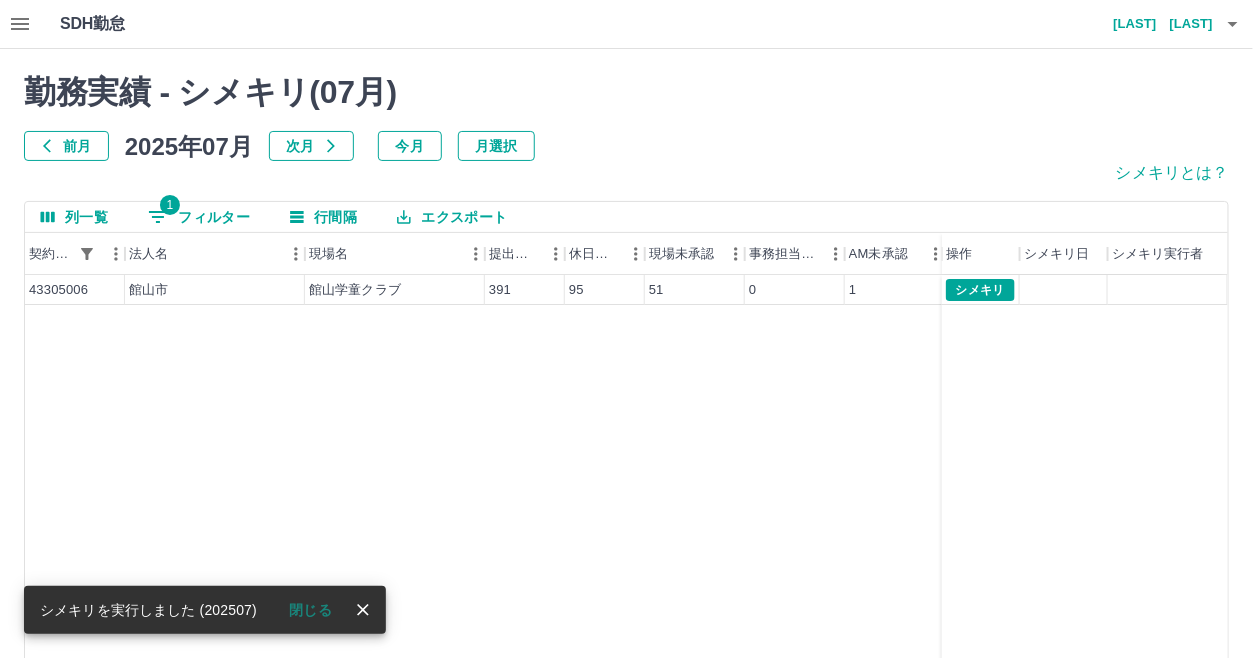 click on "1 フィルター" at bounding box center (199, 217) 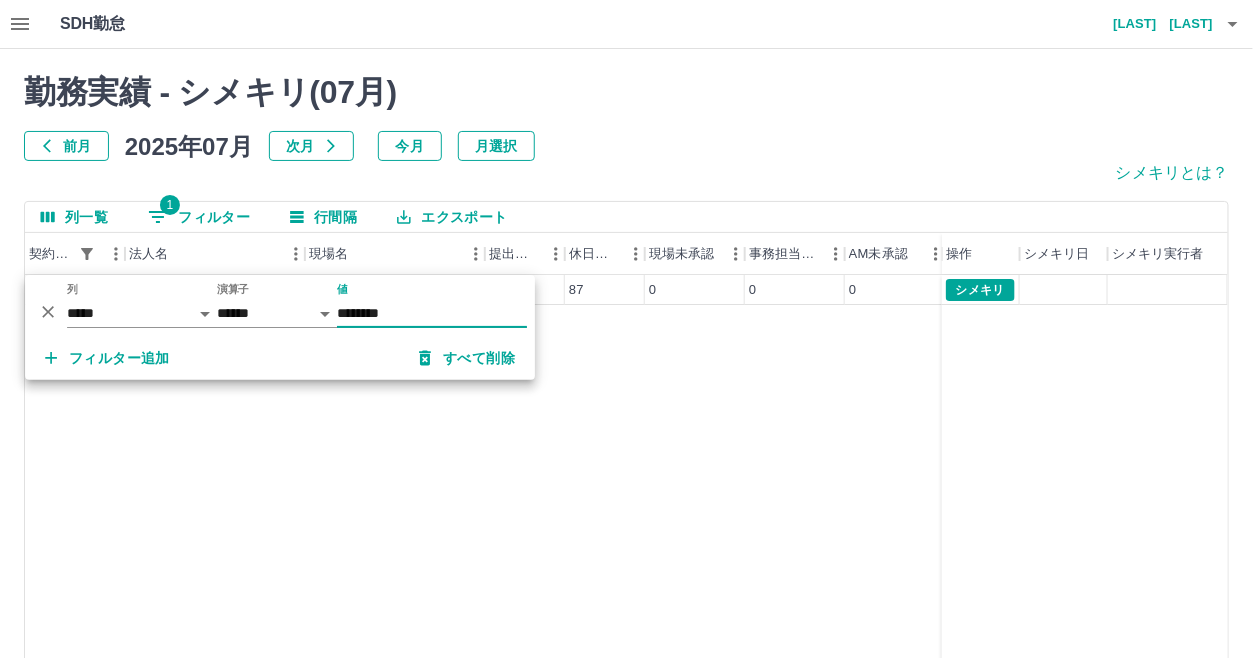 type on "********" 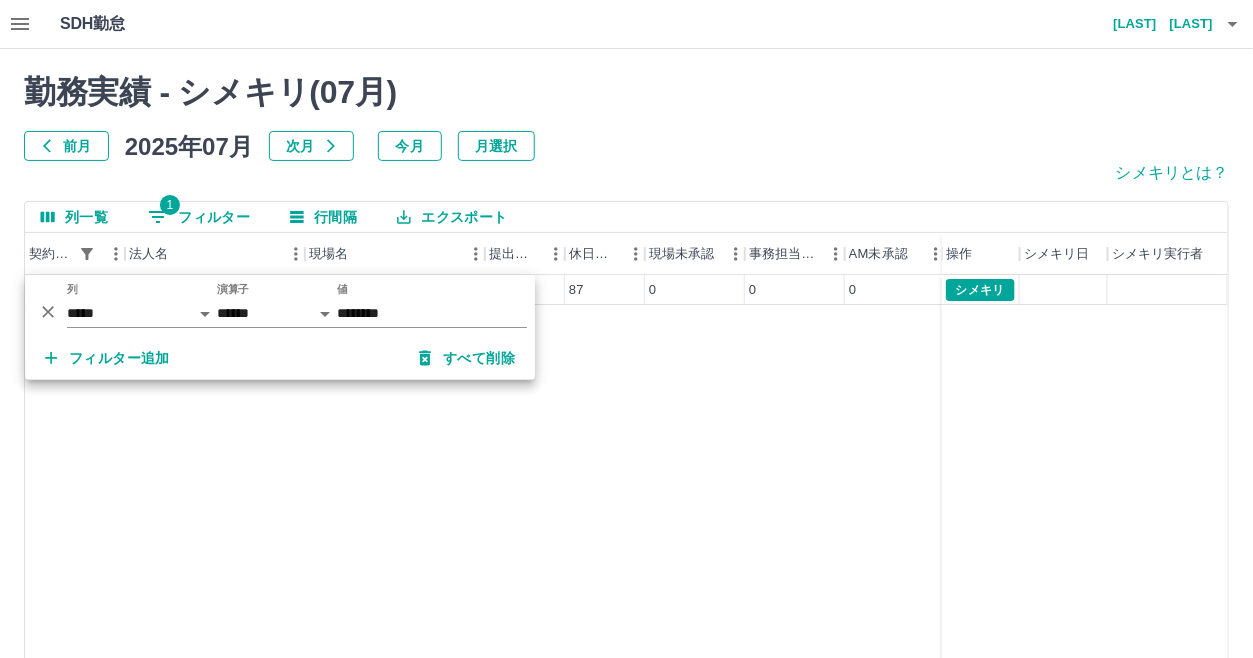 click on "43305007 館山市 豊房学童クラブ 186 87 0 0 0 0 186 シメキリ" at bounding box center [738, 531] 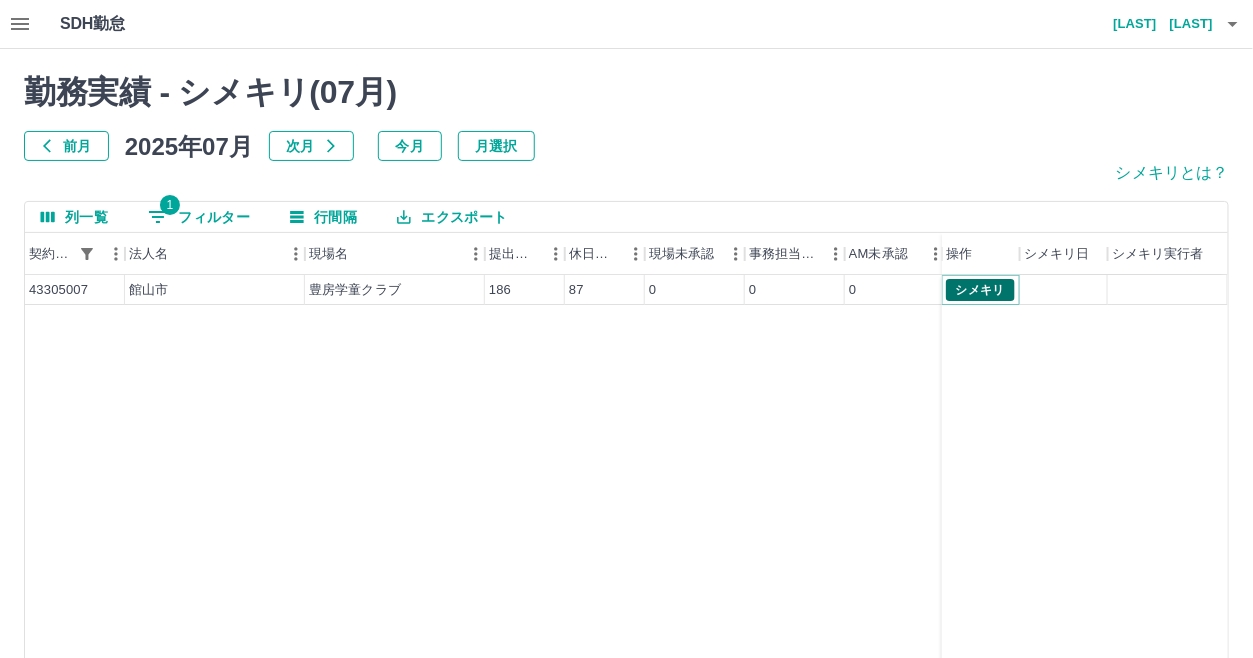 click on "シメキリ" at bounding box center (980, 290) 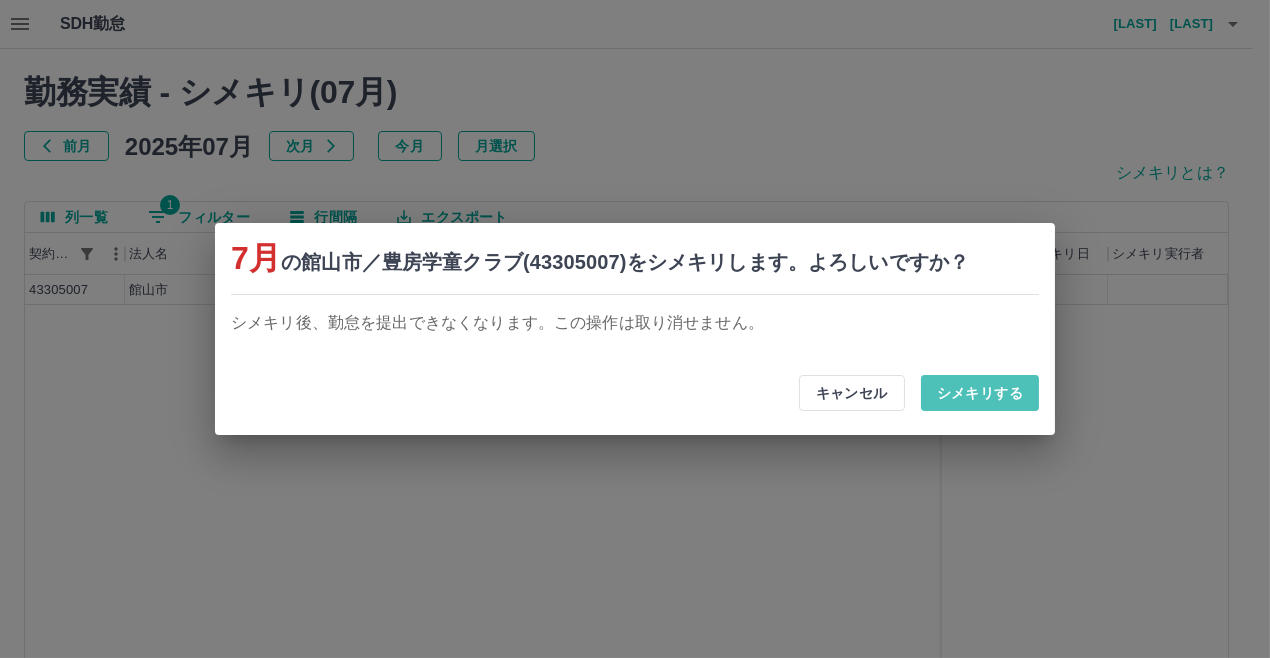 click on "シメキリする" at bounding box center (980, 393) 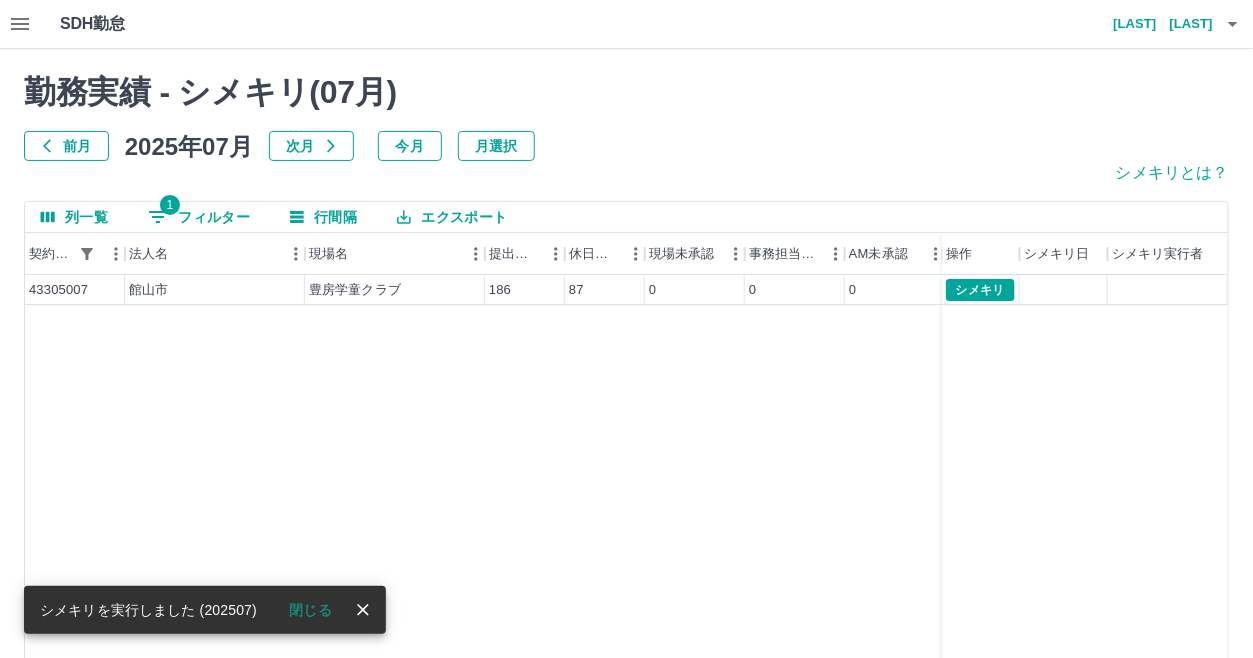click on "1 フィルター" at bounding box center [199, 217] 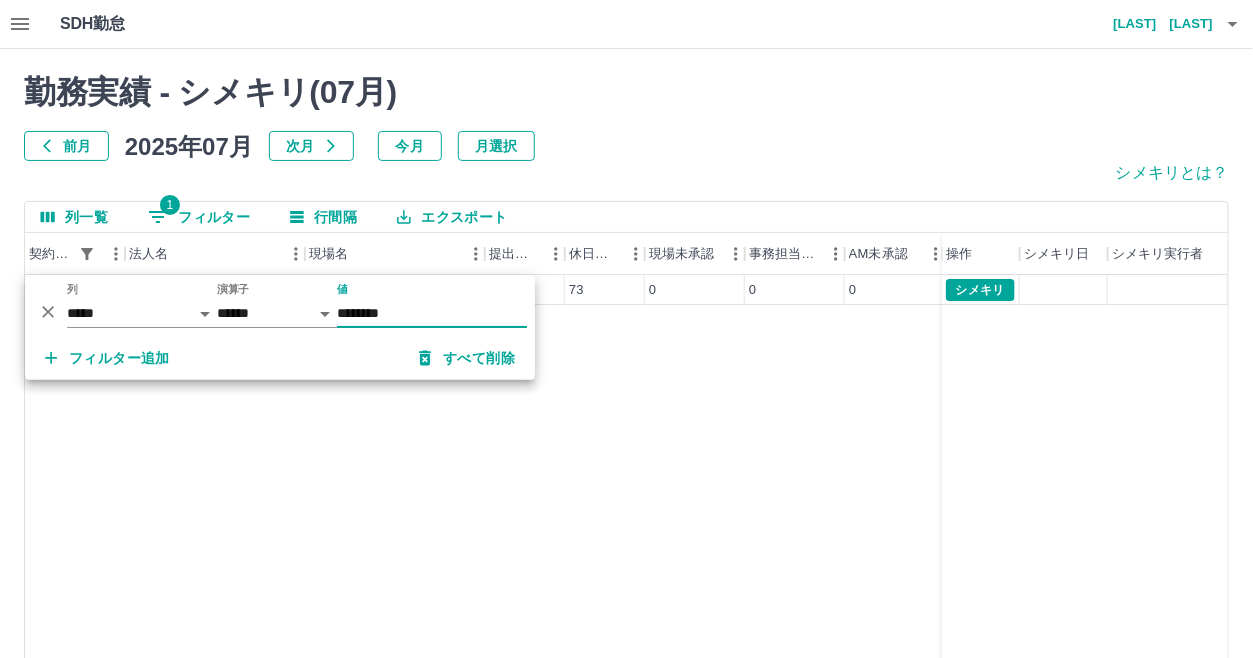 type on "********" 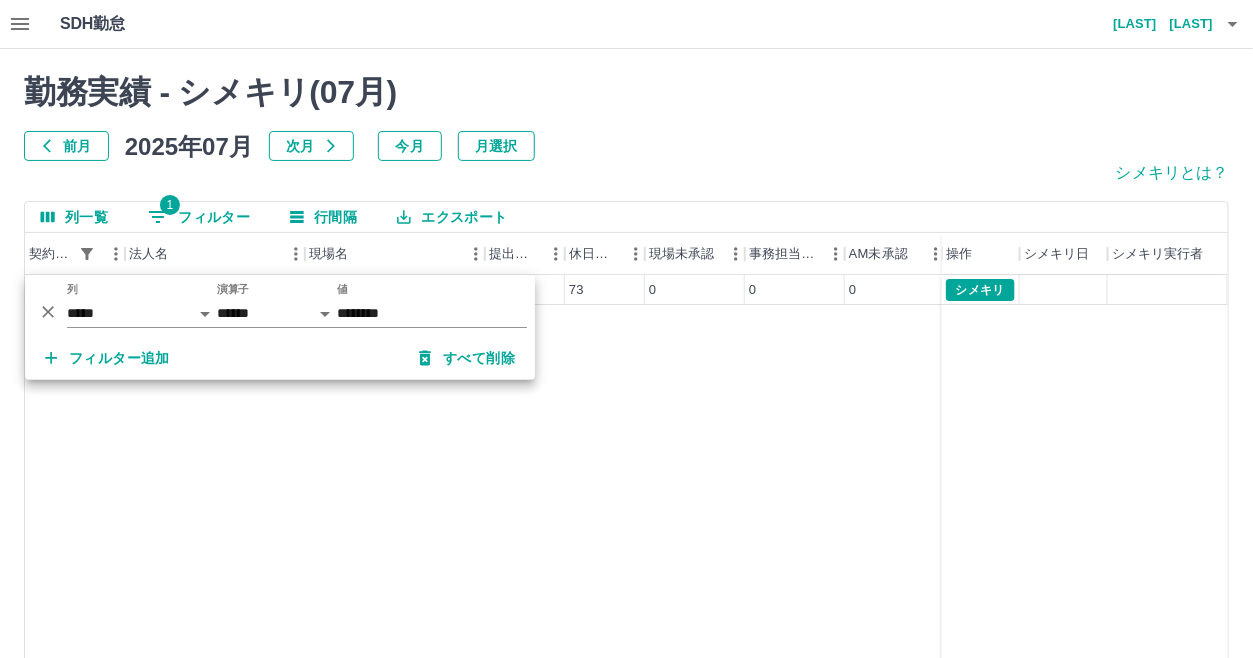 click on "勤務実績 - シメキリ( 07 月) 前月 2025年07月 次月 今月 月選択 シメキリとは？ 列一覧 1 フィルター 行間隔 エクスポート 契約コード 法人名 現場名 提出件数 休日件数 現場未承認 事務担当未承認 AM未承認 営業所長未承認 全承認済 操作 シメキリ日 シメキリ実行者 43305008 館山市 館野学童クラブ 186 73 0 0 0 0 186 シメキリ ページあたりの行数: 20 ** 1～1 / 1" at bounding box center [626, 457] 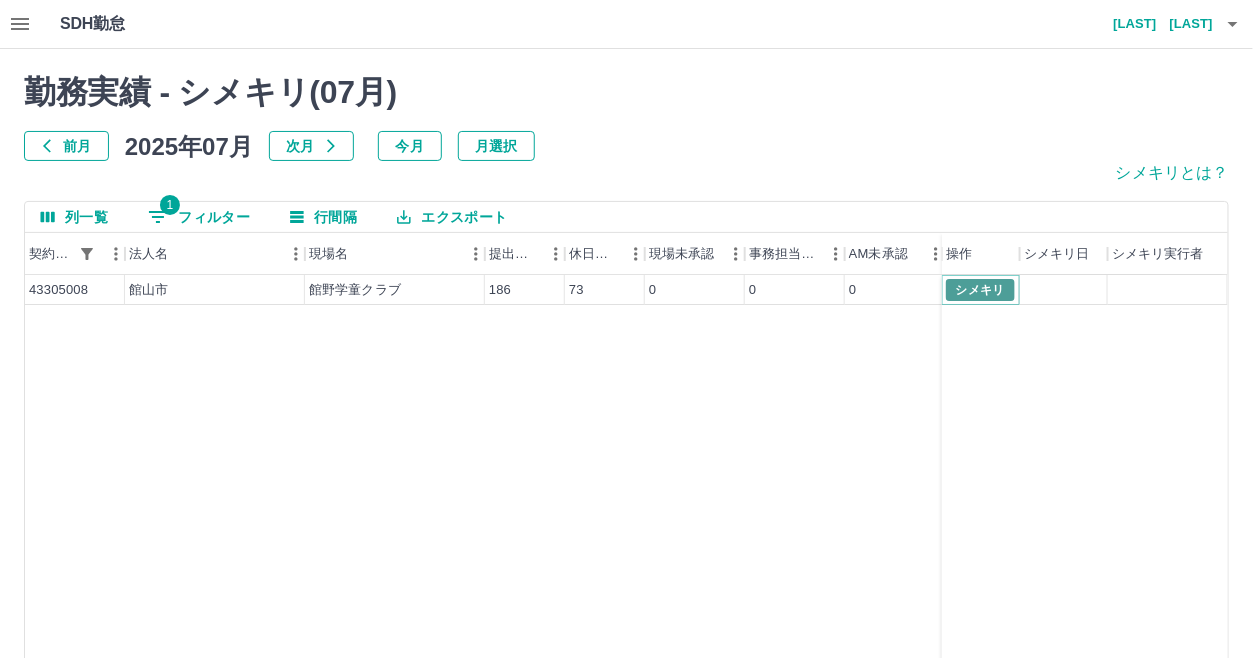 click on "シメキリ" at bounding box center (980, 290) 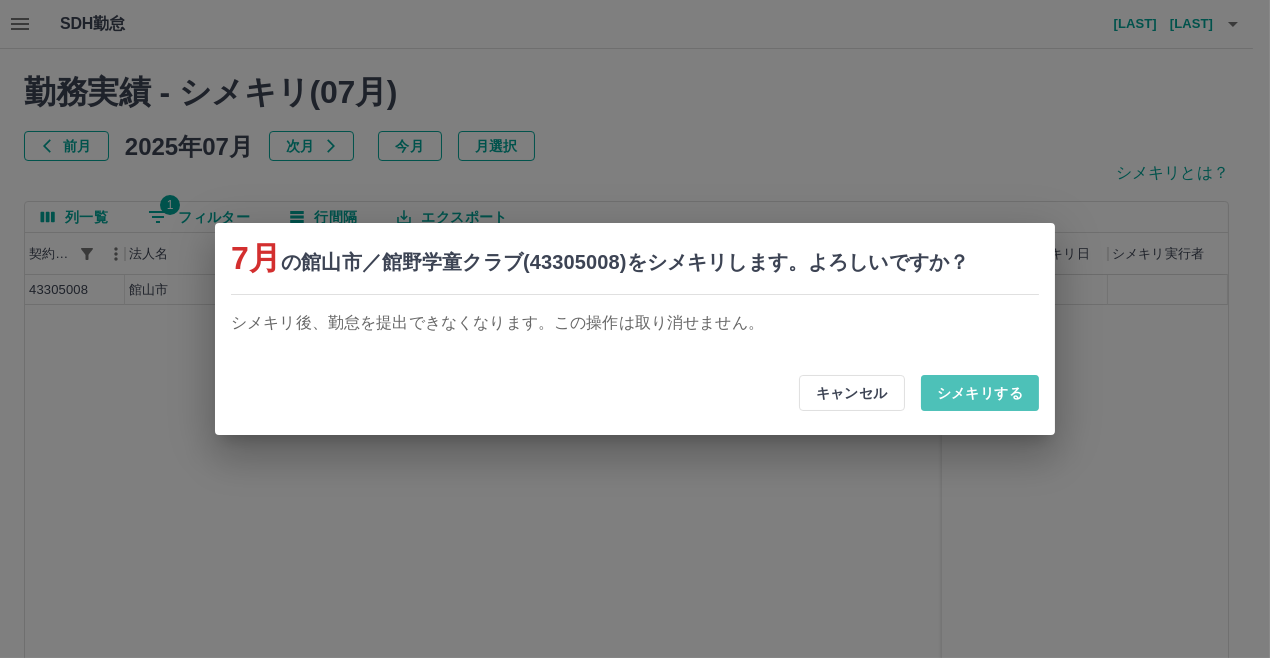 click on "シメキリする" at bounding box center [980, 393] 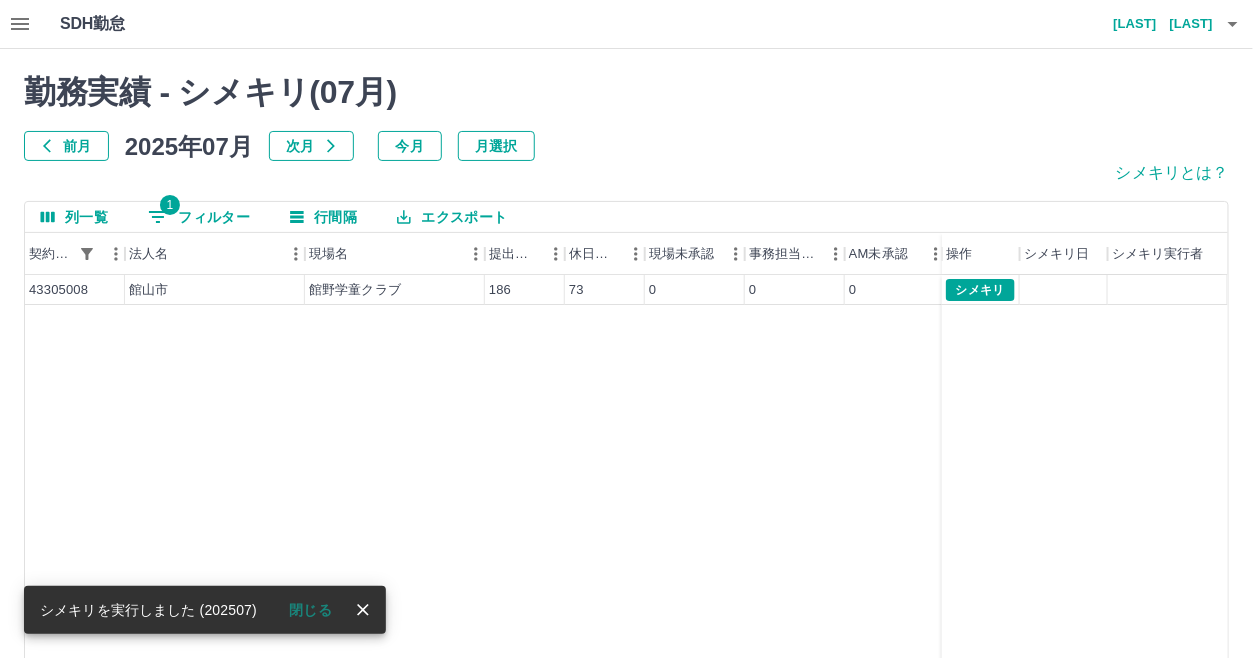 click on "1 フィルター" at bounding box center [199, 217] 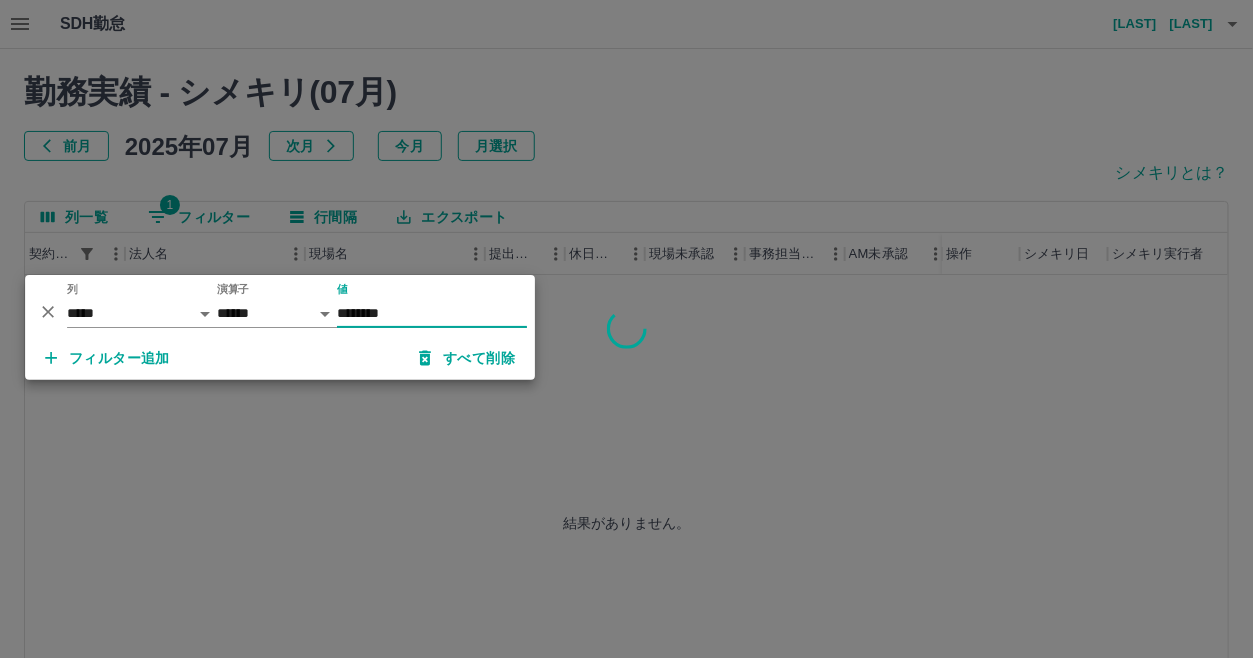 type on "********" 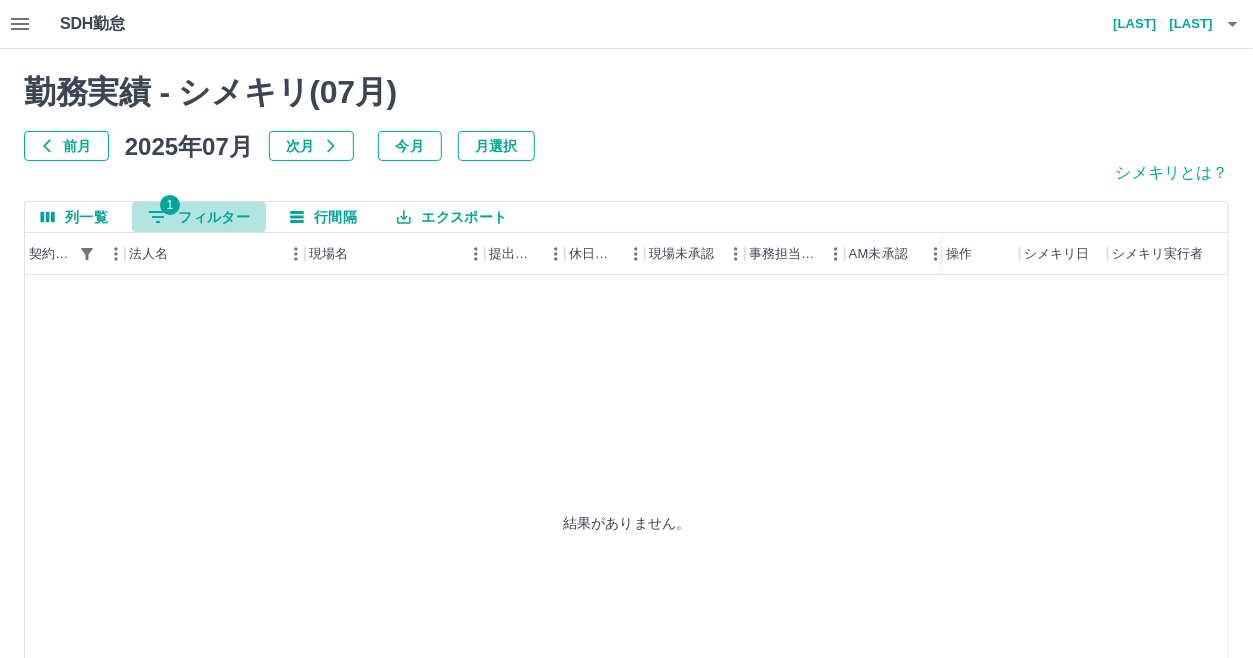 click on "1 フィルター" at bounding box center (199, 217) 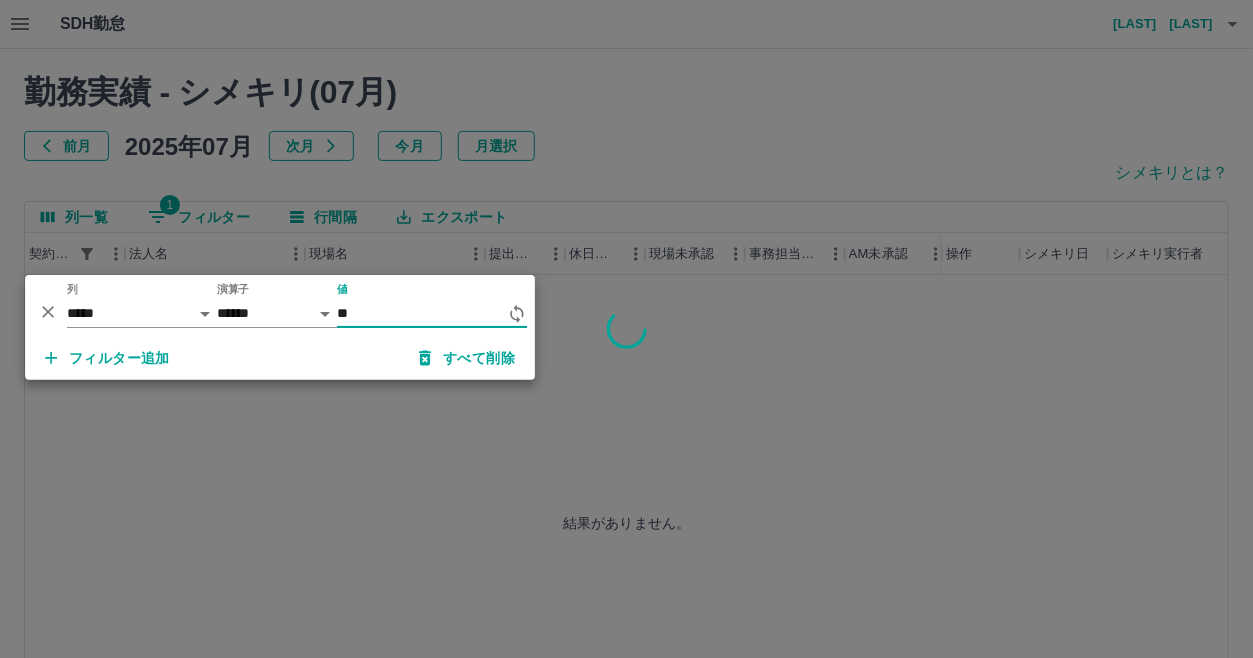 type on "*" 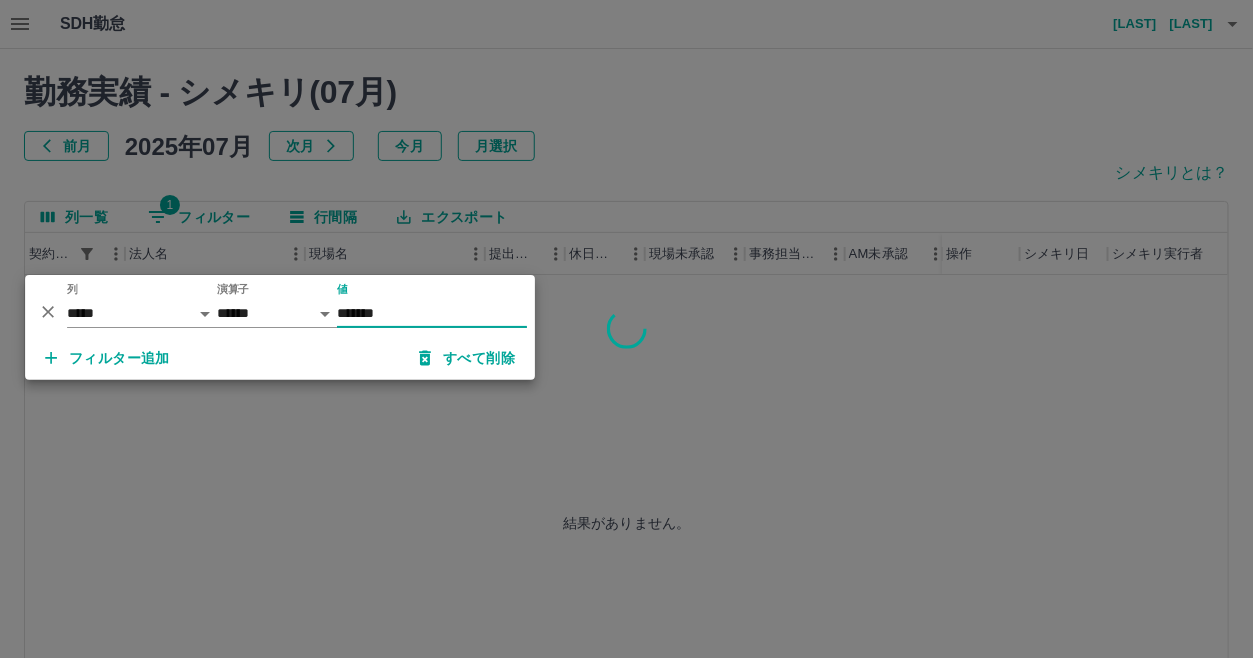 type on "********" 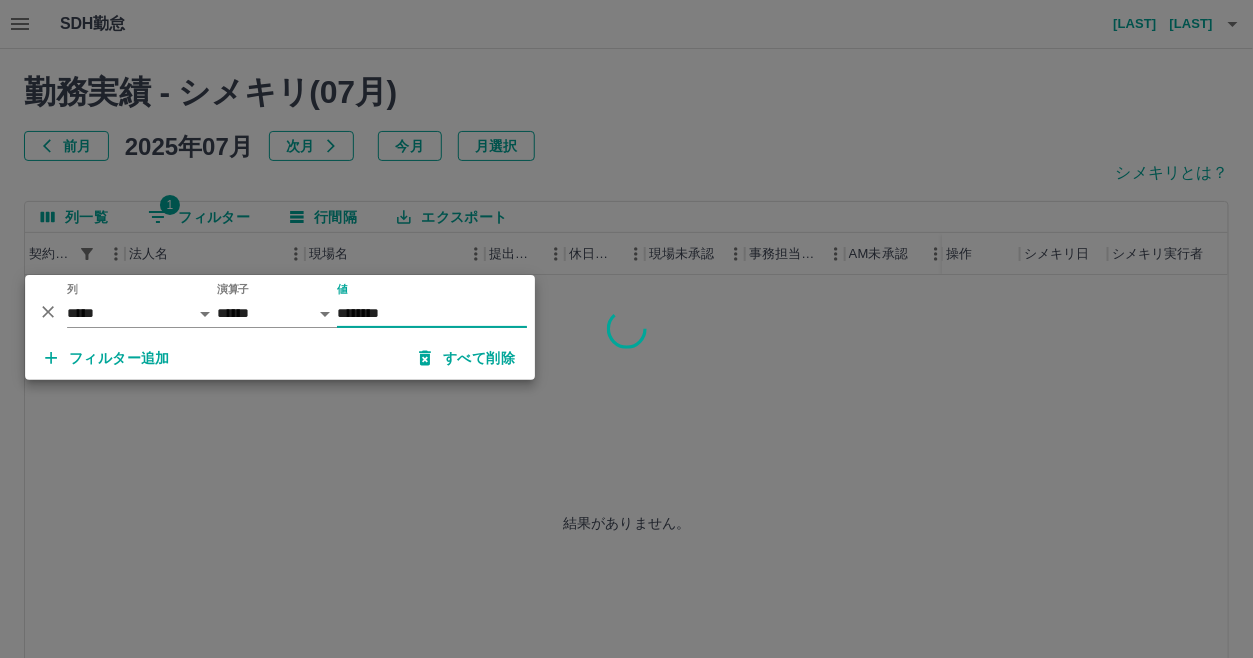 click at bounding box center [626, 329] 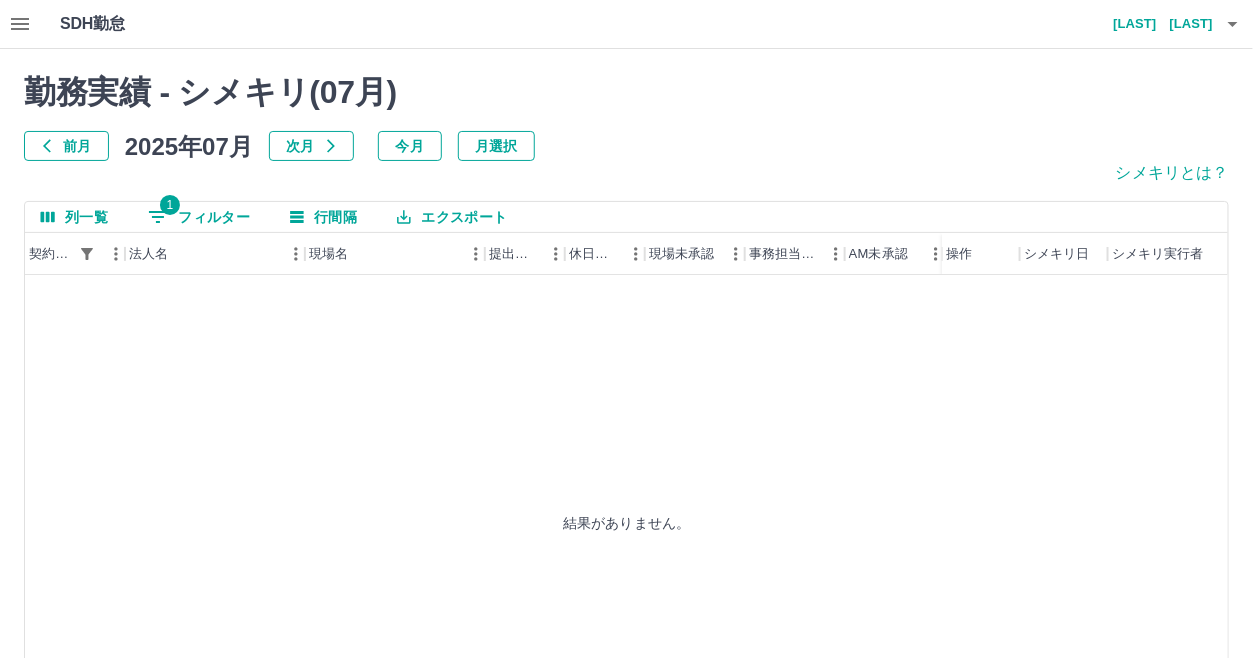 click on "1 フィルター" at bounding box center [199, 217] 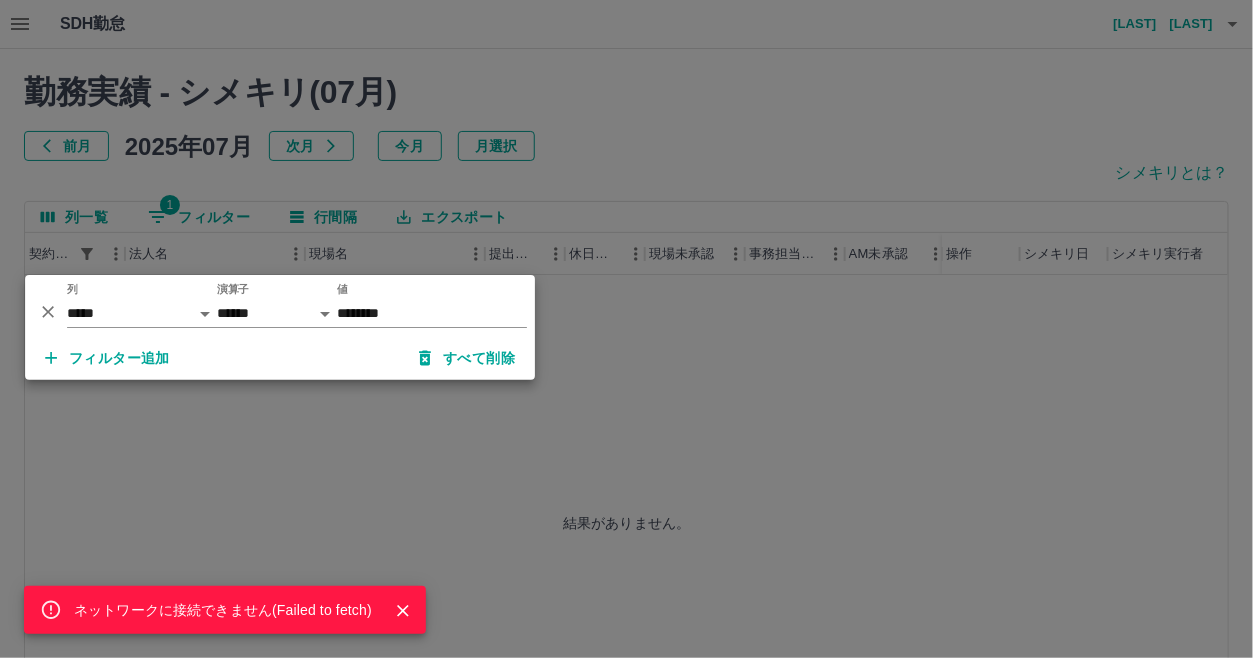 click on "ネットワークに接続できません( Failed to fetch )" at bounding box center (626, 329) 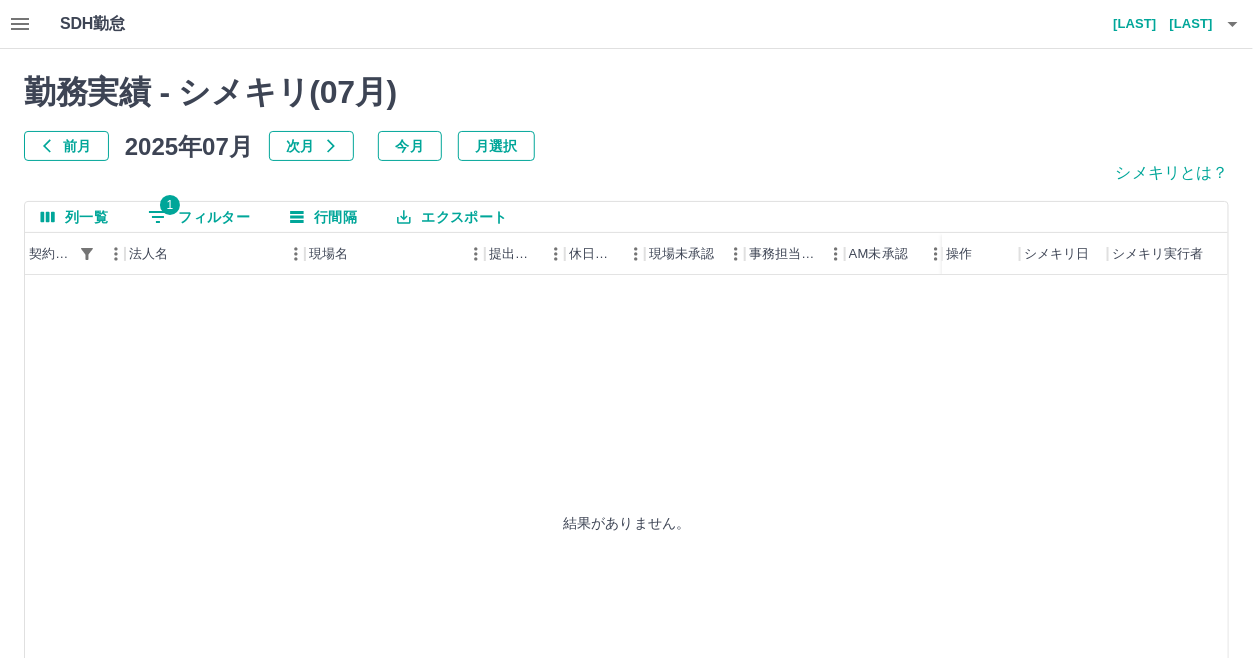 click on "1 フィルター" at bounding box center (199, 217) 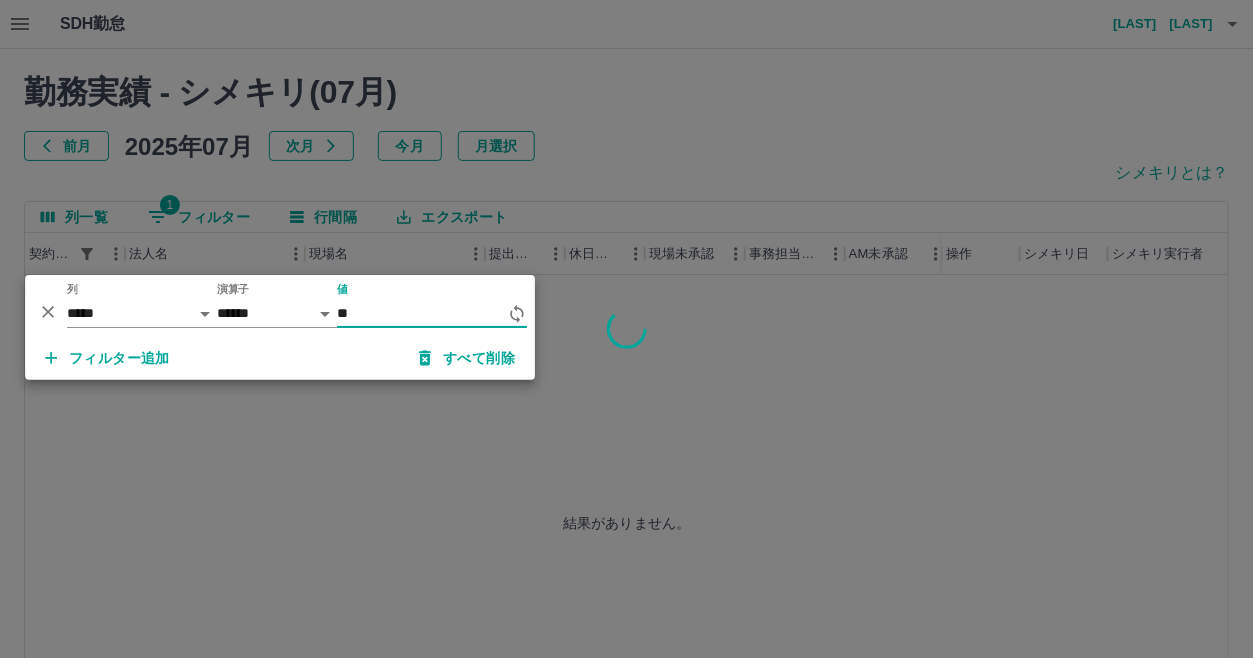 type on "*" 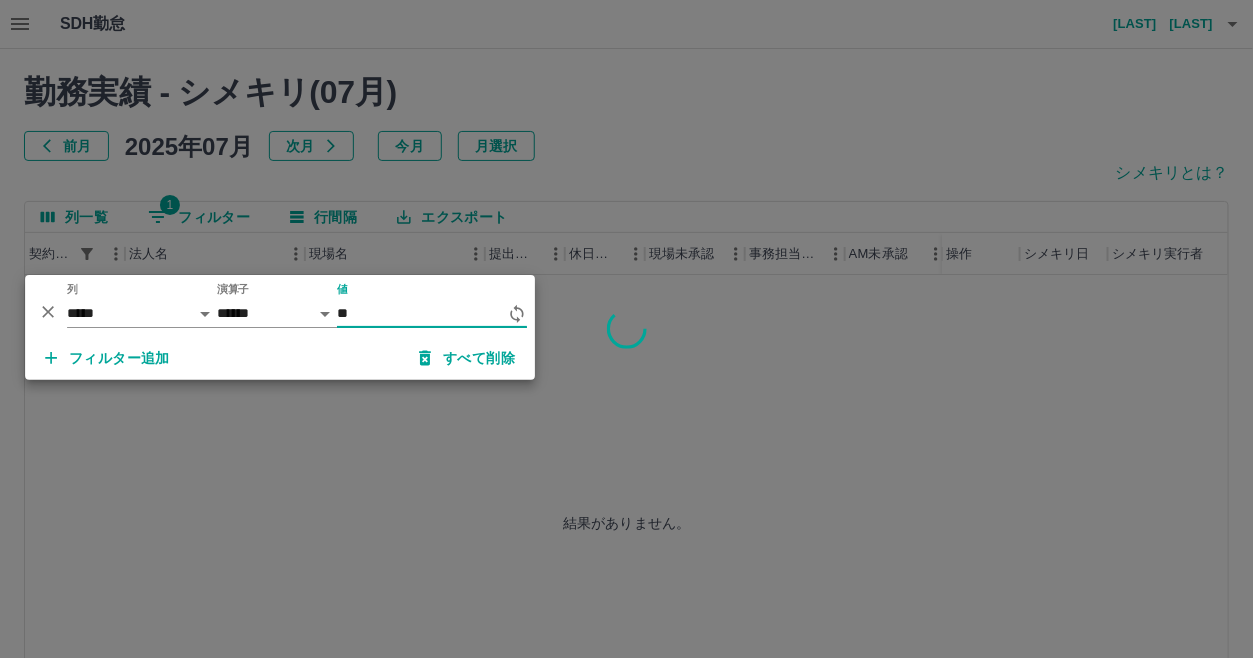 type on "*" 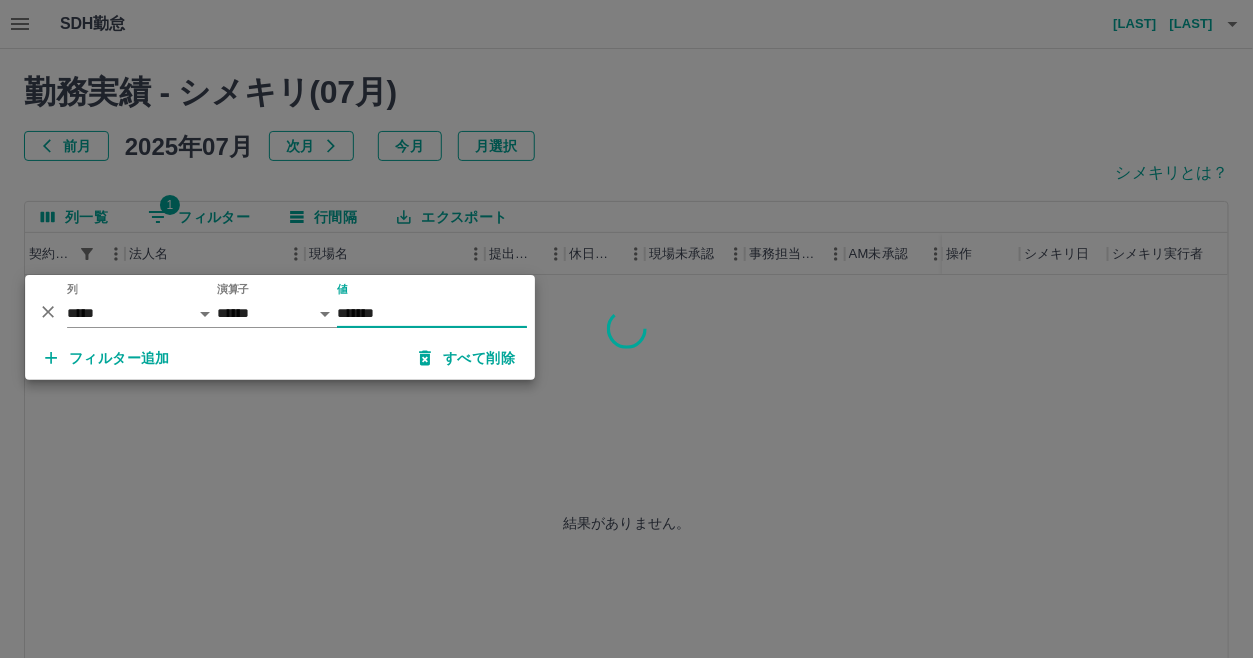 type on "********" 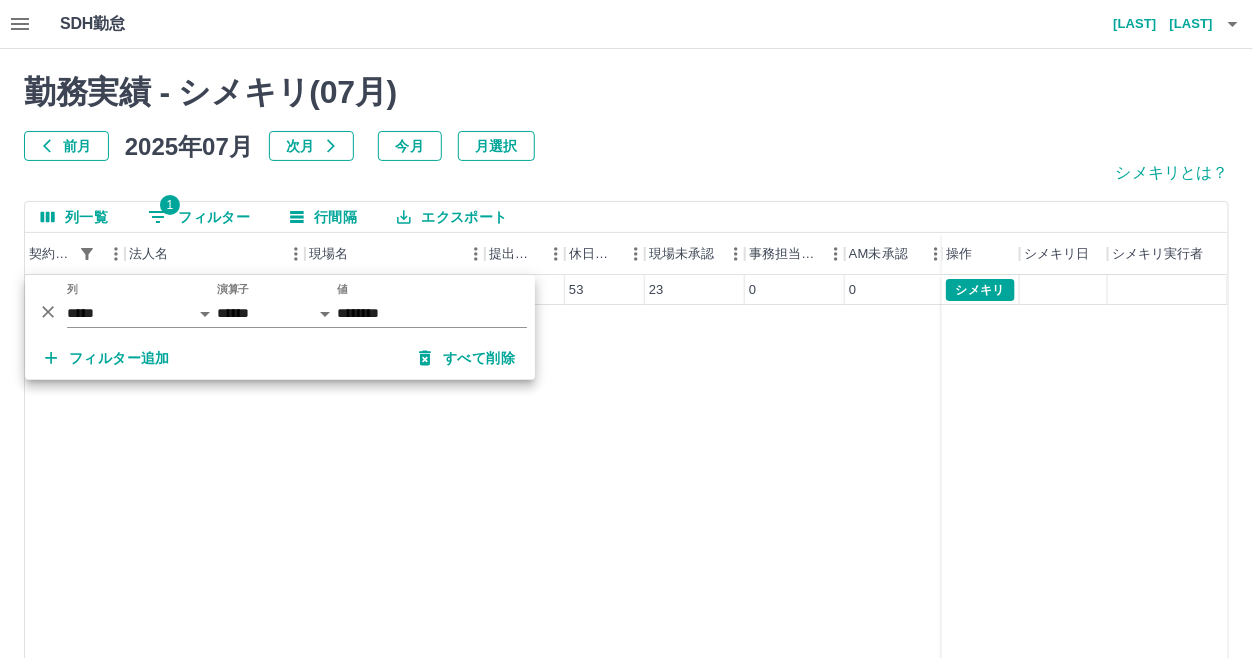 click on "シメキリとは？" at bounding box center (626, 181) 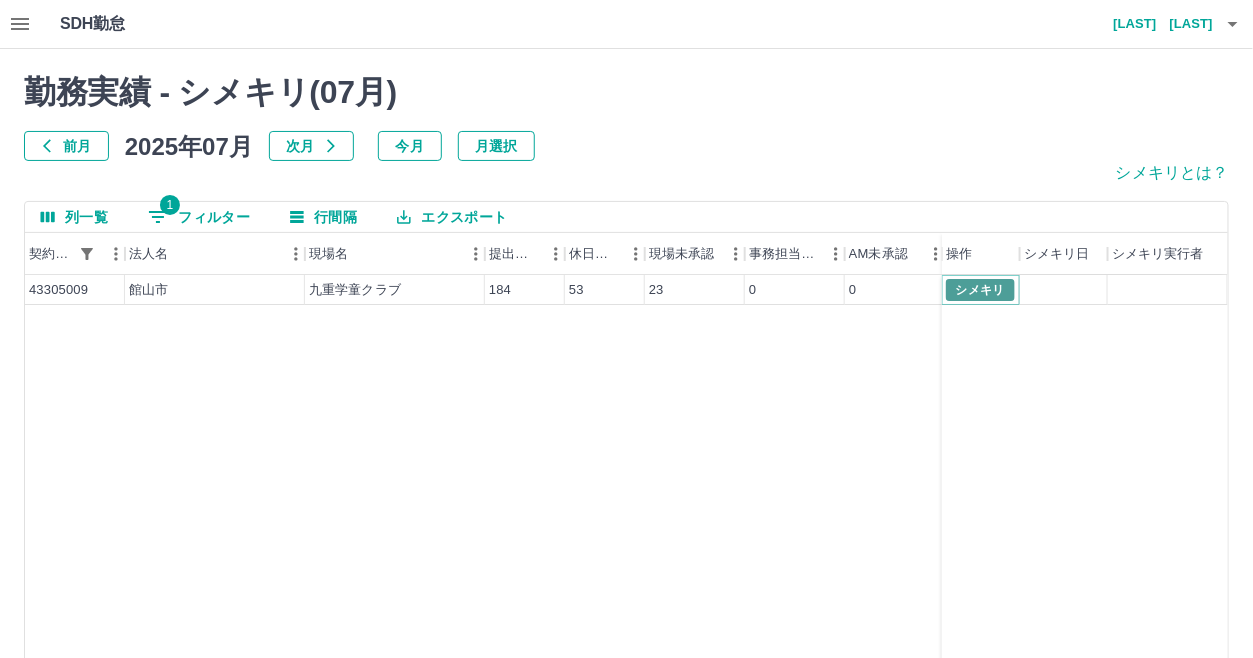 click on "シメキリ" at bounding box center [980, 290] 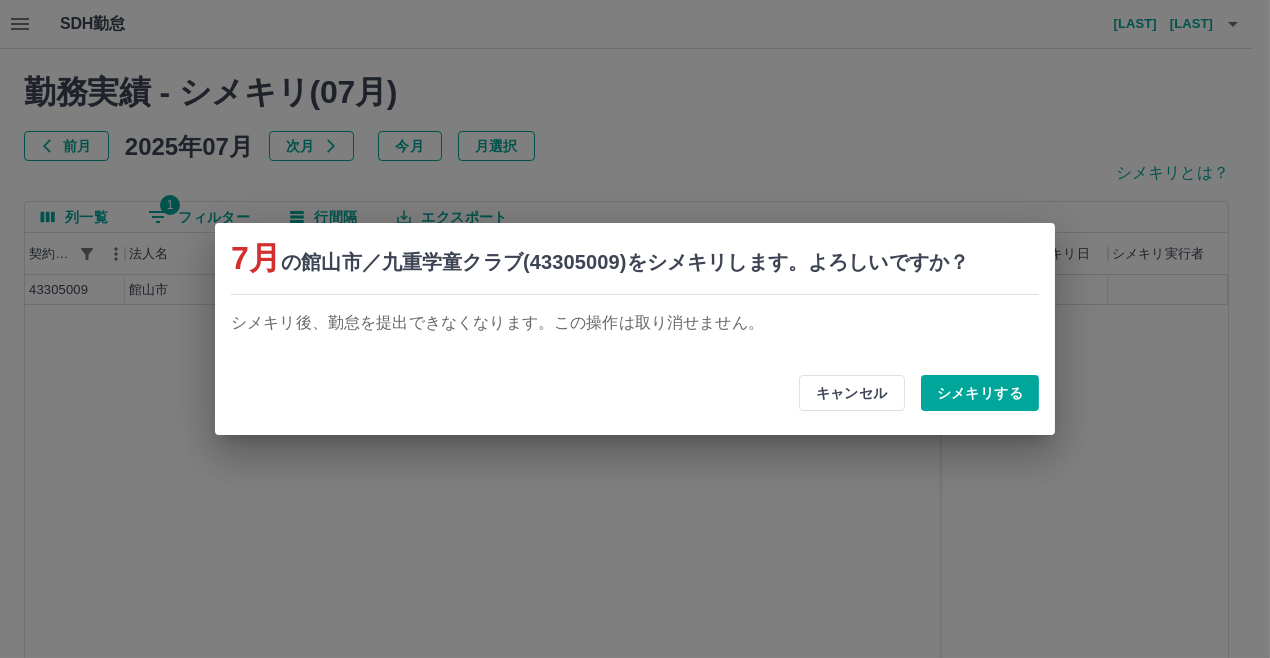 click on "シメキリする" at bounding box center [980, 393] 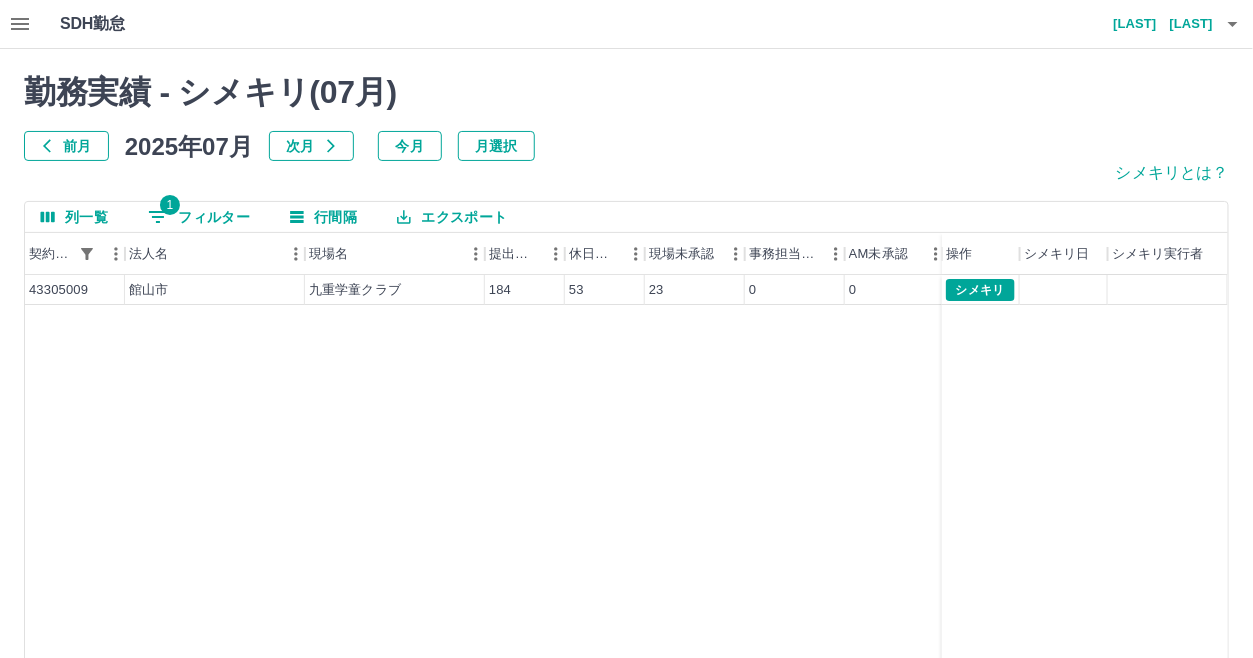 click on "1 フィルター" at bounding box center (199, 217) 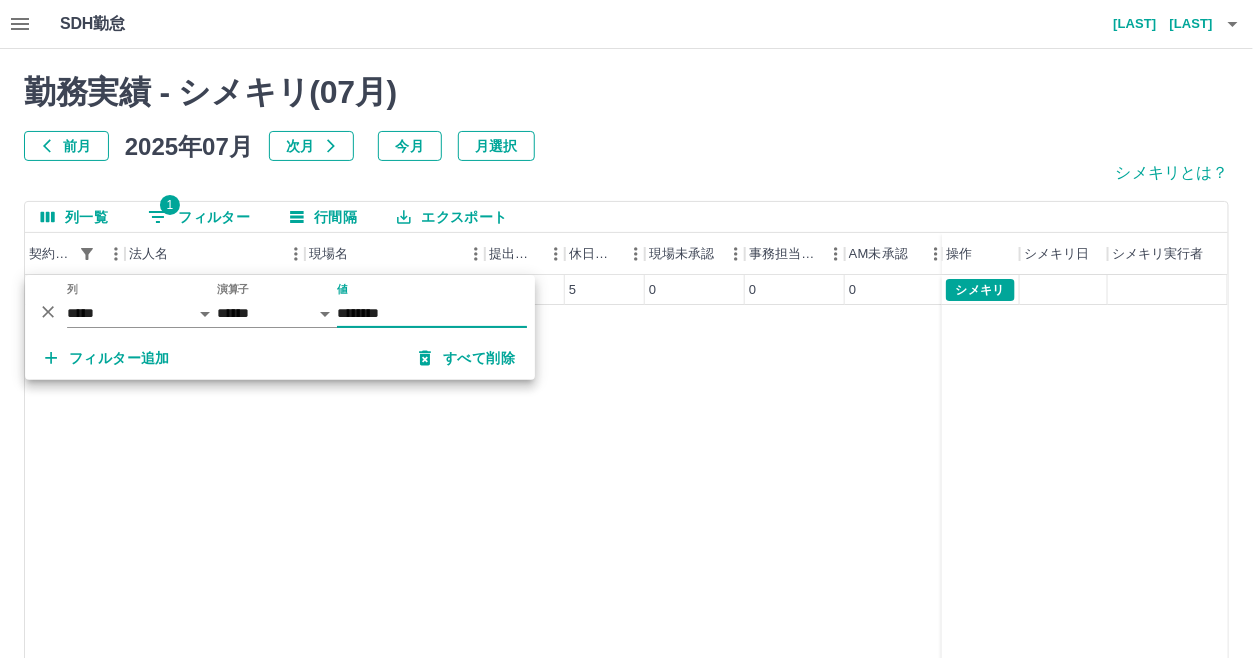 type on "********" 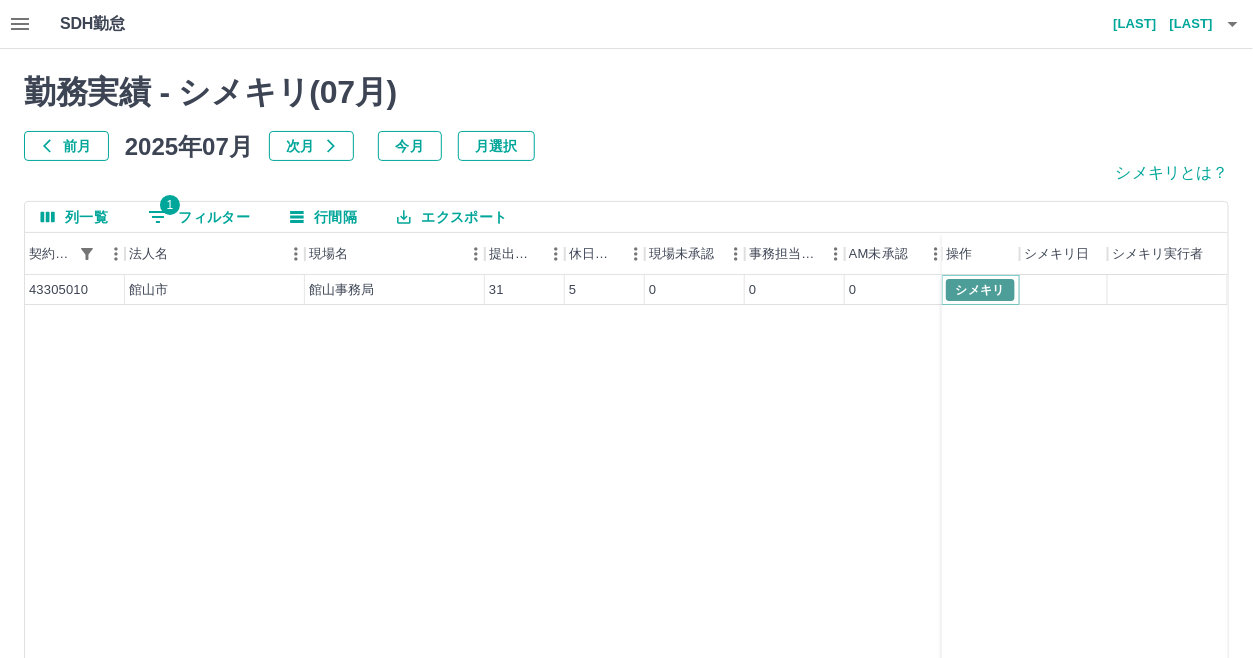 click on "シメキリ" at bounding box center (980, 290) 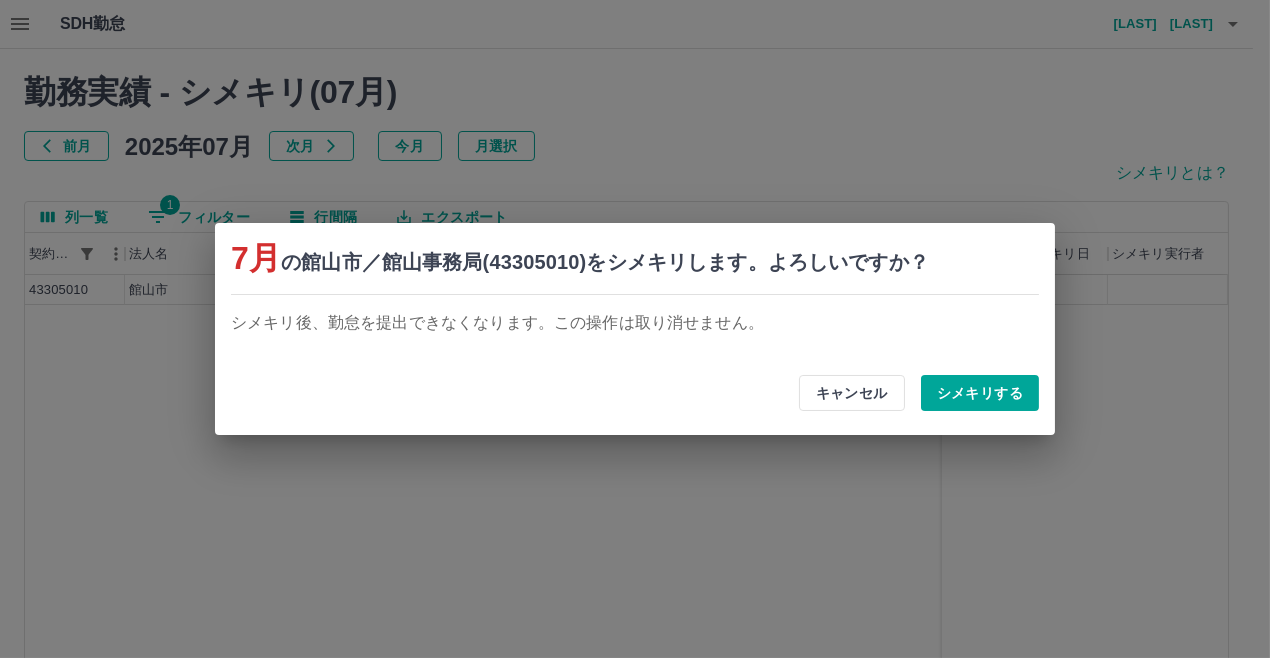 drag, startPoint x: 971, startPoint y: 392, endPoint x: 985, endPoint y: 375, distance: 22.022715 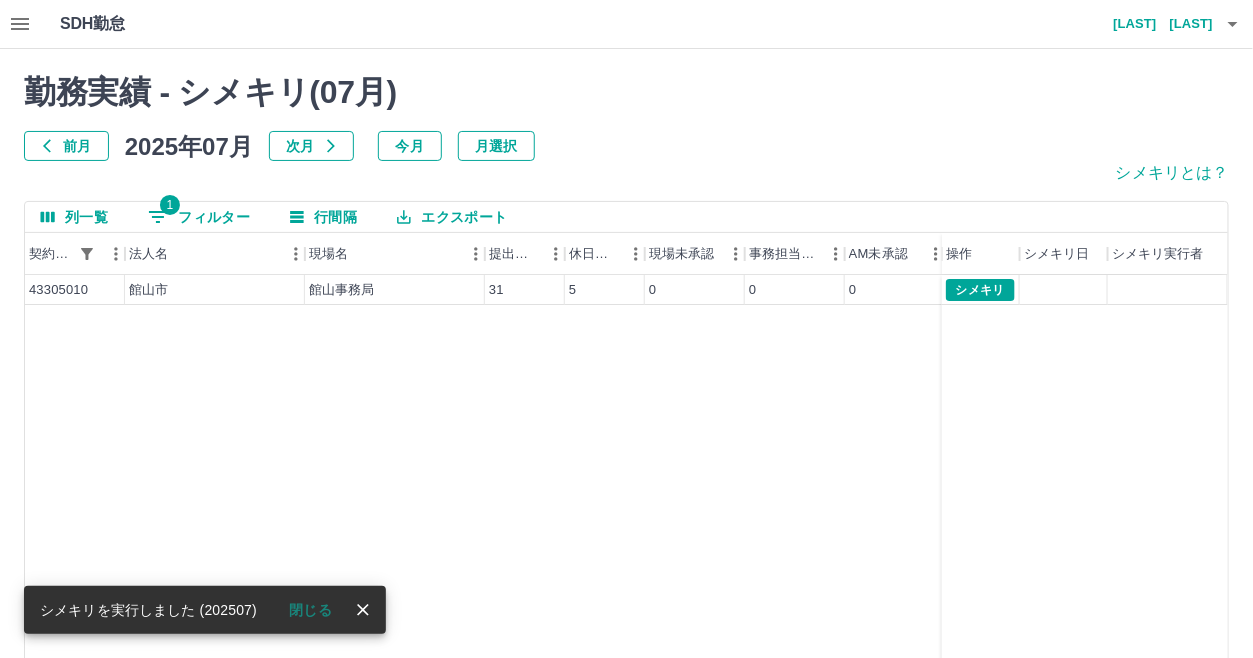click on "前月 2025年07月 次月 今月 月選択" at bounding box center (626, 146) 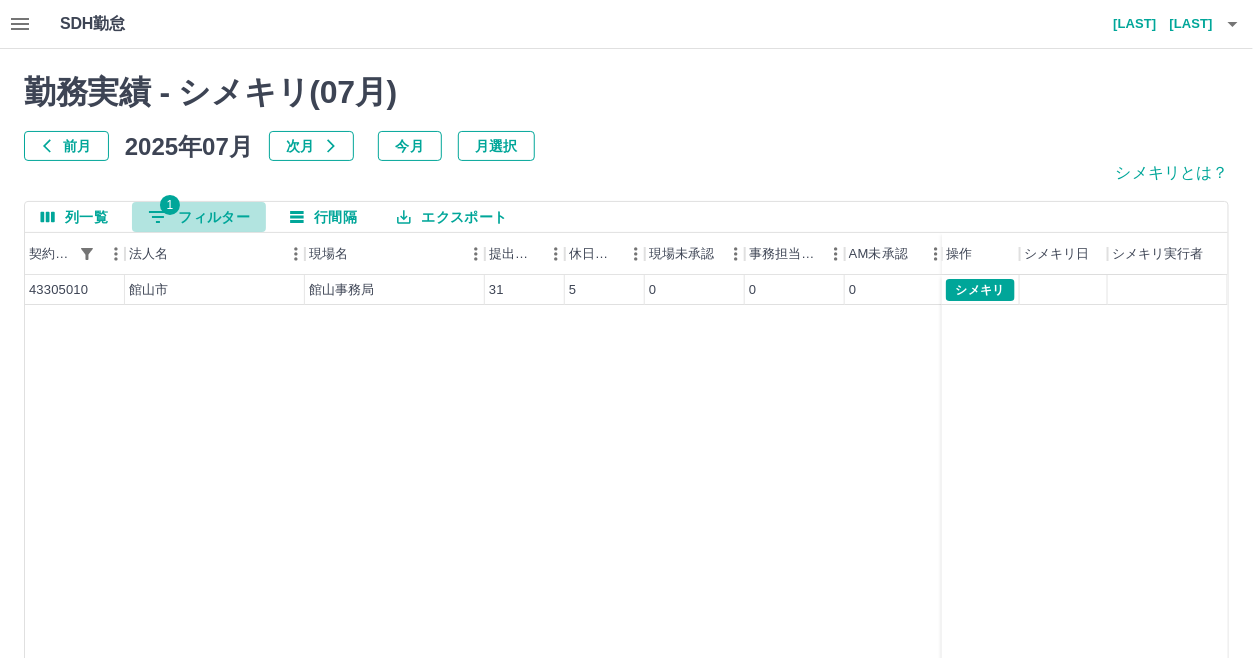 click on "1 フィルター" at bounding box center [199, 217] 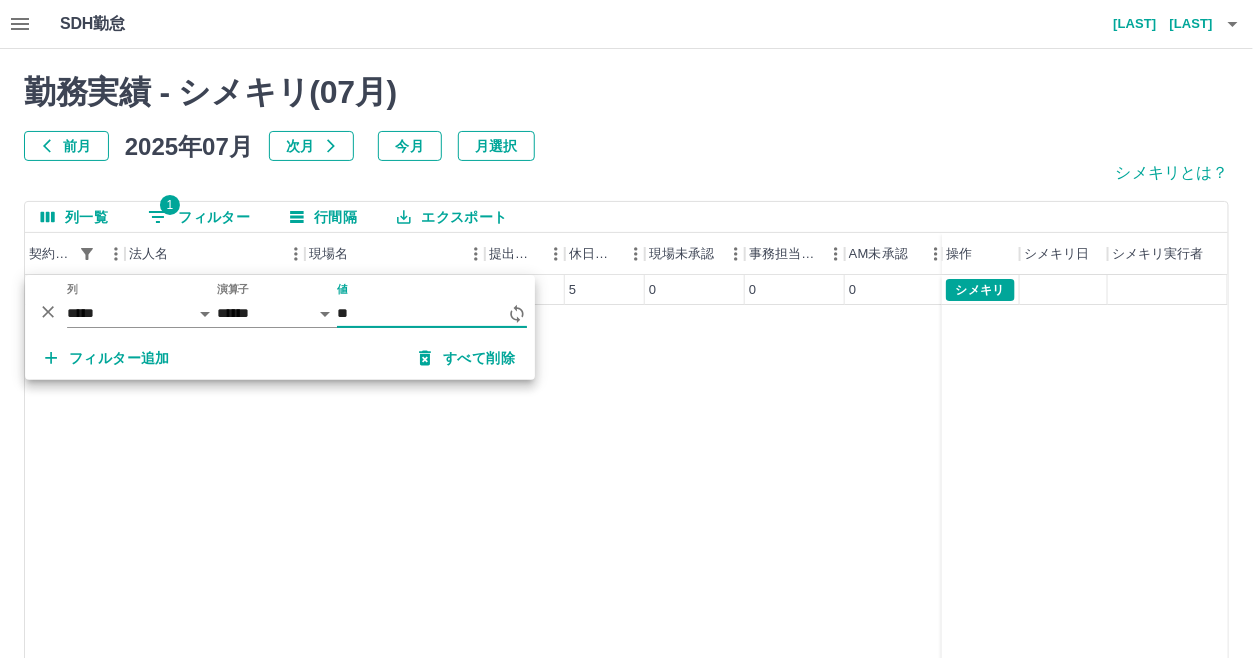type on "*" 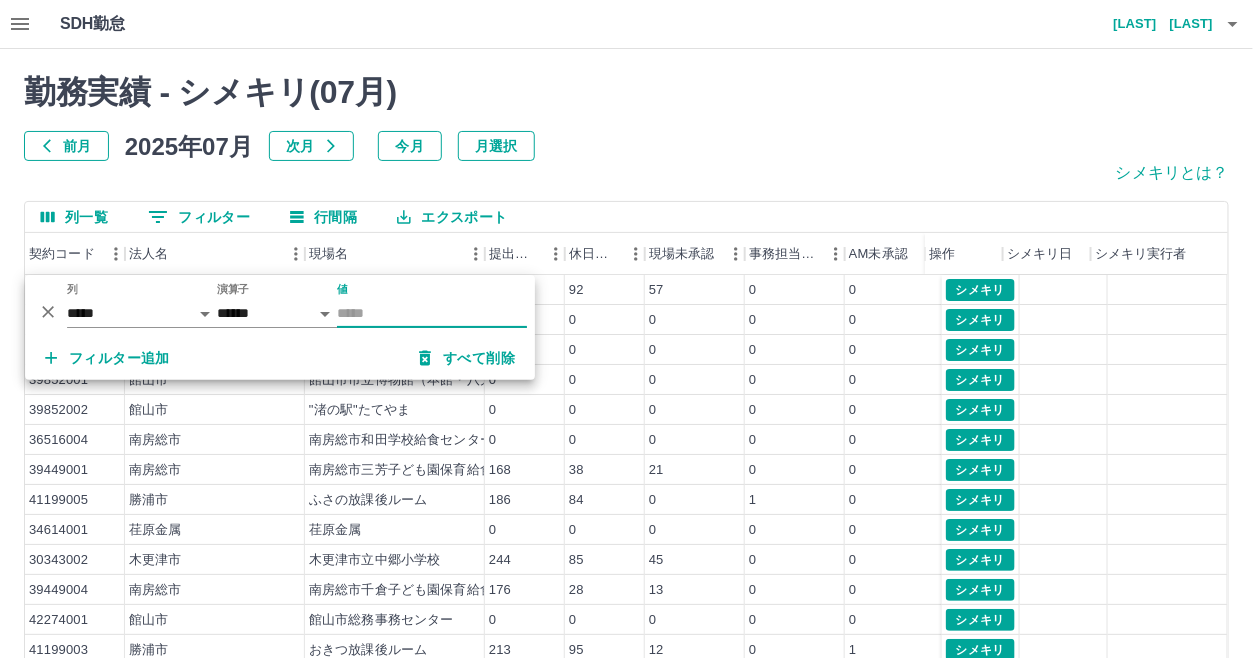 type 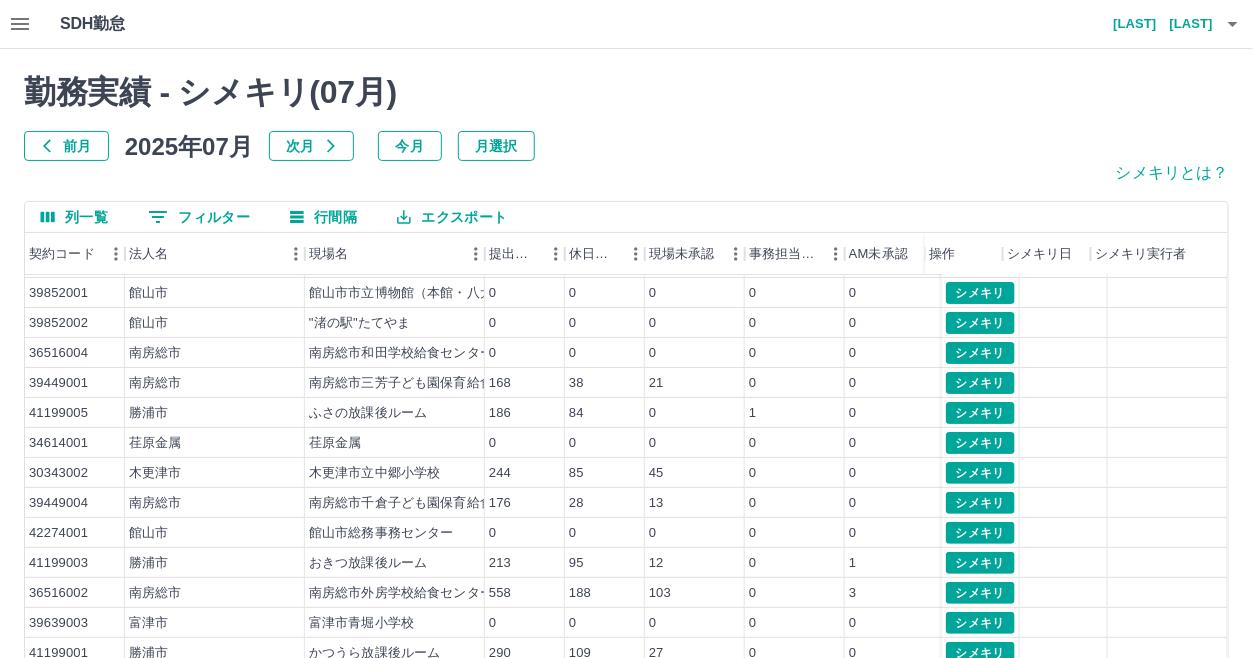 scroll, scrollTop: 103, scrollLeft: 0, axis: vertical 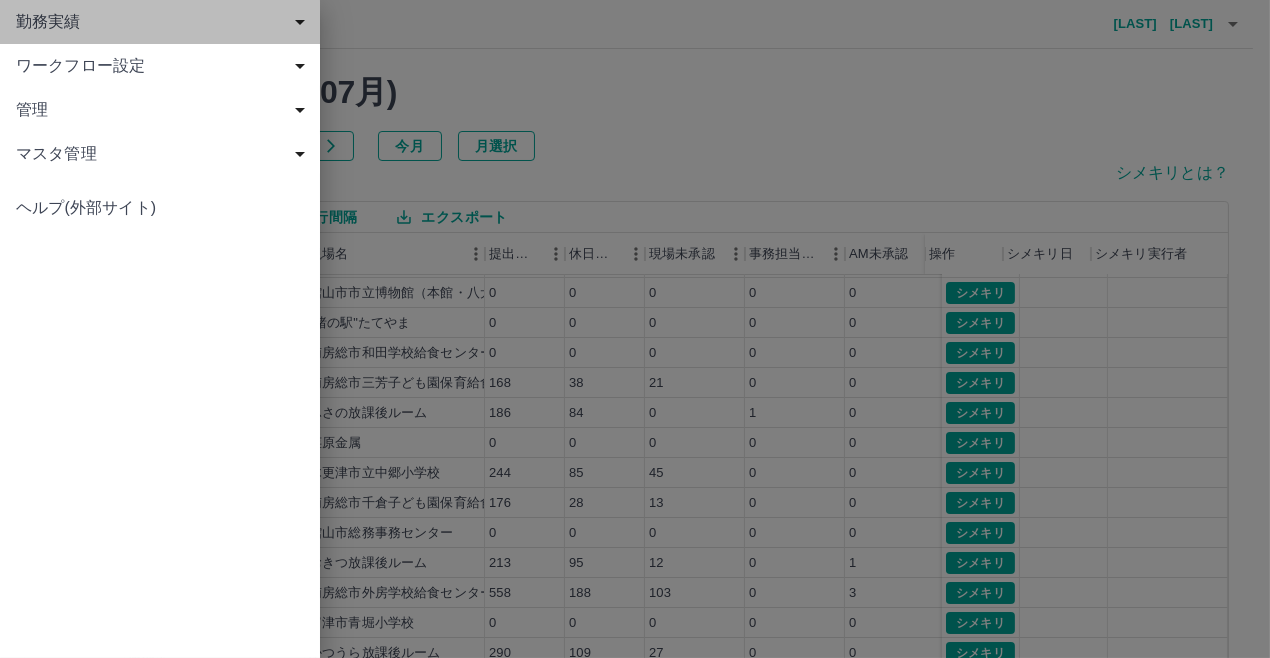 click on "勤務実績" at bounding box center (164, 22) 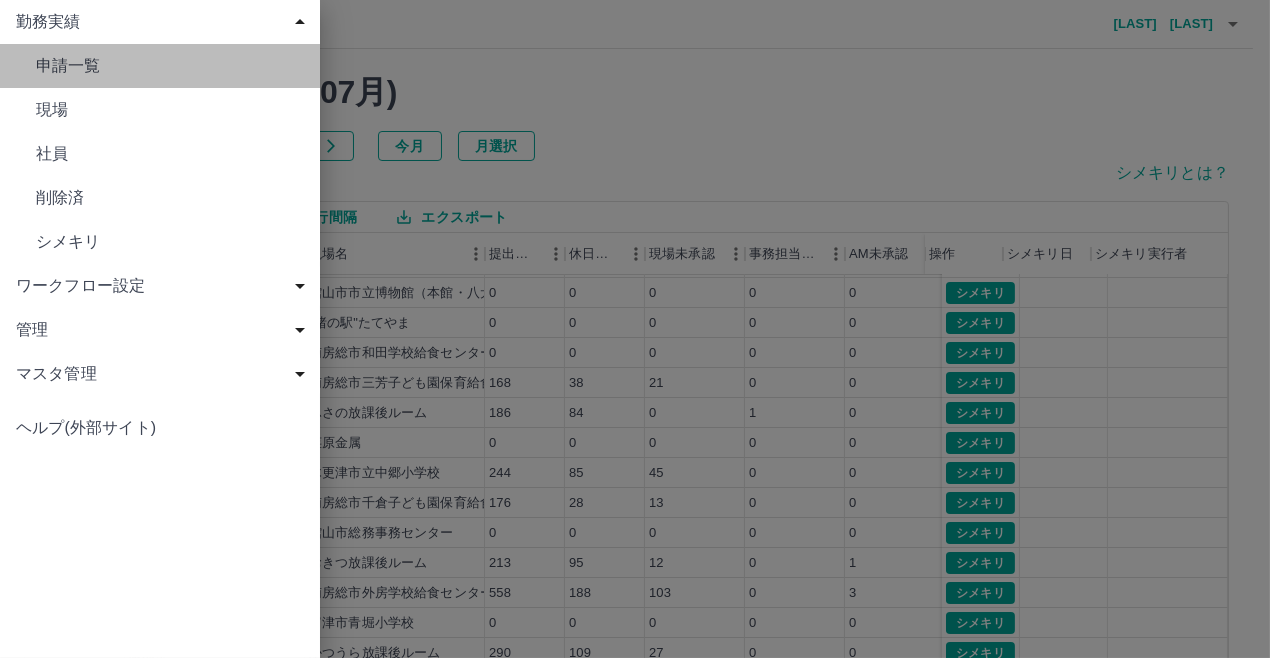 click on "申請一覧" at bounding box center (170, 66) 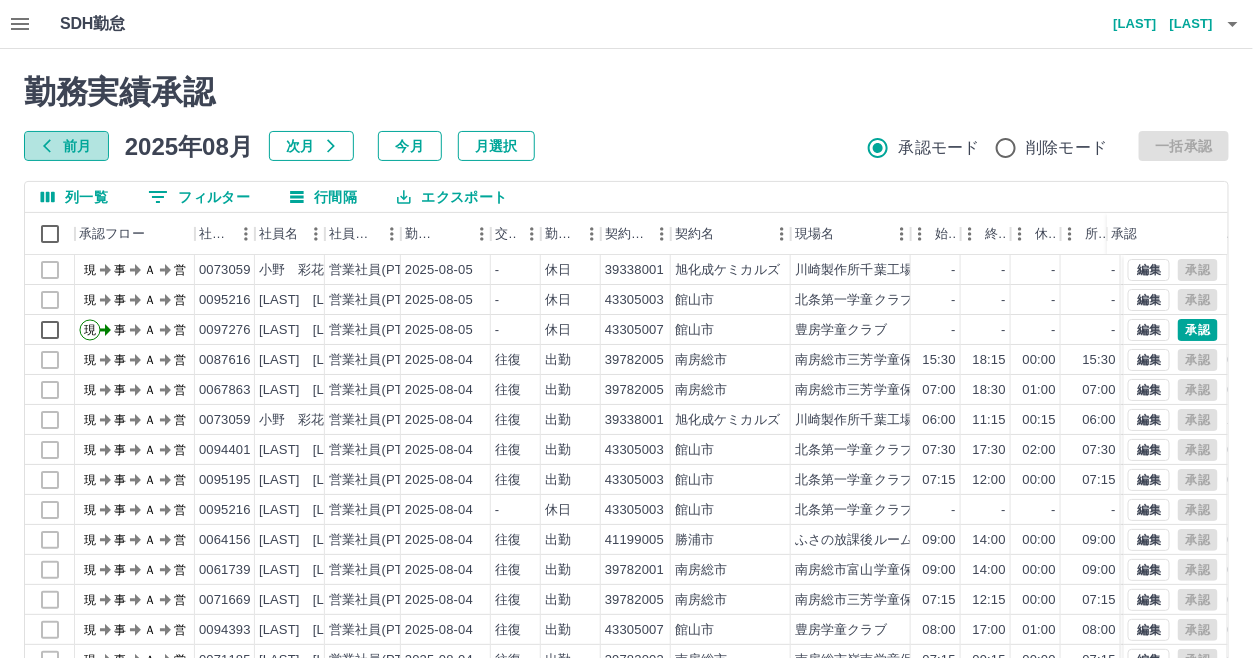 click on "前月" at bounding box center [66, 146] 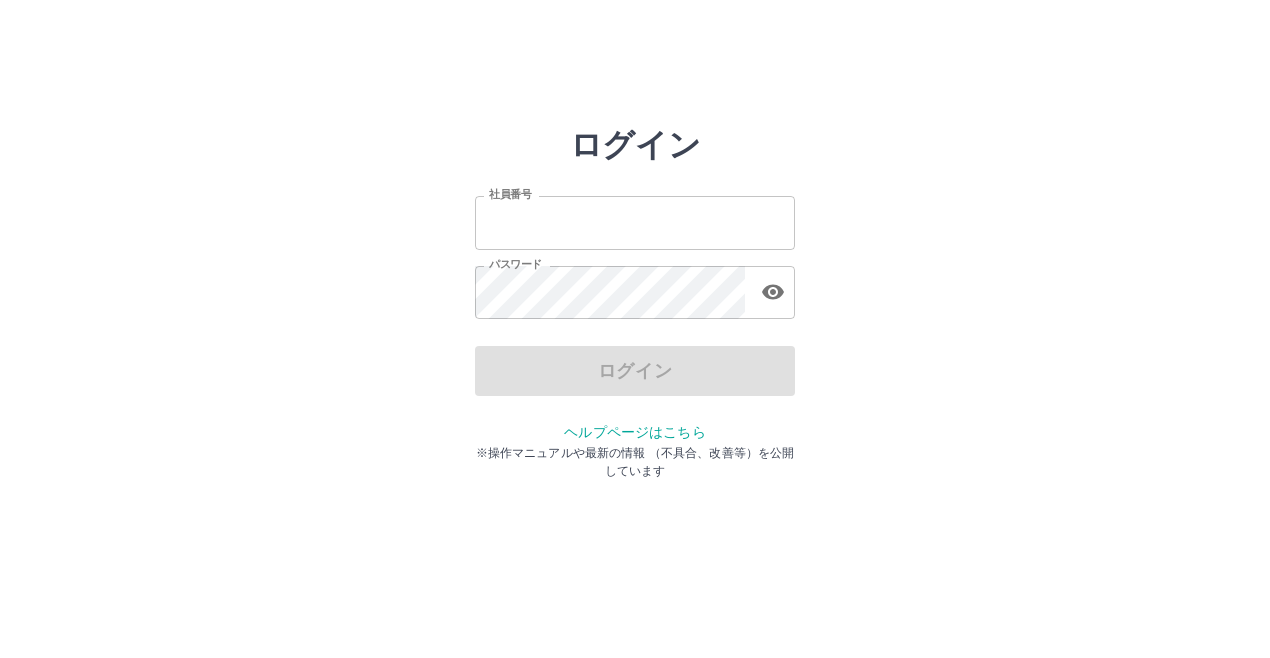 scroll, scrollTop: 0, scrollLeft: 0, axis: both 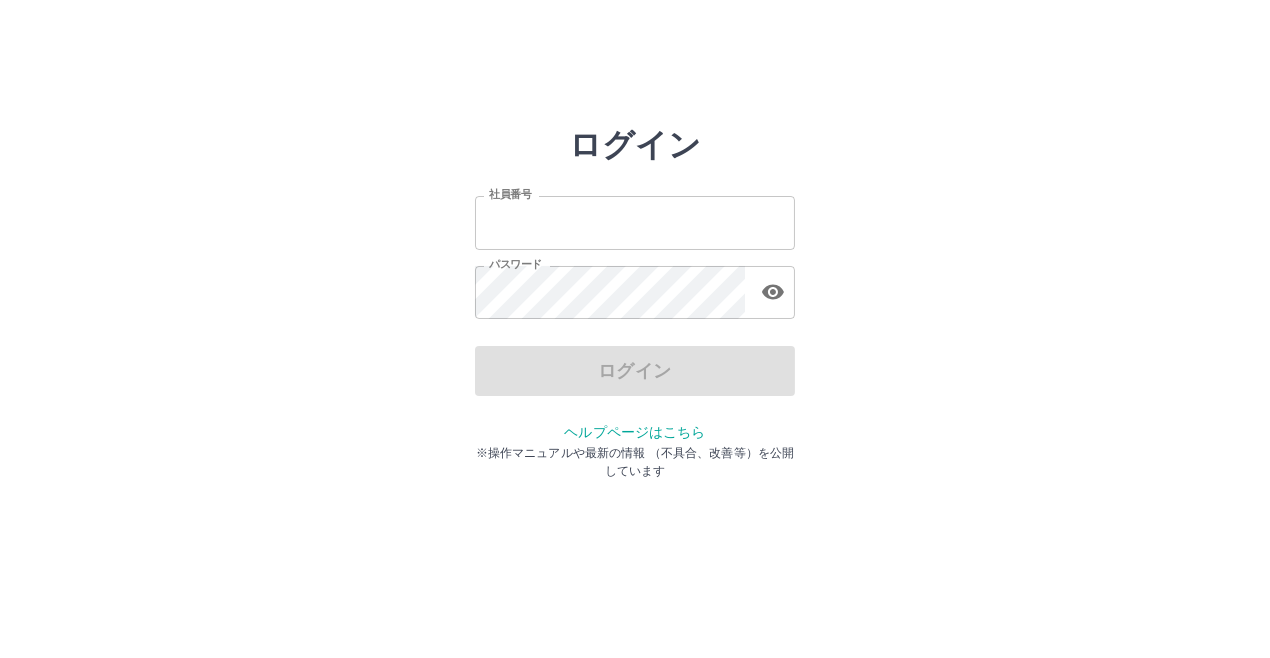 type on "*******" 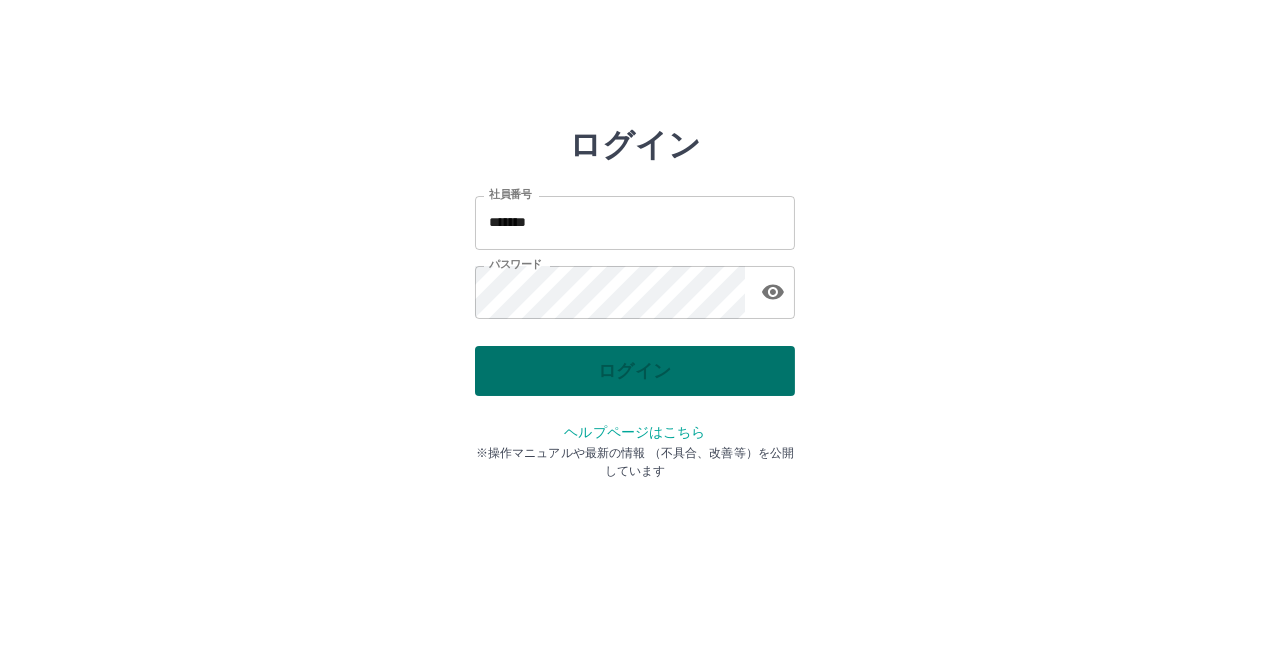 click on "ログイン" at bounding box center (635, 371) 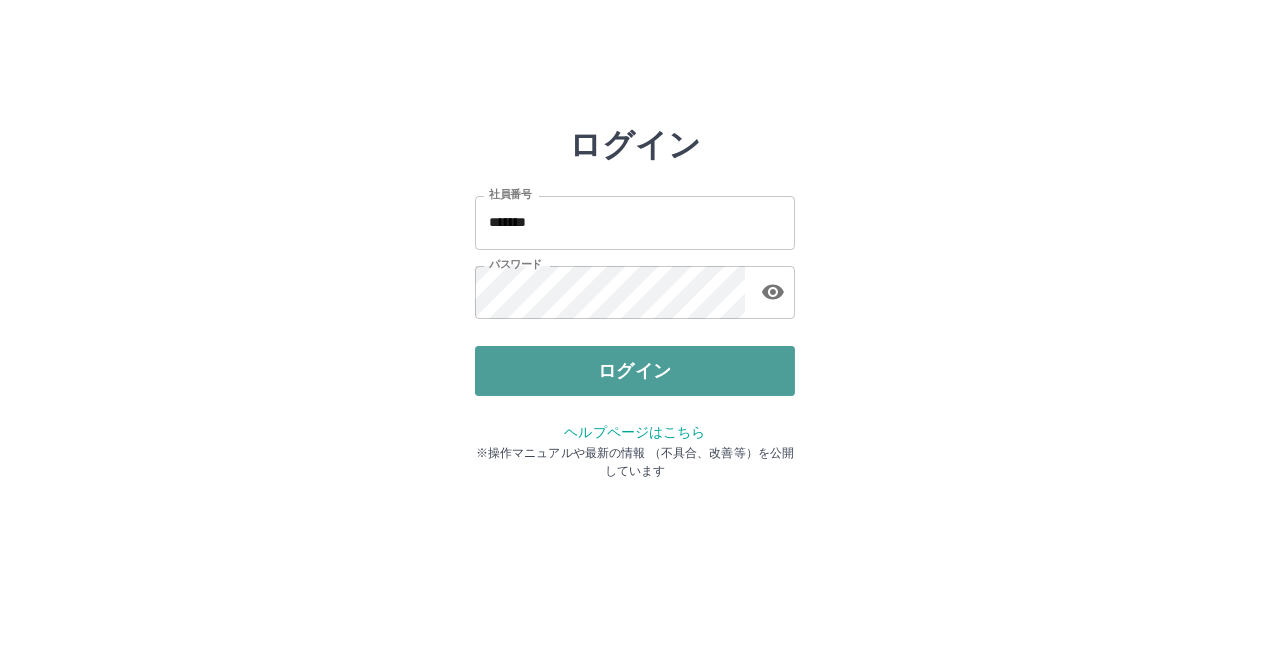 click on "ログイン" at bounding box center [635, 371] 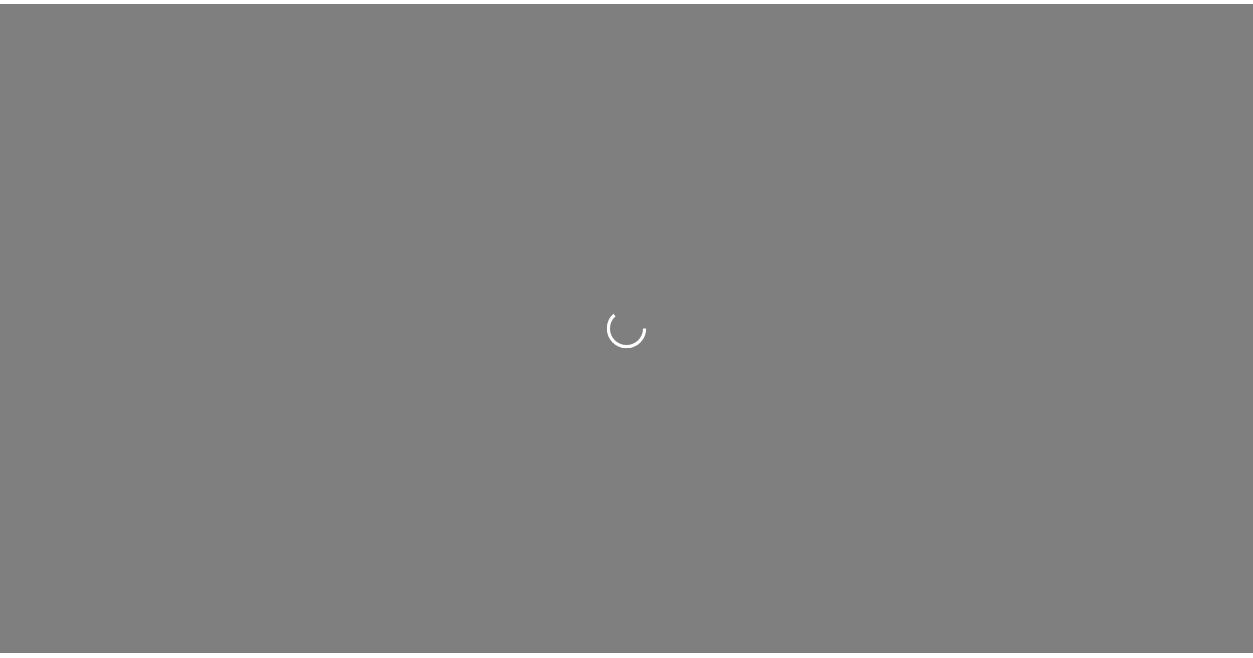 scroll, scrollTop: 0, scrollLeft: 0, axis: both 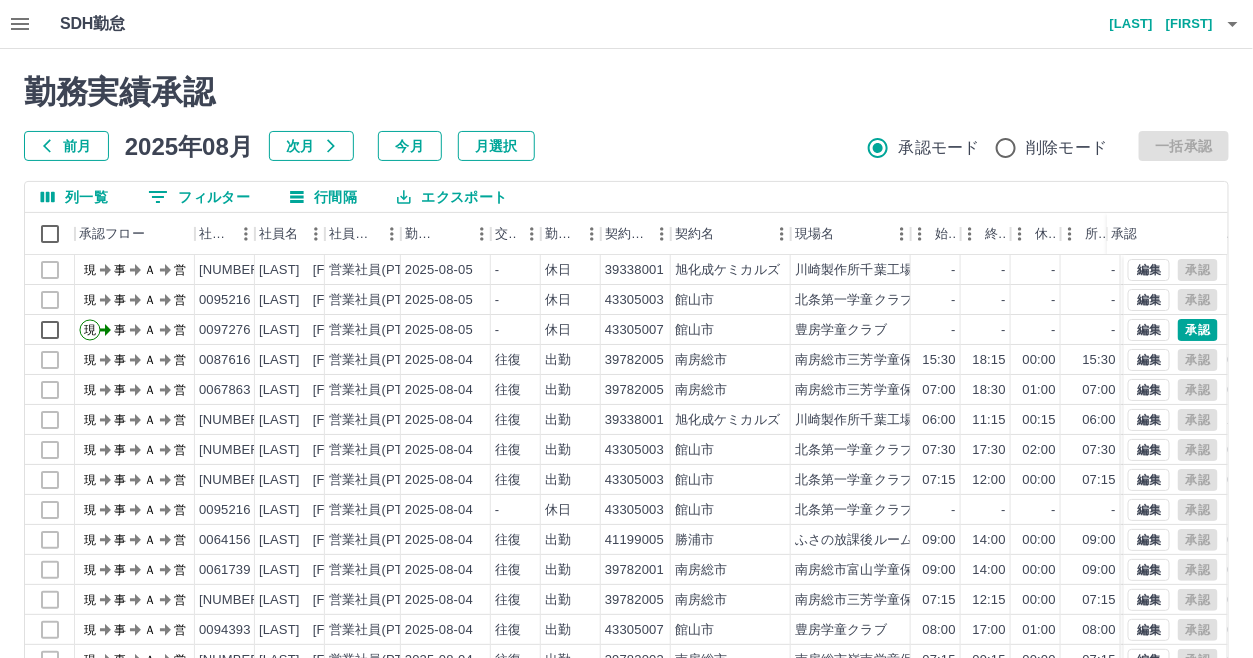 click on "勤務実績承認 前月 2025年08月 次月 今月 月選択 承認モード 削除モード 一括承認" at bounding box center [626, 117] 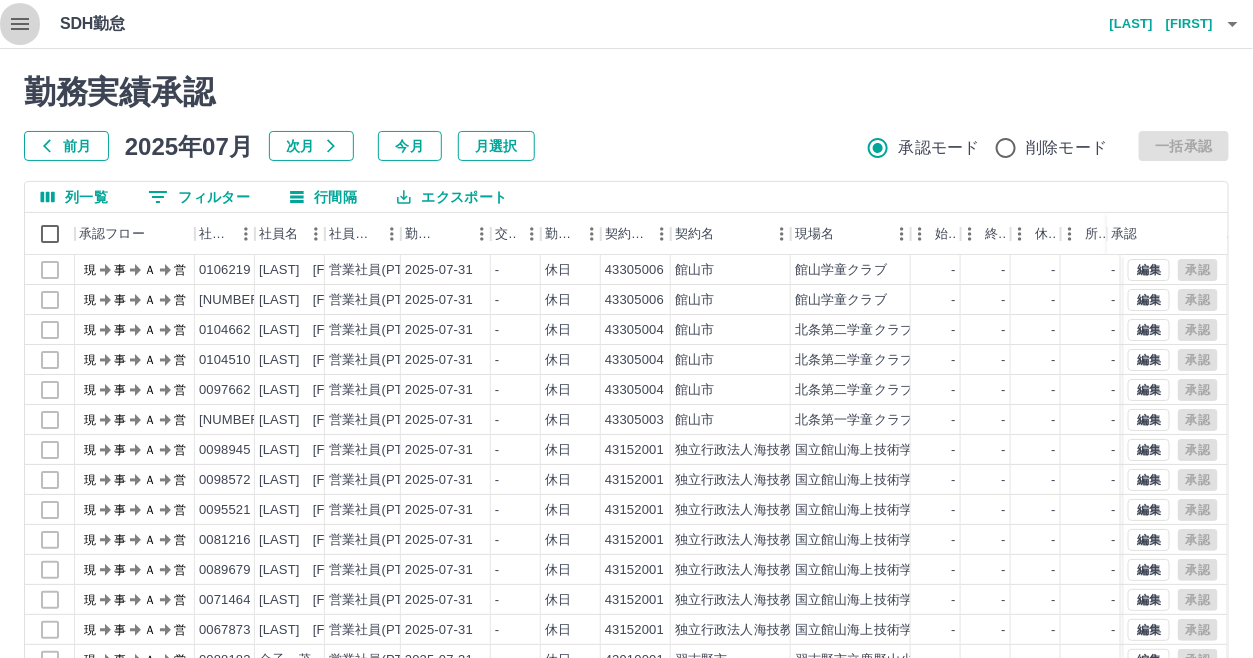 click 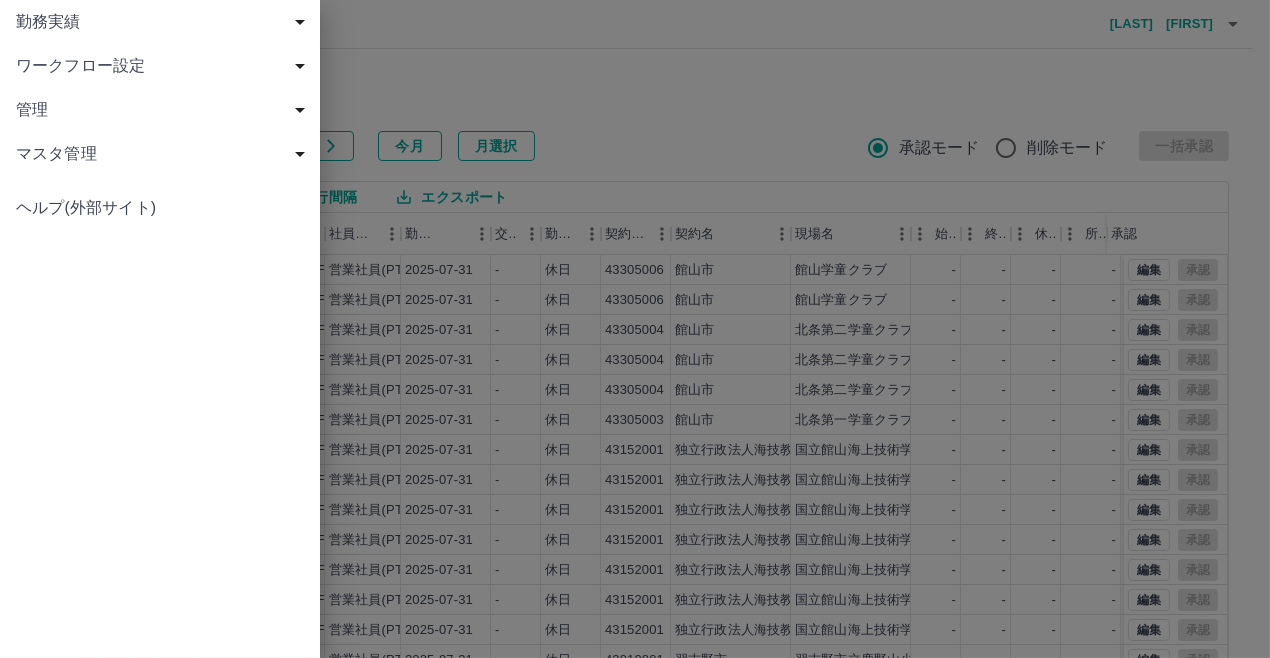 click on "勤務実績" at bounding box center [164, 22] 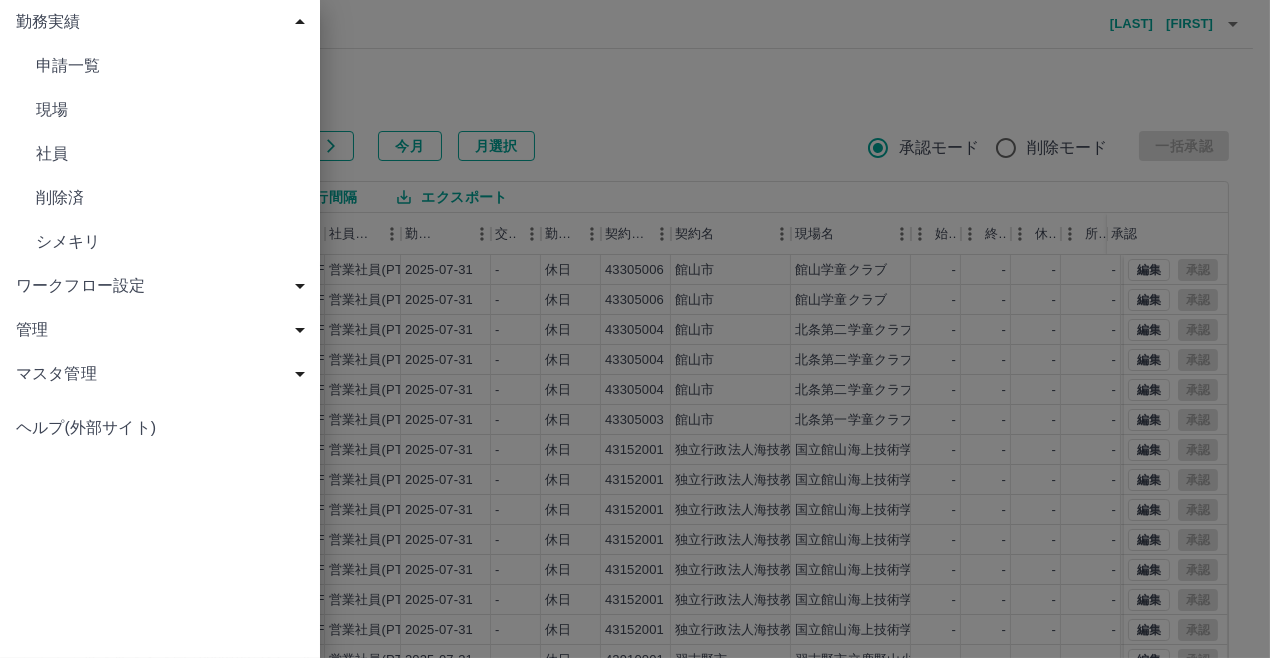 click on "シメキリ" at bounding box center (170, 242) 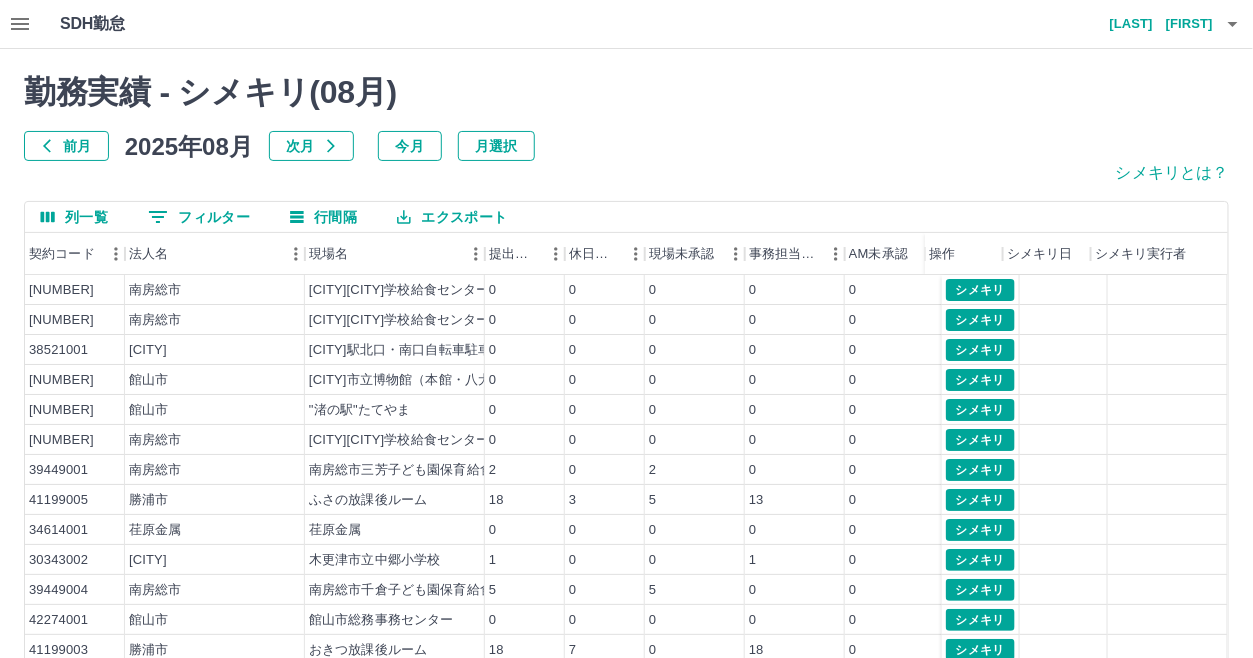 click 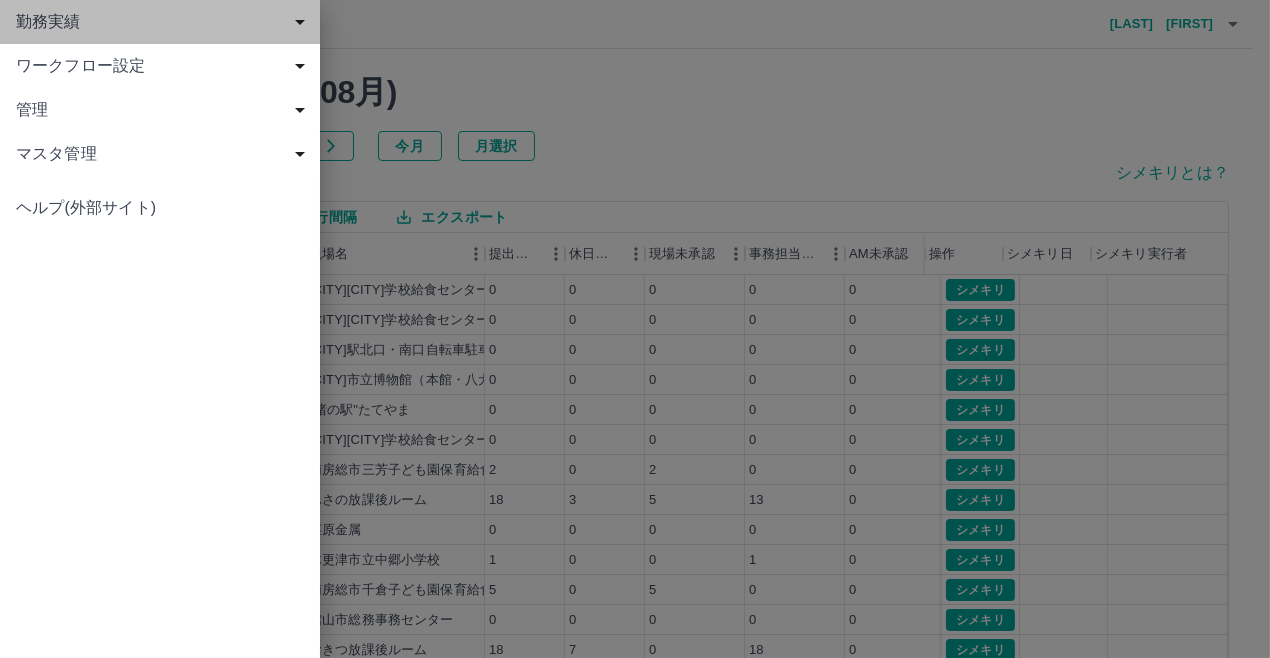 click on "勤務実績" at bounding box center [164, 22] 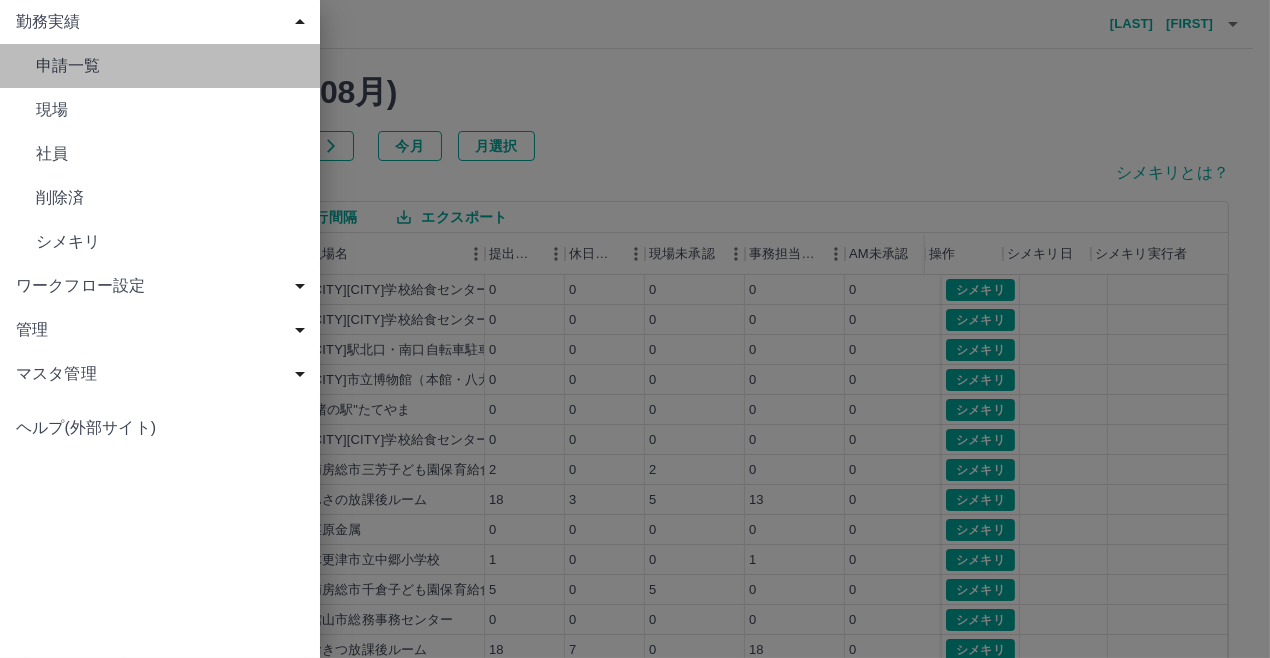 click on "申請一覧" at bounding box center [170, 66] 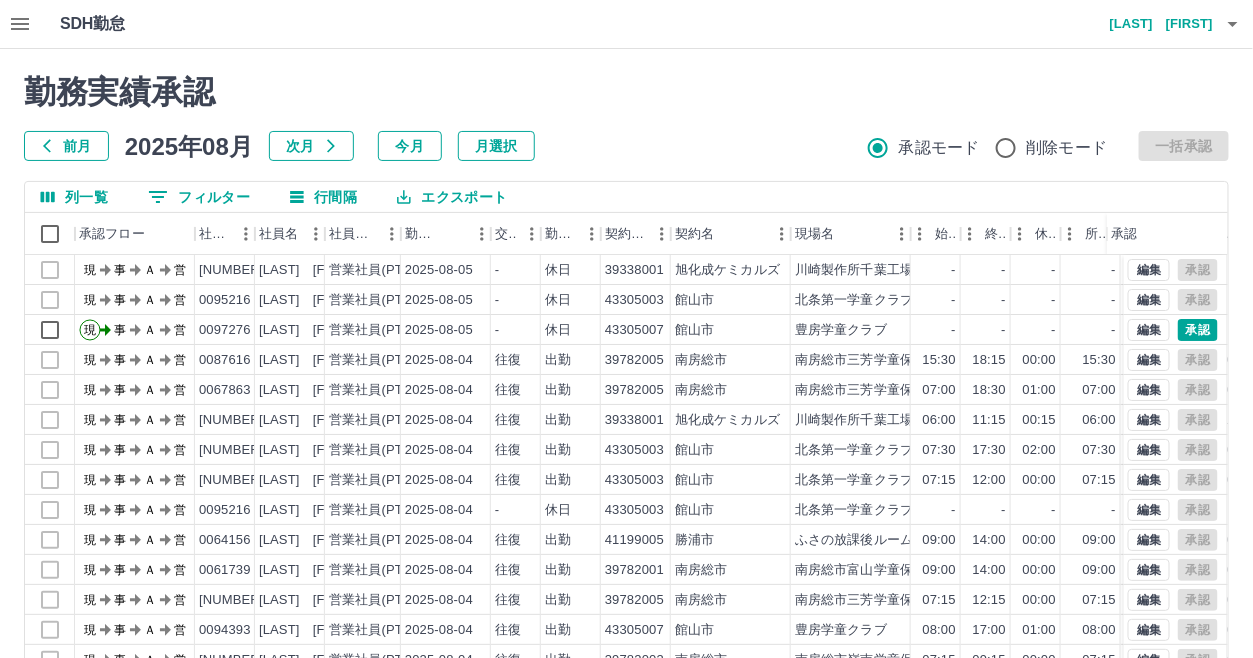 click 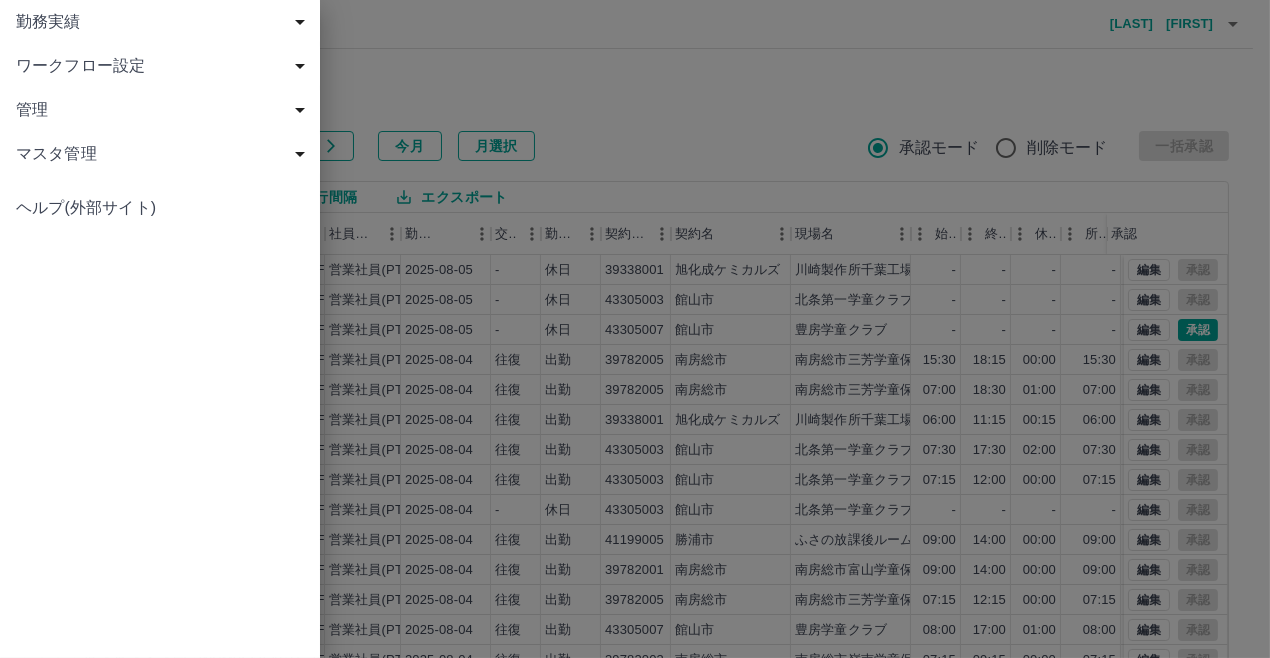 click on "管理" at bounding box center (164, 110) 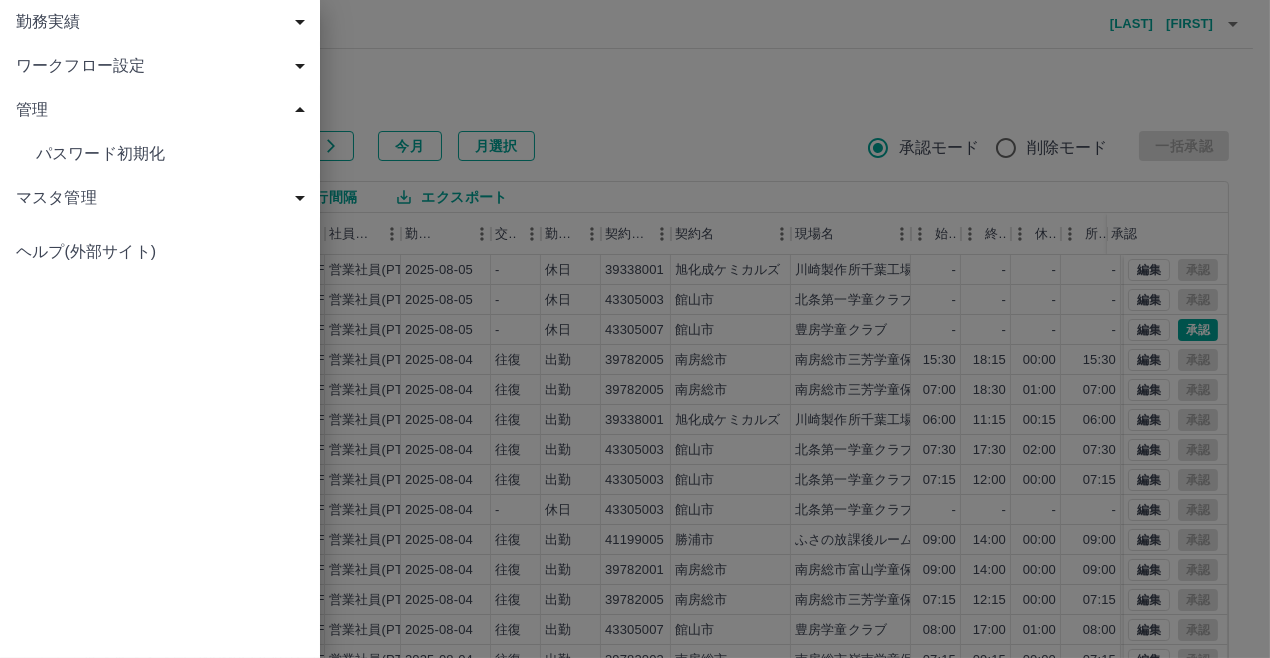 click on "マスタ管理" at bounding box center (164, 198) 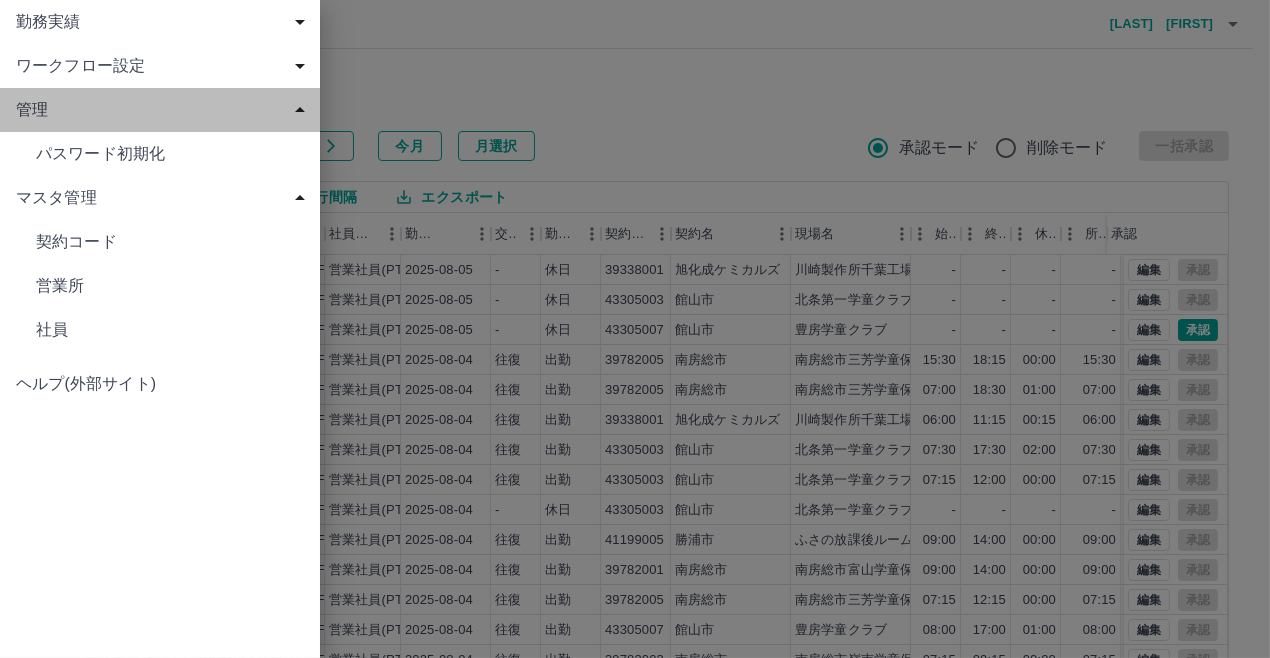 click on "管理" at bounding box center [164, 110] 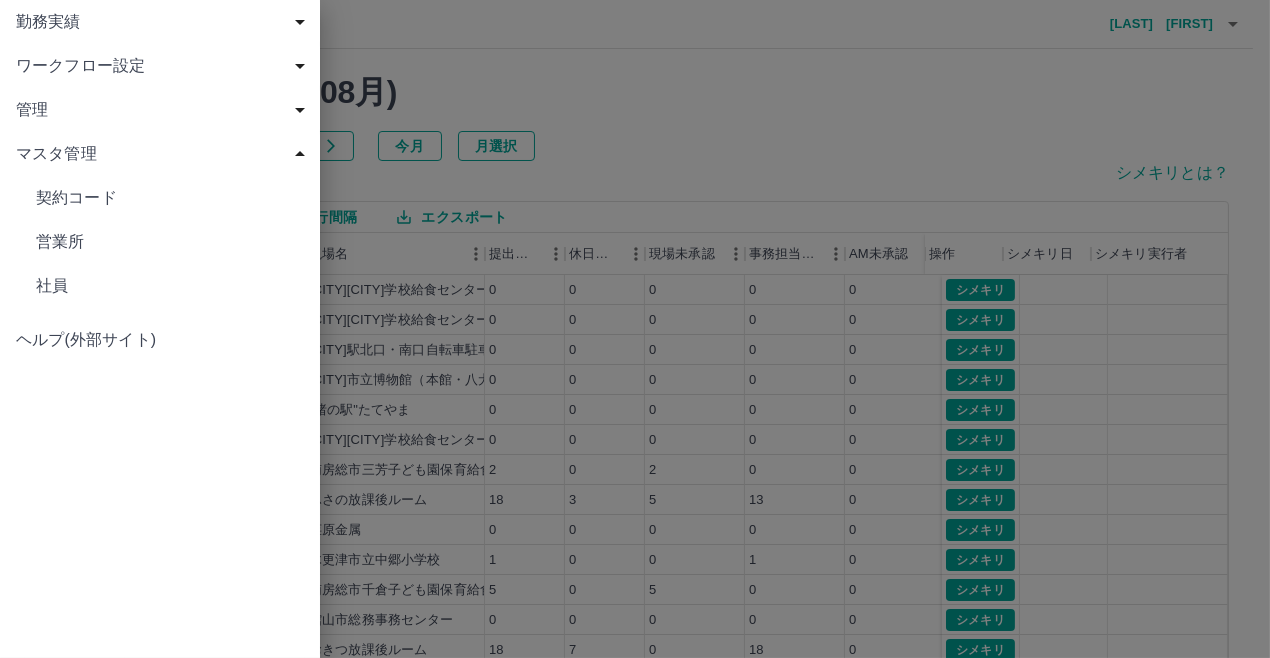 click at bounding box center (635, 329) 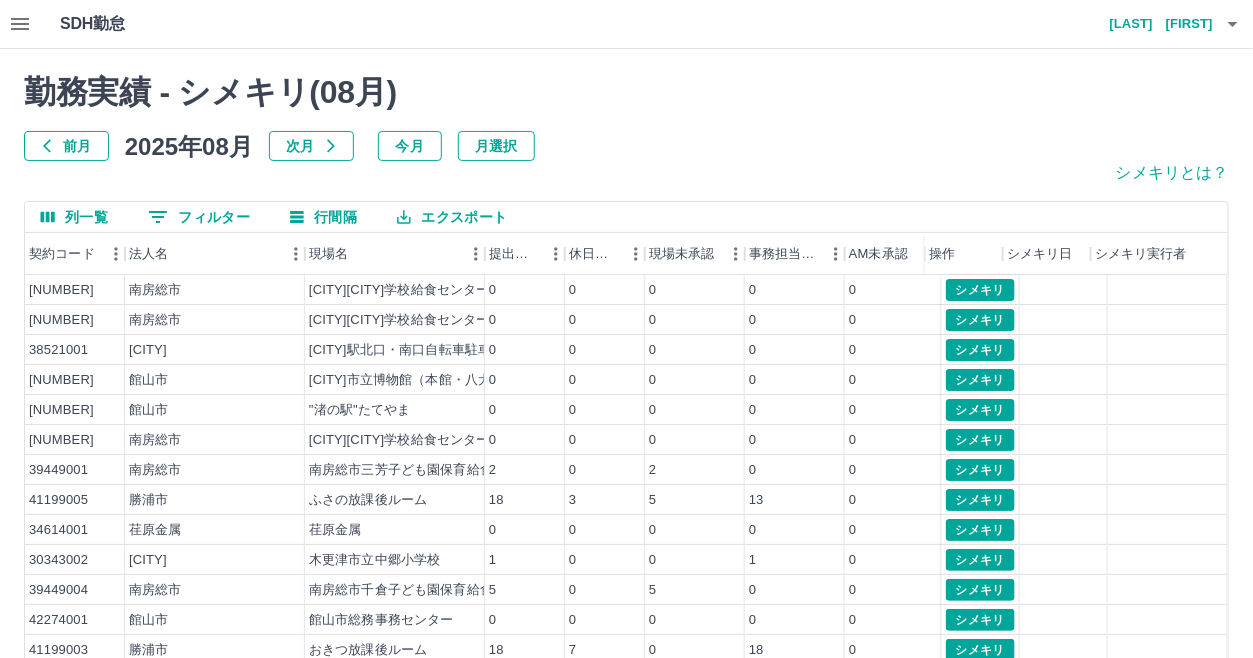 click 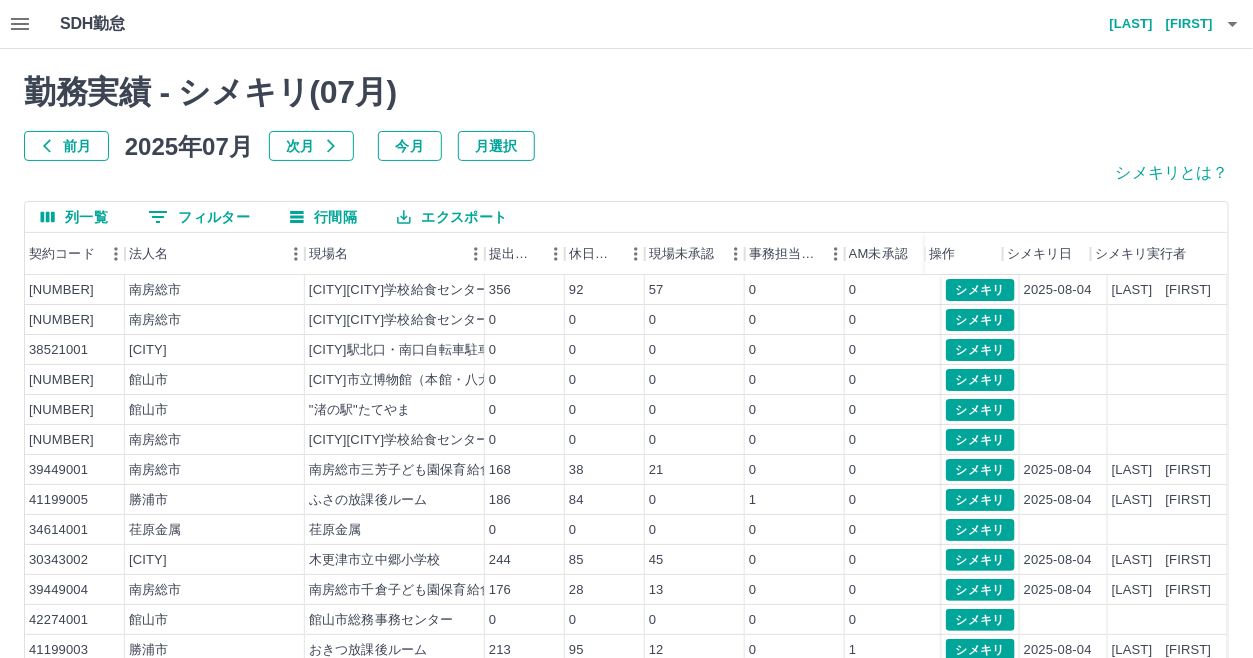 click 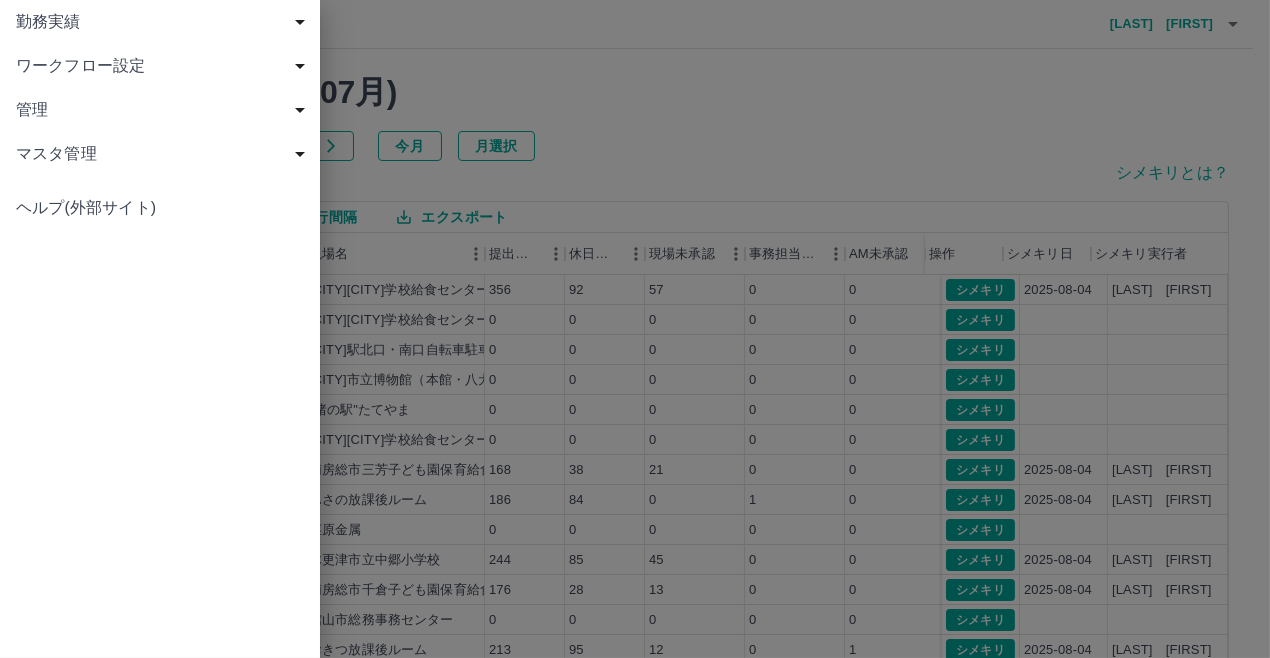 click on "勤務実績" at bounding box center (164, 22) 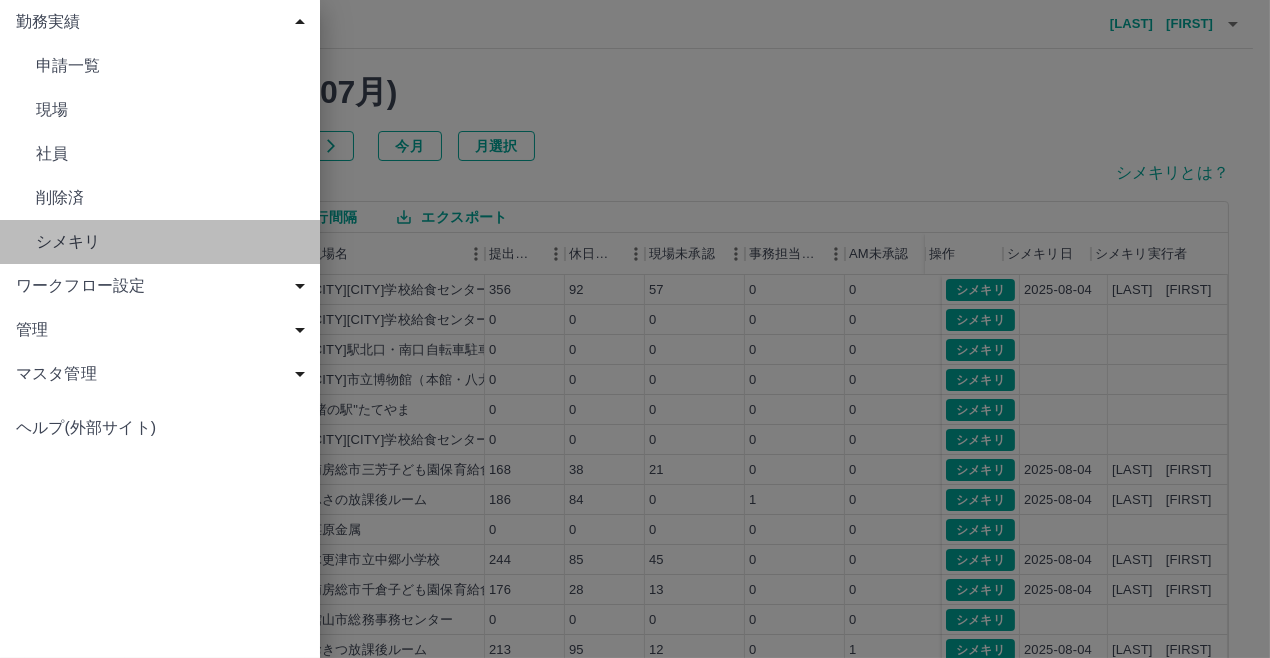 drag, startPoint x: 56, startPoint y: 242, endPoint x: 17, endPoint y: 182, distance: 71.561165 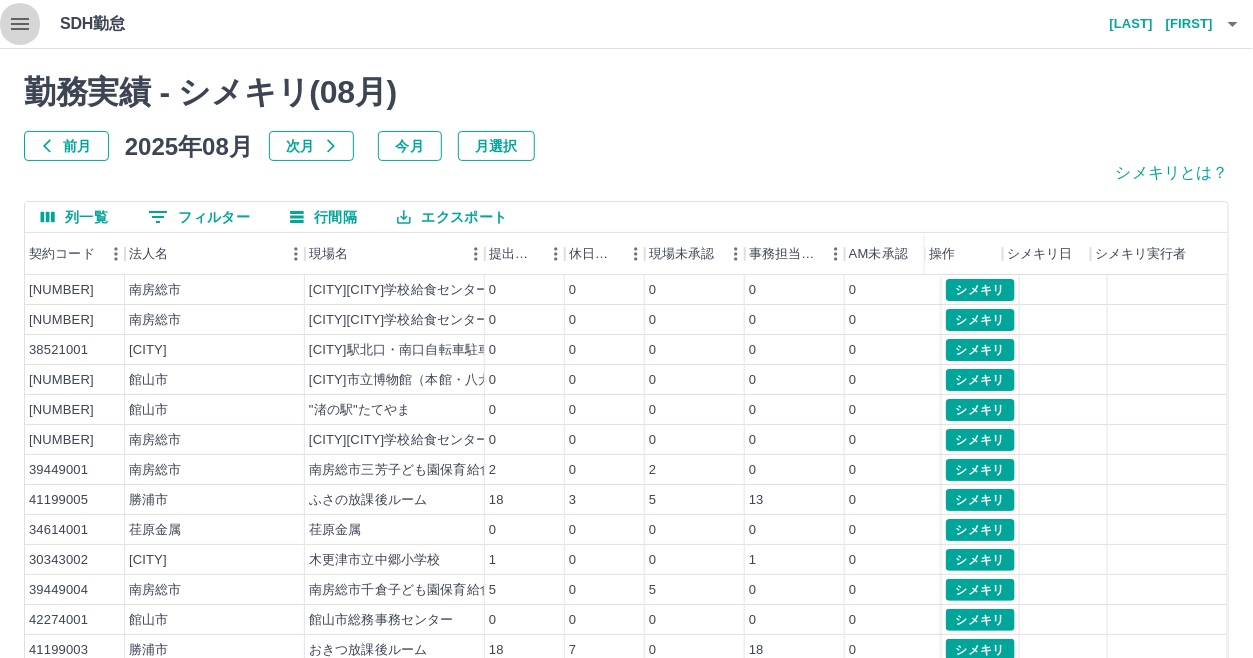 click 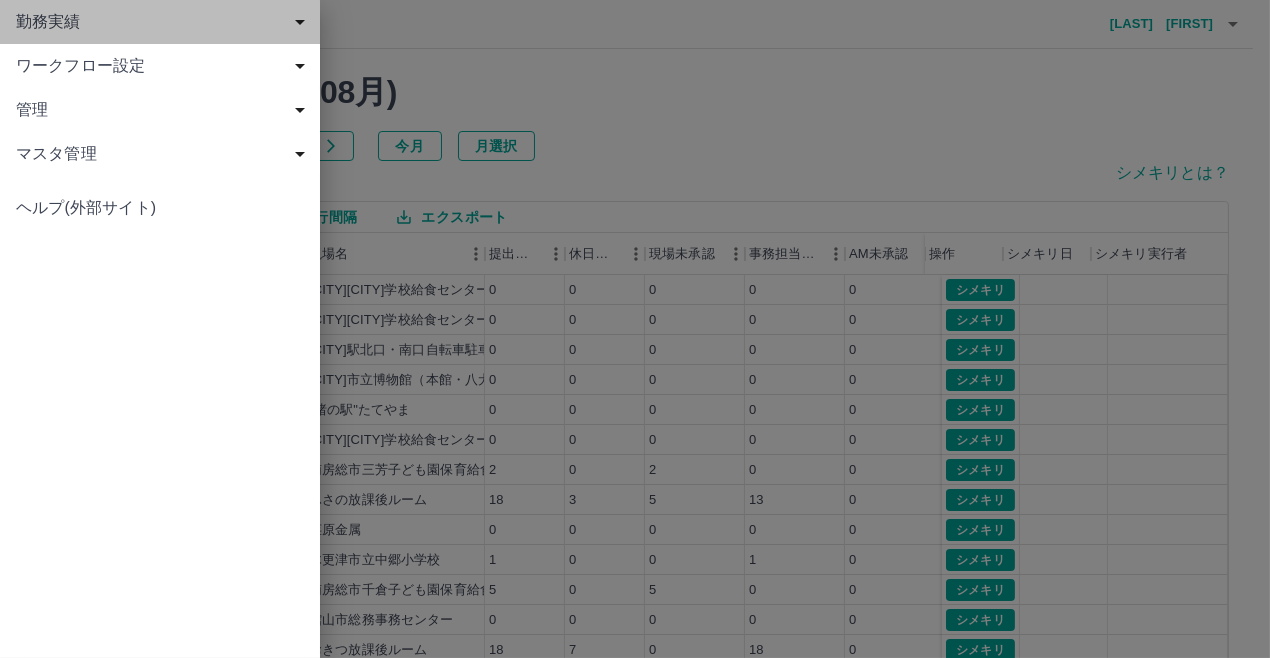 click on "勤務実績" at bounding box center [164, 22] 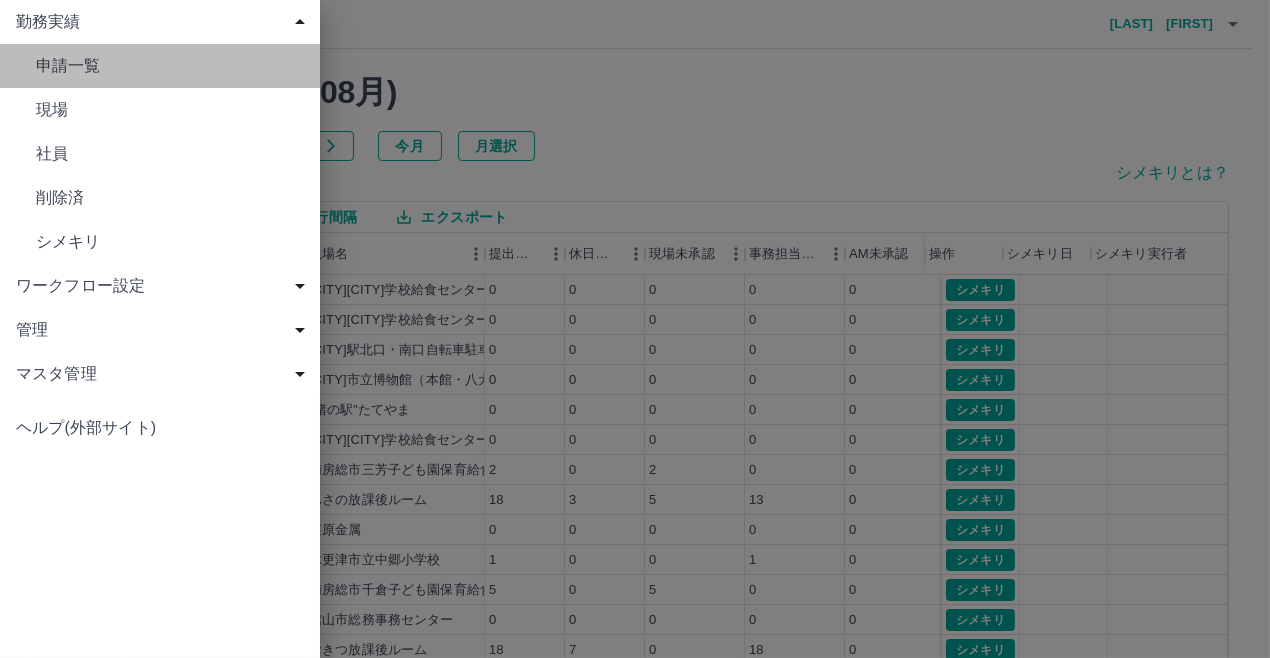 click on "申請一覧" at bounding box center (170, 66) 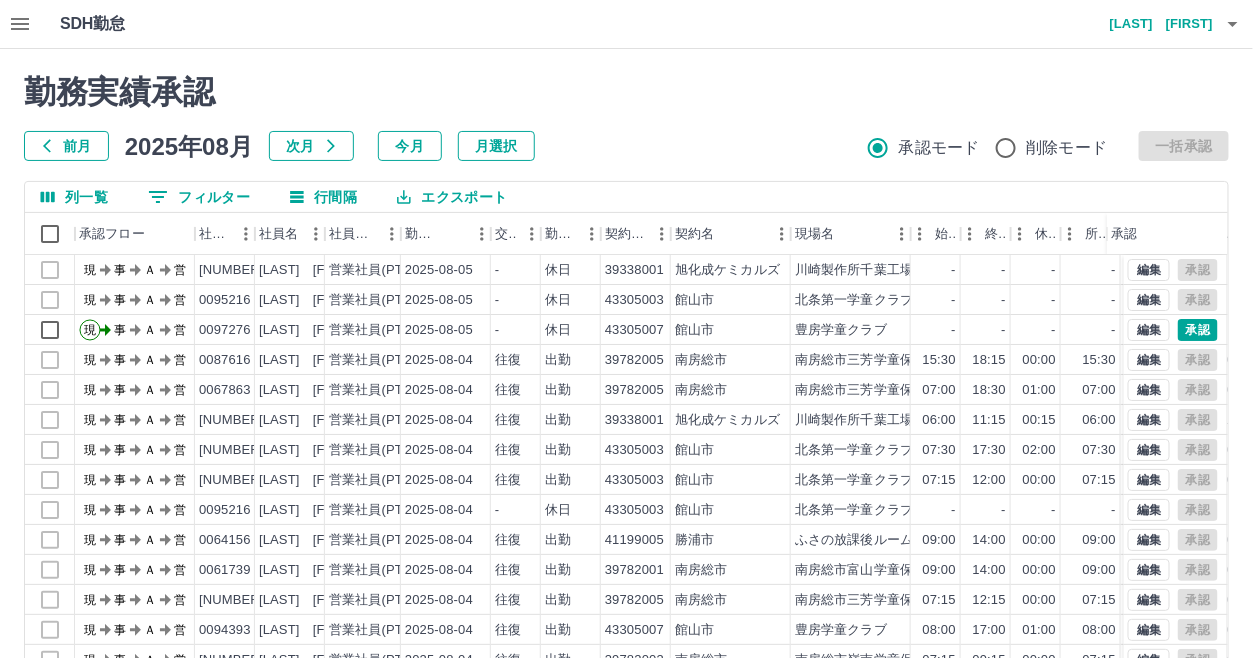 click 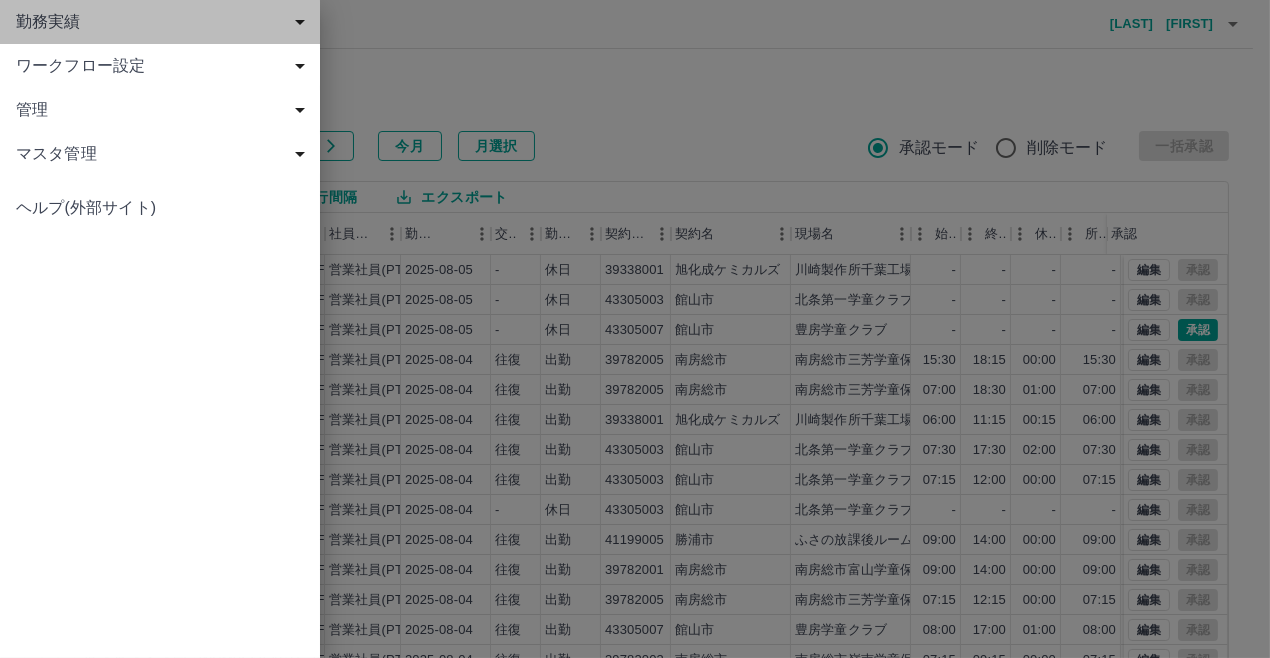 click on "勤務実績" at bounding box center [164, 22] 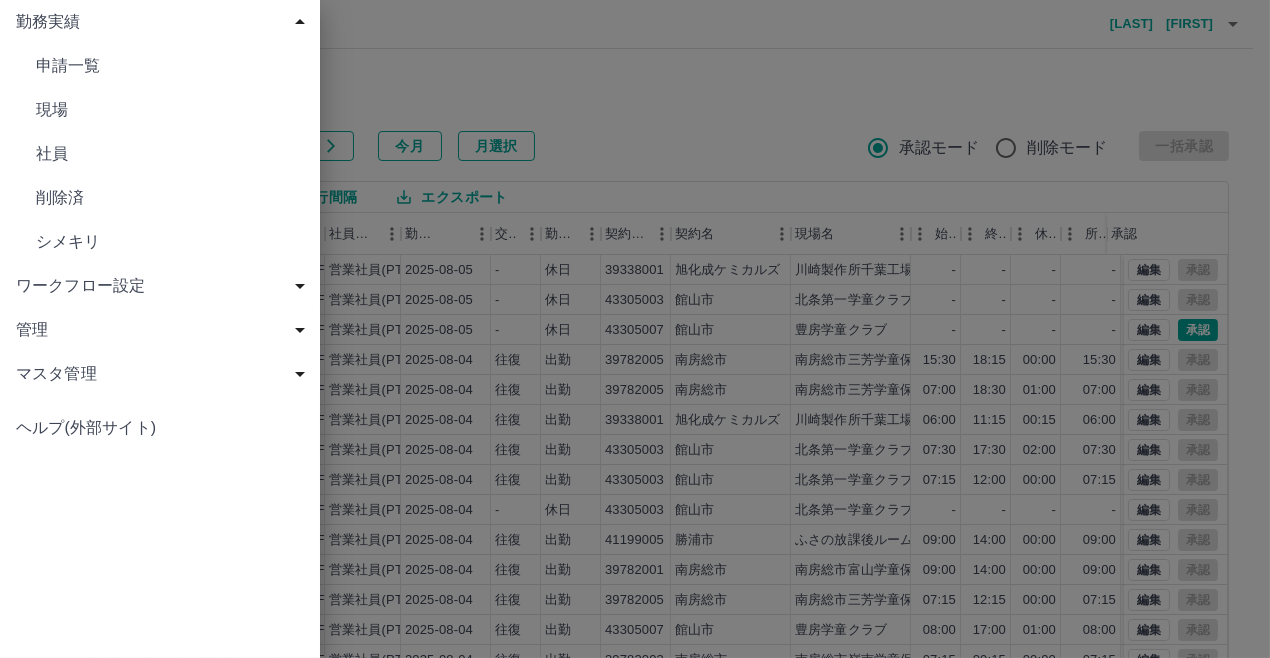 click on "申請一覧" at bounding box center (170, 66) 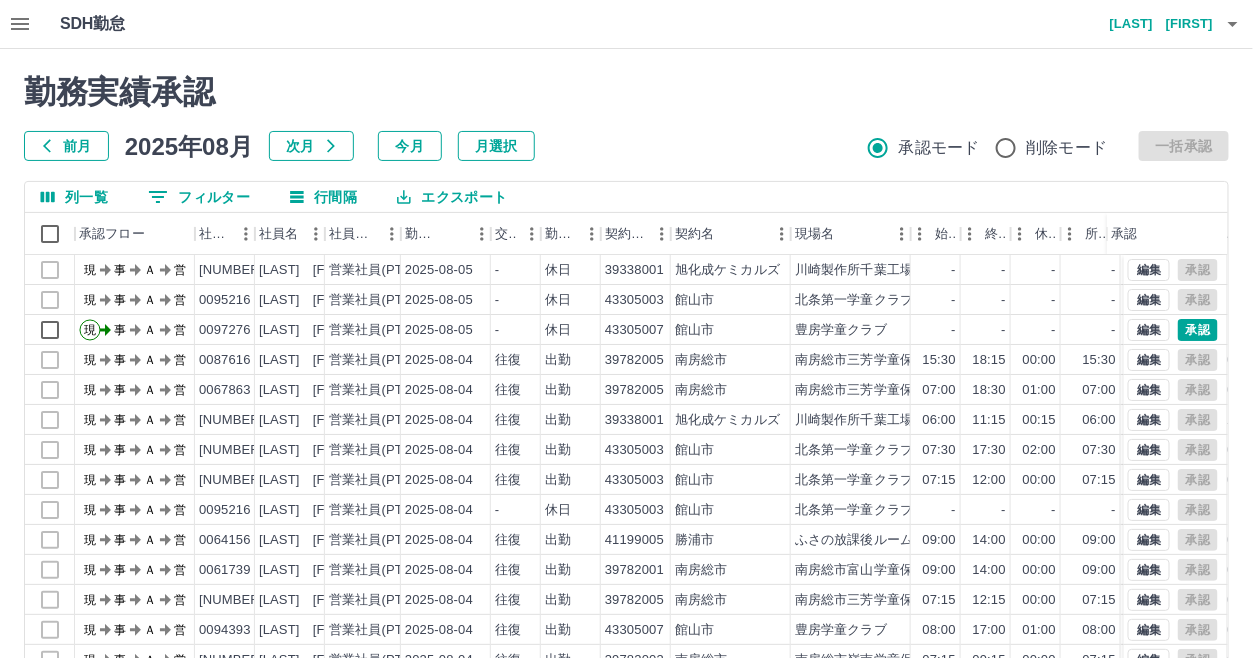 click 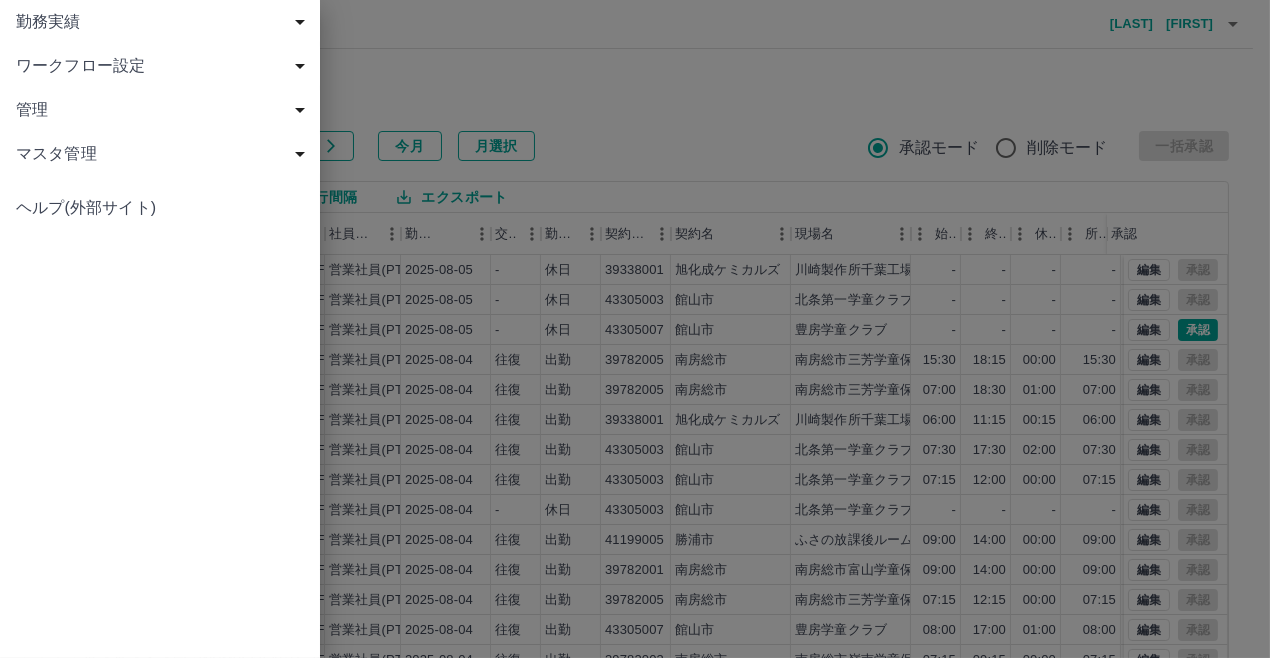 click on "管理" at bounding box center [164, 110] 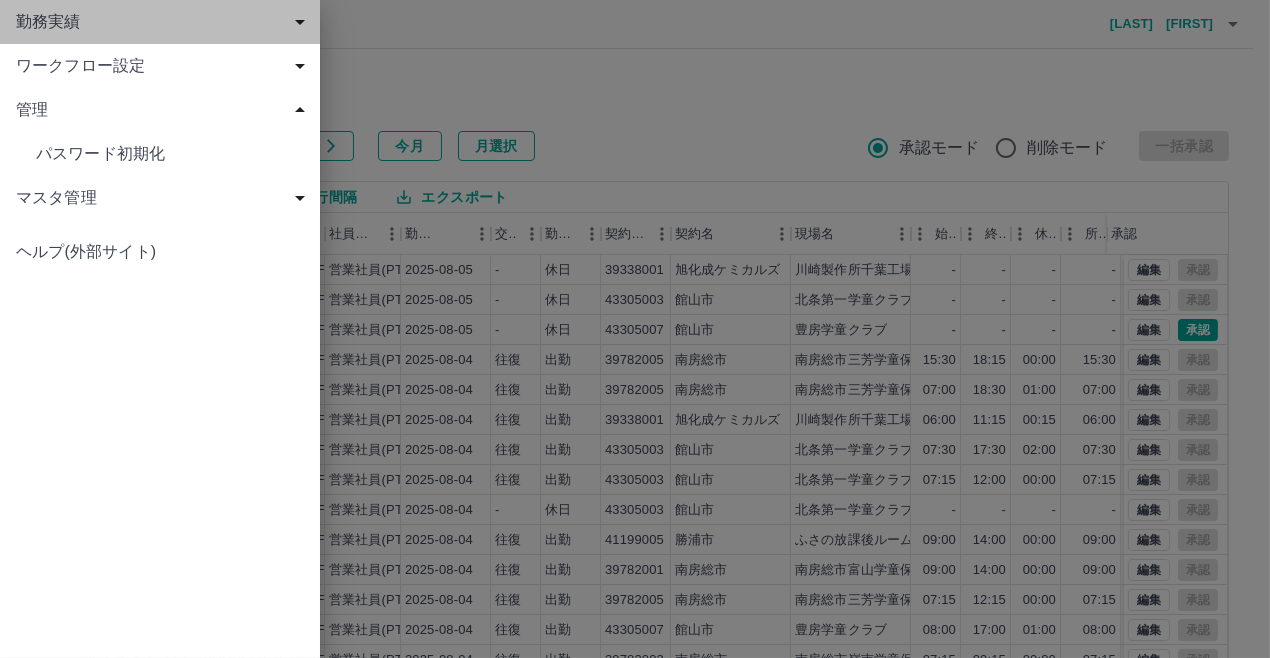 click on "勤務実績" at bounding box center [164, 22] 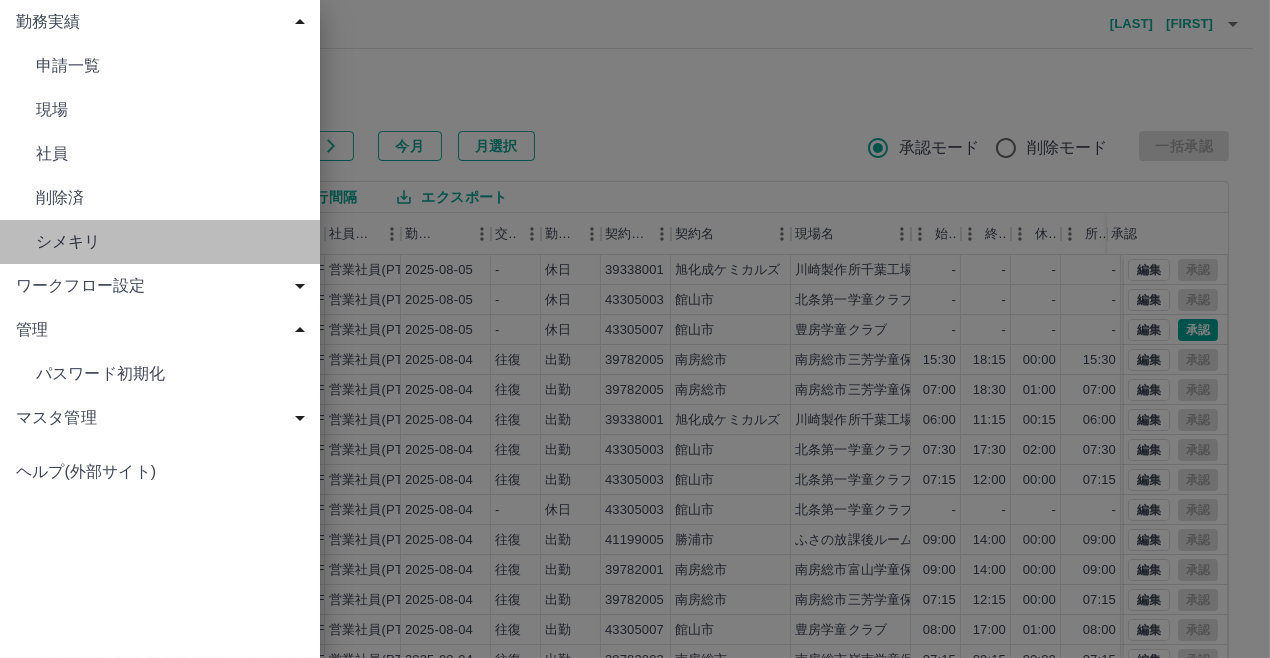 click on "シメキリ" at bounding box center [170, 242] 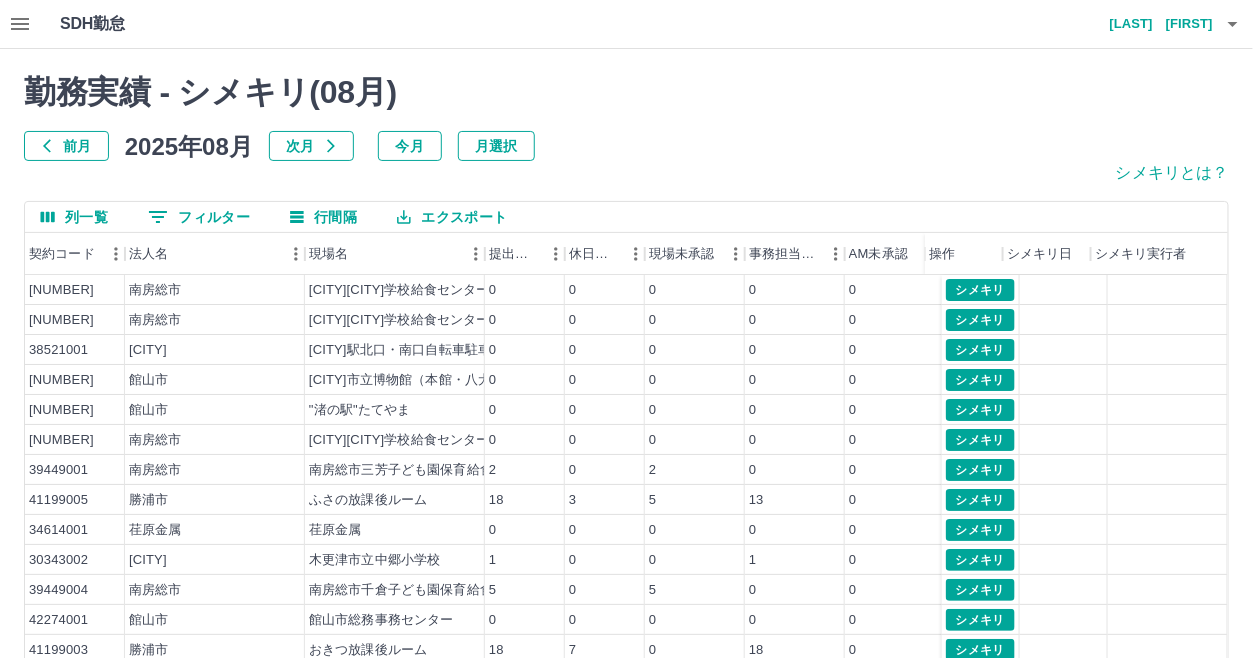 scroll, scrollTop: 103, scrollLeft: 0, axis: vertical 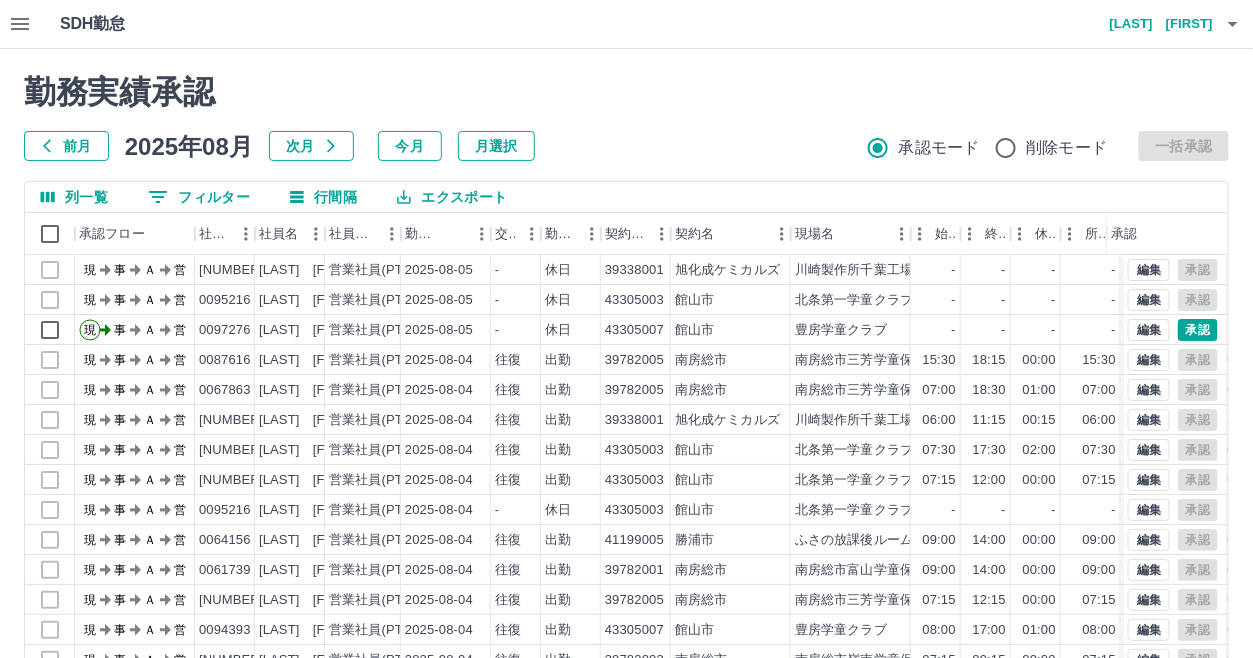 click on "前月" at bounding box center (66, 146) 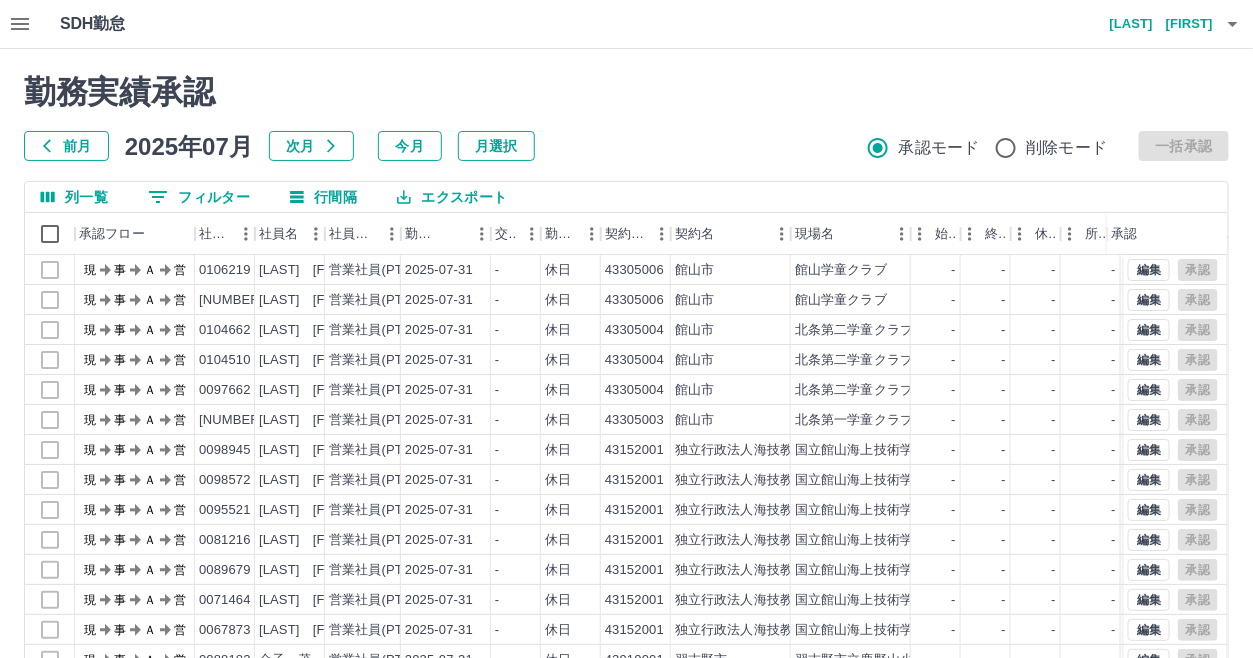 click 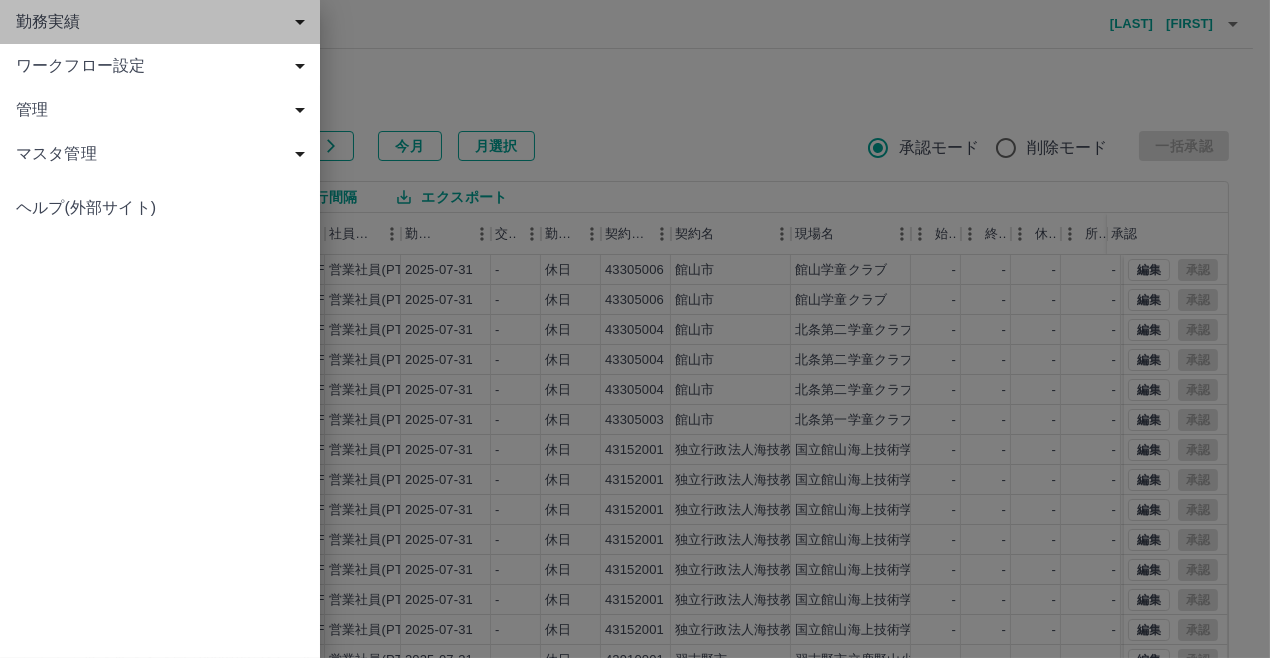 click on "勤務実績" at bounding box center [164, 22] 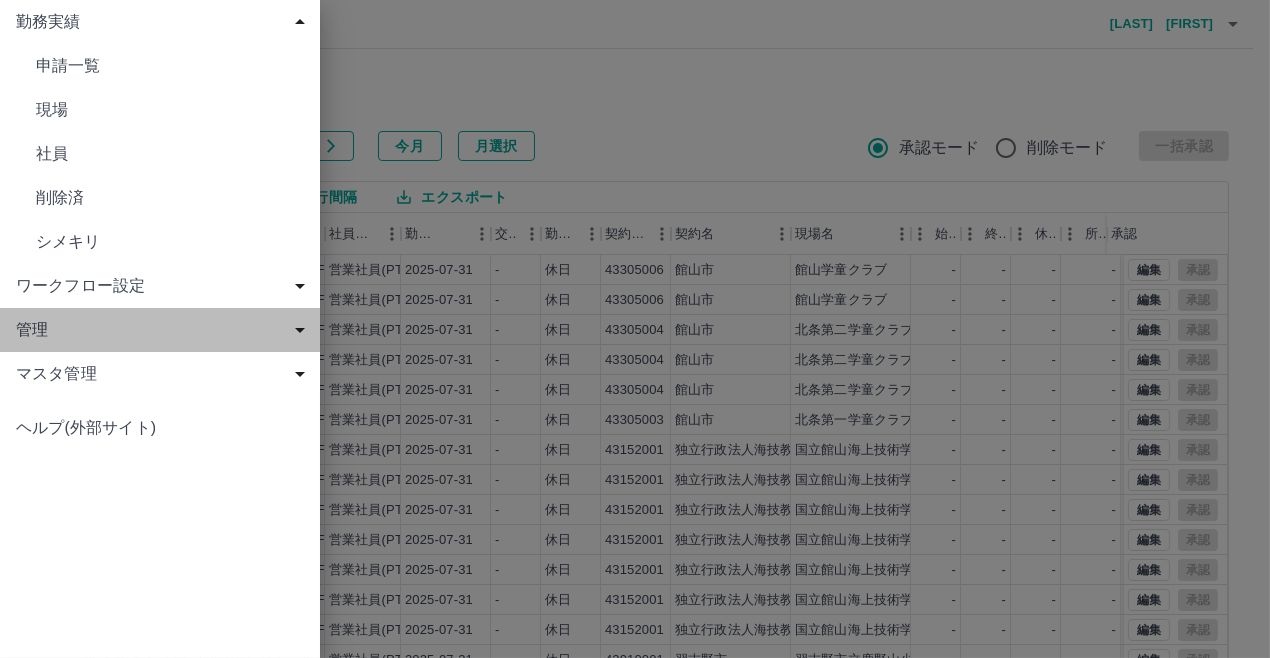 click on "管理" at bounding box center [164, 330] 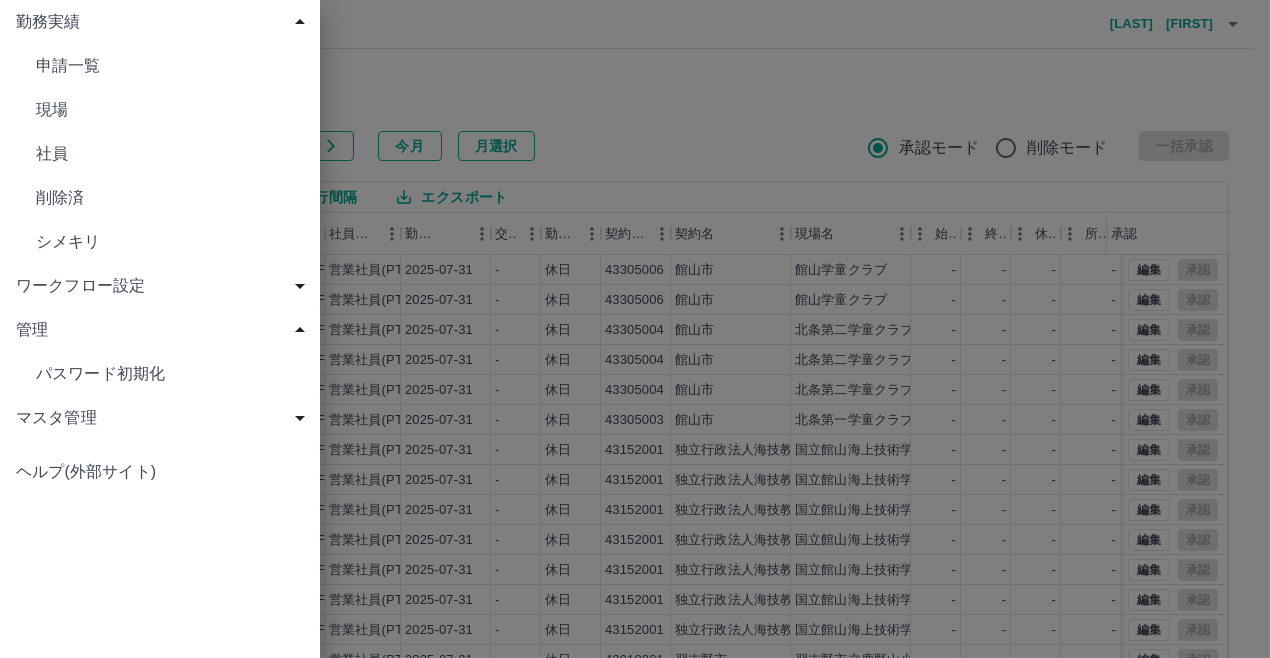 click on "シメキリ" at bounding box center [170, 242] 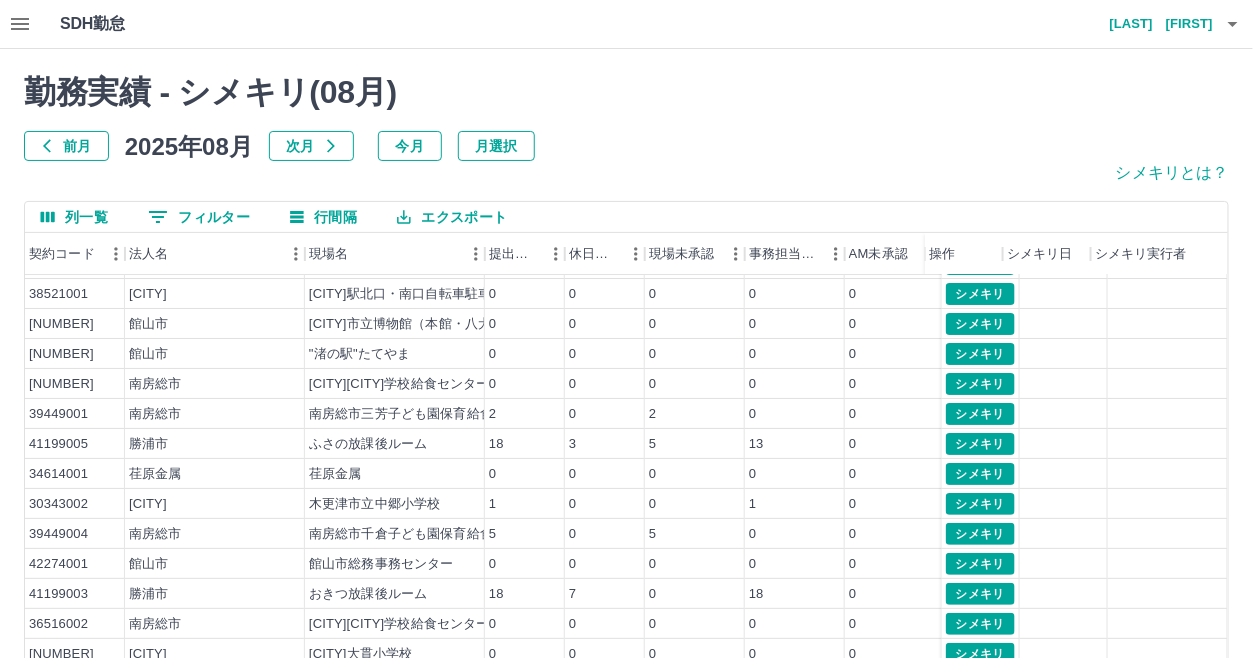 scroll, scrollTop: 103, scrollLeft: 0, axis: vertical 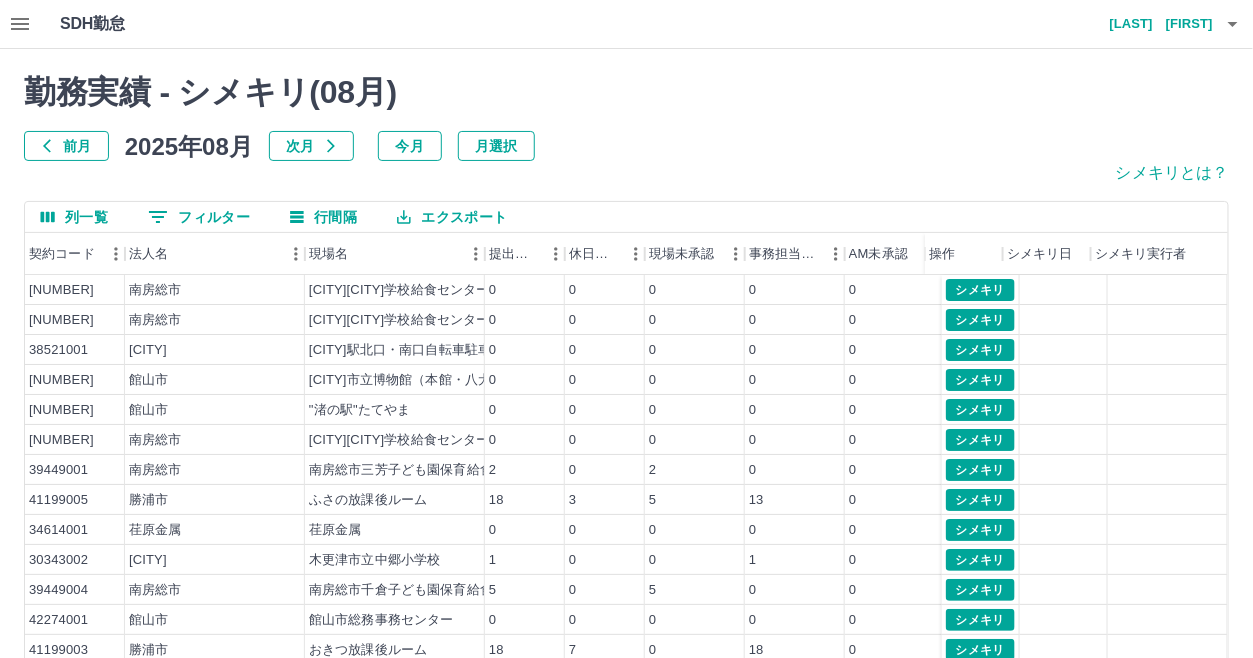 click on "前月" at bounding box center (66, 146) 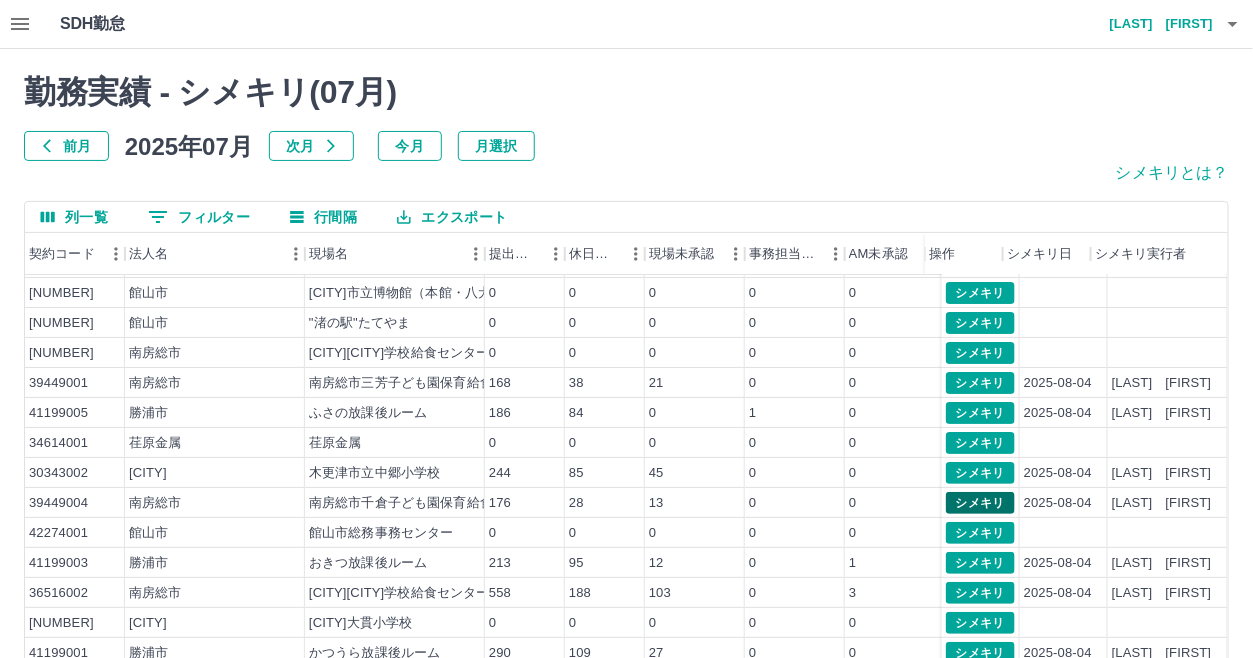 scroll, scrollTop: 103, scrollLeft: 0, axis: vertical 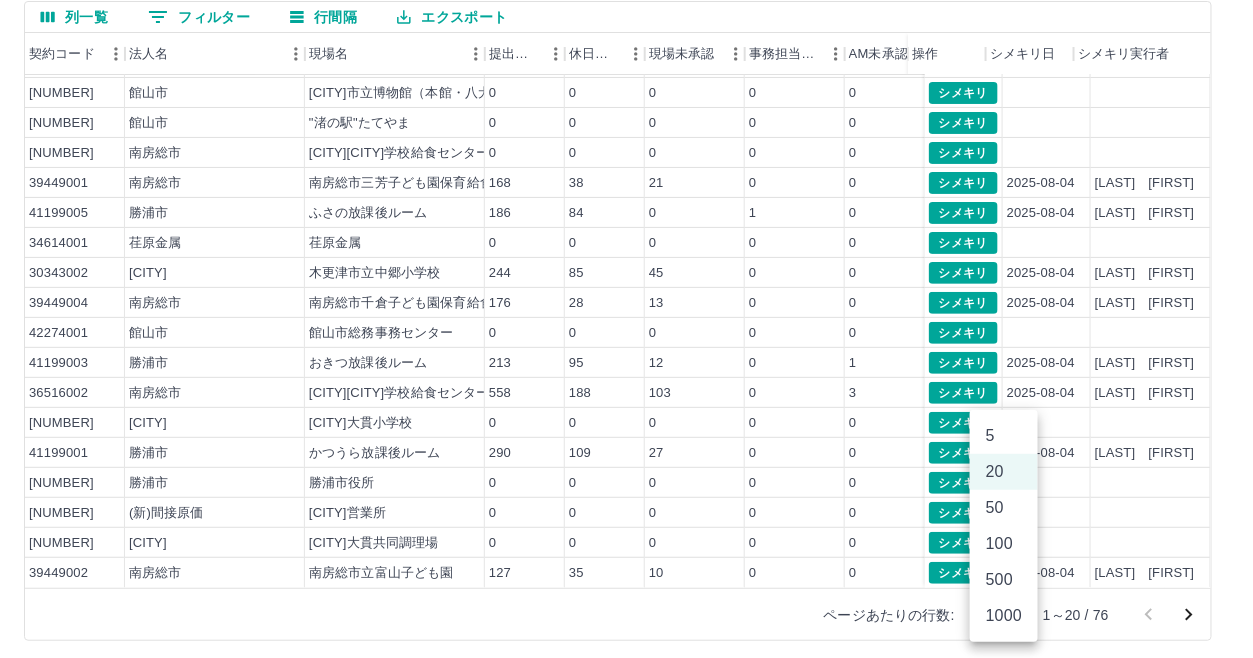 click on "SDH勤怠 太田　順子 勤務実績 - シメキリ( 07 月) 前月 2025年07月 次月 今月 月選択 シメキリとは？ 列一覧 0 フィルター 行間隔 エクスポート 契約コード 法人名 現場名 提出件数 休日件数 現場未承認 事務担当未承認 AM未承認 営業所長未承認 全承認済 操作 シメキリ日 シメキリ実行者 36516003 南房総市 南房総市朝夷学校給食センター 0 0 0 0 0 0 0 38521001 君津市 君津駅北口・南口自転車駐車場 0 0 0 0 0 0 0 39852001 館山市 館山市市立博物館（本館・八犬伝博物館) 0 0 0 0 0 0 0 39852002 館山市 "渚の駅"たてやま 0 0 0 0 0 0 0 36516004 南房総市 南房総市和田学校給食センター 0 0 0 0 0 0 0 39449001 南房総市 南房総市三芳子ども園保育給食 168 38 21 0 0 0 147 41199005 勝浦市 ふさの放課後ルーム 186 84 0 1 0 0 185 34614001 荏原金属 荏原金属 0 0 0 0 0 0 0 30343002 木更津市 木更津市立中郷小学校 244 85 45 0 0" at bounding box center [626, 232] 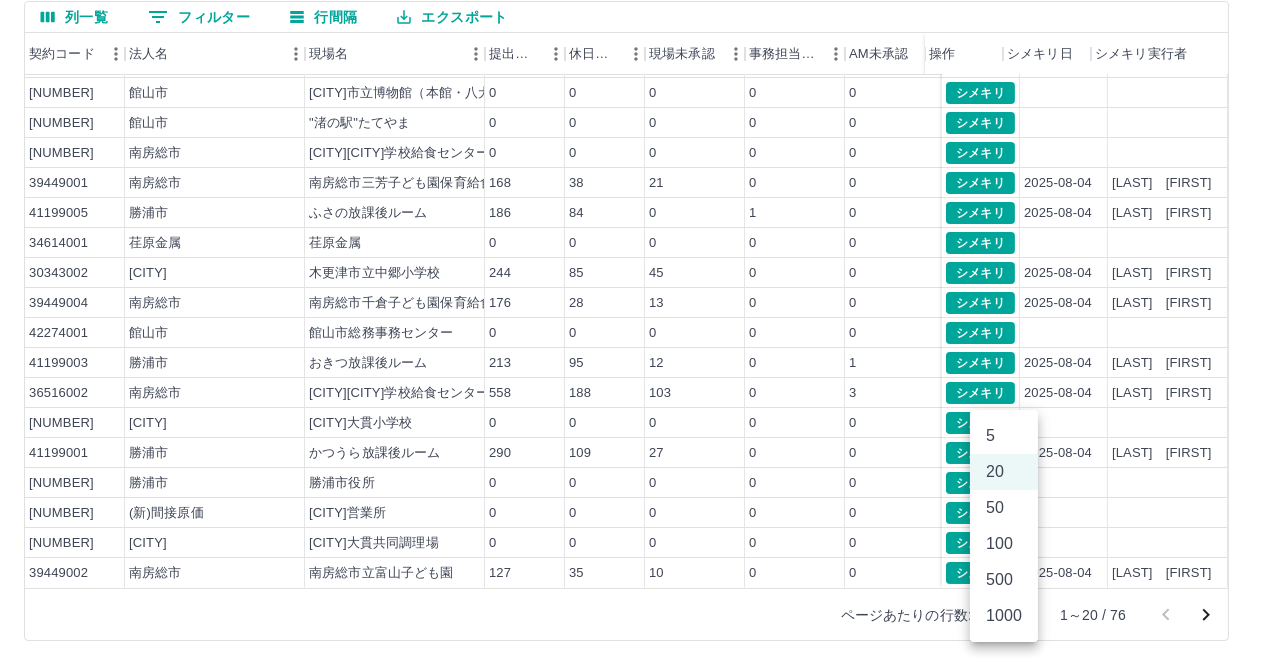 click on "500" at bounding box center (1004, 580) 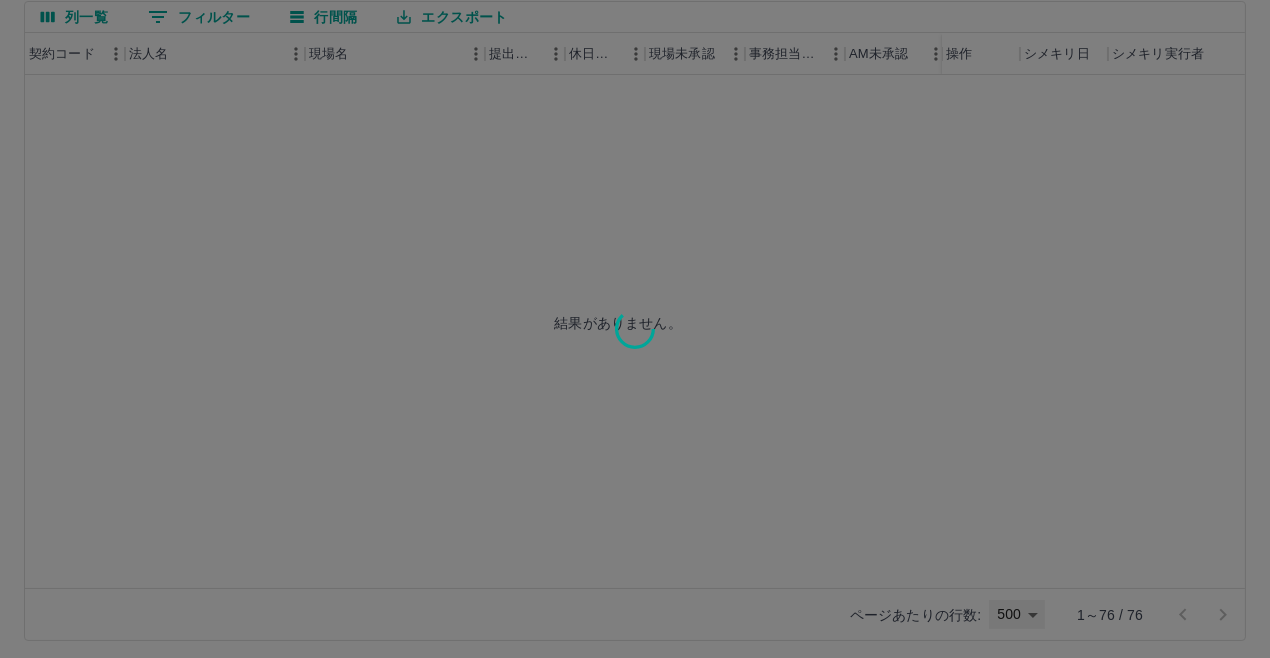 type on "***" 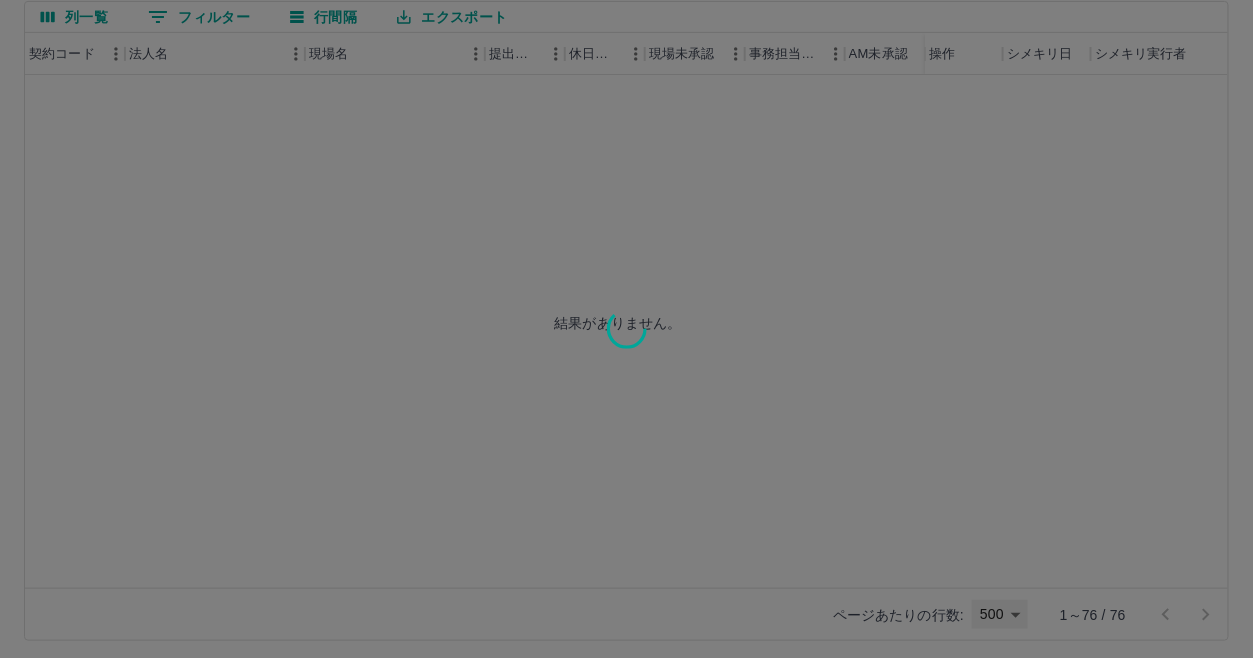 scroll, scrollTop: 0, scrollLeft: 0, axis: both 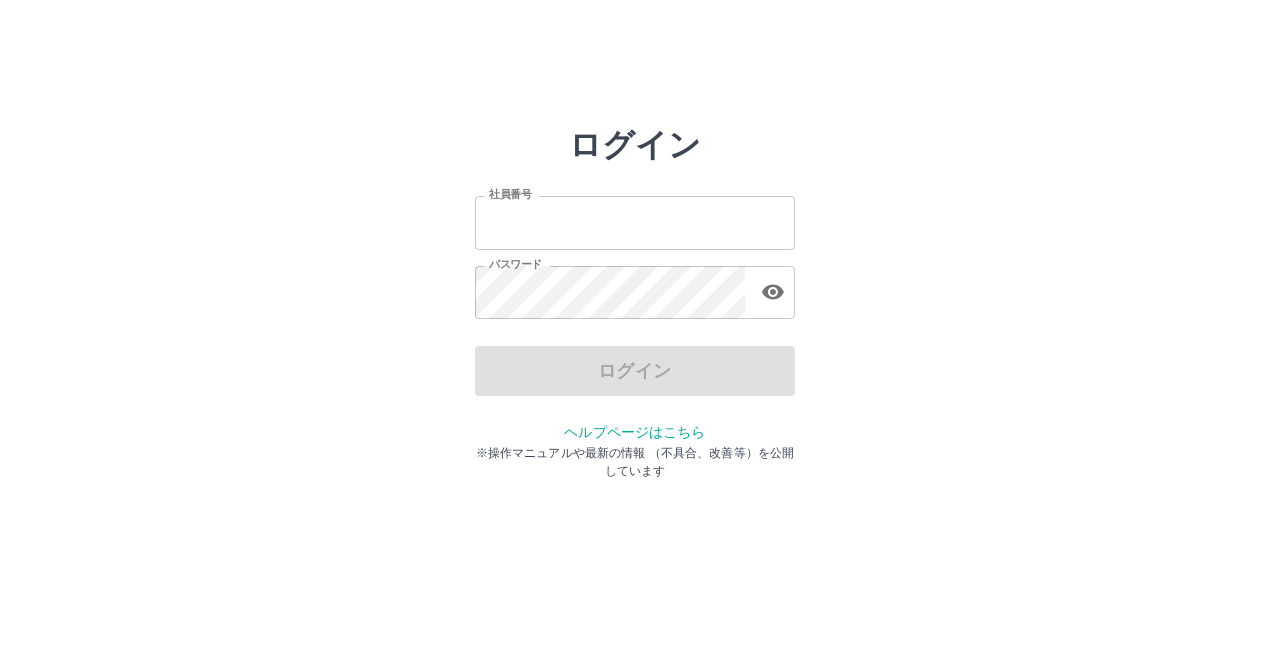 type on "*******" 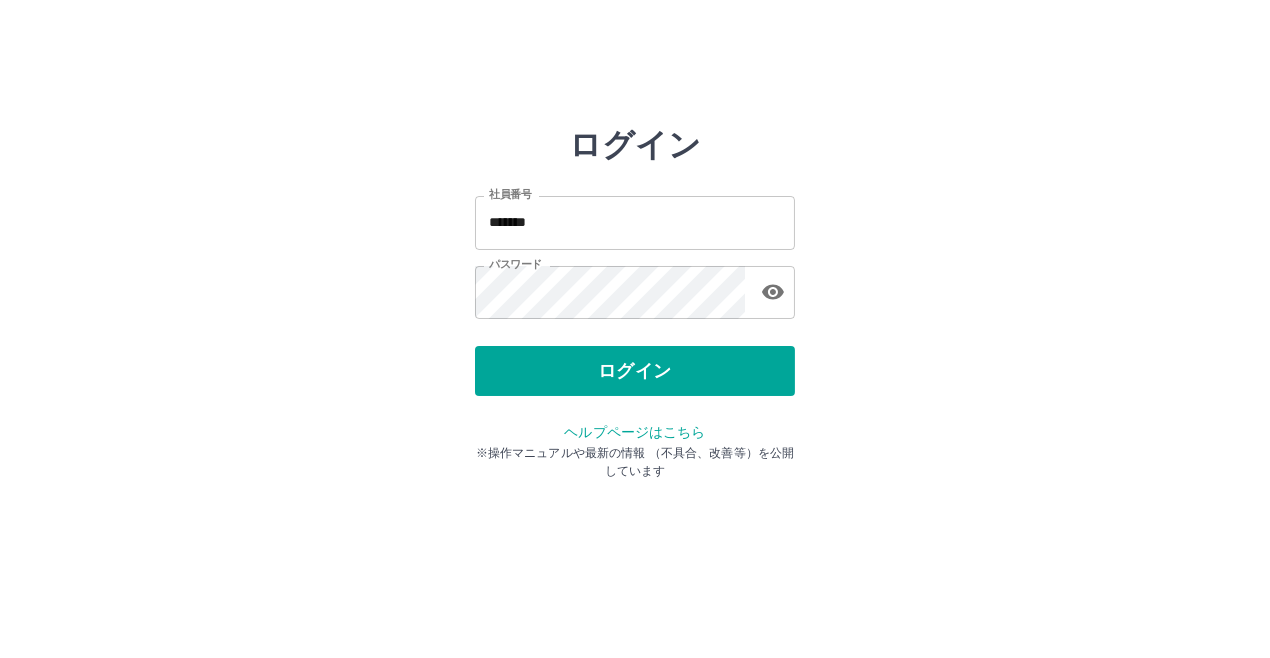 click on "ログイン" at bounding box center (635, 371) 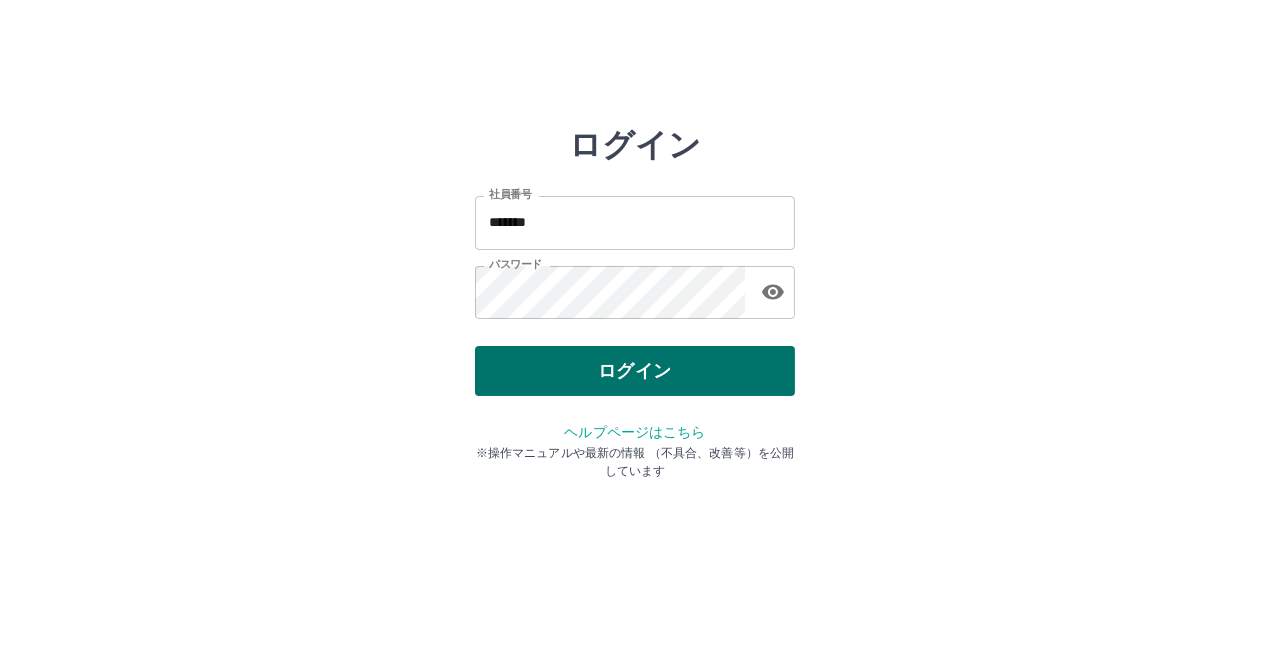 click on "ログイン" at bounding box center [635, 371] 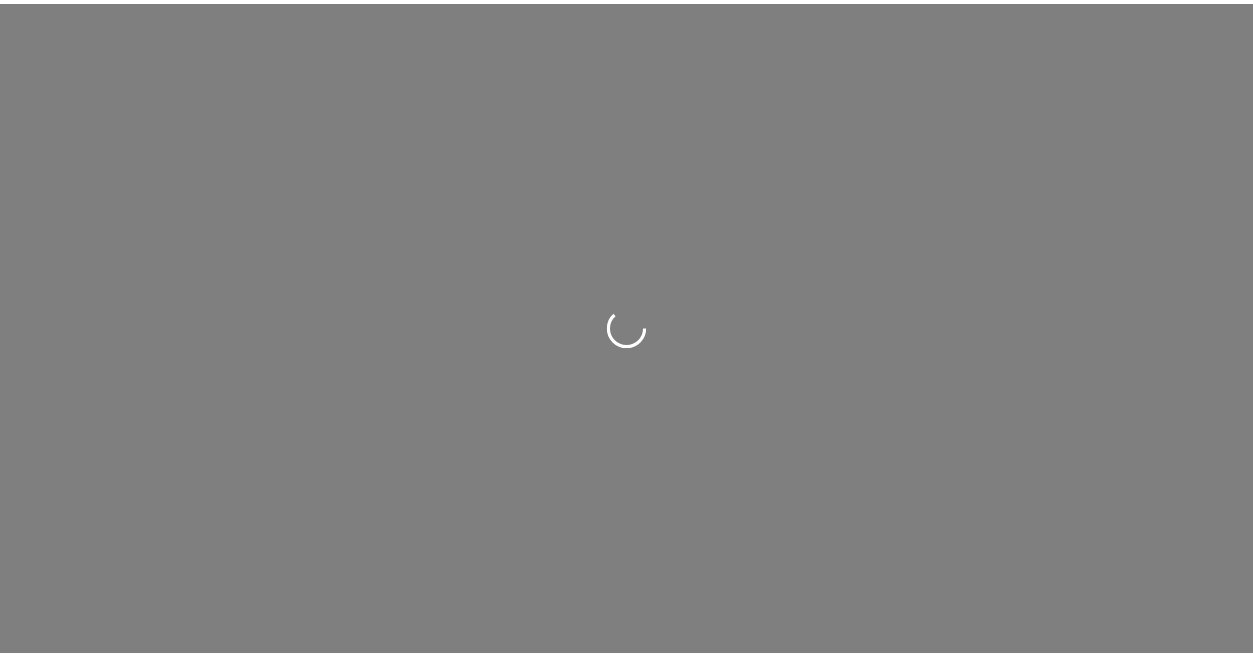 scroll, scrollTop: 0, scrollLeft: 0, axis: both 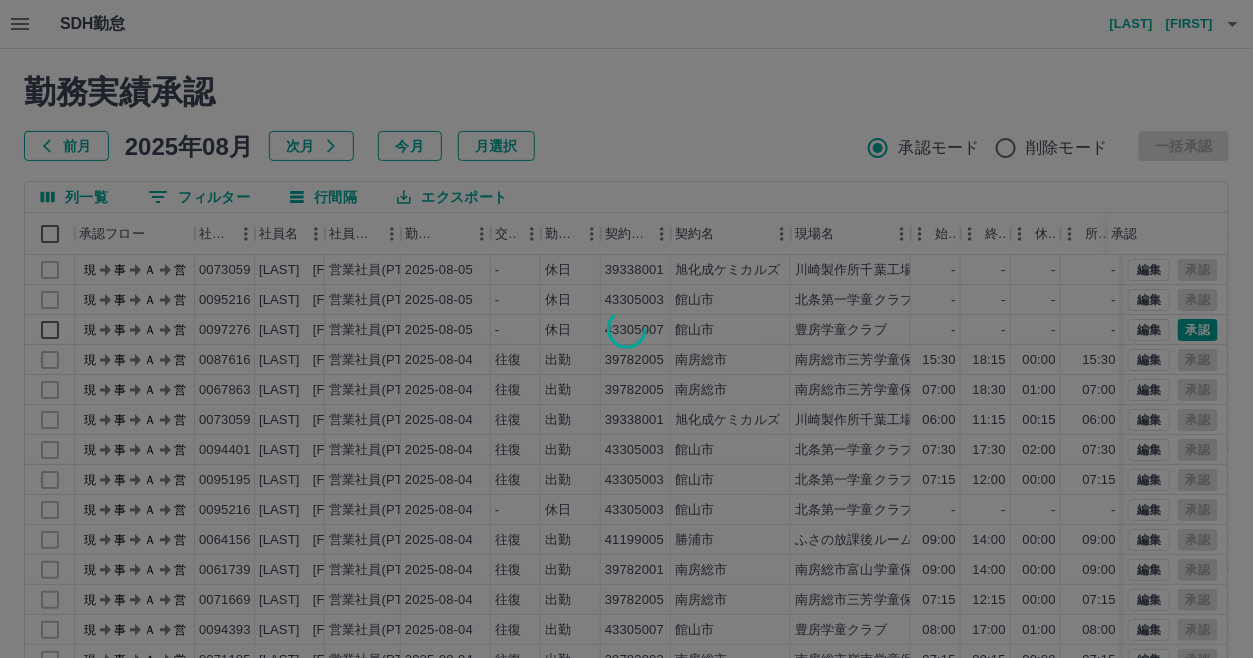 click at bounding box center (626, 329) 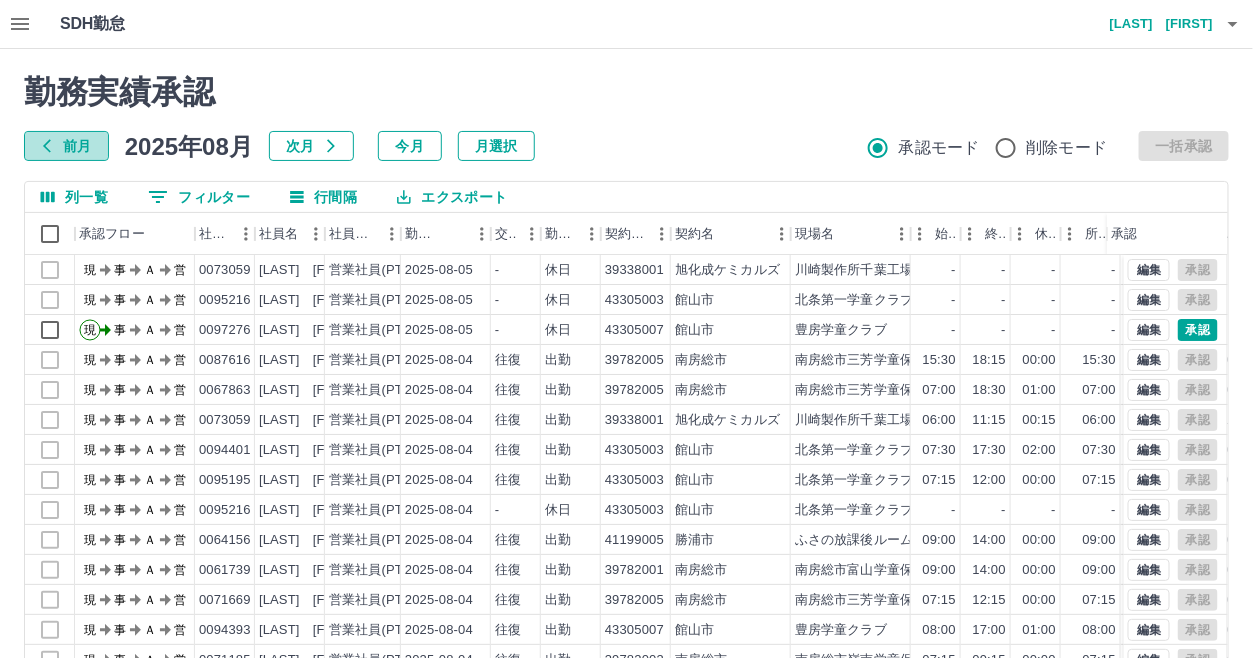 click on "前月" at bounding box center [66, 146] 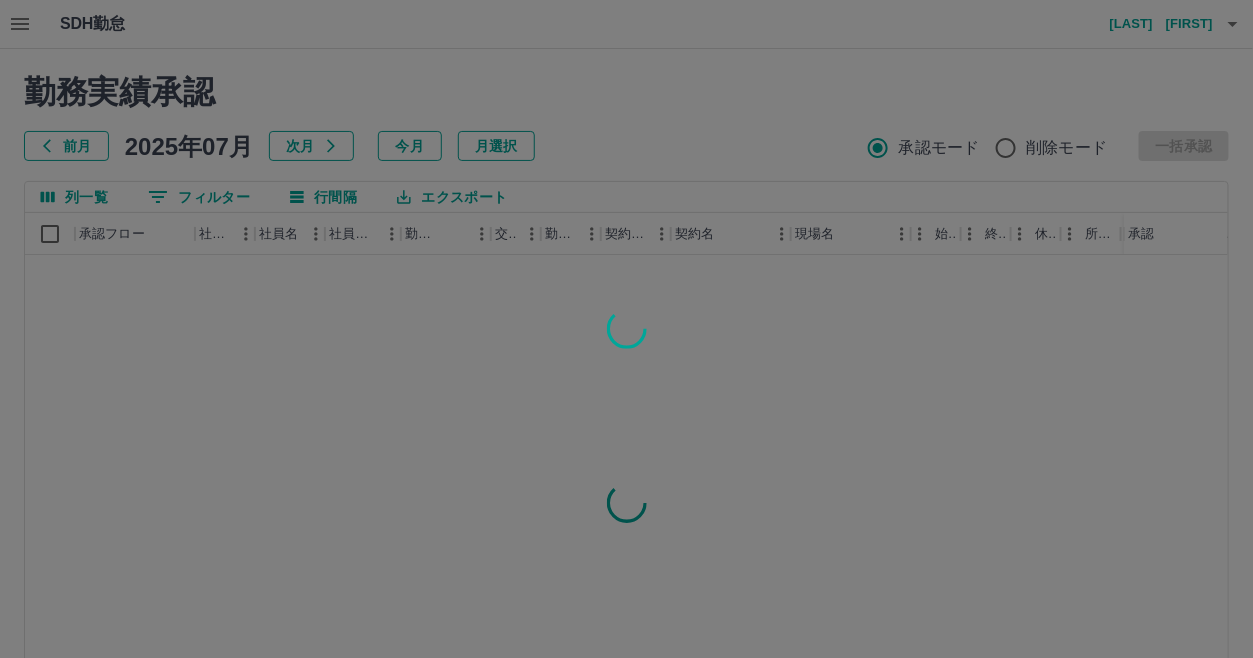 click at bounding box center (626, 329) 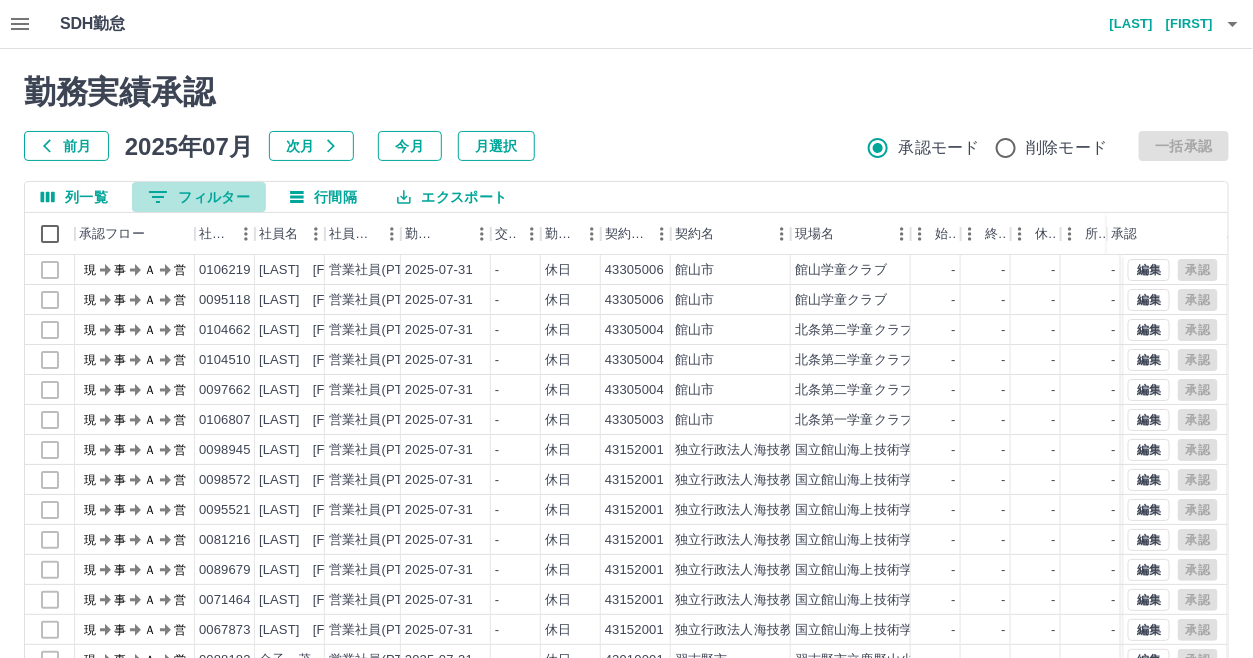 click on "0 フィルター" at bounding box center (199, 197) 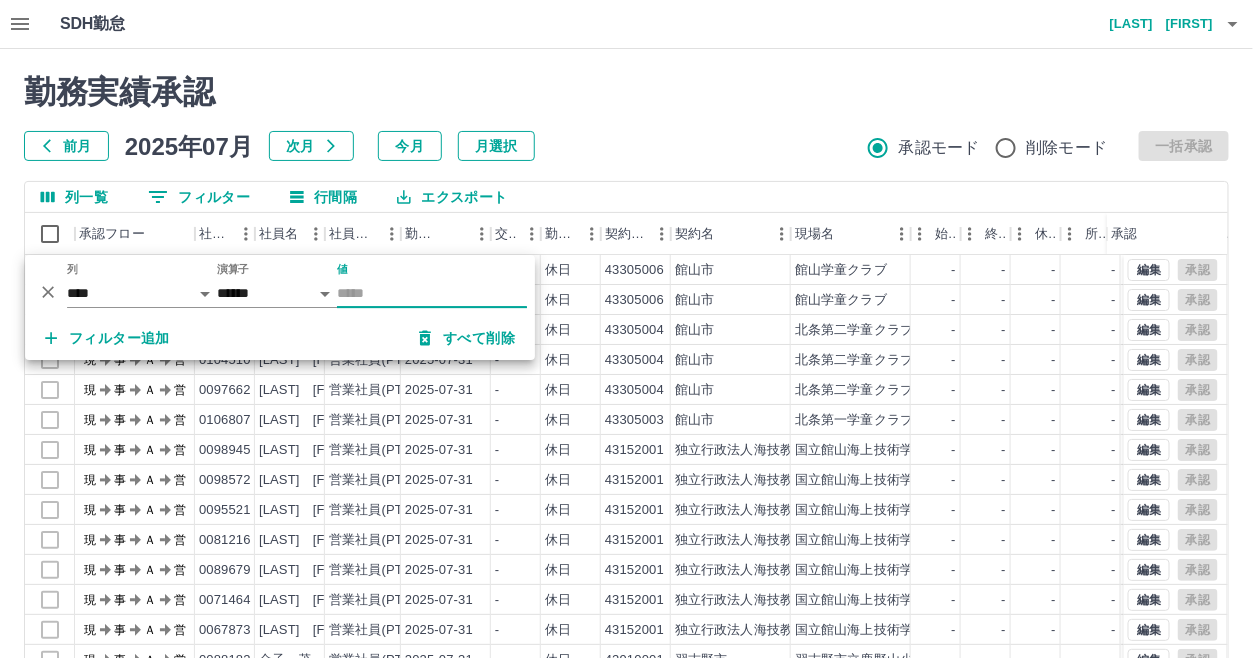 click on "値" at bounding box center (432, 293) 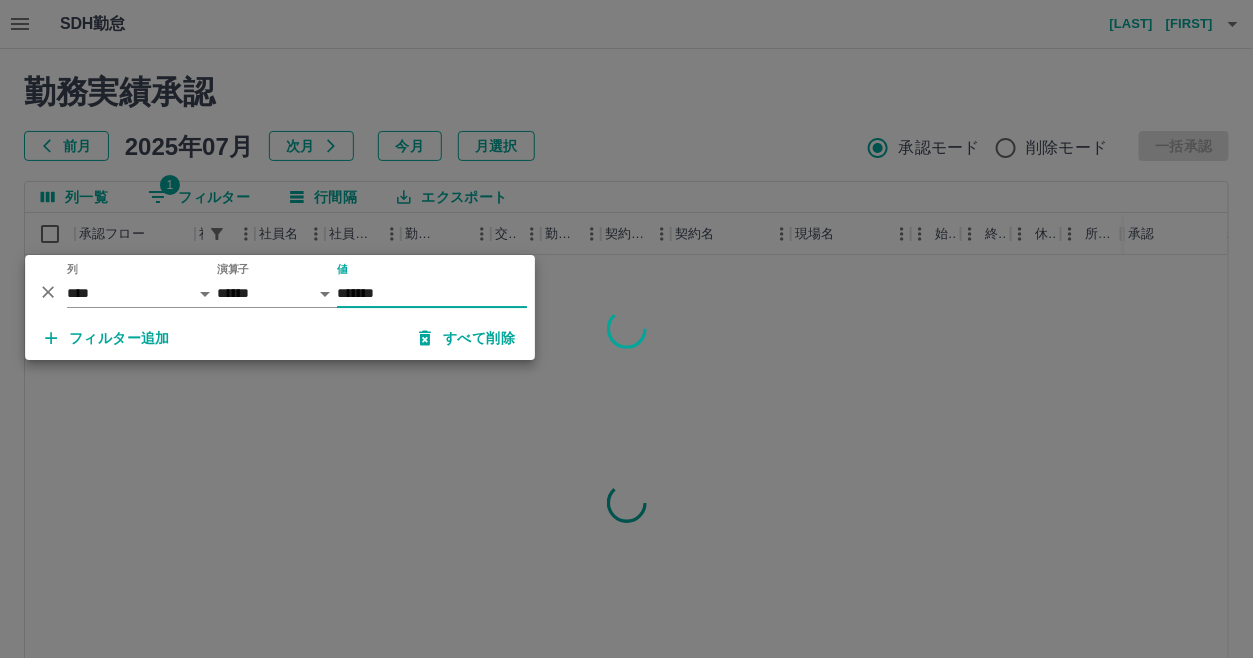 type on "*******" 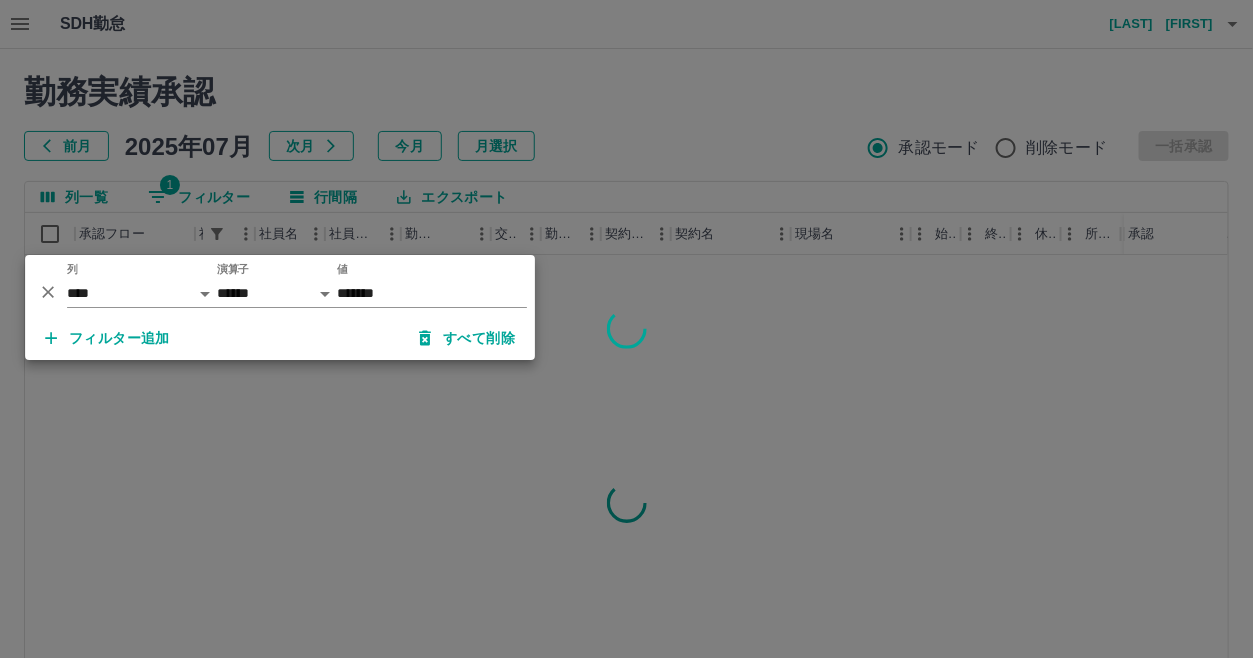 click at bounding box center (626, 329) 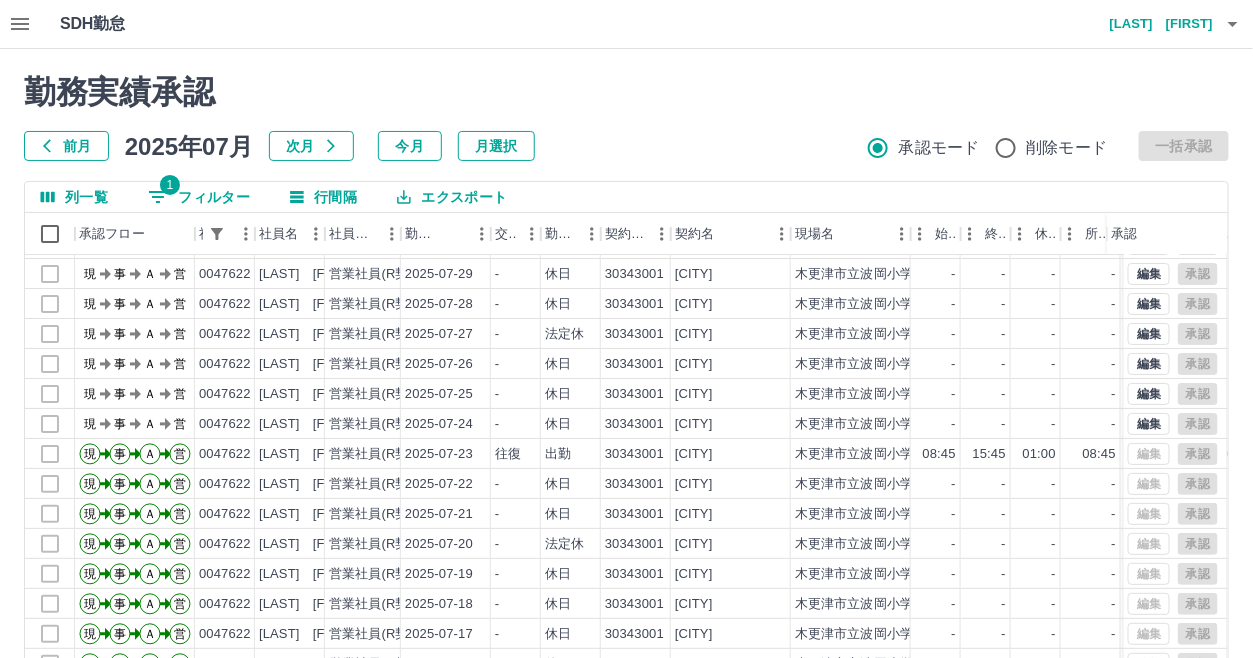 scroll, scrollTop: 103, scrollLeft: 0, axis: vertical 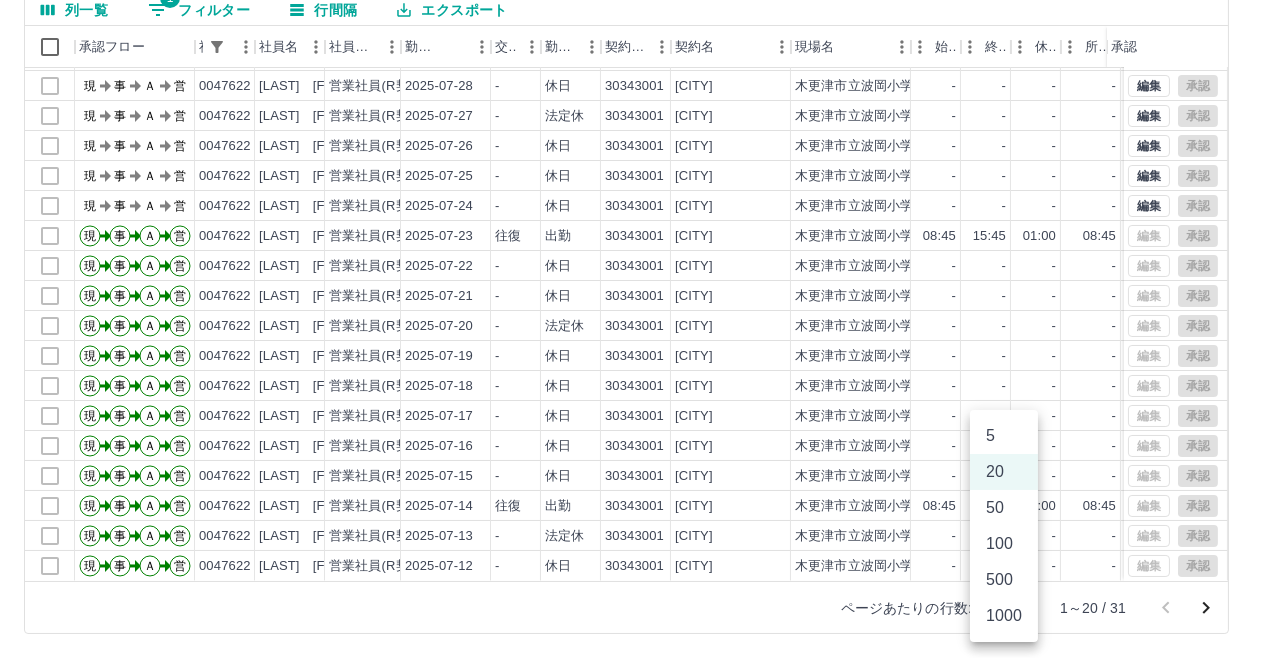 click on "SDH勤怠 [LAST]　[FIRST] 勤務実績承認 前月 2025年07月 次月 今月 月選択 承認モード 削除モード 一括承認 列一覧 1 フィルター 行間隔 エクスポート 承認フロー 社員番号 社員名 社員区分 勤務日 交通費 勤務区分 契約コード 契約名 現場名 始業 終業 休憩 所定開始 所定終業 所定休憩 拘束 勤務 遅刻等 承認 現 事 Ａ 営 0047622 [LAST]　[FIRST] 営業社員(R契約) 2025-07-30  -  休日 30343001 [CITY] [CITY]市立波岡小学校 - - - - - - 00:00 00:00 00:00 現 事 Ａ 営 0047622 [LAST]　[FIRST] 営業社員(R契約) 2025-07-29  -  休日 30343001 [CITY] [CITY]市立波岡小学校 - - - - - - 00:00 00:00 00:00 現 事 Ａ 営 0047622 [LAST]　[FIRST] 営業社員(R契約) 2025-07-28  -  休日 30343001 [CITY] [CITY]市立波岡小学校 - - - - - - 00:00 00:00 00:00 現 事 Ａ 営 0047622 [LAST]　[FIRST] 営業社員(R契約) 2025-07-27  -  法定休 30343001 [CITY] - - - - - - 00:00 00:00" at bounding box center [635, 235] 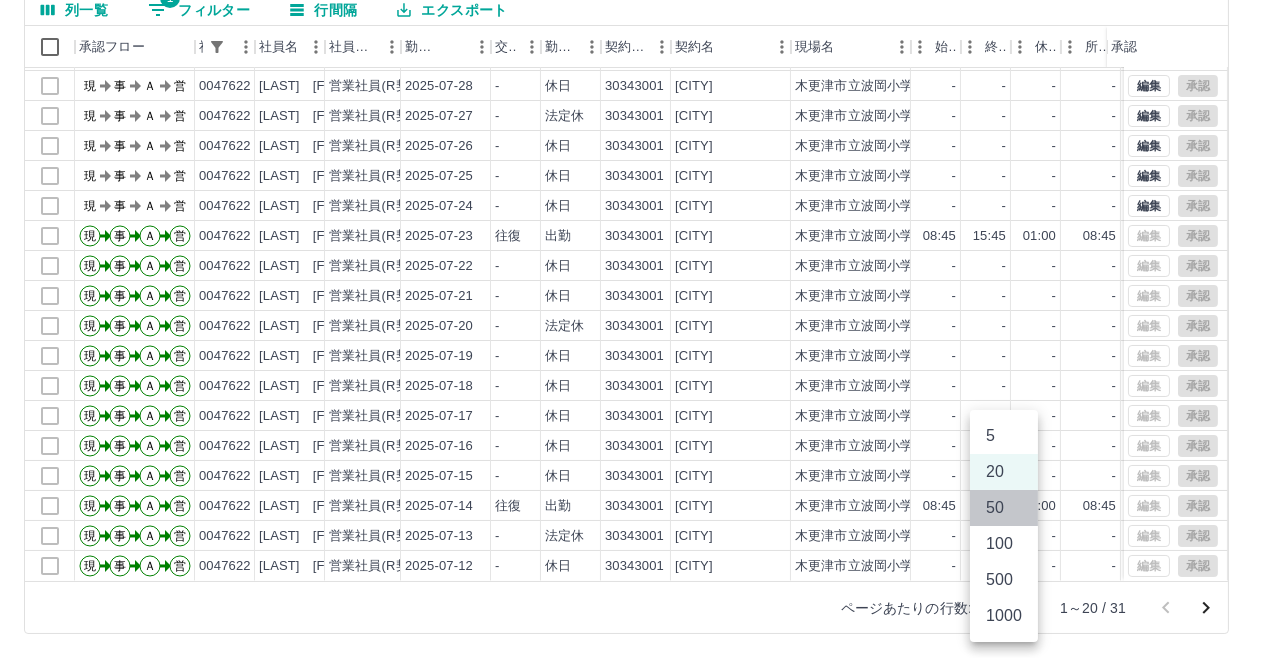 click on "50" at bounding box center (1004, 508) 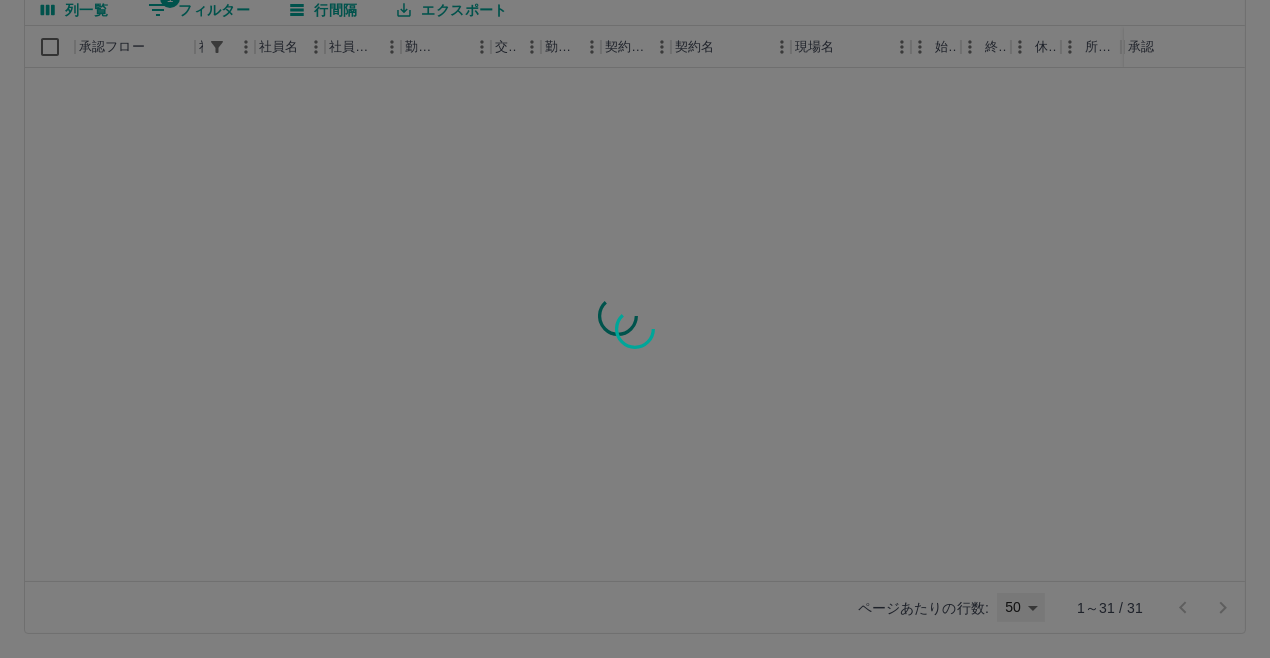 type on "**" 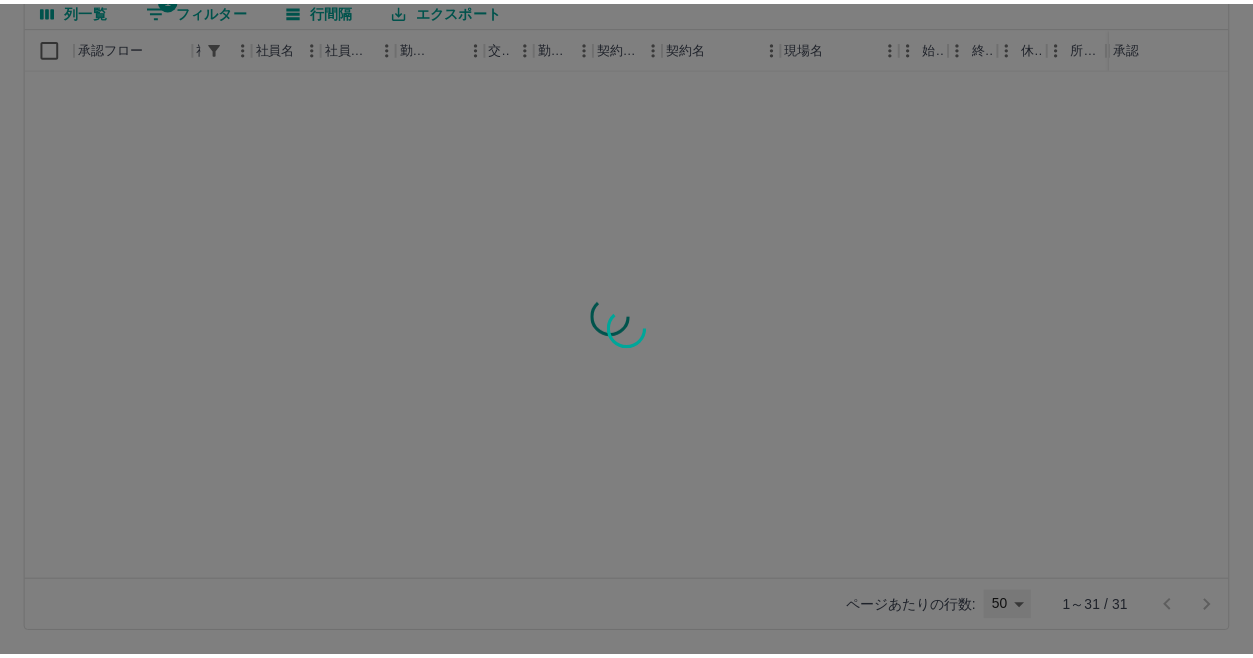 scroll, scrollTop: 0, scrollLeft: 0, axis: both 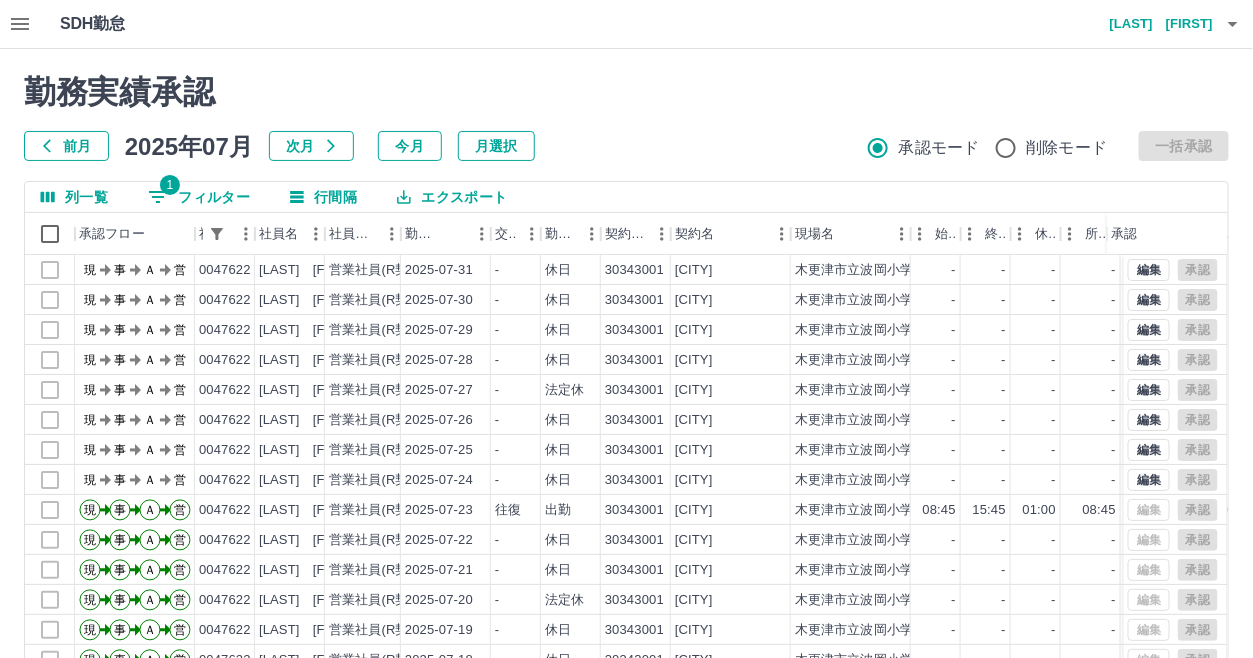 click on "エクスポート" at bounding box center (452, 197) 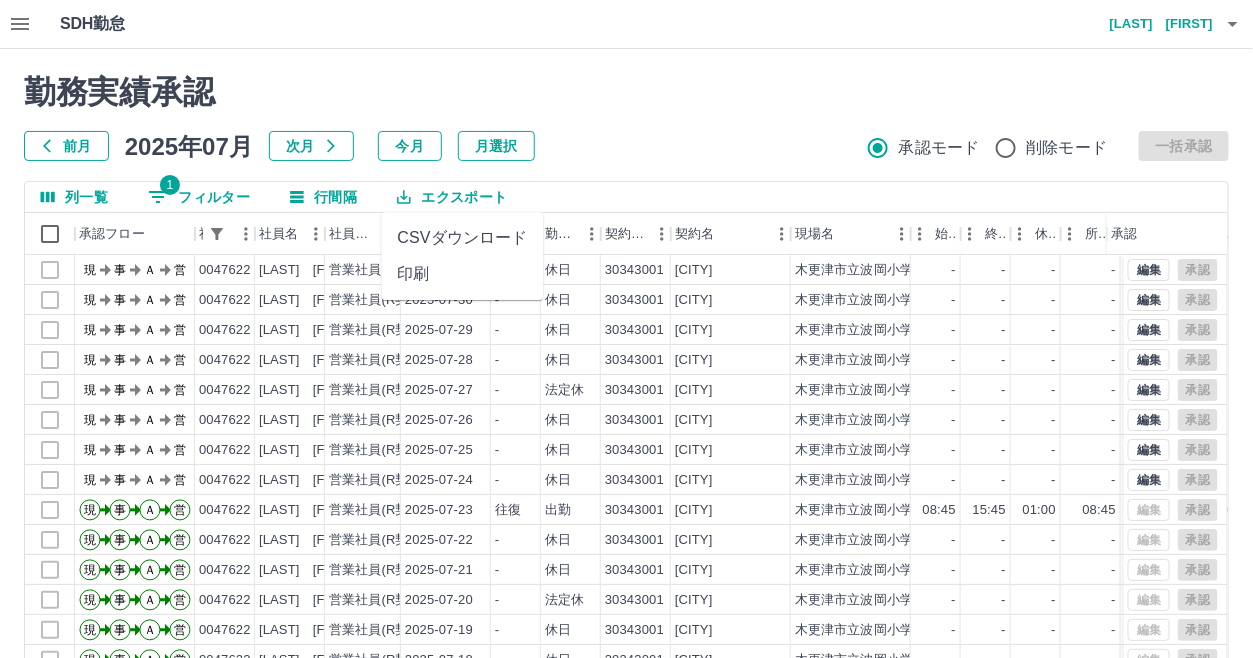 click on "印刷" at bounding box center [462, 274] 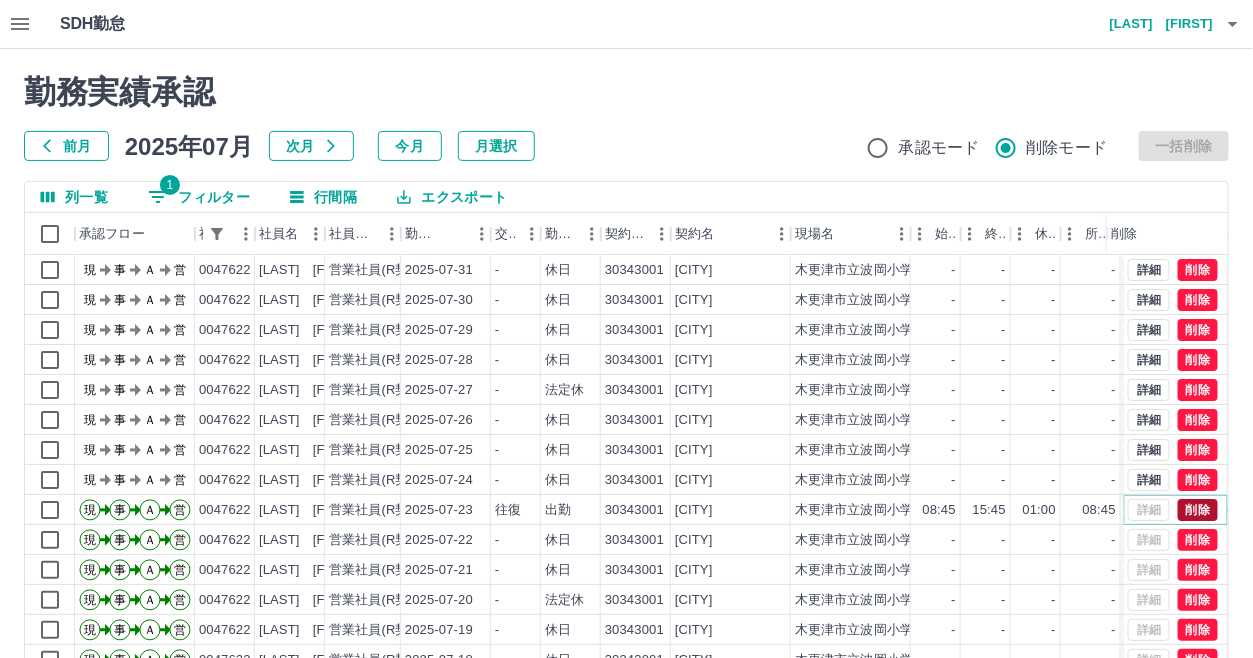 click on "削除" at bounding box center [1198, 510] 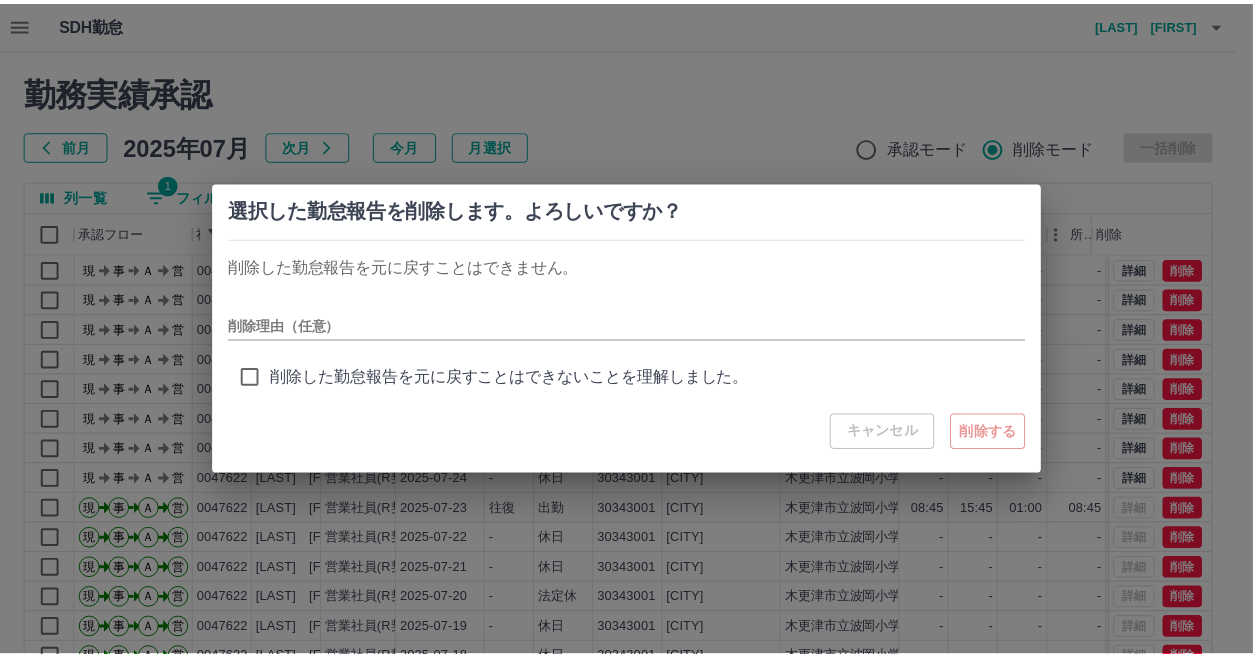 scroll, scrollTop: 0, scrollLeft: 0, axis: both 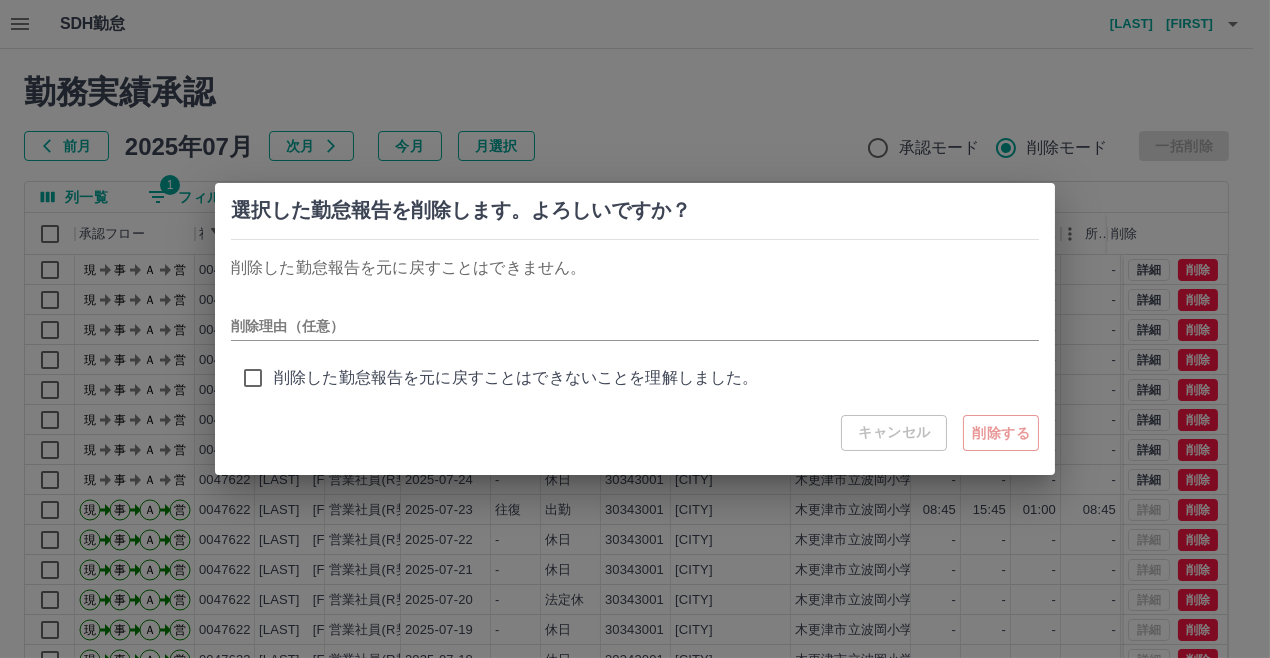 click on "キャンセル 削除する" at bounding box center (940, 433) 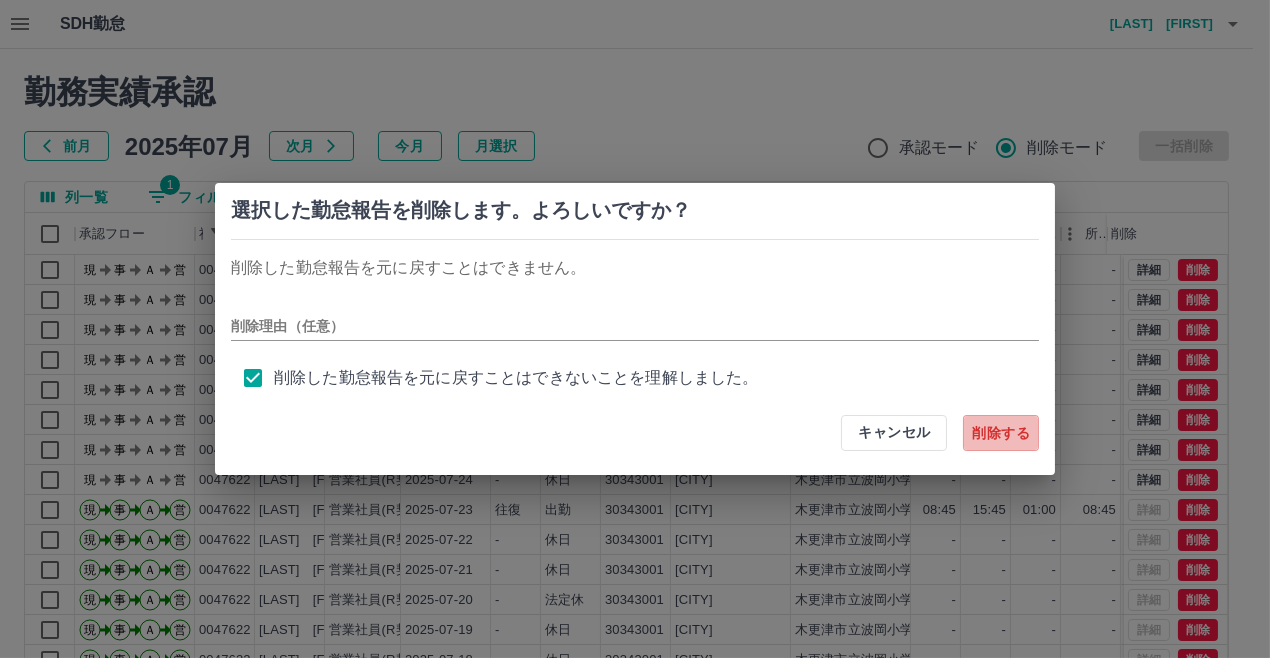 click on "削除する" at bounding box center (1001, 433) 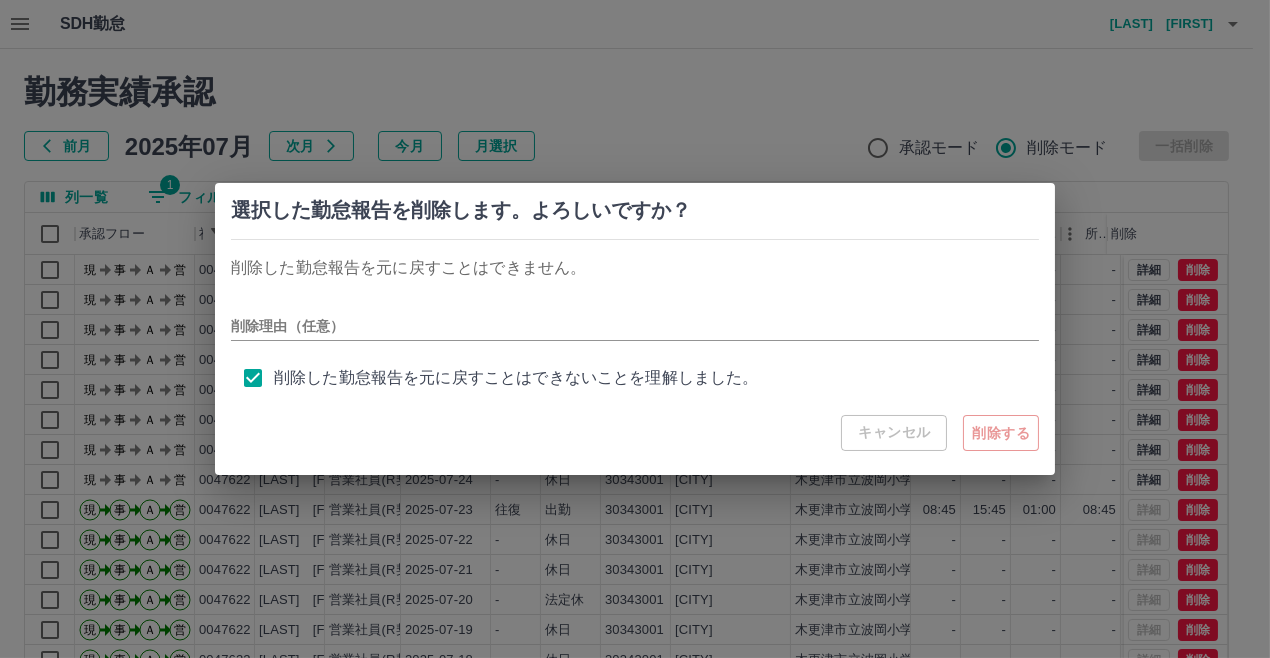click on "キャンセル 削除する" at bounding box center [940, 433] 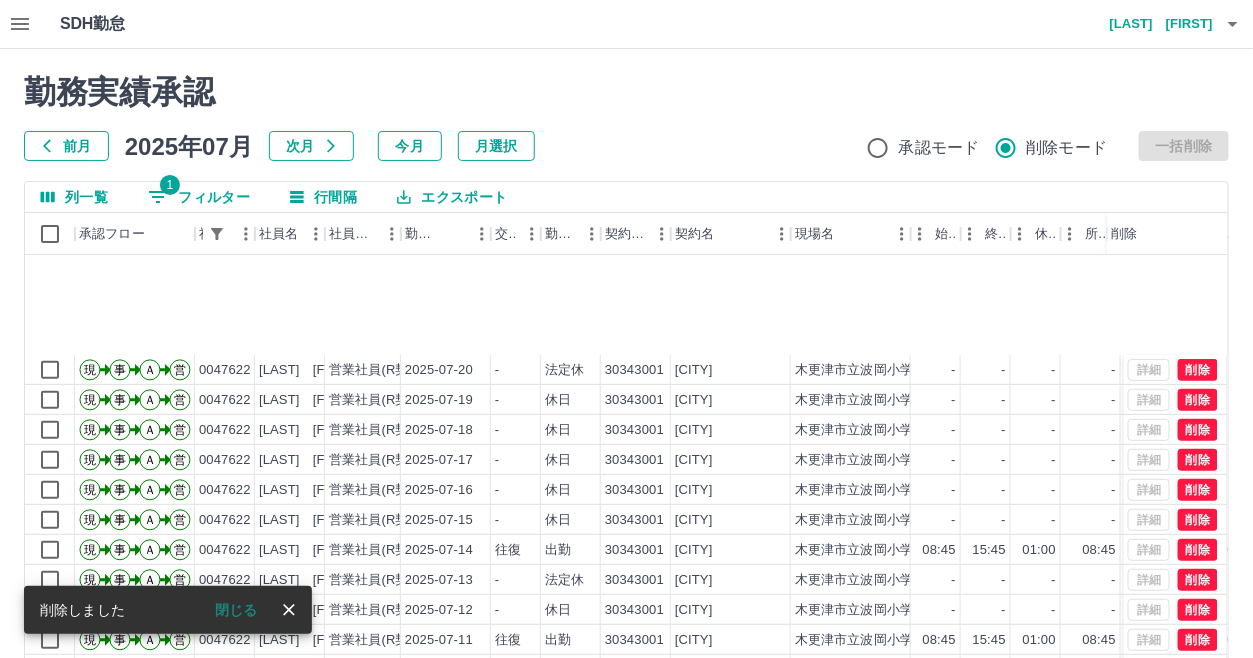 scroll, scrollTop: 400, scrollLeft: 0, axis: vertical 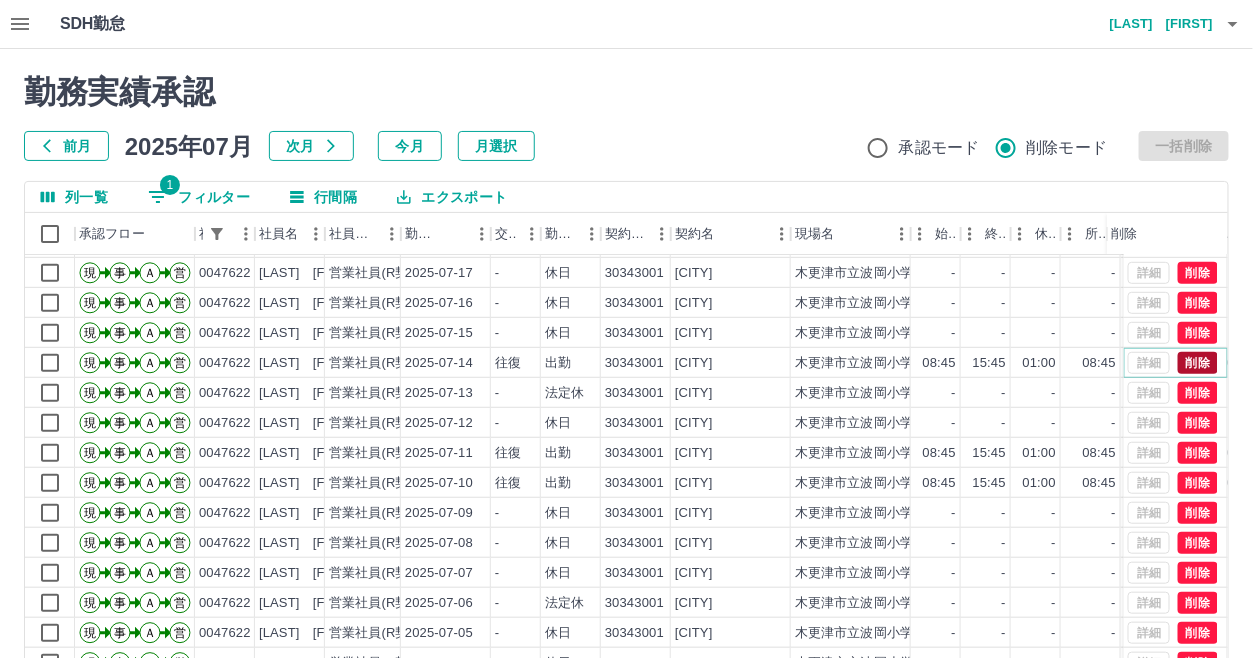 click on "削除" at bounding box center (1198, 363) 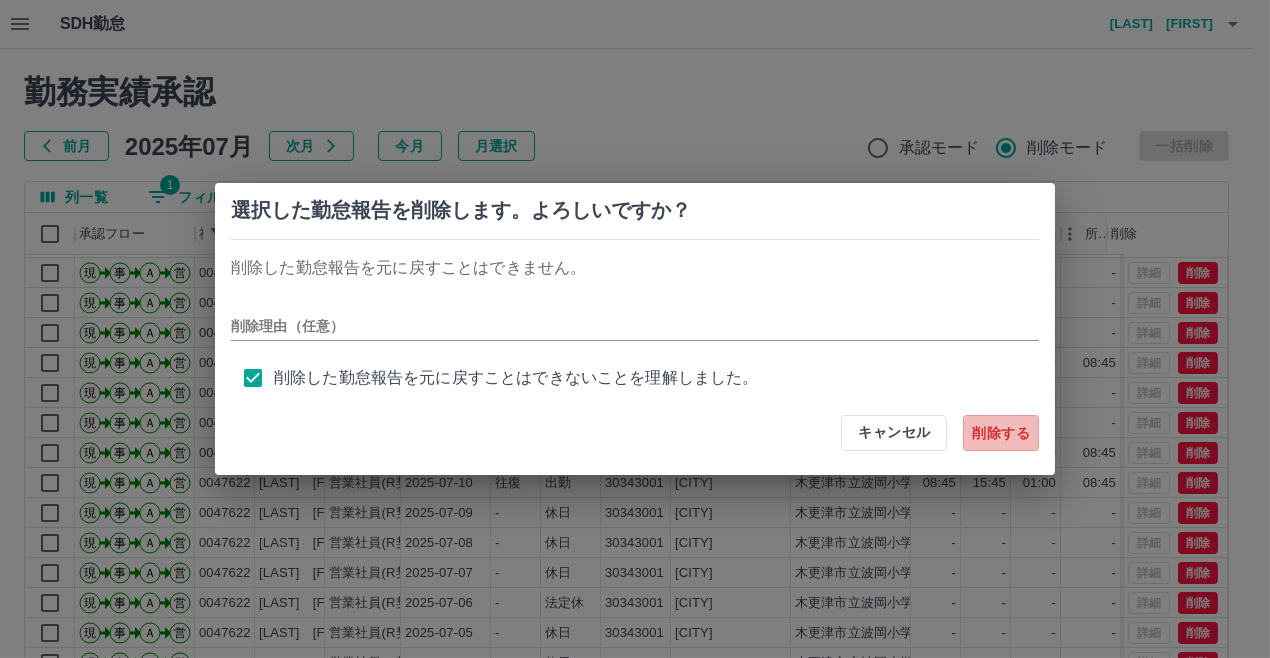 click on "削除する" at bounding box center (1001, 433) 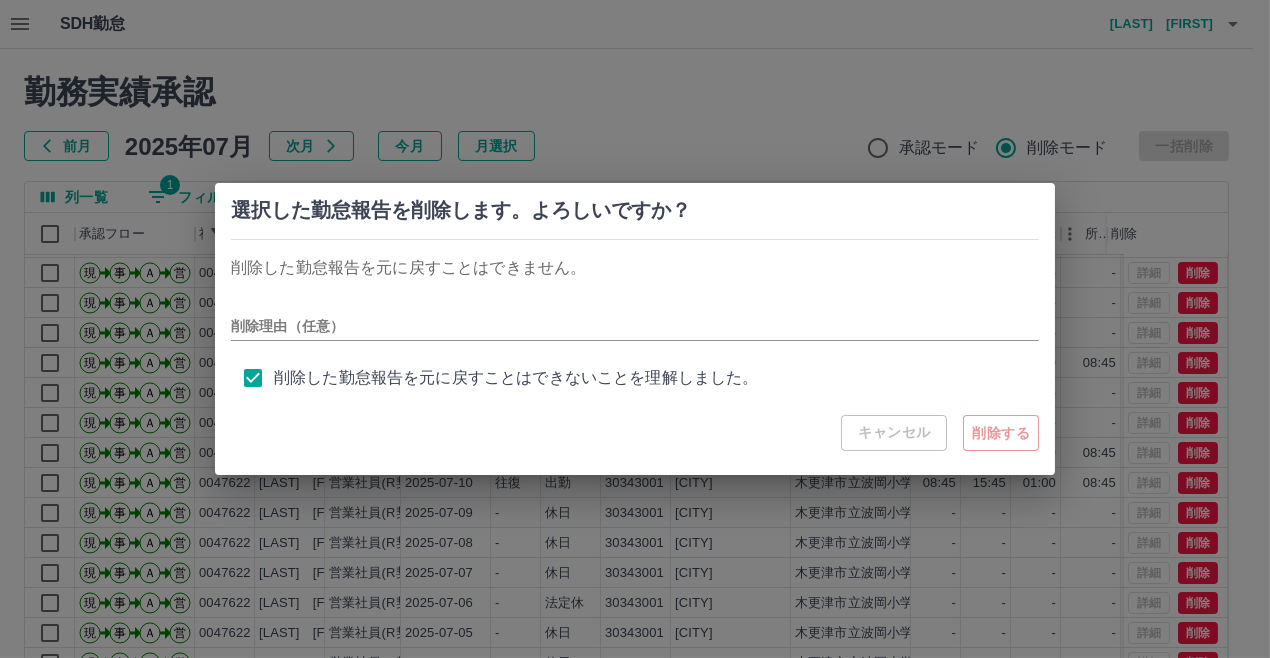 click on "キャンセル 削除する" at bounding box center [940, 433] 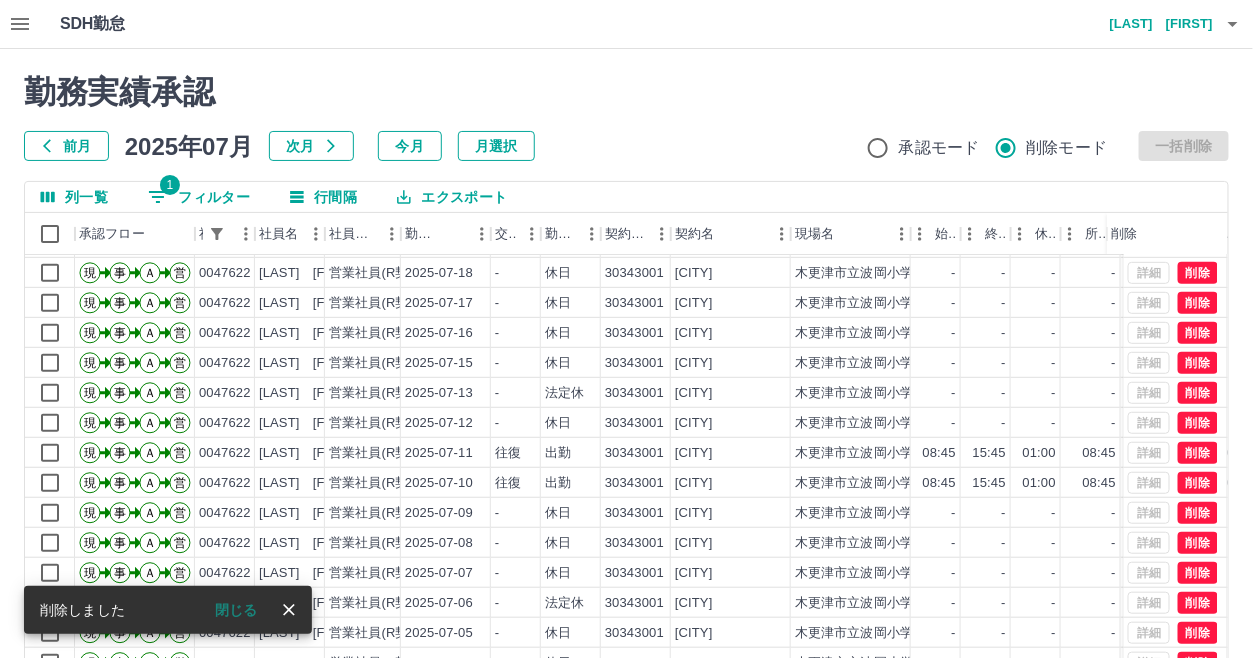 scroll, scrollTop: 373, scrollLeft: 0, axis: vertical 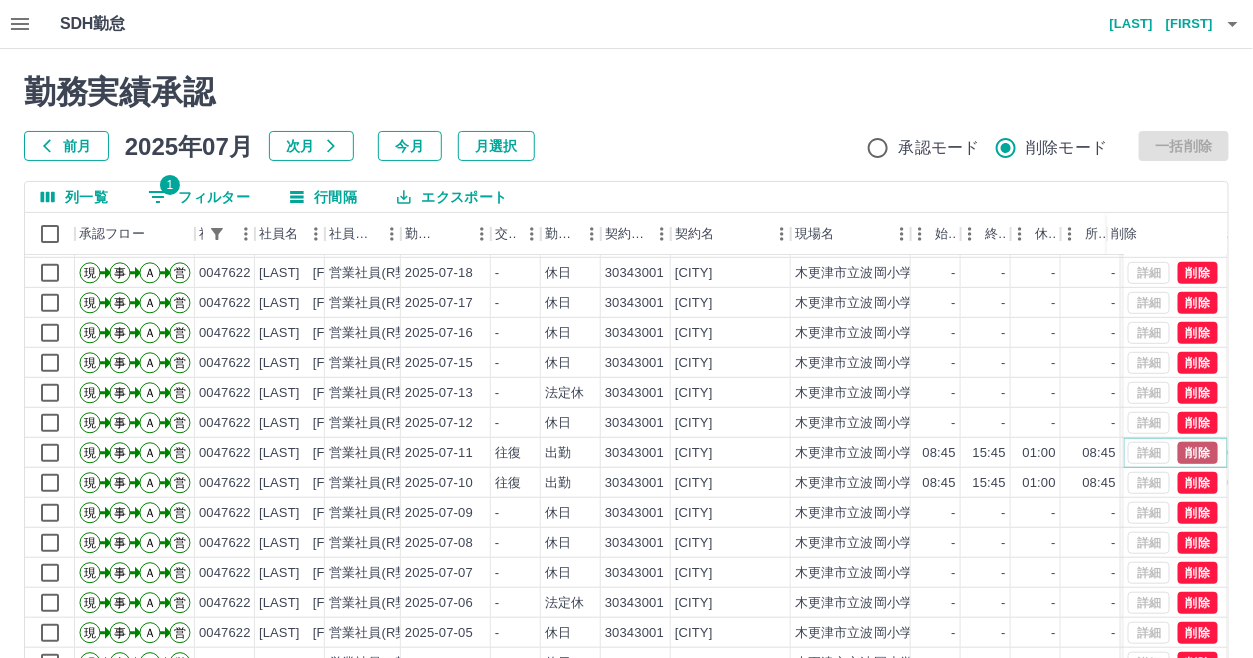 click on "削除" at bounding box center [1198, 453] 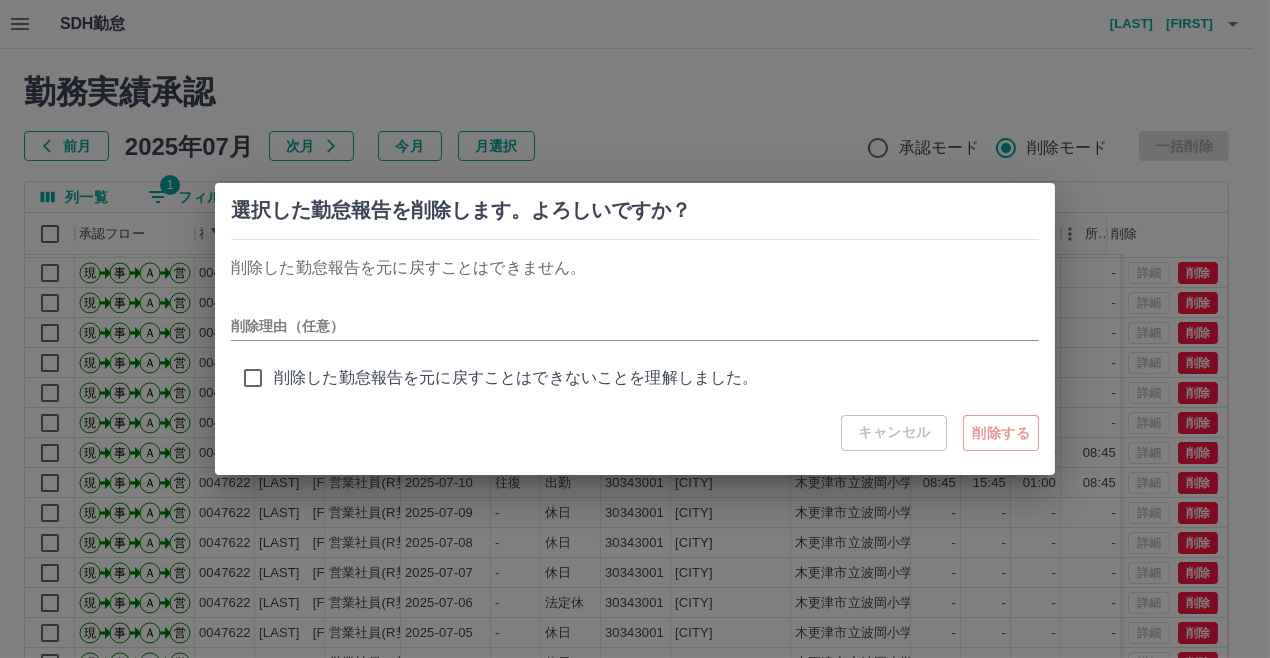 click on "キャンセル 削除する" at bounding box center [940, 433] 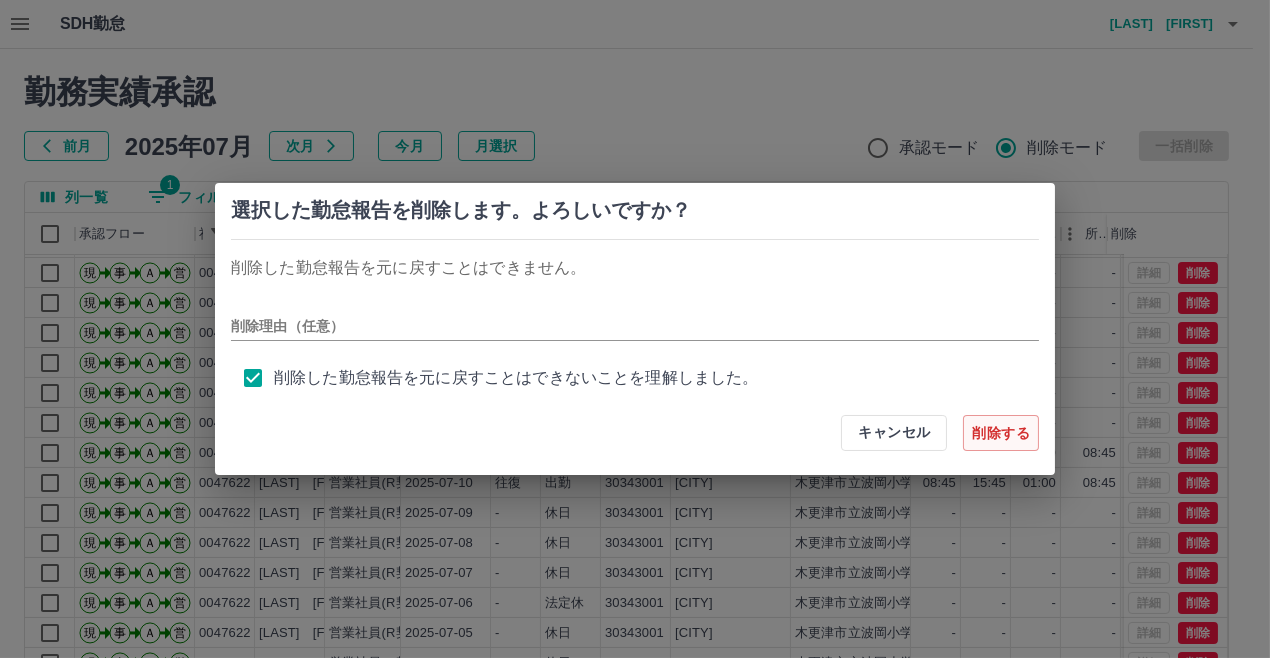 click on "削除する" at bounding box center [1001, 433] 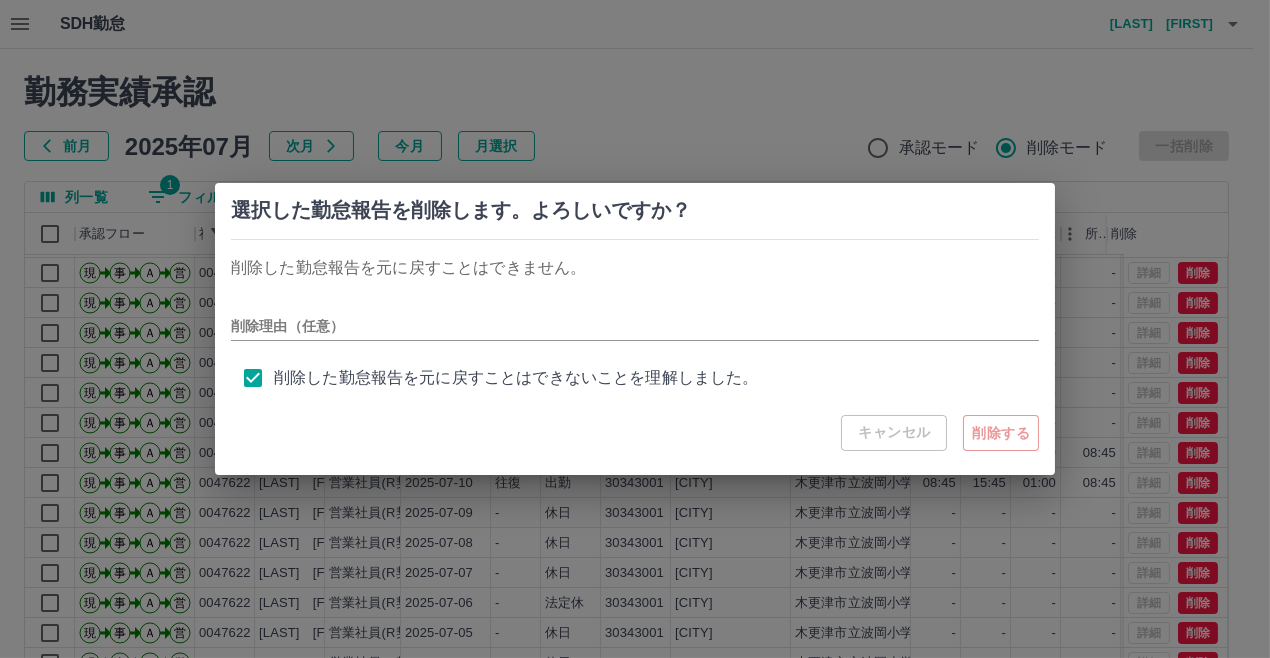 click on "キャンセル 削除する" at bounding box center [940, 433] 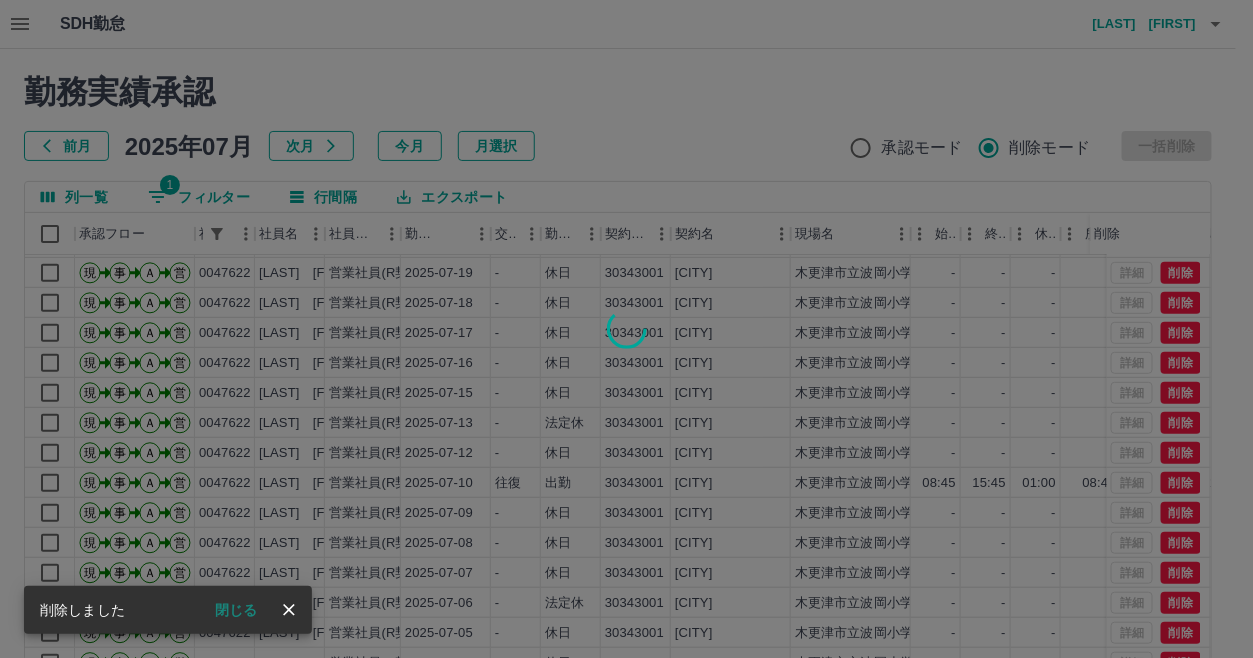 scroll, scrollTop: 343, scrollLeft: 0, axis: vertical 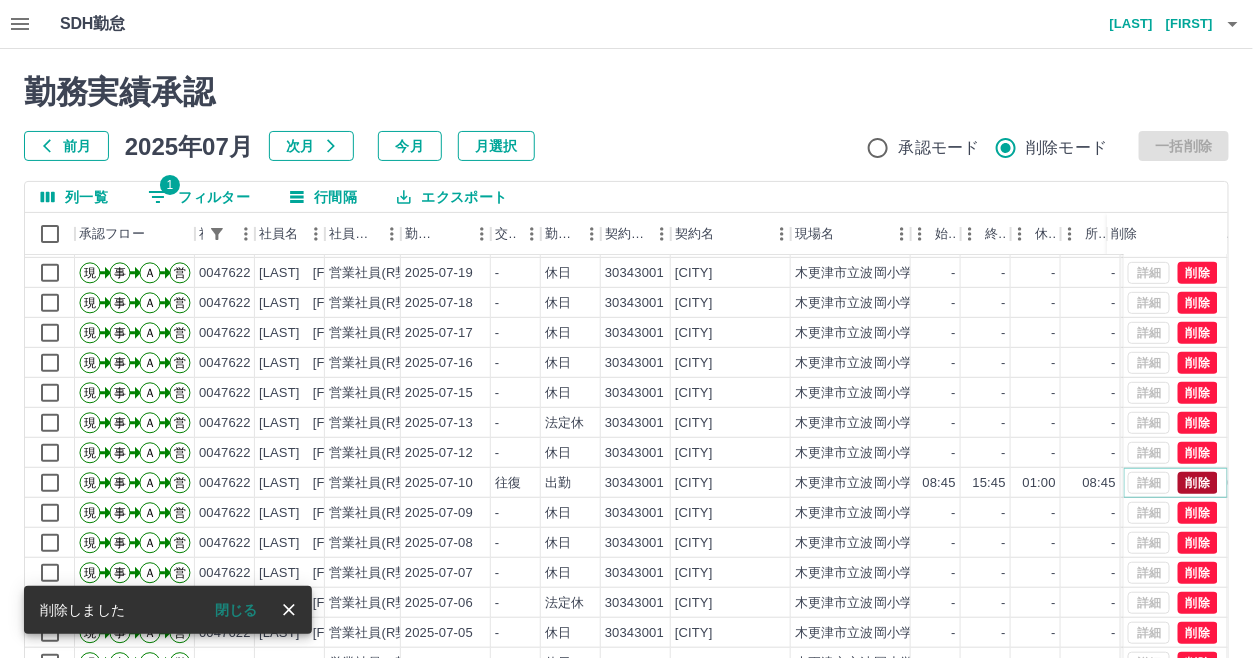 click on "削除" at bounding box center (1198, 483) 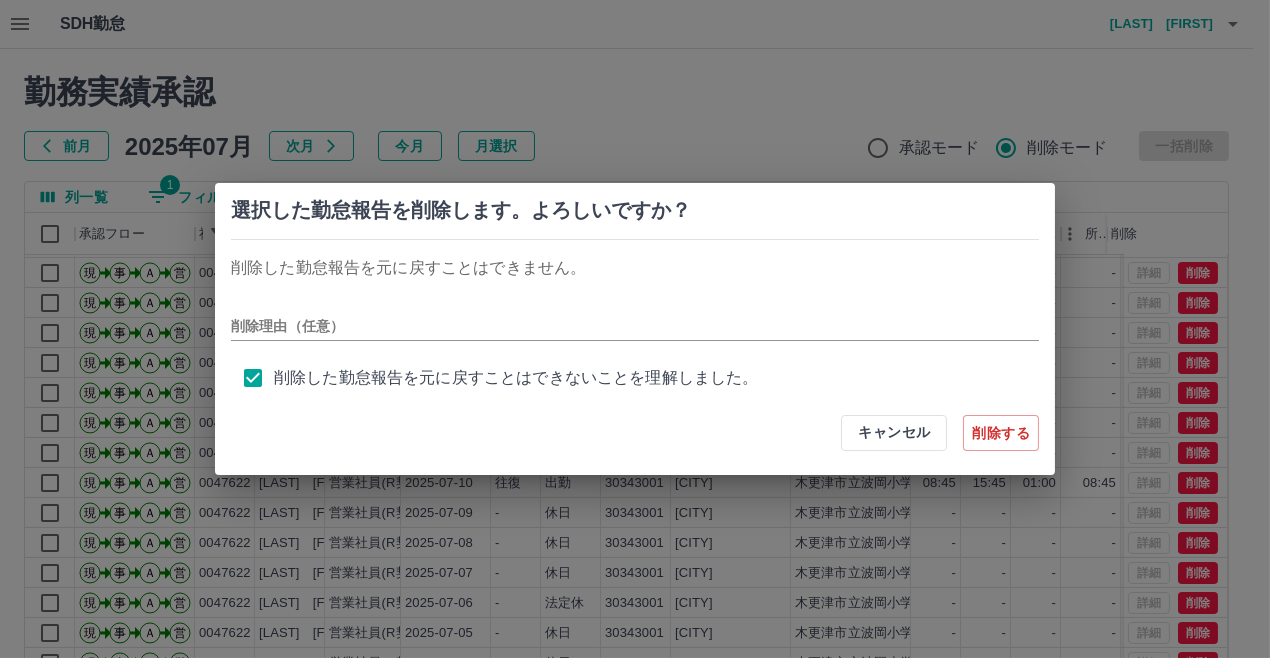 drag, startPoint x: 991, startPoint y: 430, endPoint x: 1032, endPoint y: 474, distance: 60.1415 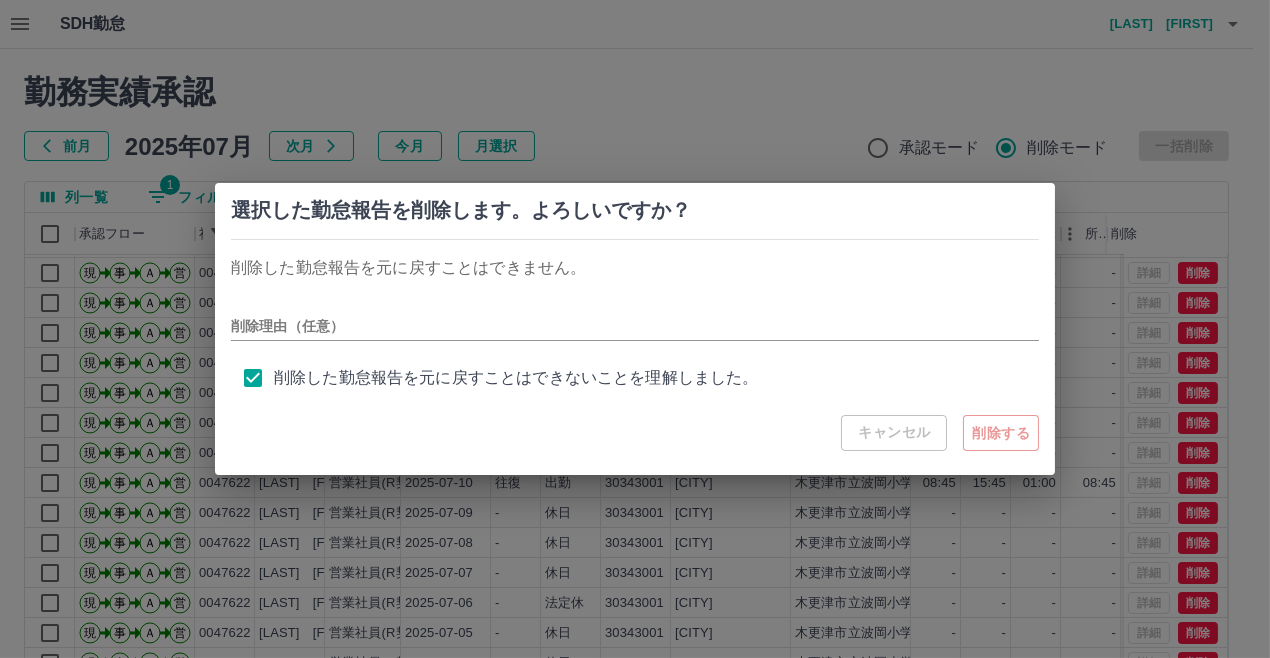 click on "キャンセル 削除する" at bounding box center [940, 433] 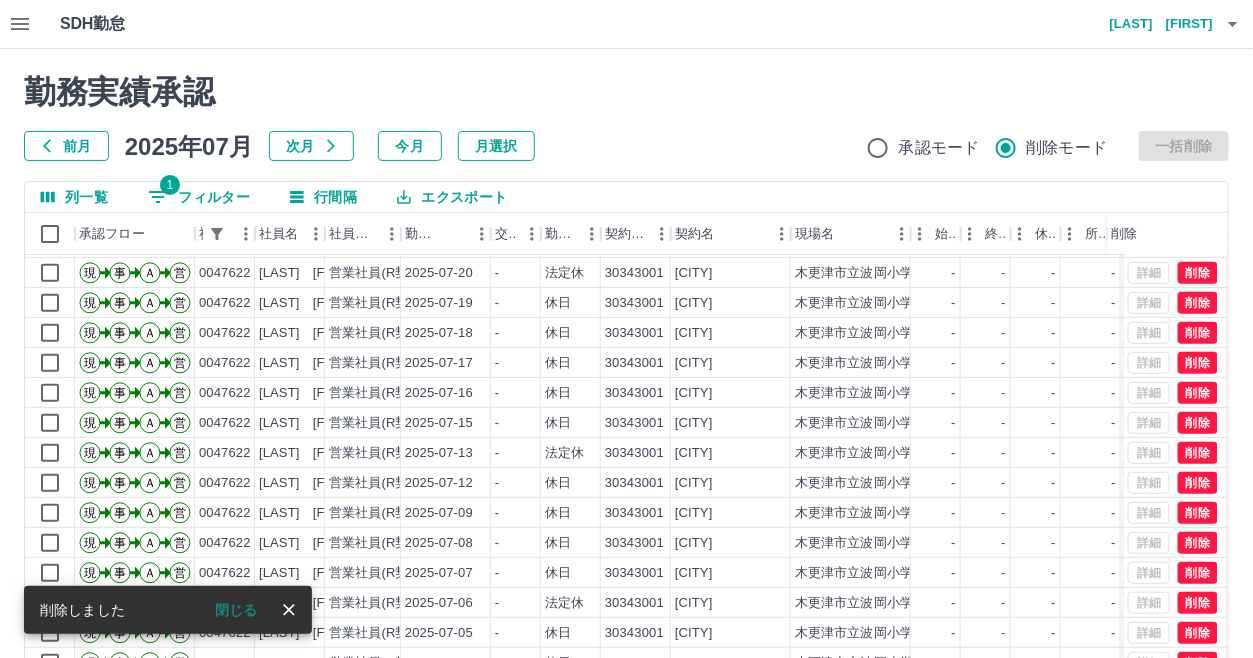 scroll, scrollTop: 313, scrollLeft: 0, axis: vertical 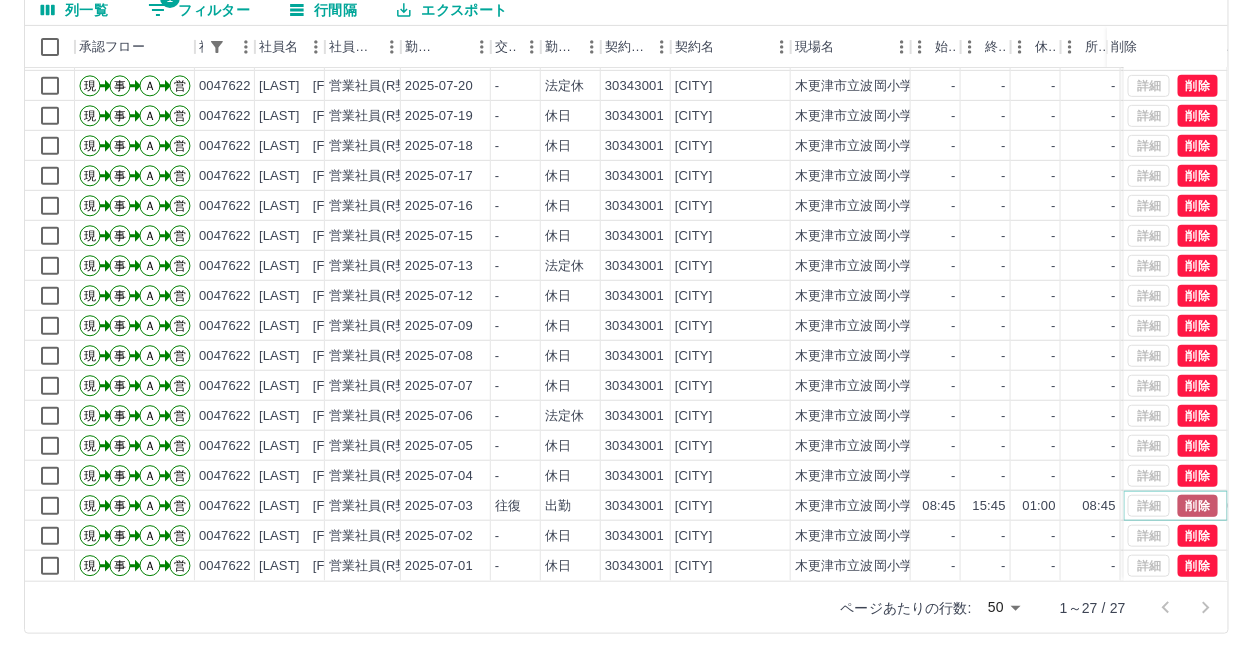 click on "削除" at bounding box center [1198, 506] 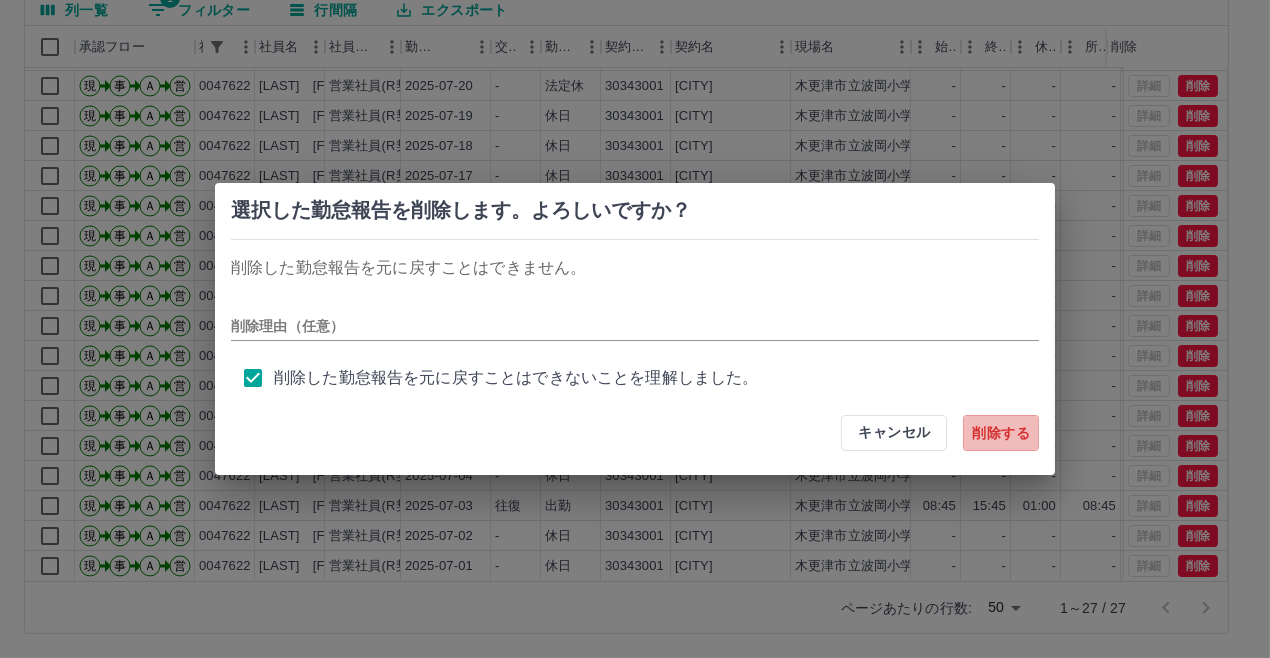 click on "削除する" at bounding box center (1001, 433) 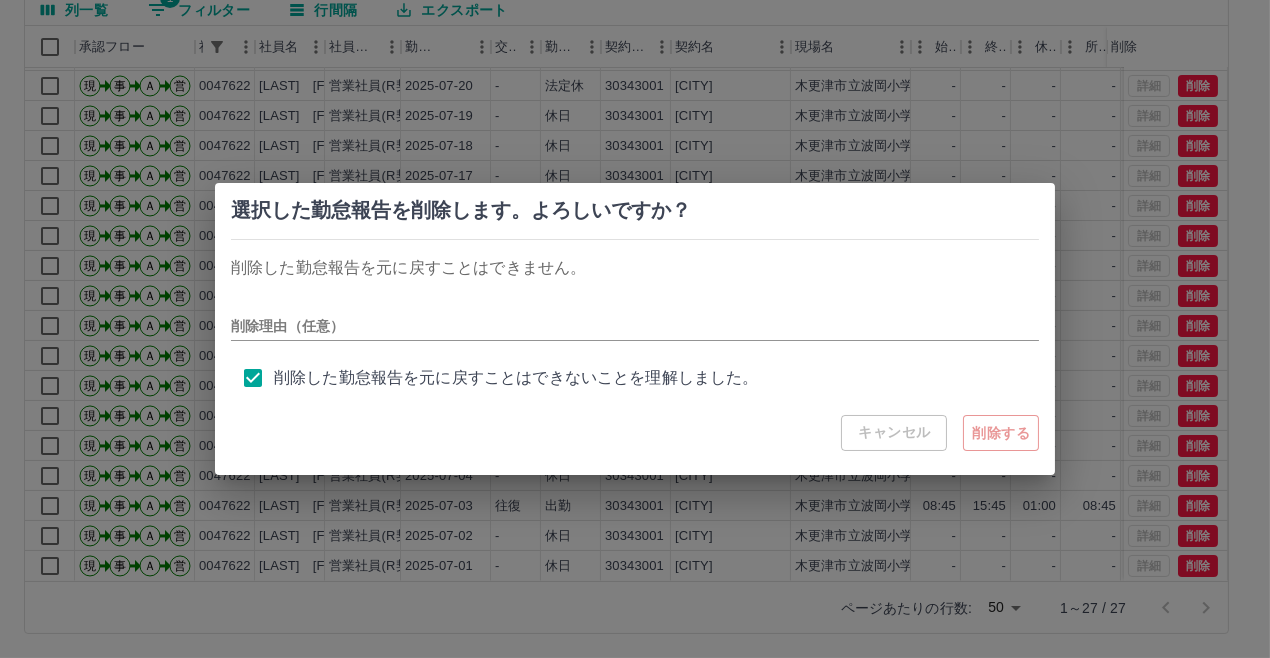 click on "キャンセル 削除する" at bounding box center [940, 433] 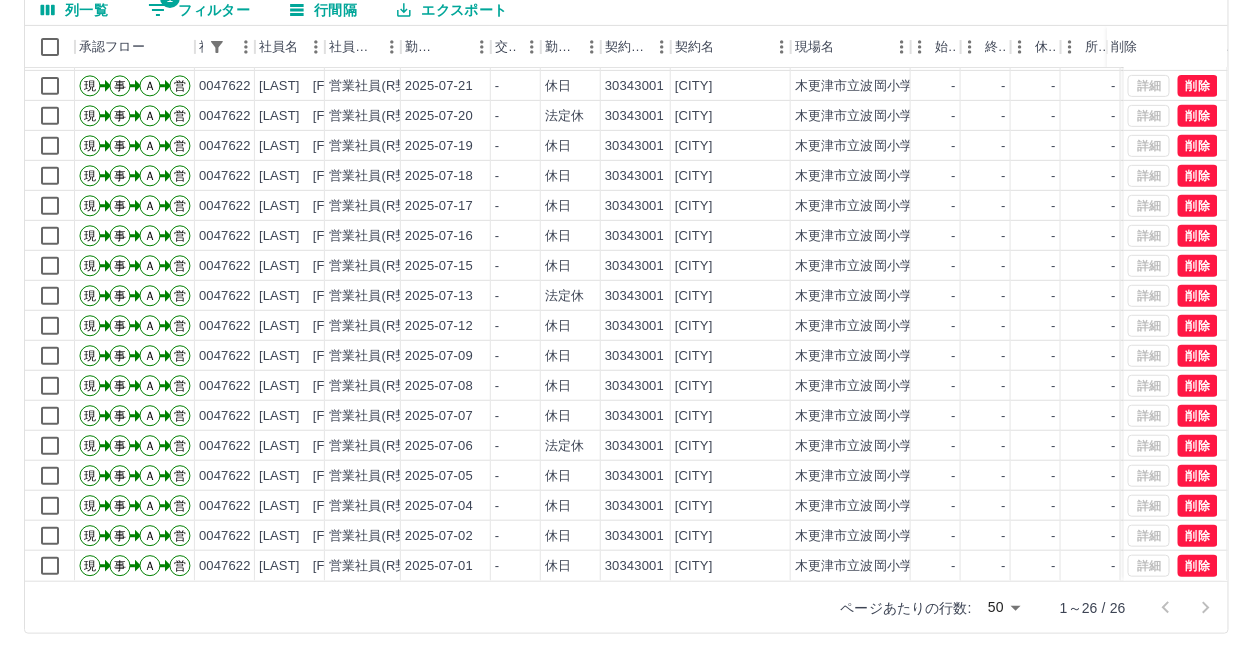 scroll, scrollTop: 0, scrollLeft: 0, axis: both 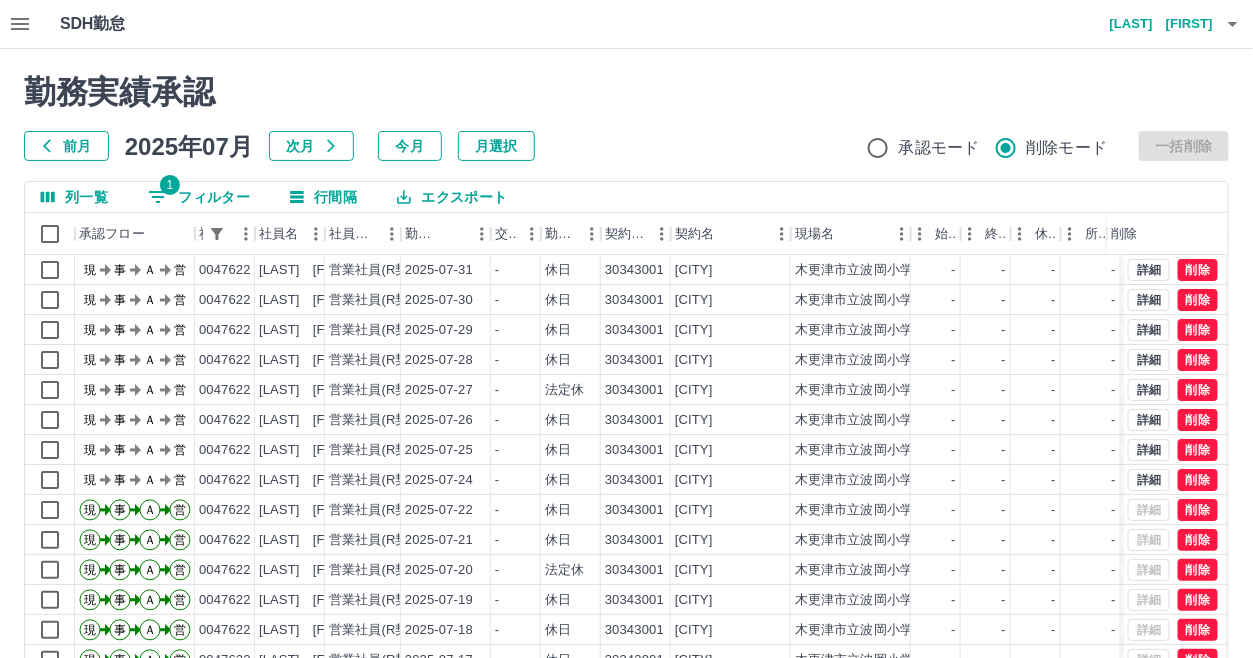 click on "列一覧 1 フィルター 行間隔 エクスポート" at bounding box center [626, 197] 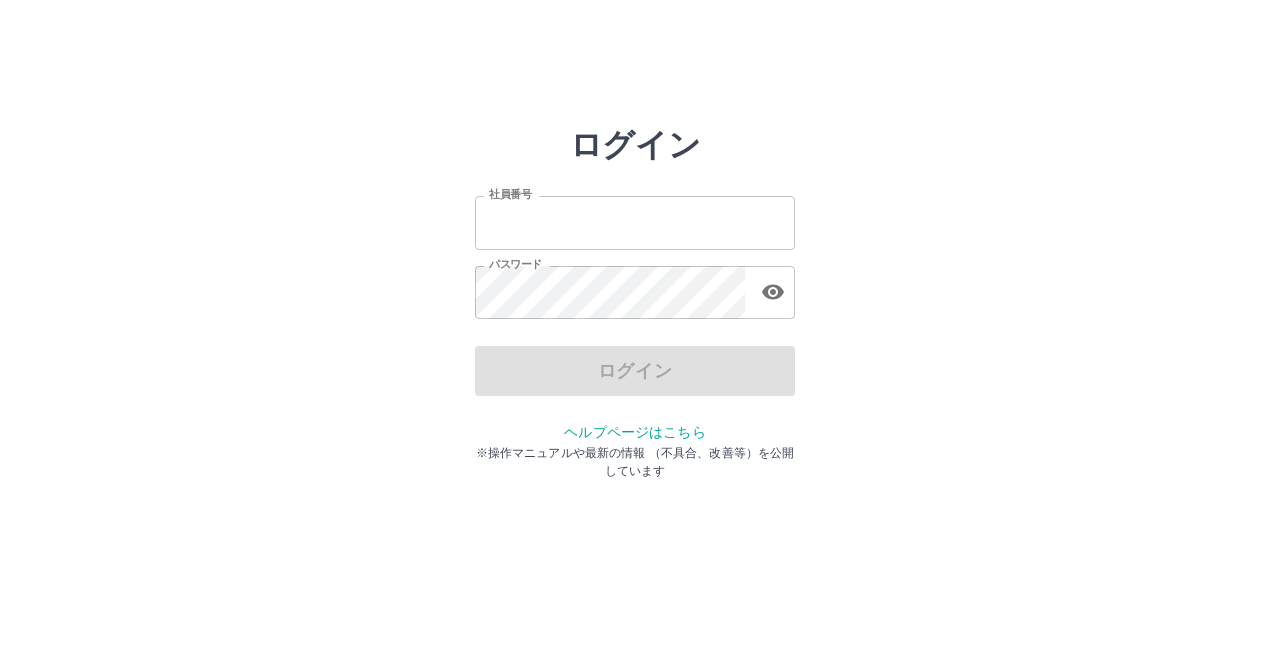 scroll, scrollTop: 0, scrollLeft: 0, axis: both 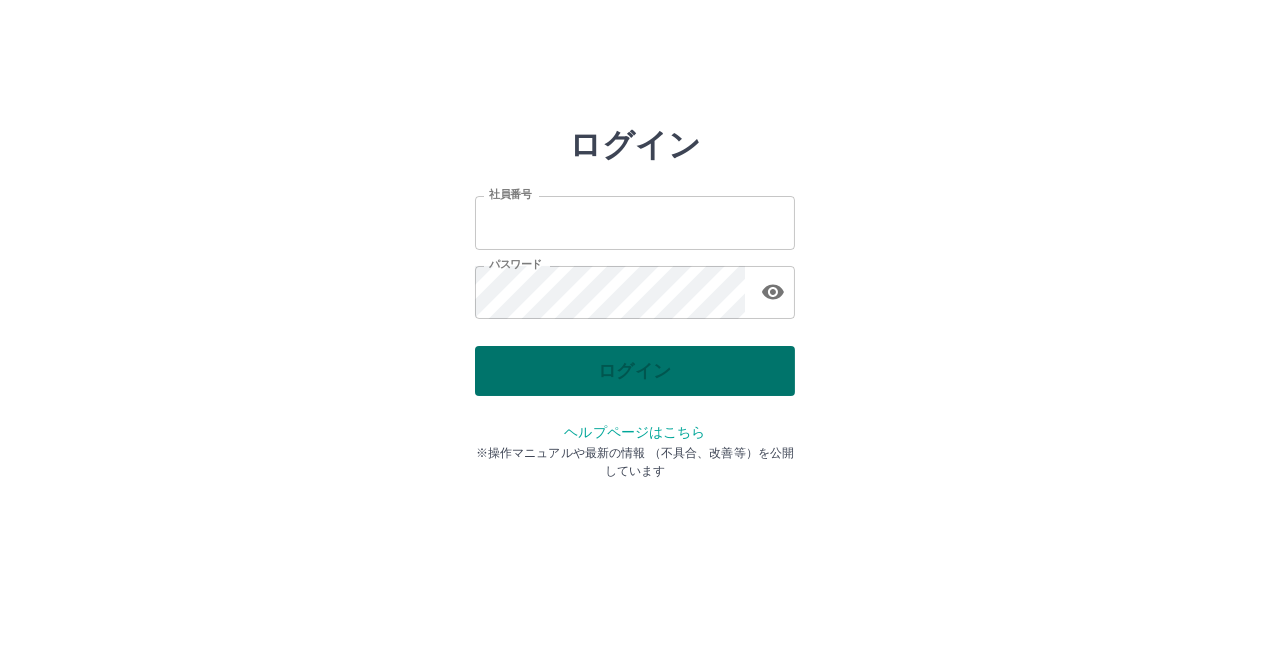 type on "*******" 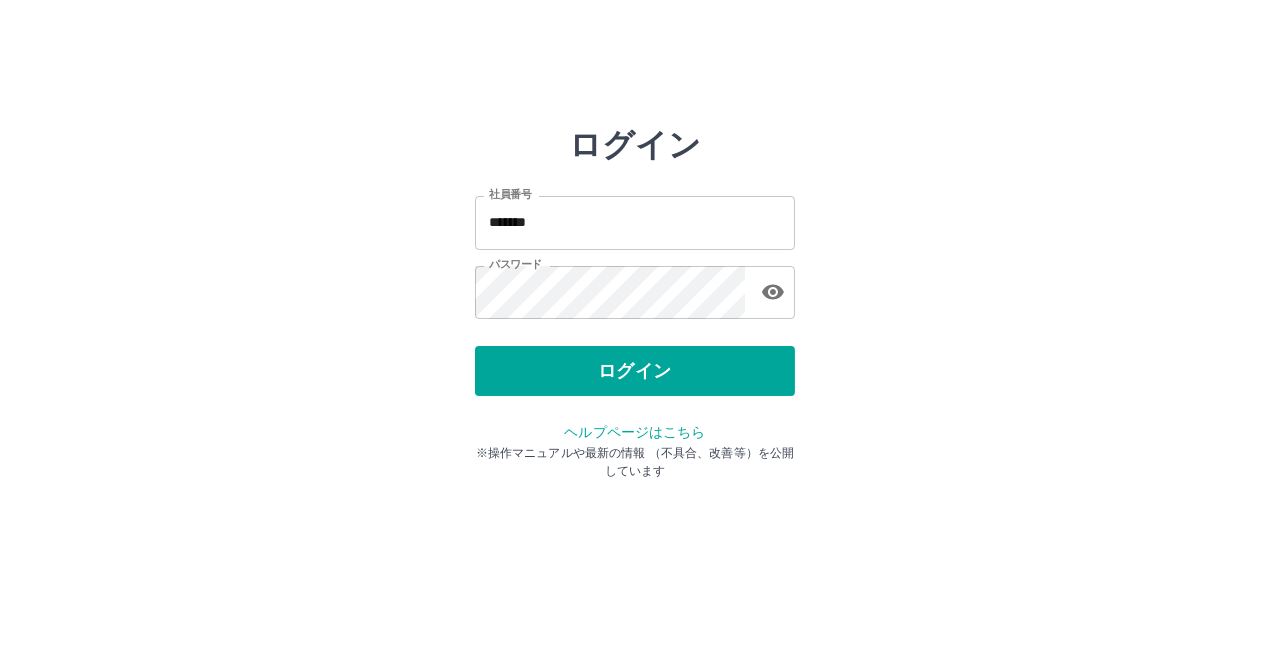 drag, startPoint x: 653, startPoint y: 382, endPoint x: 667, endPoint y: 414, distance: 34.928497 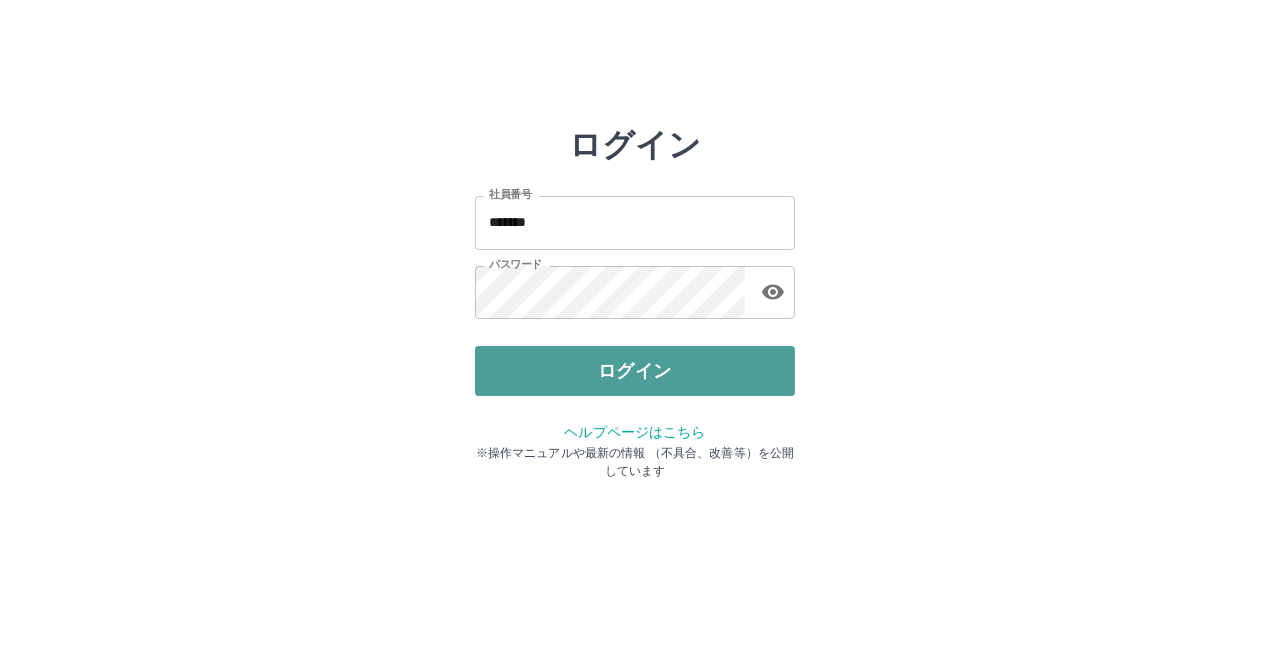 drag, startPoint x: 630, startPoint y: 369, endPoint x: 573, endPoint y: 351, distance: 59.77458 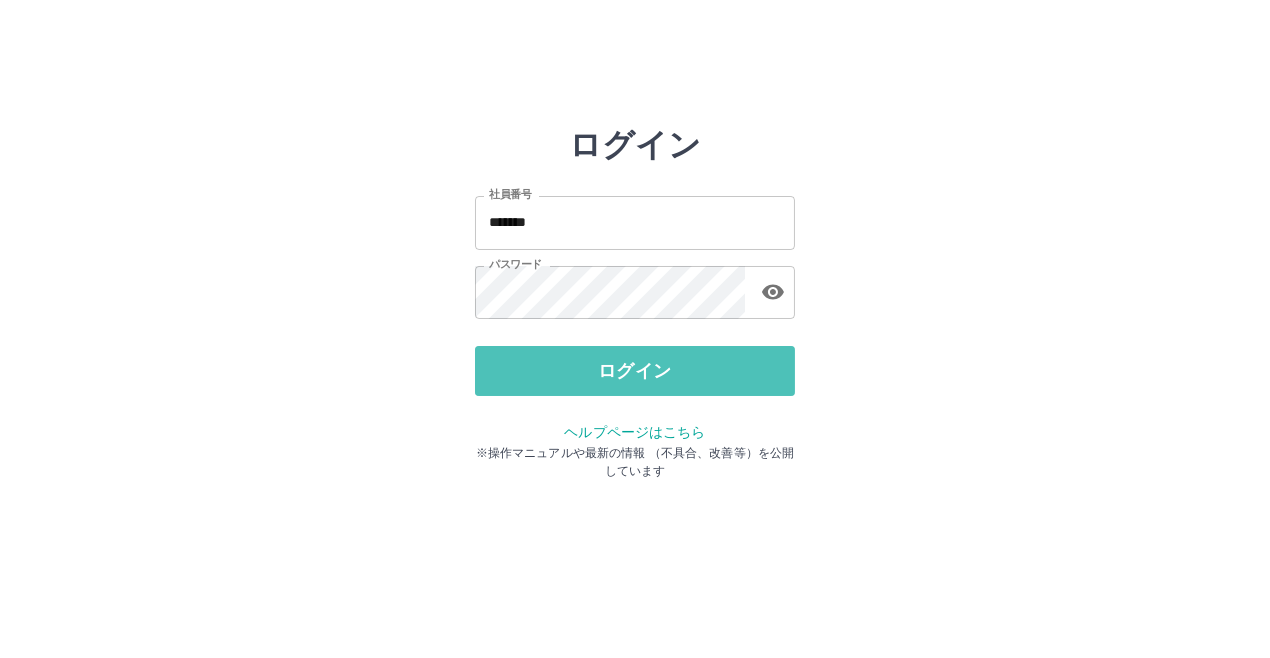 click on "ログイン" at bounding box center (635, 371) 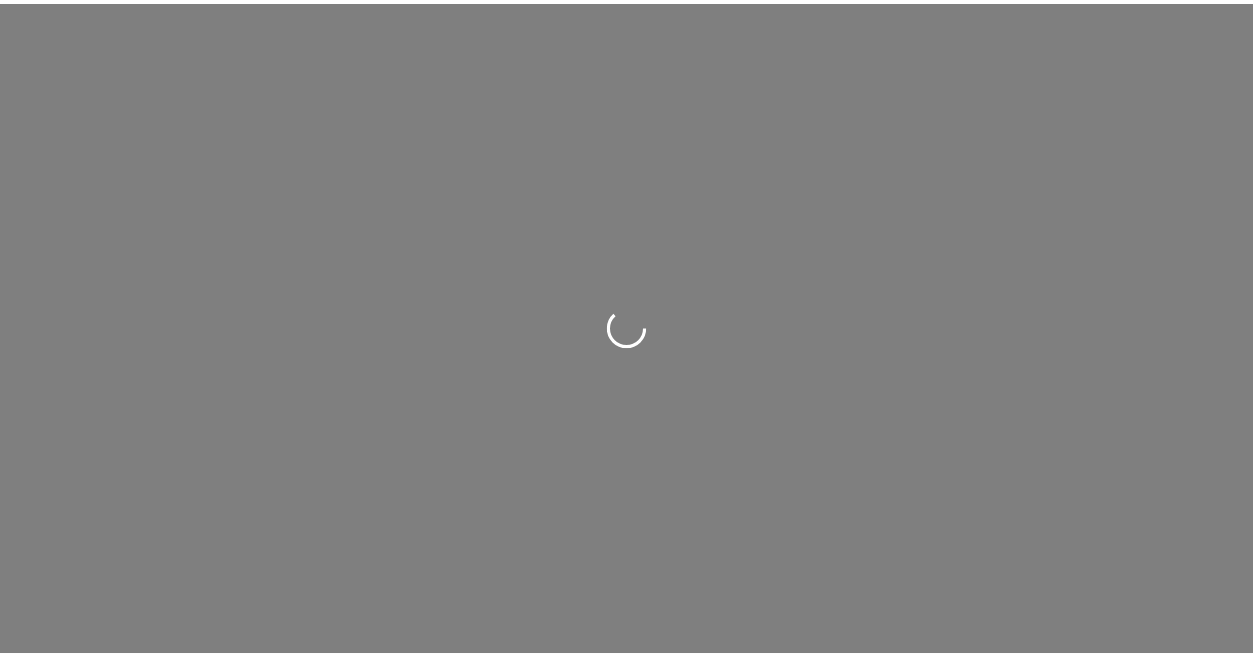 scroll, scrollTop: 0, scrollLeft: 0, axis: both 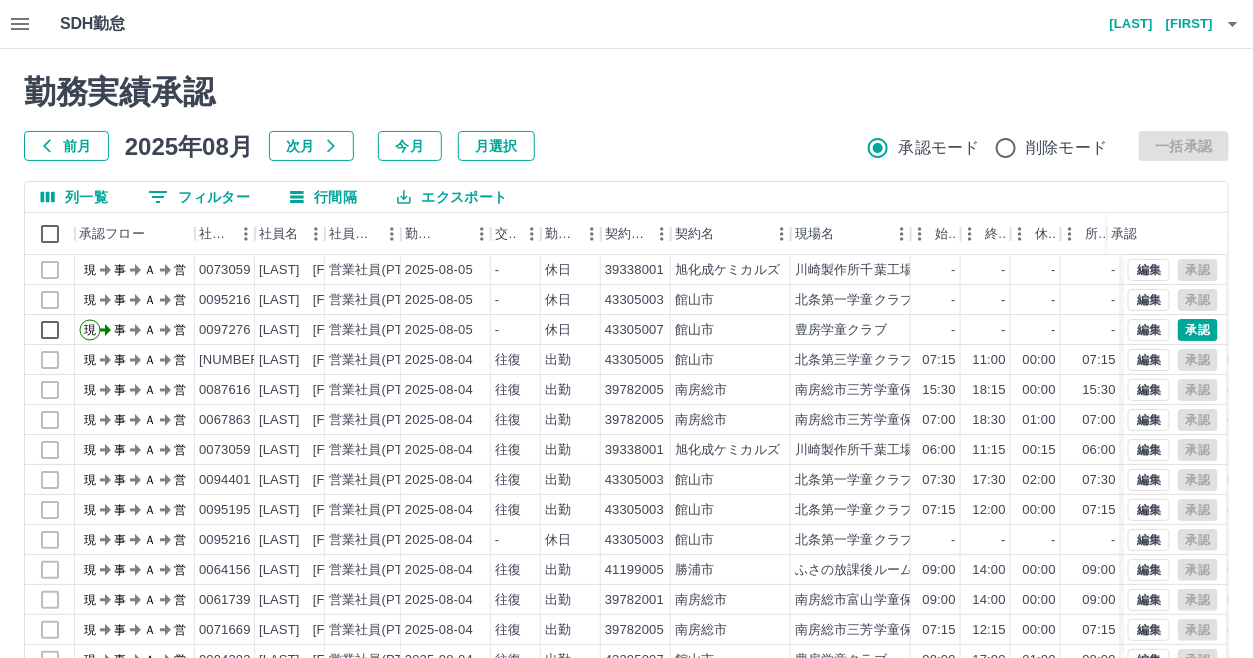 click on "勤務実績承認 前月 2025年08月 次月 今月 月選択 承認モード 削除モード 一括承認" at bounding box center [626, 117] 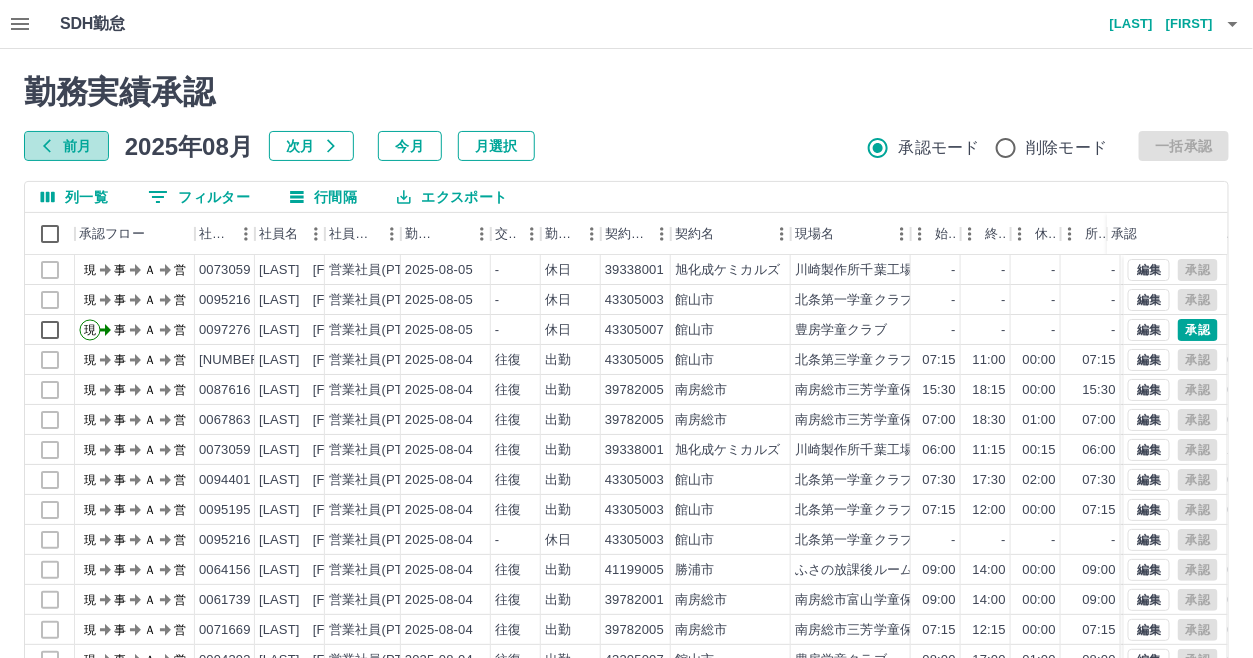 click on "前月" at bounding box center (66, 146) 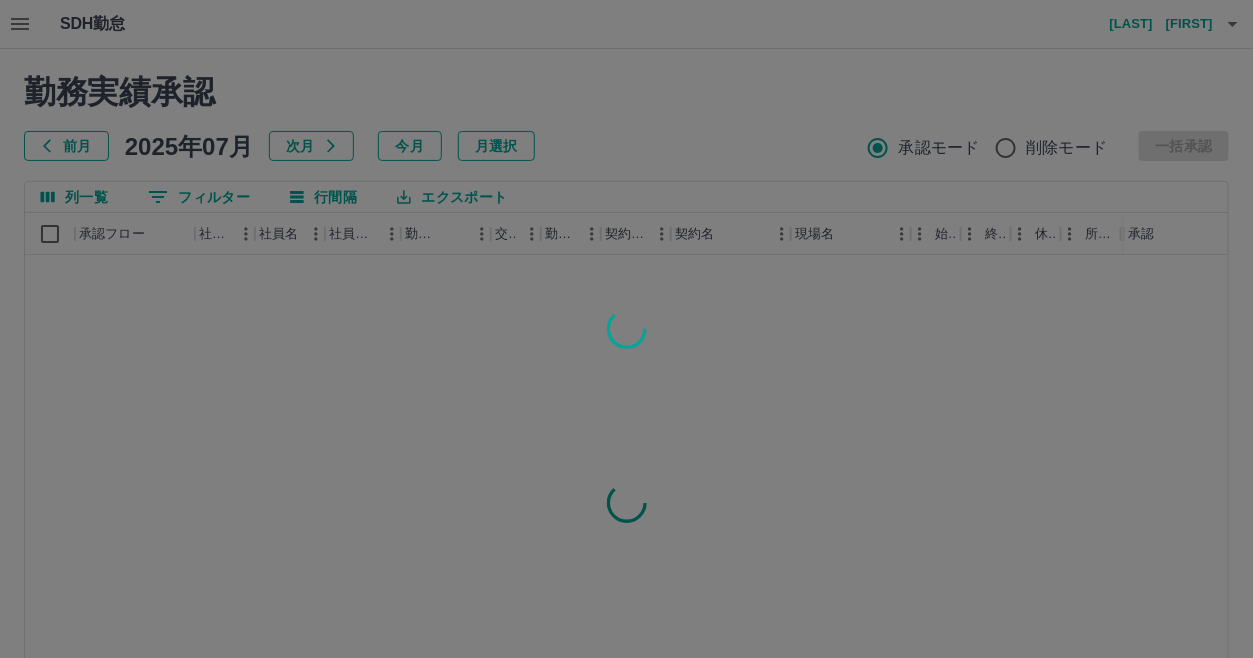 drag, startPoint x: 640, startPoint y: 137, endPoint x: 597, endPoint y: 139, distance: 43.046486 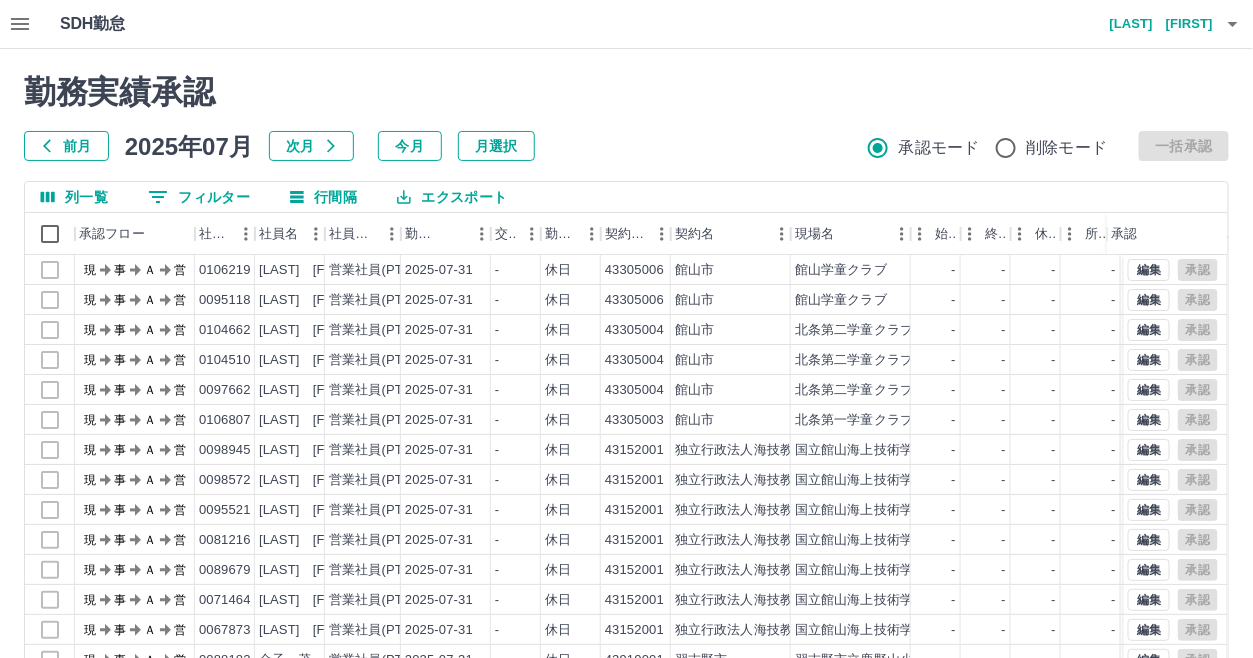 click on "フィルター" at bounding box center (199, 197) 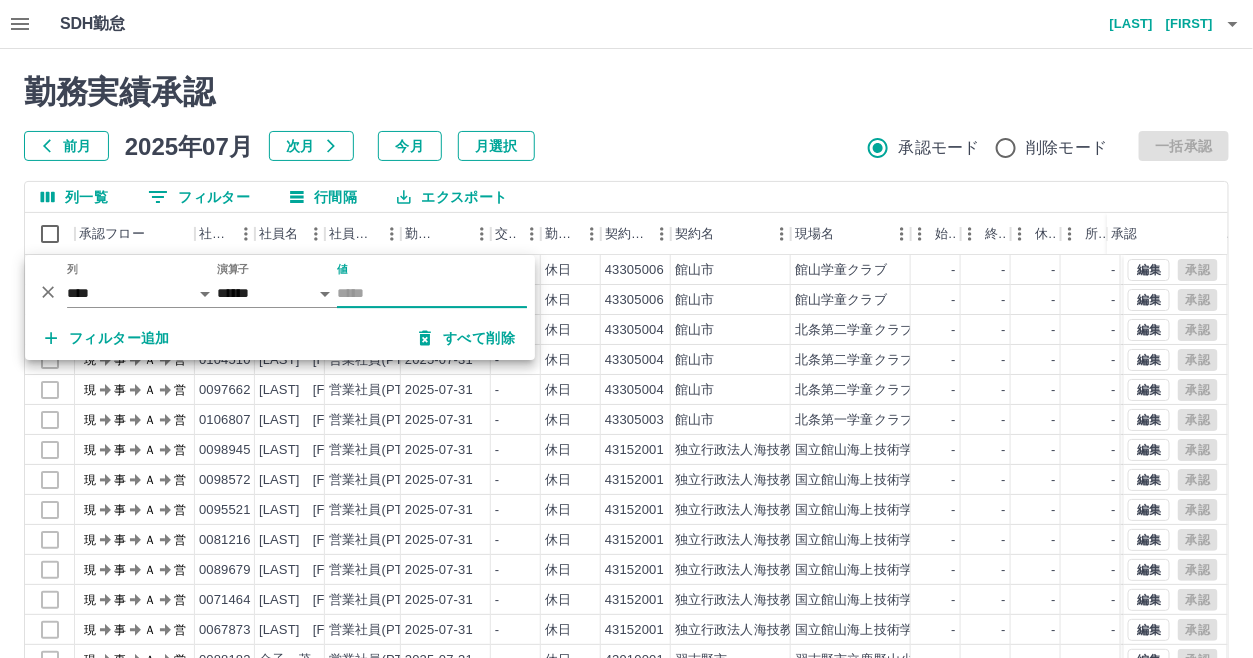 click on "値" at bounding box center [432, 293] 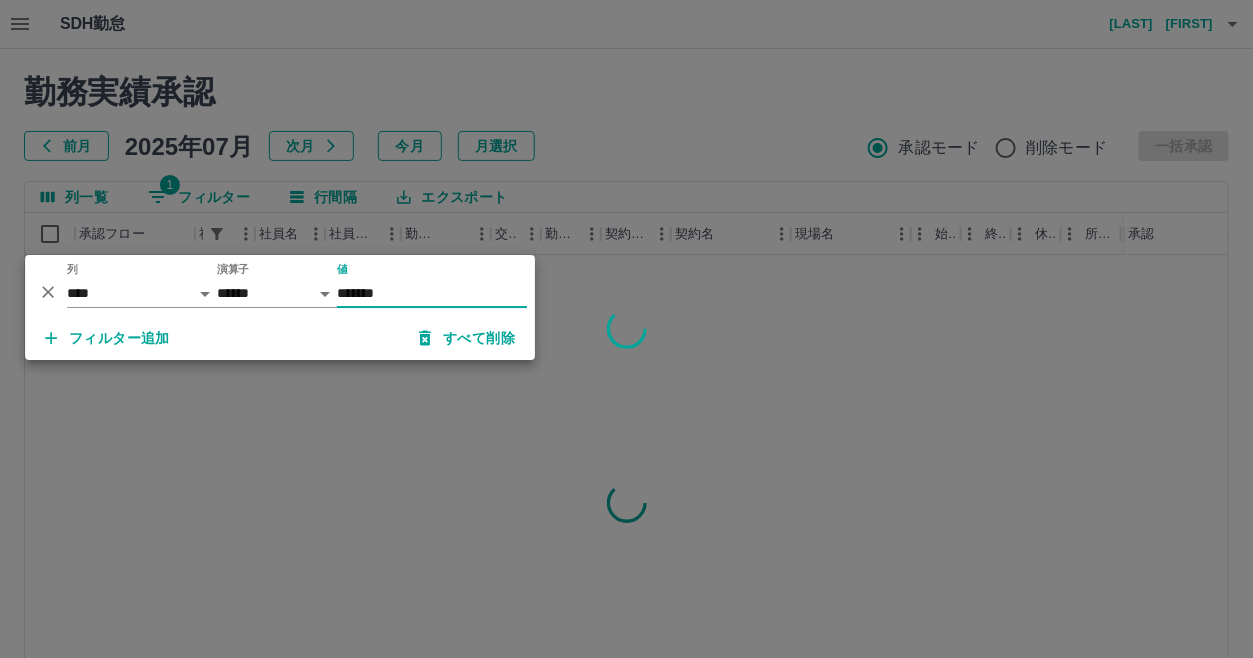 type on "*******" 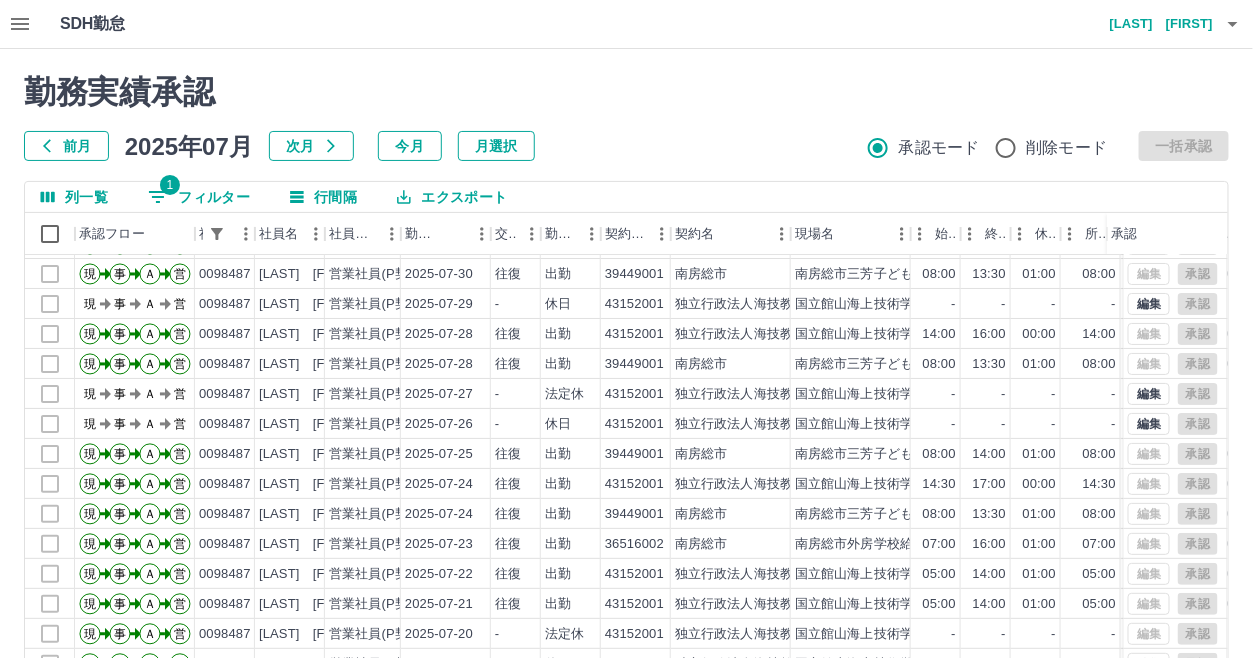 scroll, scrollTop: 103, scrollLeft: 0, axis: vertical 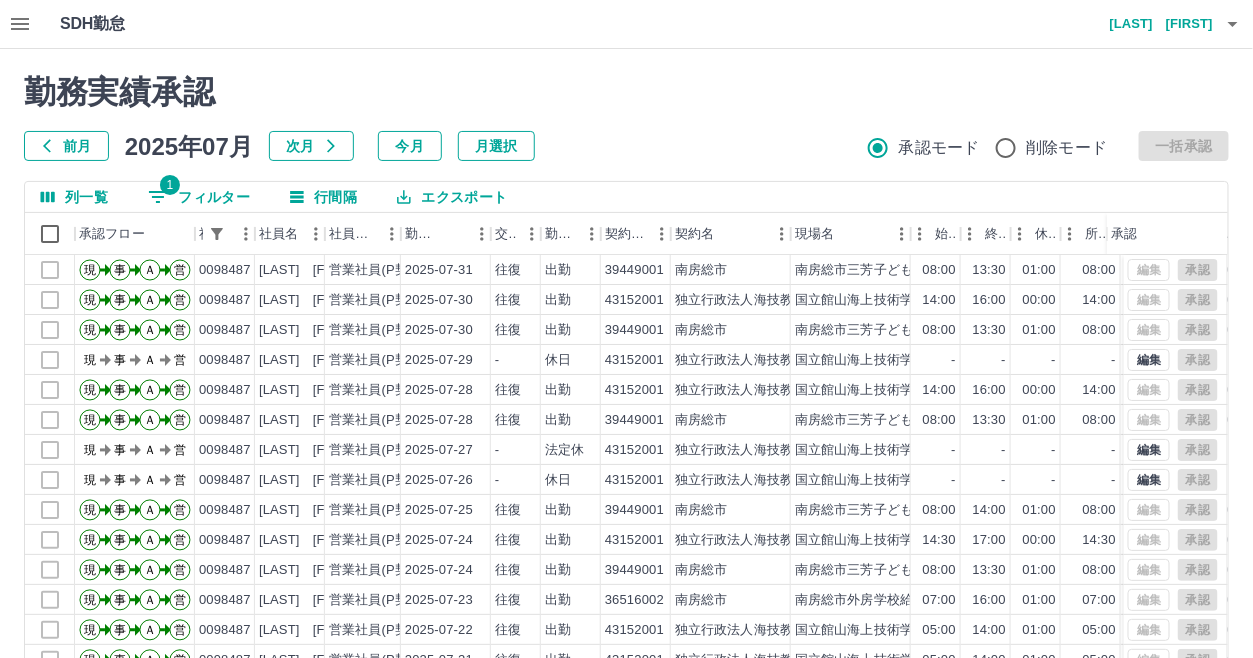 click on "エクスポート" at bounding box center [452, 197] 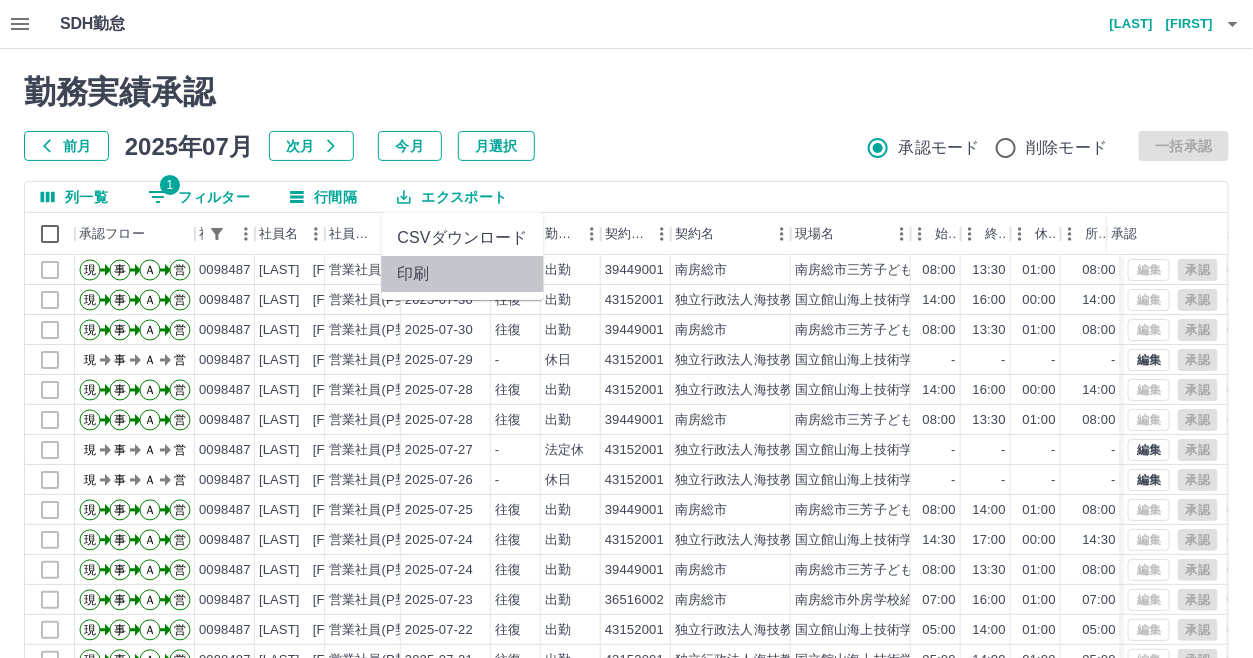 click on "印刷" at bounding box center [462, 274] 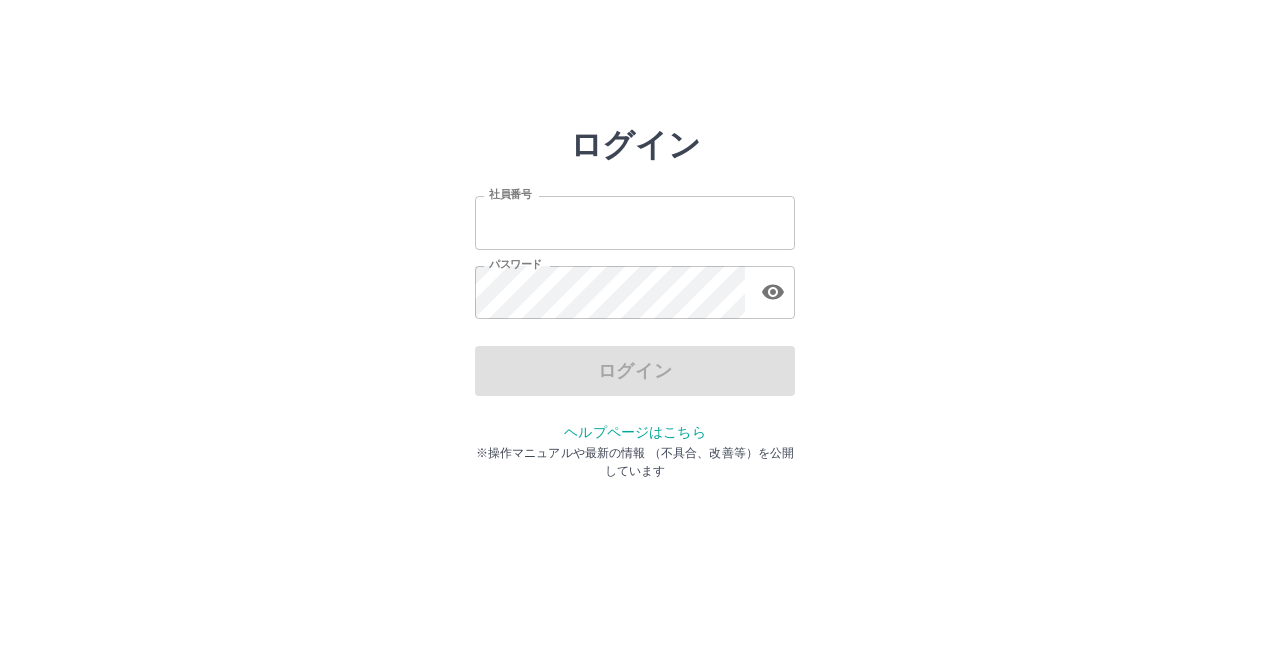 scroll, scrollTop: 0, scrollLeft: 0, axis: both 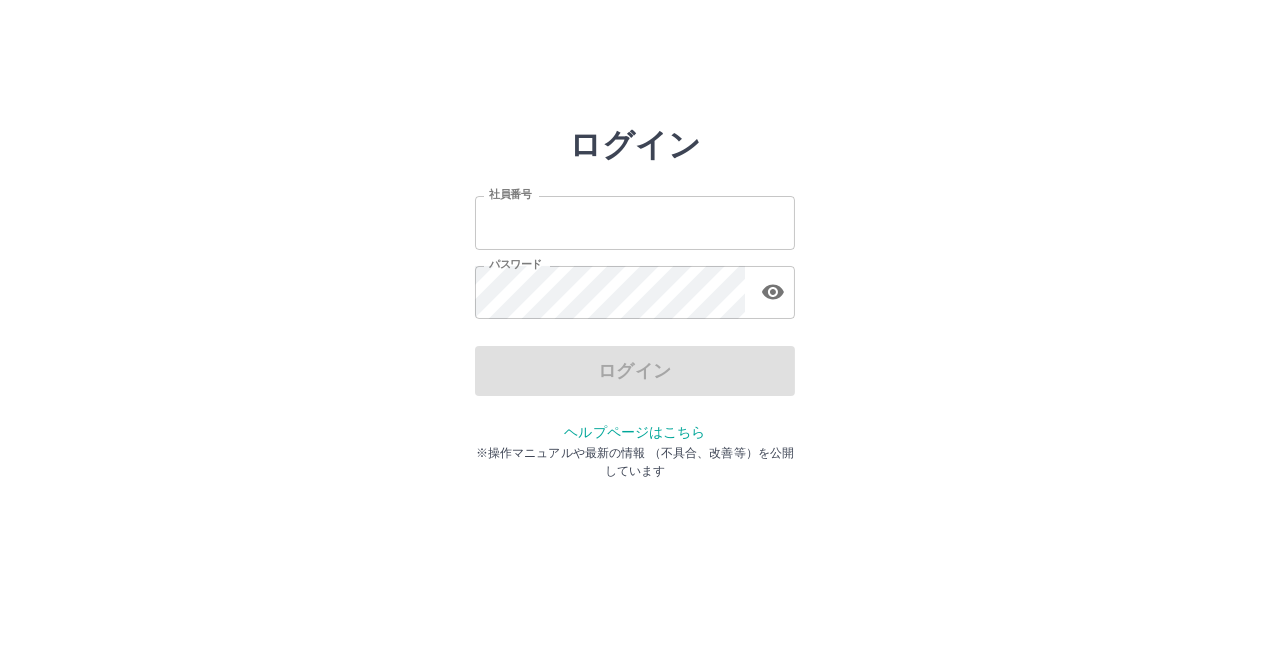 type on "*******" 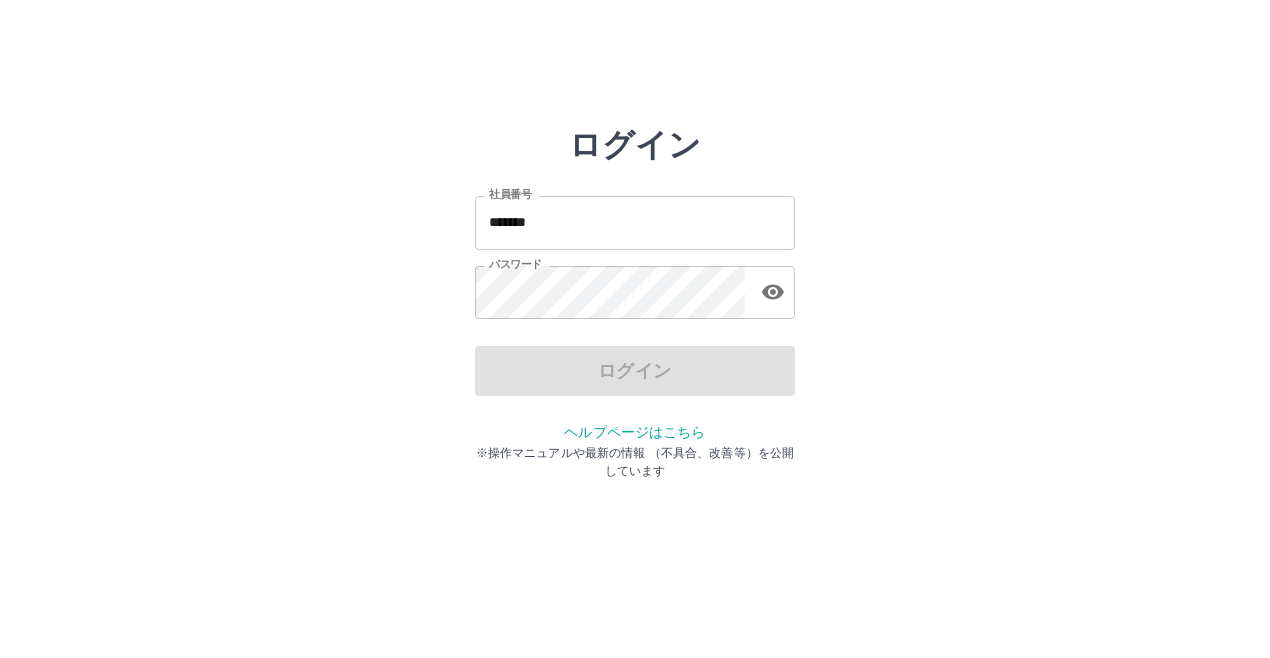 click on "ログイン" at bounding box center [635, 371] 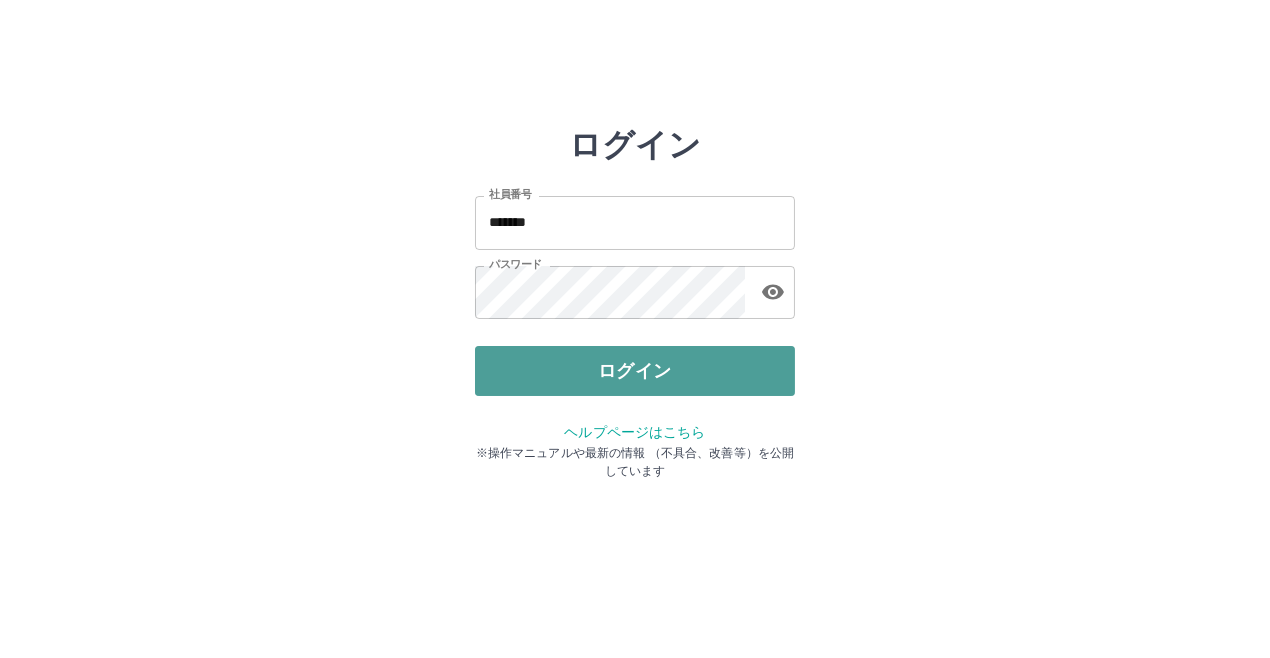 click on "ログイン" at bounding box center [635, 371] 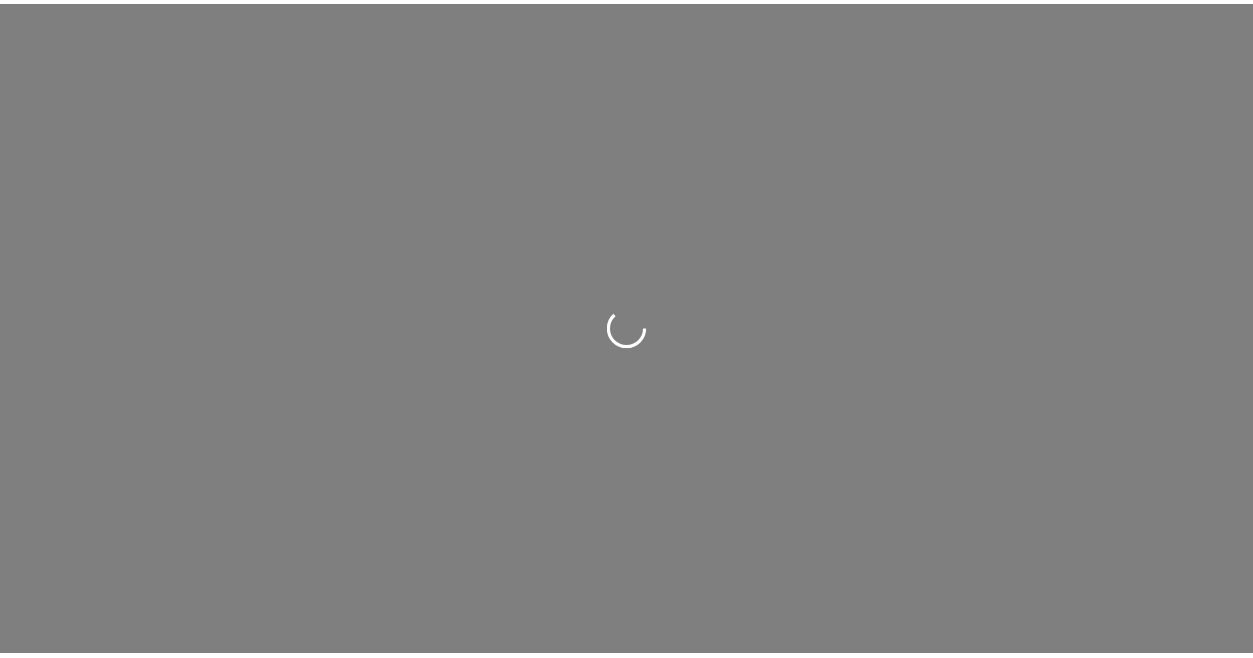 scroll, scrollTop: 0, scrollLeft: 0, axis: both 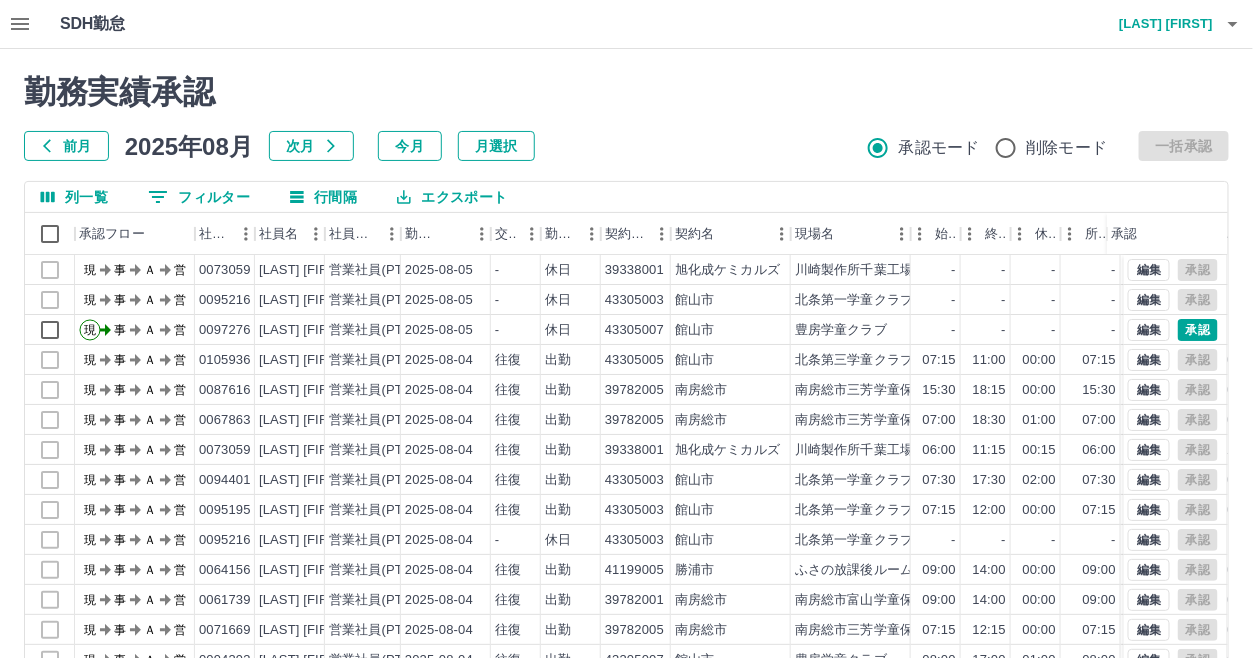 drag, startPoint x: 670, startPoint y: 85, endPoint x: 627, endPoint y: 86, distance: 43.011627 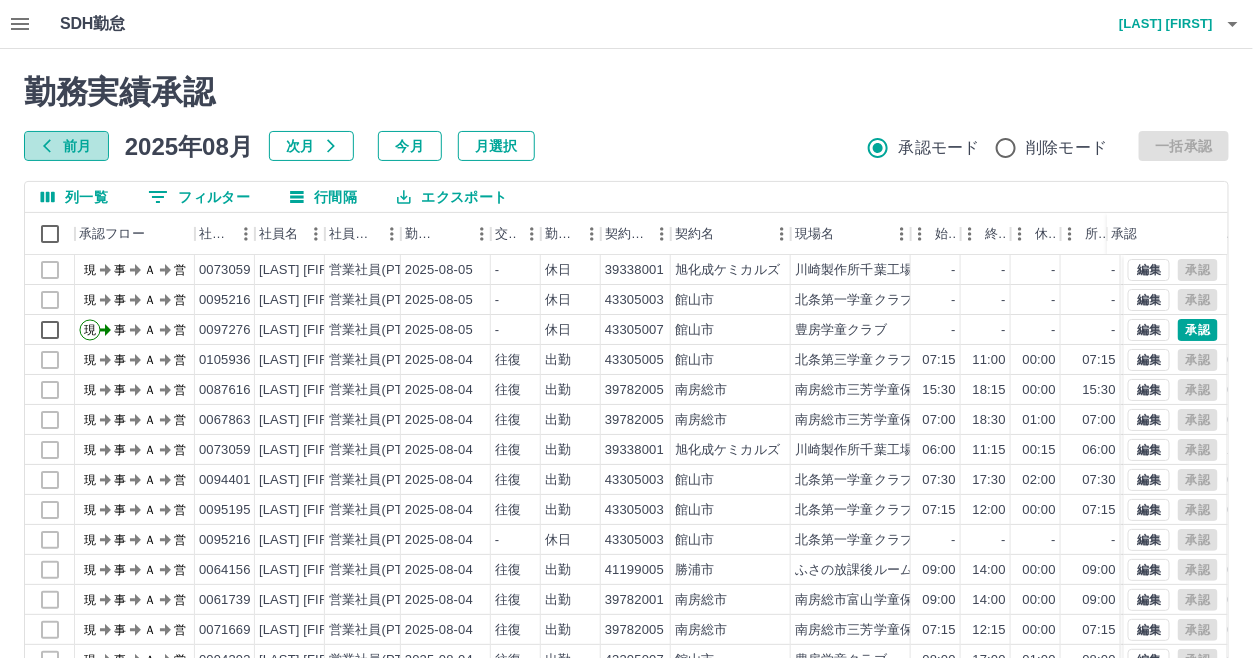 click on "前月" at bounding box center (66, 146) 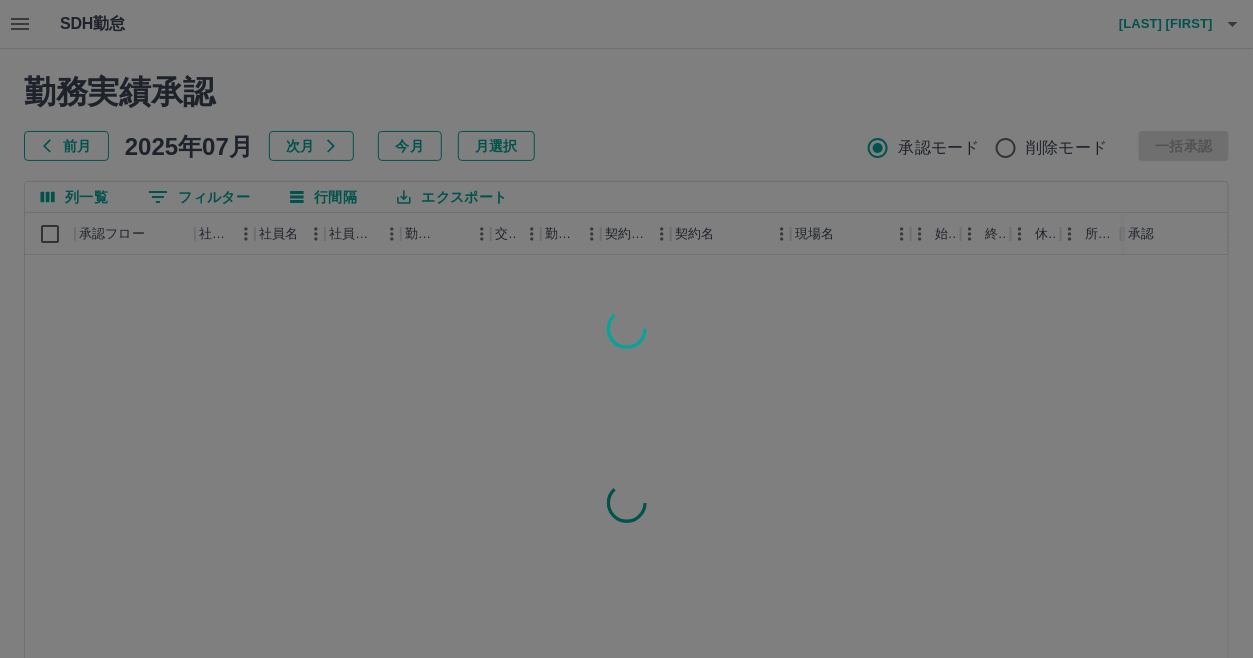 click at bounding box center [626, 329] 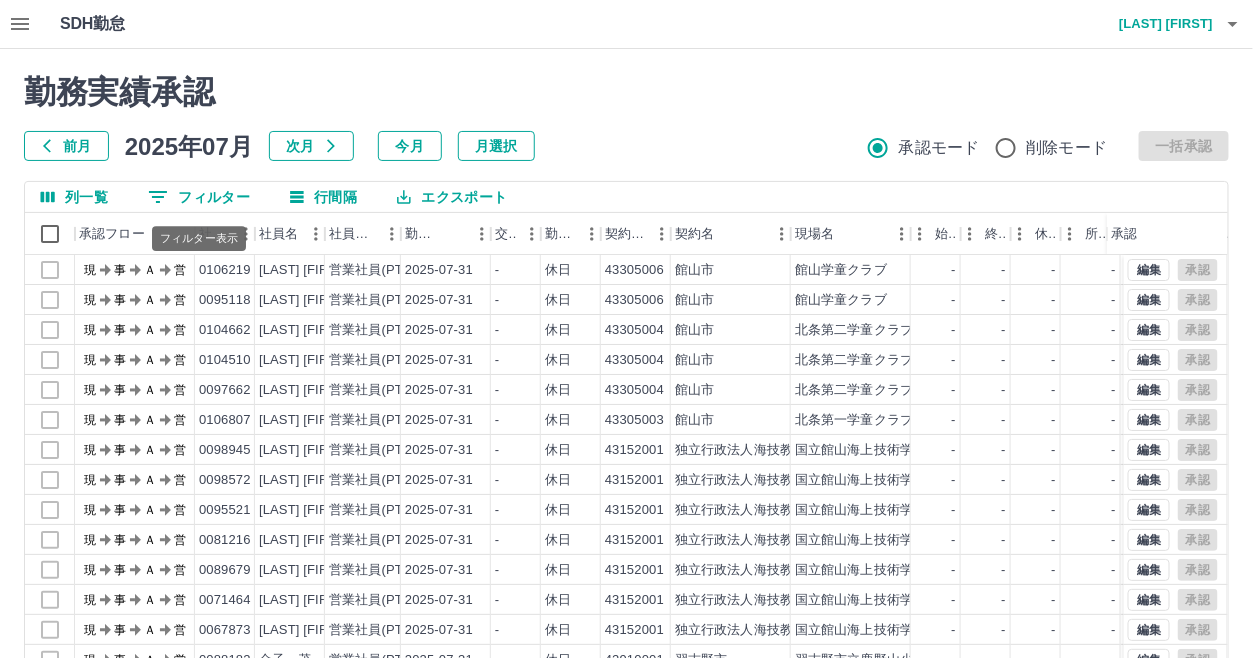click 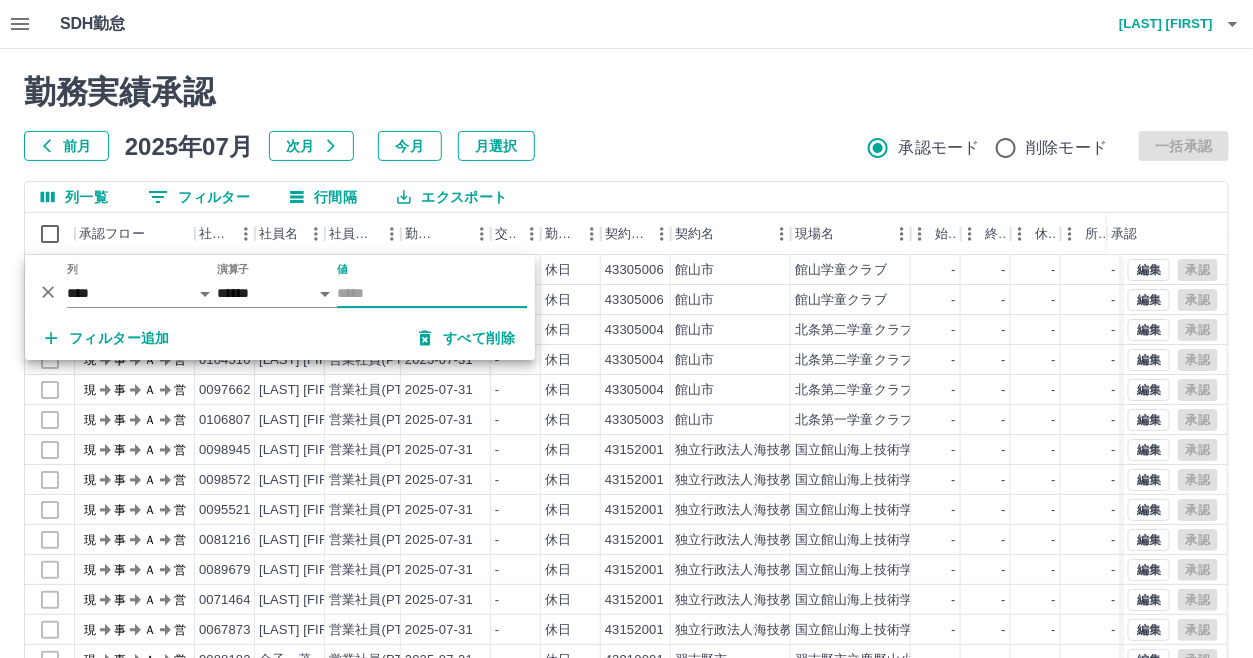 drag, startPoint x: 351, startPoint y: 289, endPoint x: 360, endPoint y: 283, distance: 10.816654 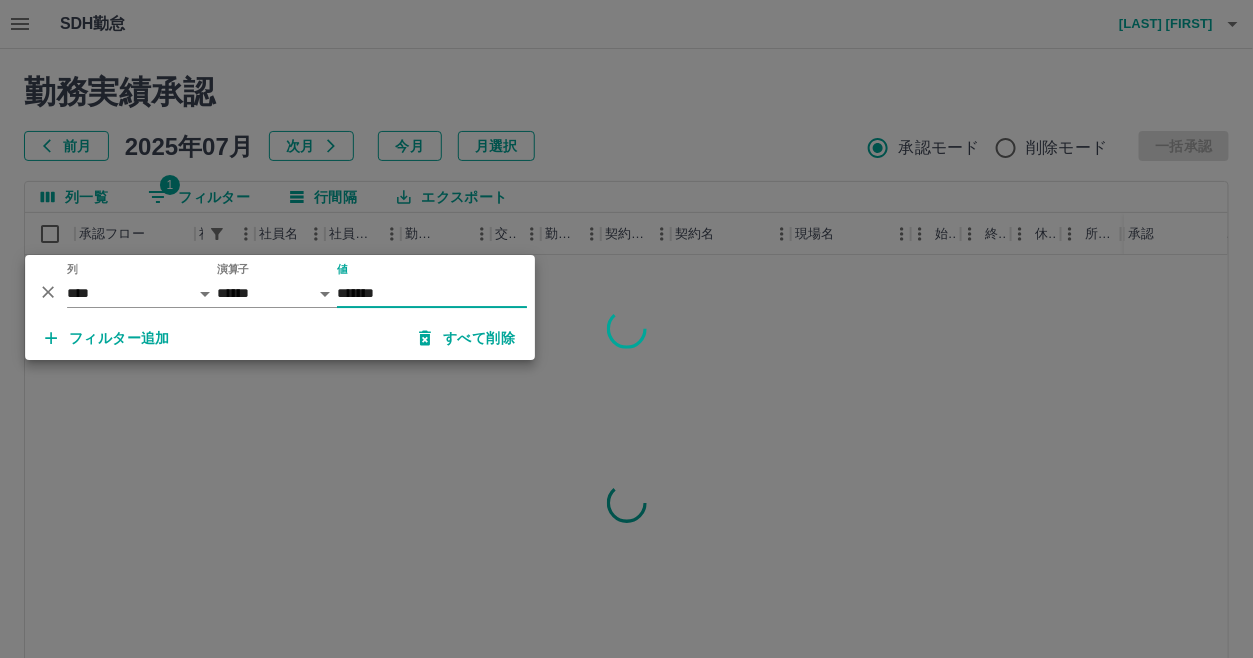 type on "*******" 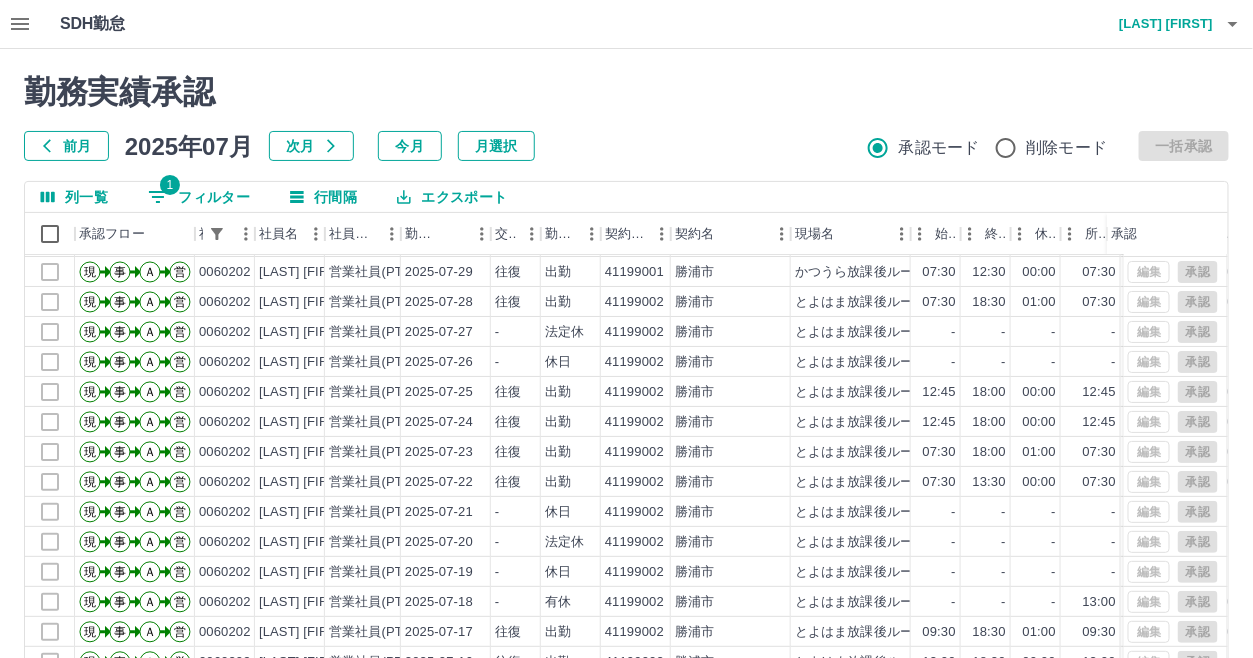 scroll, scrollTop: 103, scrollLeft: 0, axis: vertical 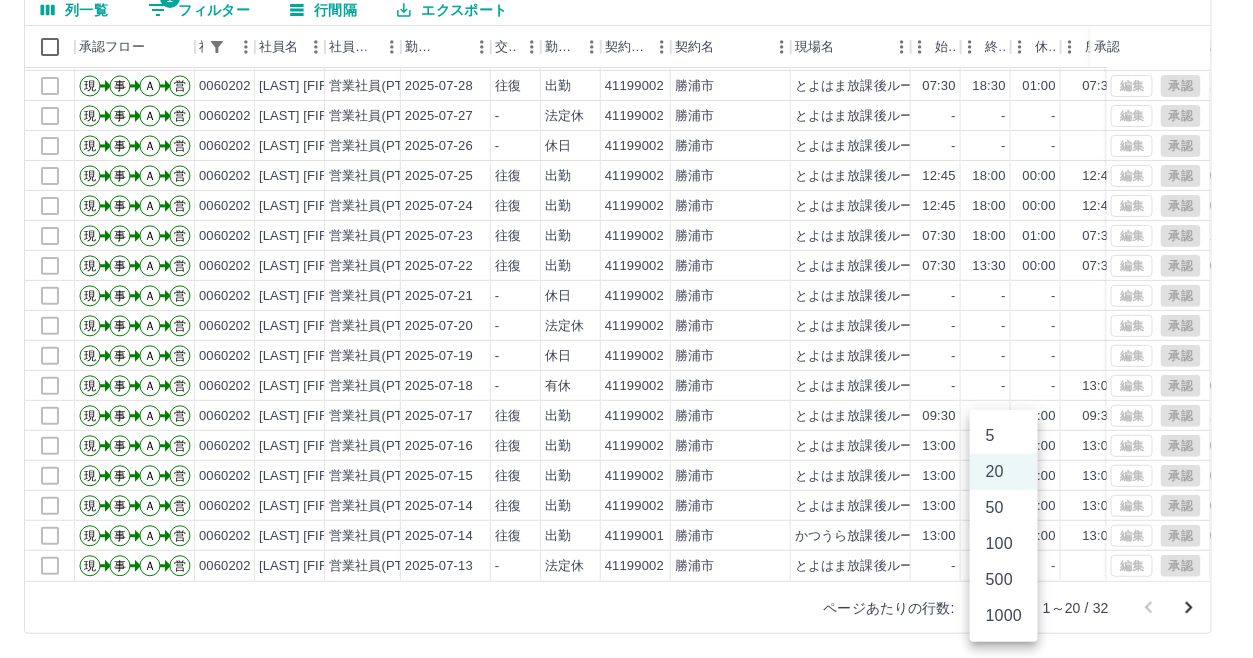 click on "SDH勤怠 [LAST] [FIRST] 勤務実績承認 前月 2025年07月 次月 今月 月選択 承認モード 削除モード 一括承認 列一覧 1 フィルター 行間隔 エクスポート 承認フロー 社員番号 社員名 社員区分 勤務日 交通費 勤務区分 契約コード 契約名 現場名 始業 終業 休憩 所定開始 所定終業 所定休憩 拘束 勤務 遅刻等 承認 現 事 Ａ 営 0060202 [LAST] [FIRST] 営業社員(PT契約) 2025-07-30  -  休日 41199002 [CITY] とよはま放課後ルーム - - - - - - 00:00 00:00 00:00 現 事 Ａ 営 0060202 [LAST] [FIRST] 営業社員(PT契約) 2025-07-29 往復 出勤 41199001 [CITY] かつうら放課後ルーム 07:30 12:30 00:00 07:30 12:30 00:00 05:00 05:00 00:00 現 事 Ａ 営 0060202 [LAST] [FIRST] 営業社員(PT契約) 2025-07-28 往復 出勤 41199002 [CITY] とよはま放課後ルーム 07:30 18:30 01:00 07:30 16:30 01:00 11:00 10:00 00:00 現 事 Ａ 営 0060202 [LAST] [FIRST] 営業社員(PT契約)  -  - - -" at bounding box center [626, 235] 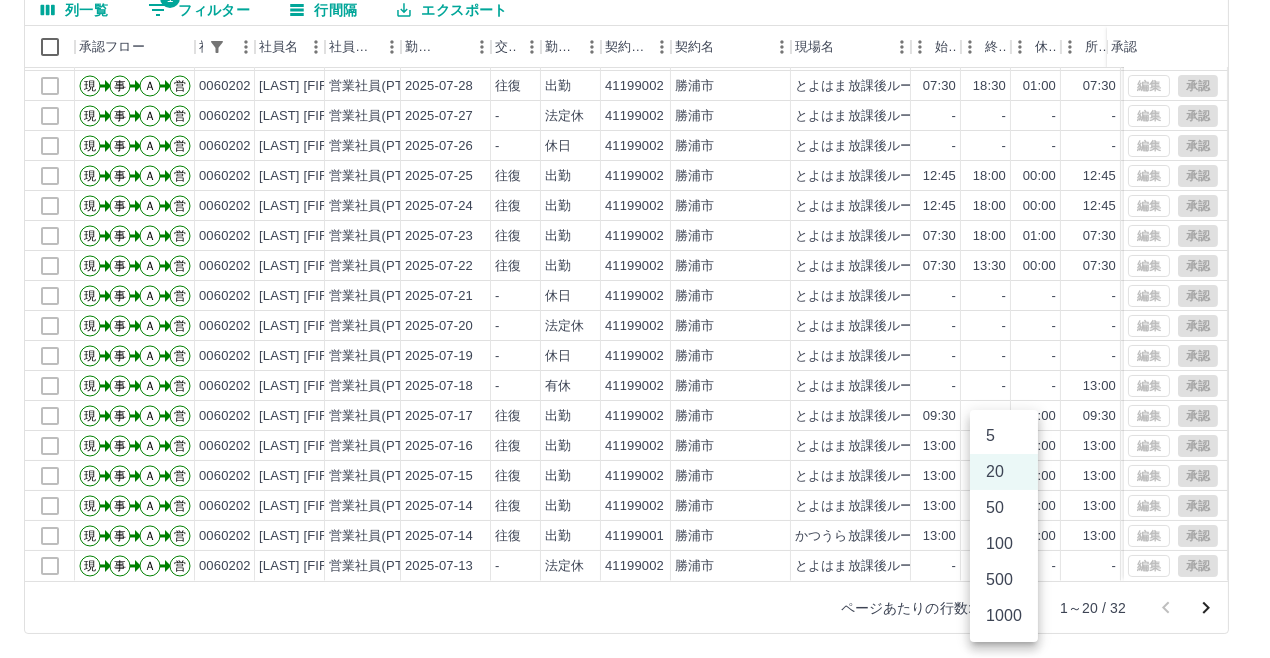 click on "50" at bounding box center (1004, 508) 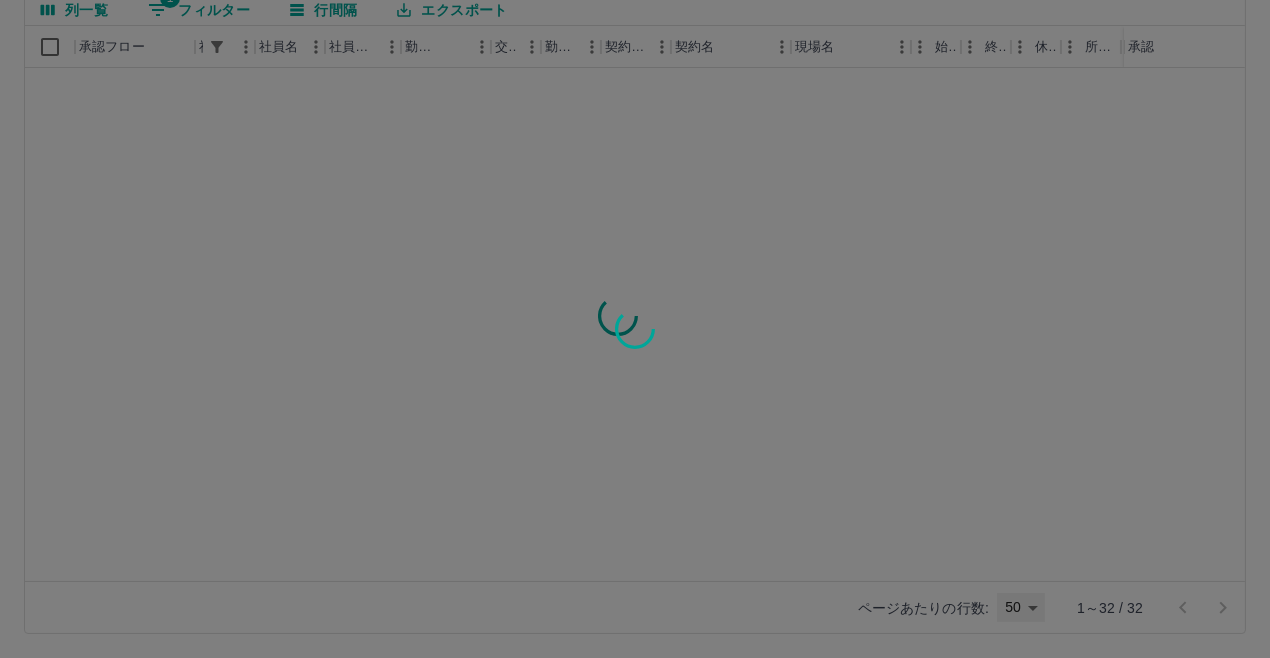 type on "**" 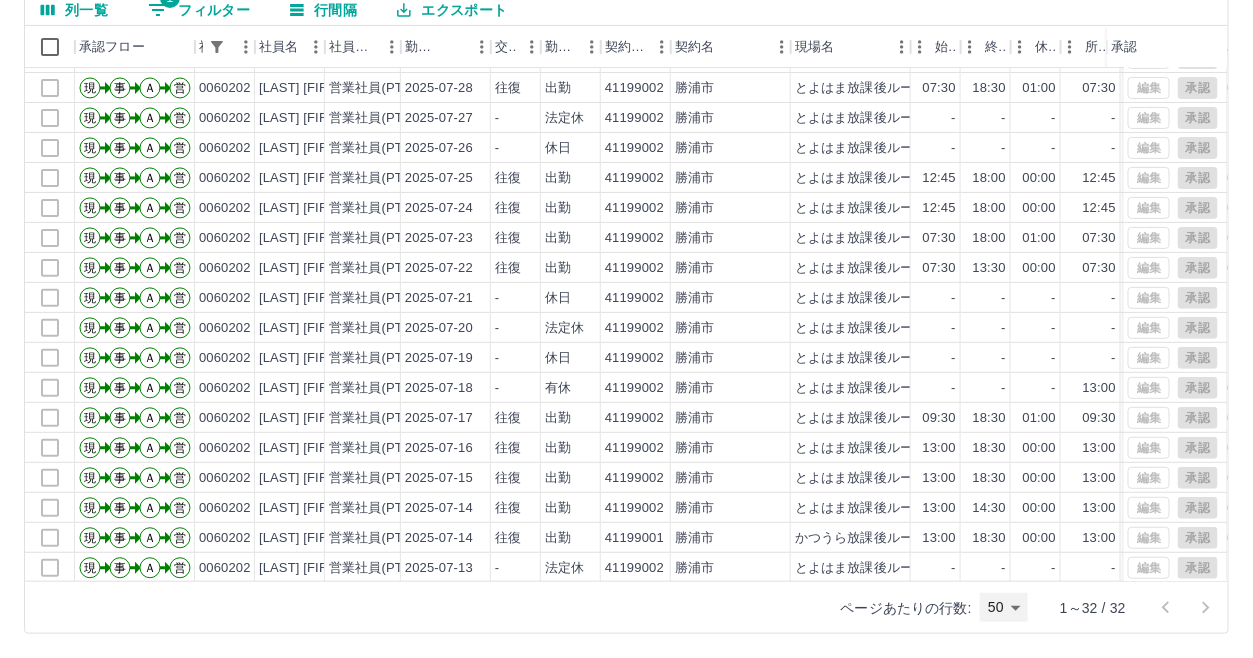 scroll, scrollTop: 0, scrollLeft: 0, axis: both 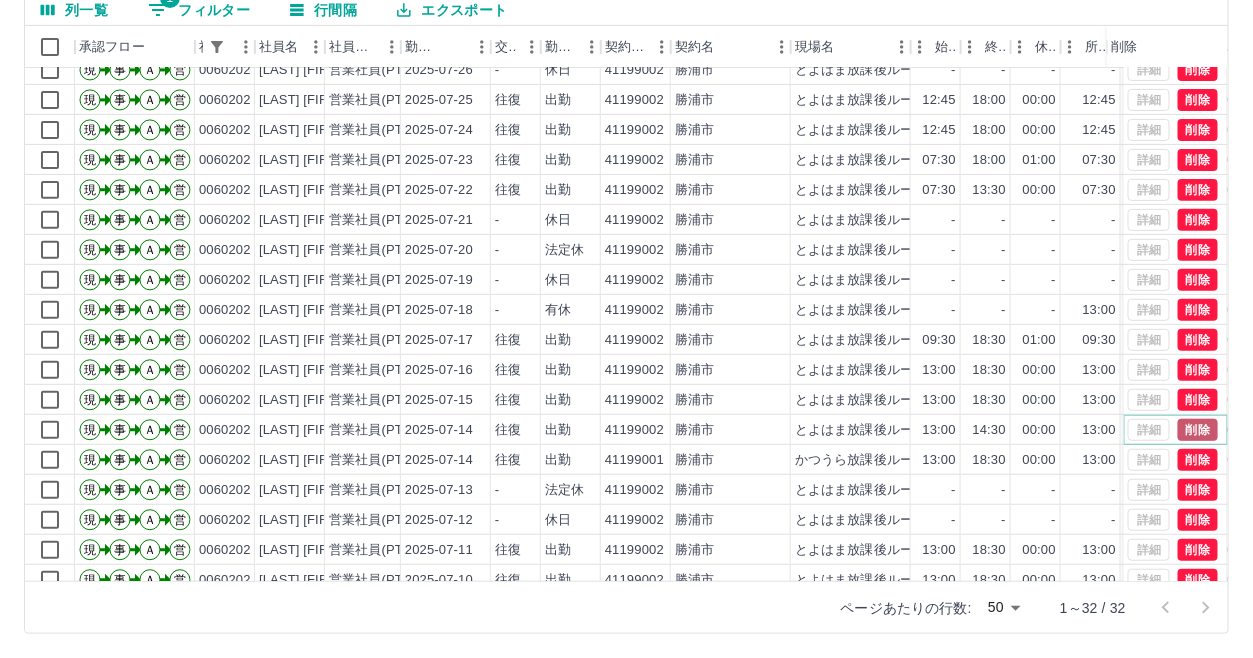 click on "削除" at bounding box center [1198, 430] 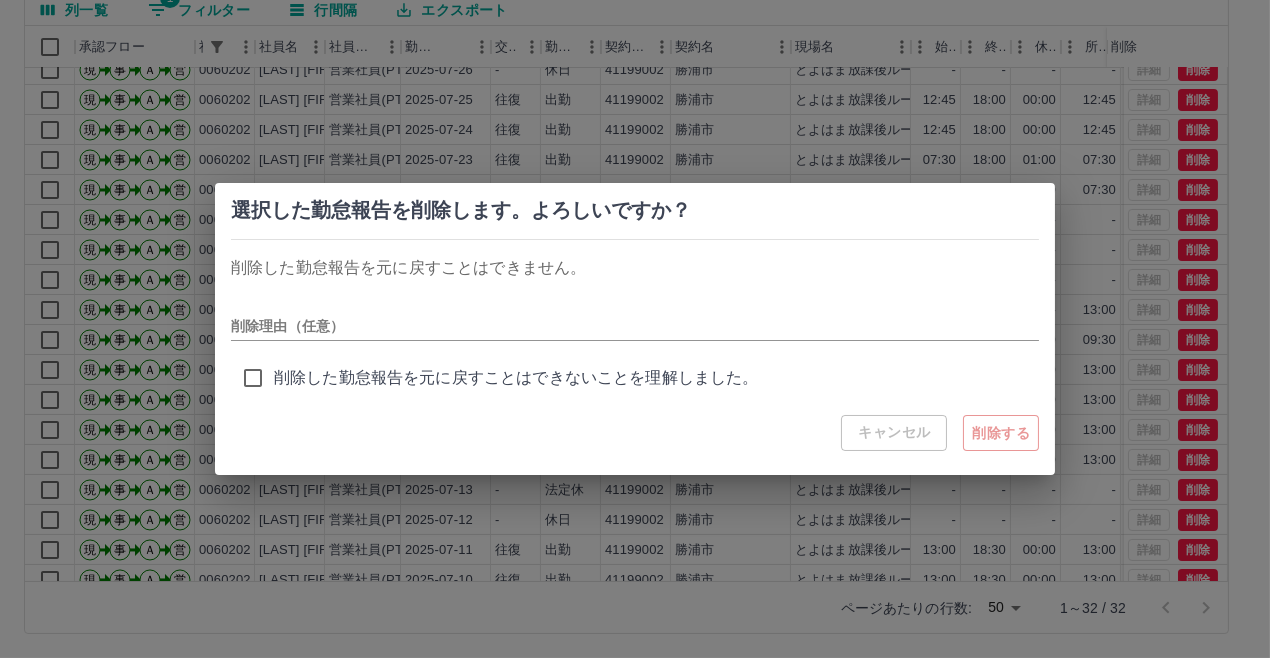 click on "キャンセル 削除する" at bounding box center (940, 433) 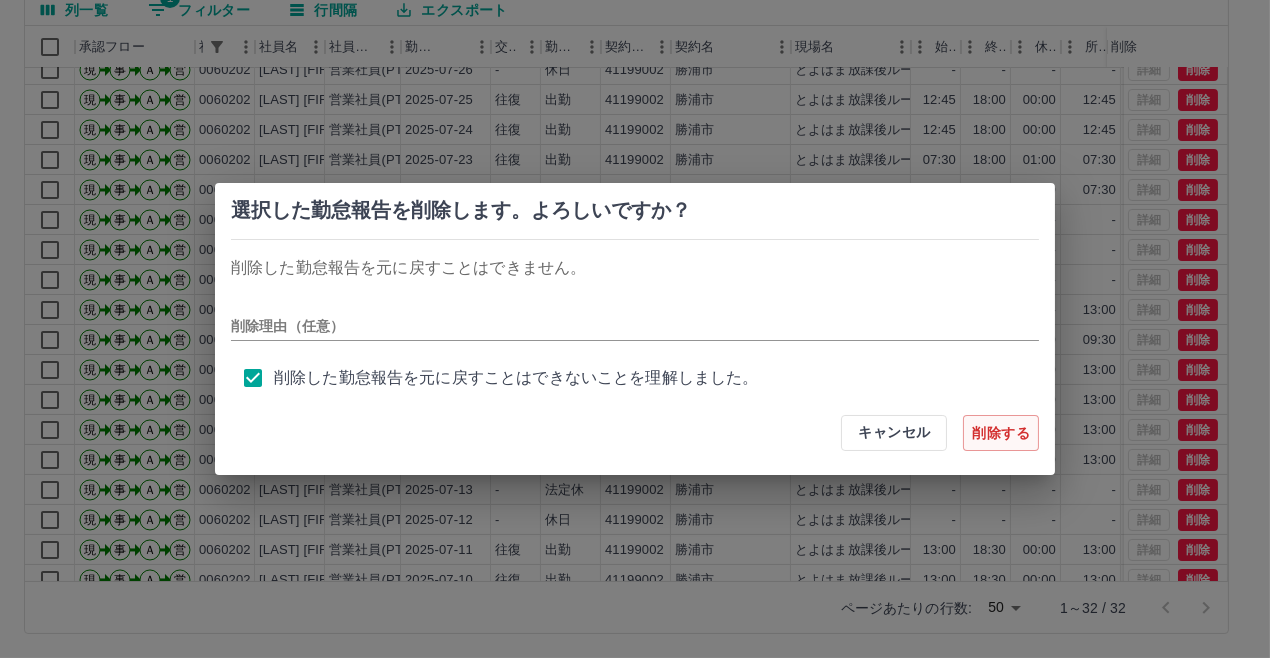 click on "削除する" at bounding box center [1001, 433] 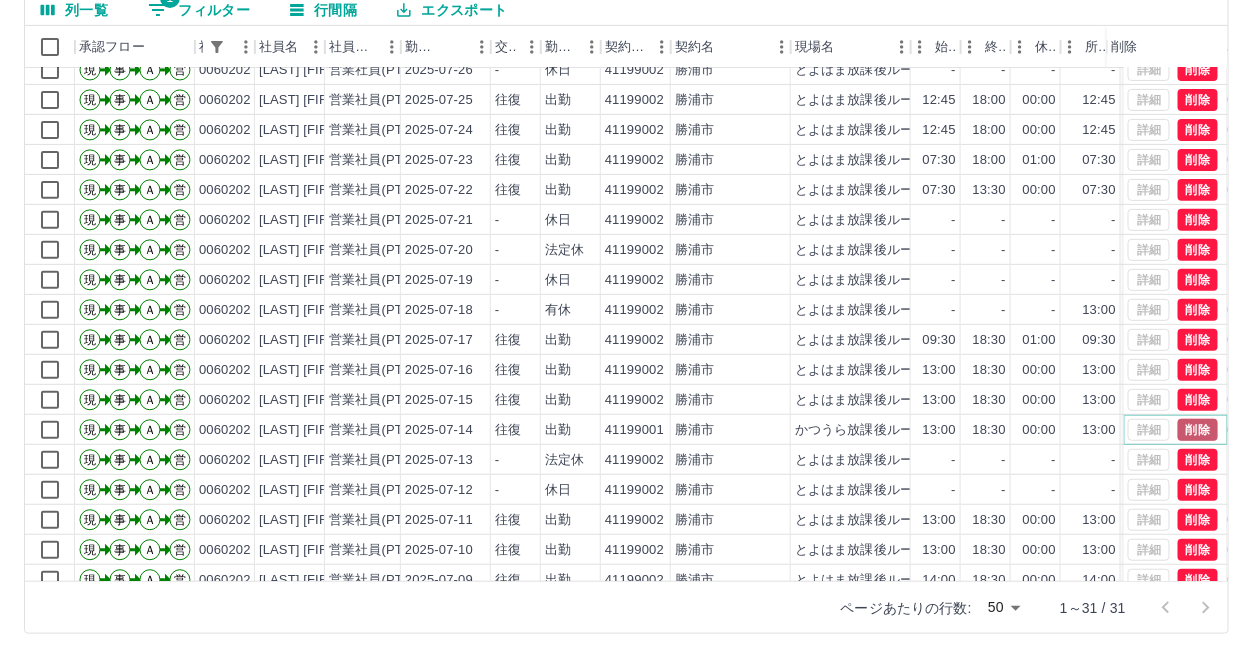 click on "削除" at bounding box center [1198, 430] 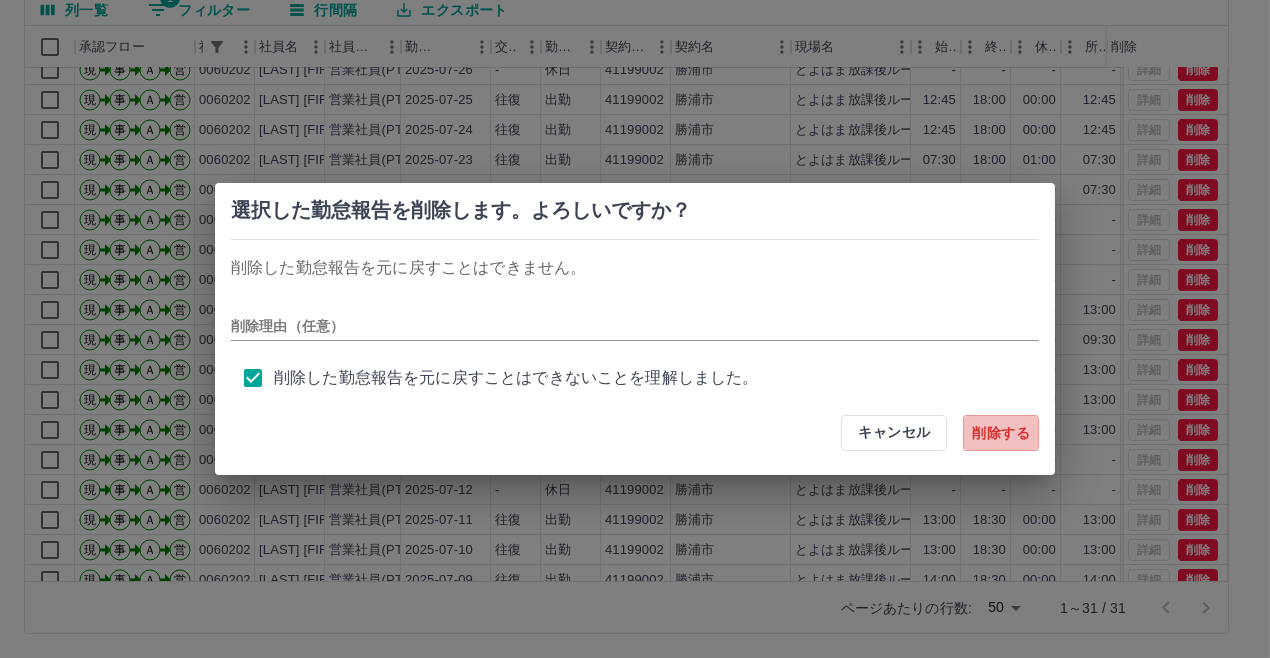 drag, startPoint x: 997, startPoint y: 433, endPoint x: 481, endPoint y: 636, distance: 554.49524 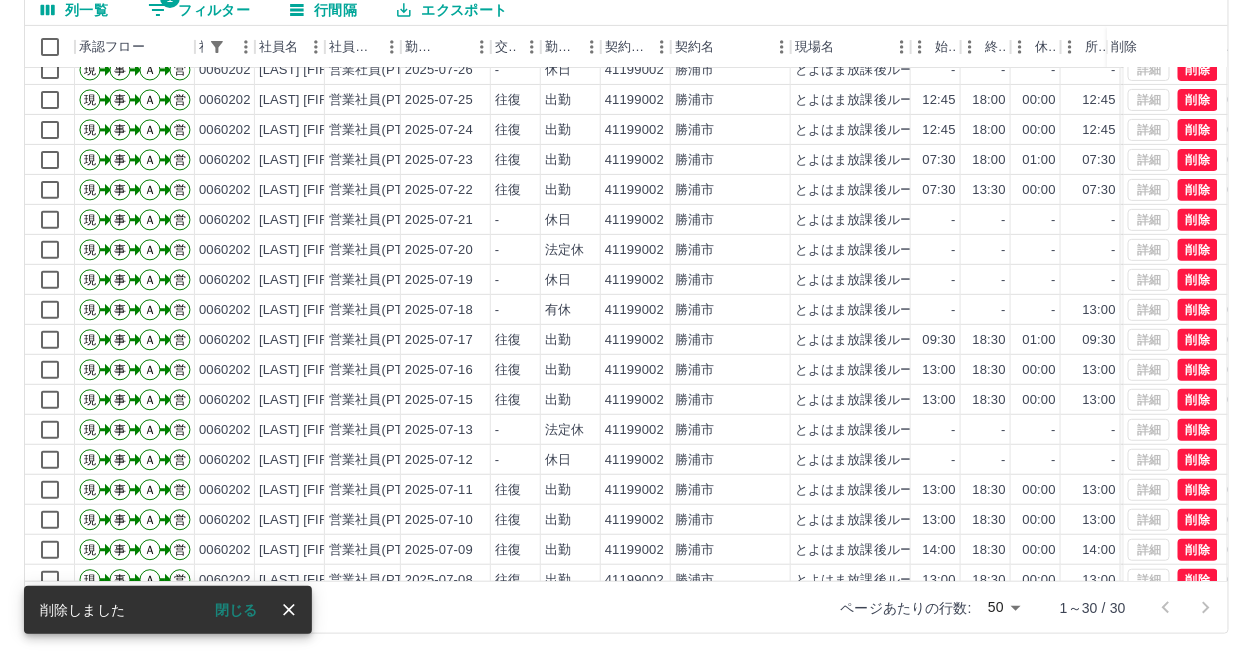 drag, startPoint x: 720, startPoint y: 617, endPoint x: 699, endPoint y: 611, distance: 21.84033 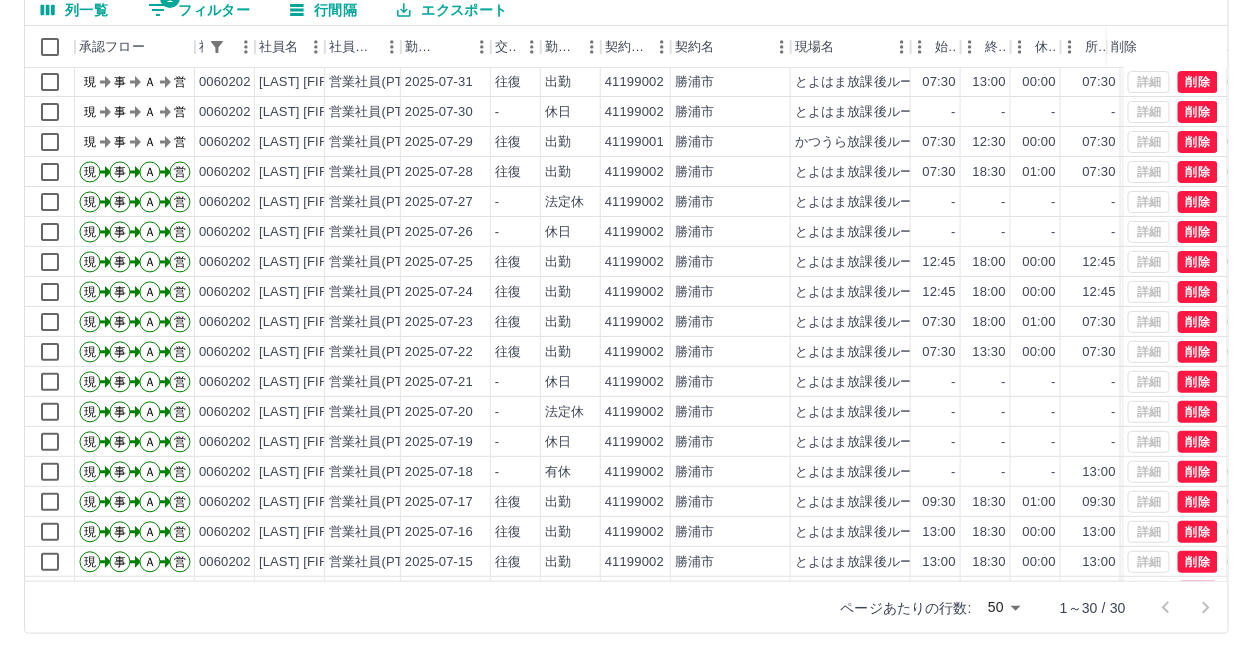 scroll, scrollTop: 0, scrollLeft: 0, axis: both 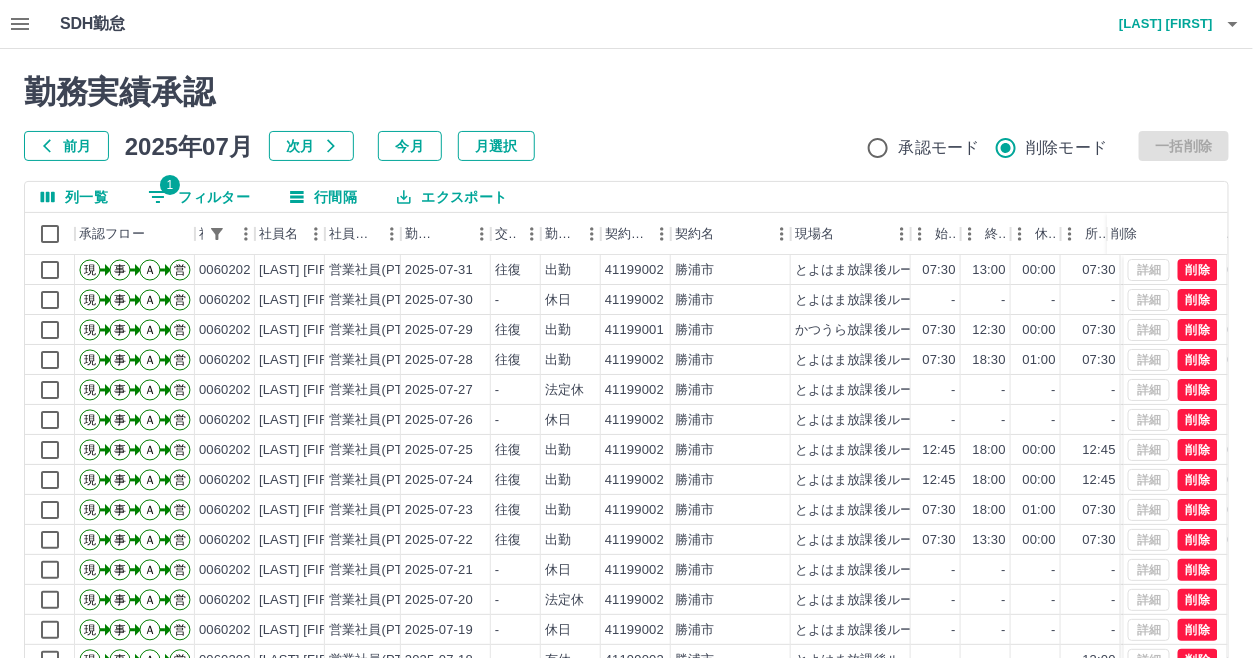click on "前月 2025年07月 次月 今月 月選択 承認モード 削除モード 一括削除" at bounding box center [626, 146] 